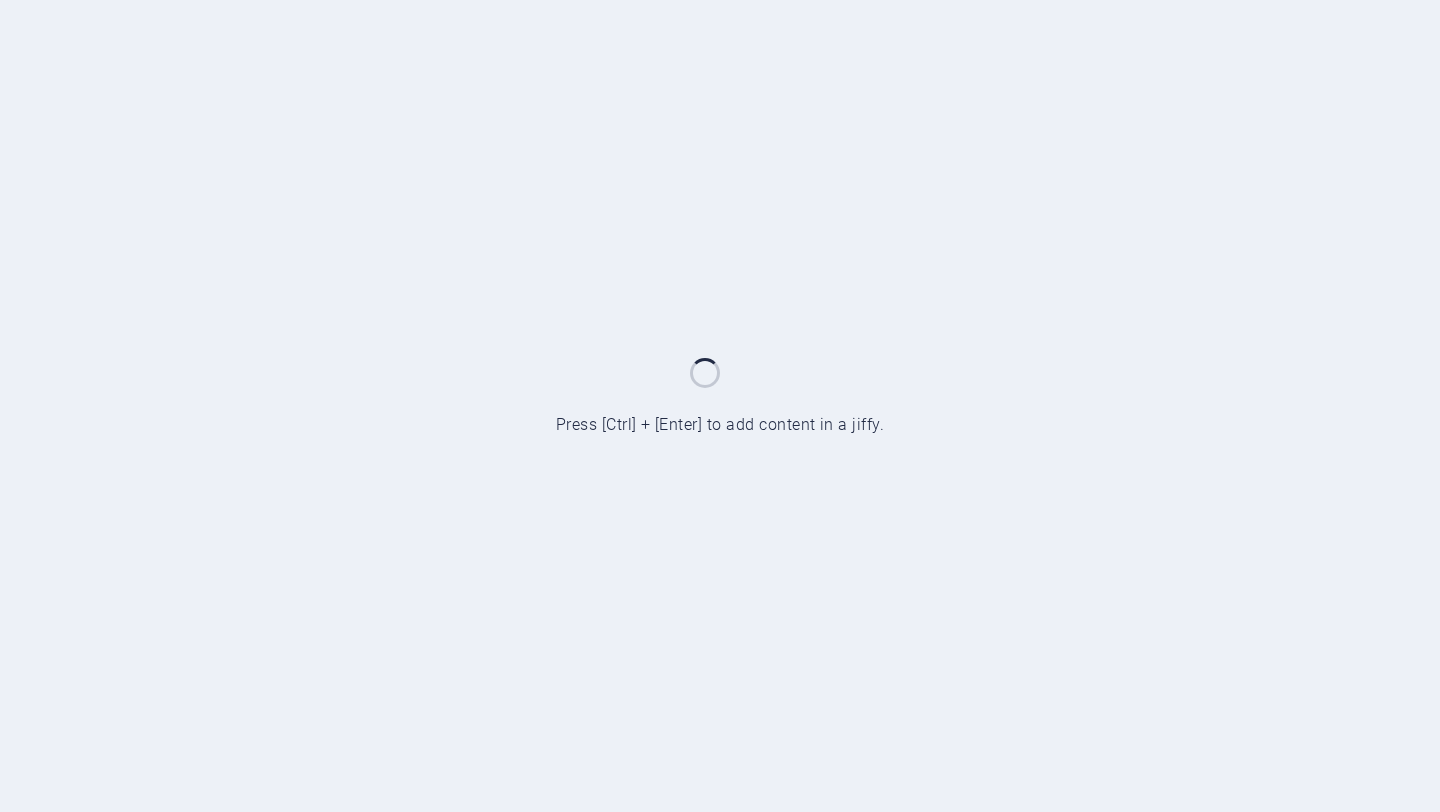 scroll, scrollTop: 0, scrollLeft: 0, axis: both 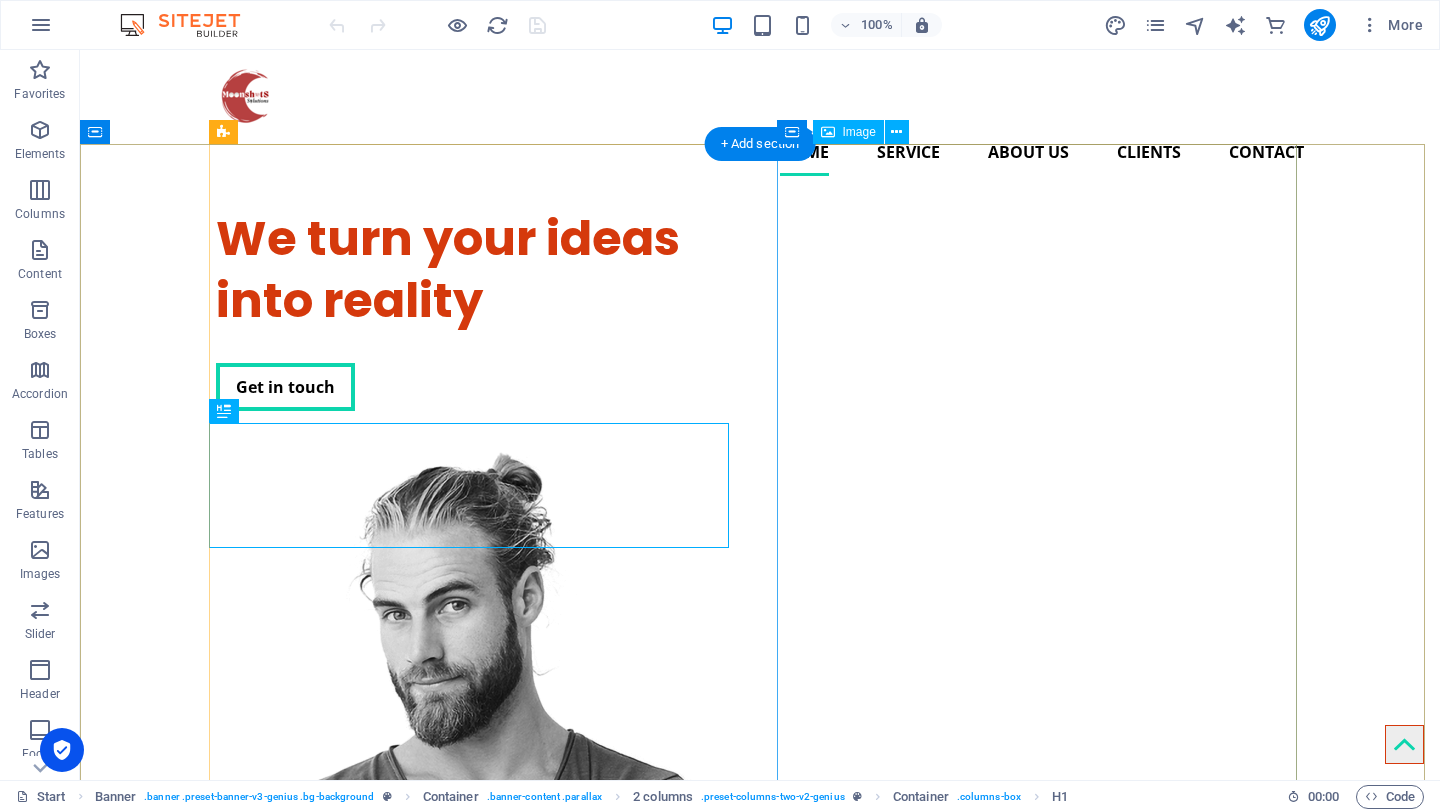 click at bounding box center (476, 831) 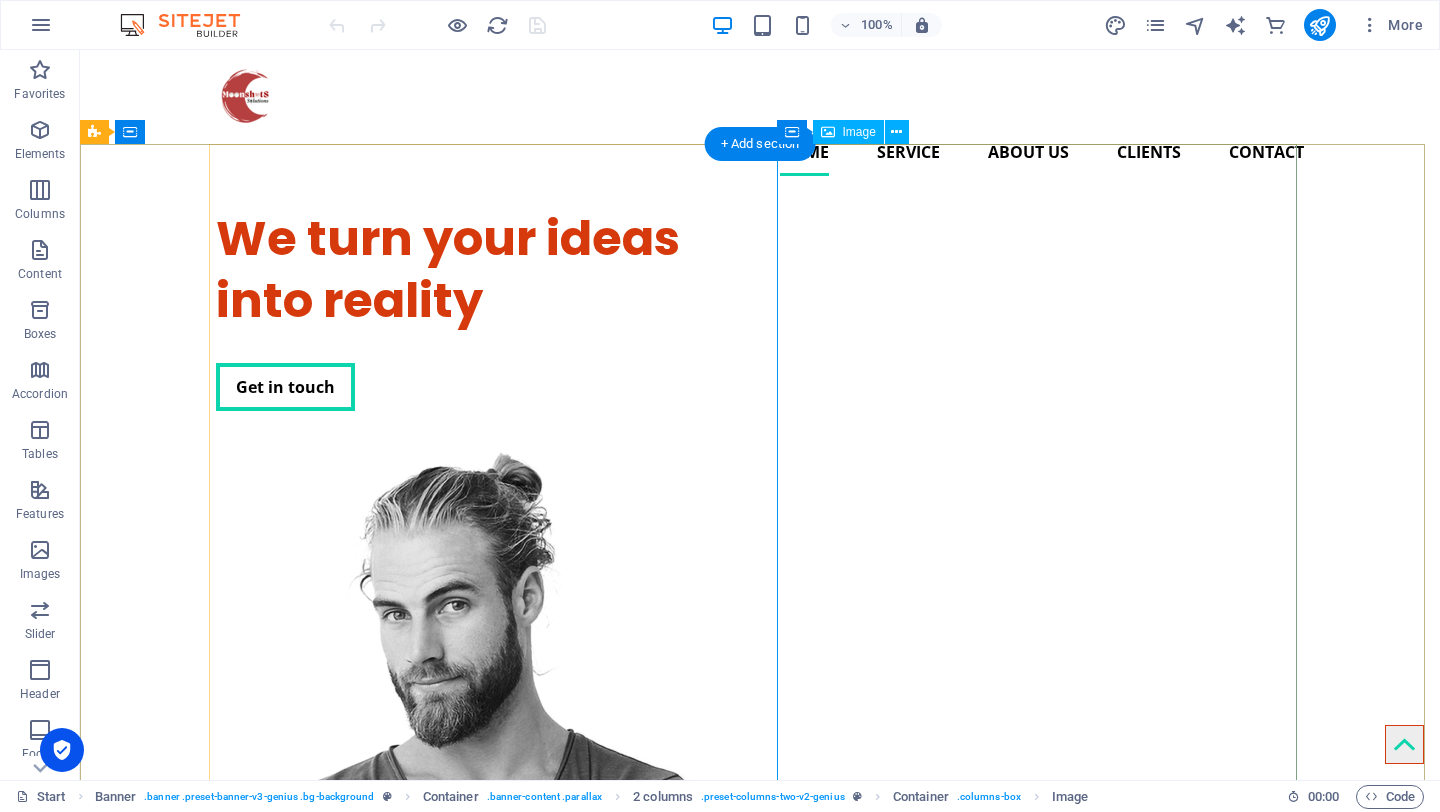 click at bounding box center (476, 831) 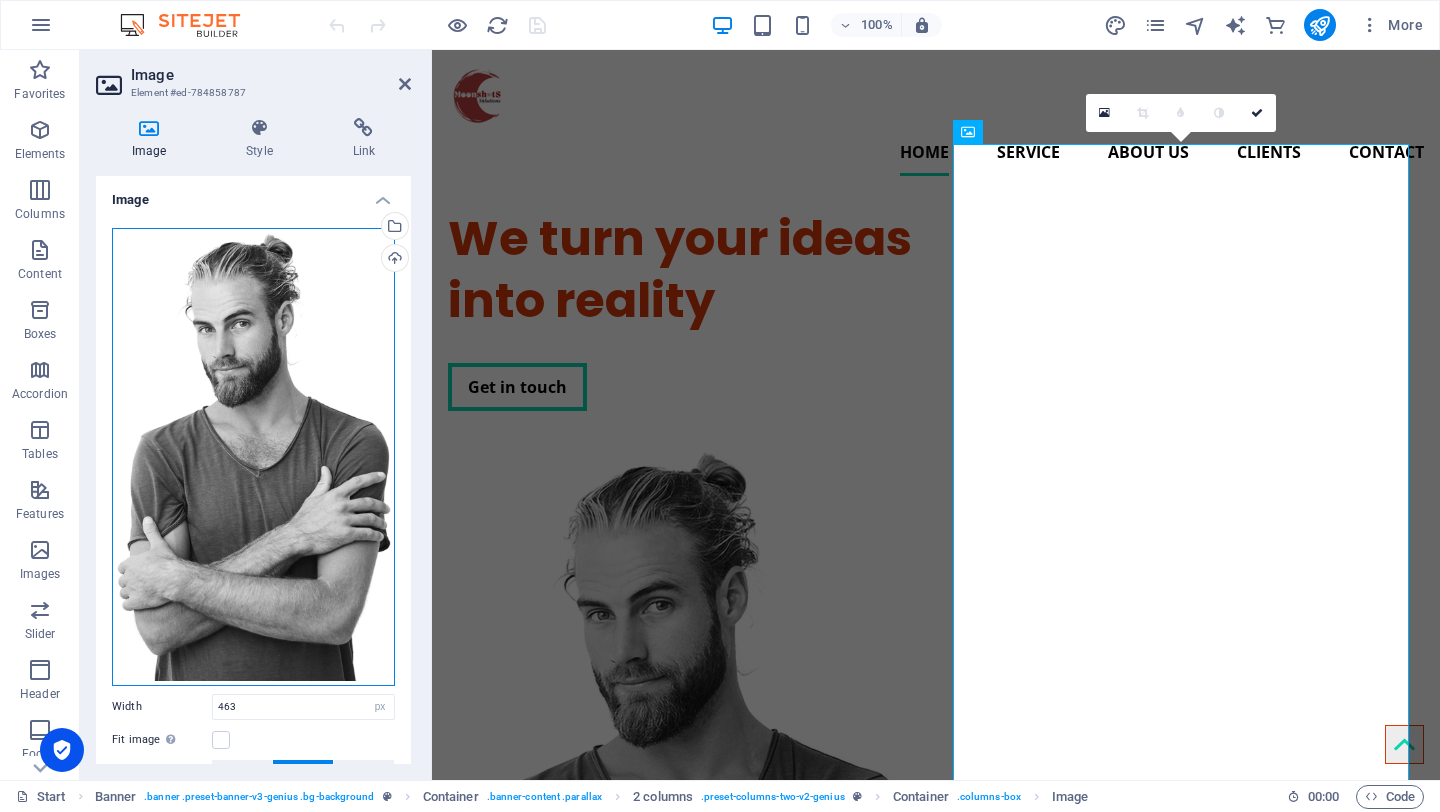 click on "Drag files here, click to choose files or select files from Files or our free stock photos & videos" at bounding box center (253, 457) 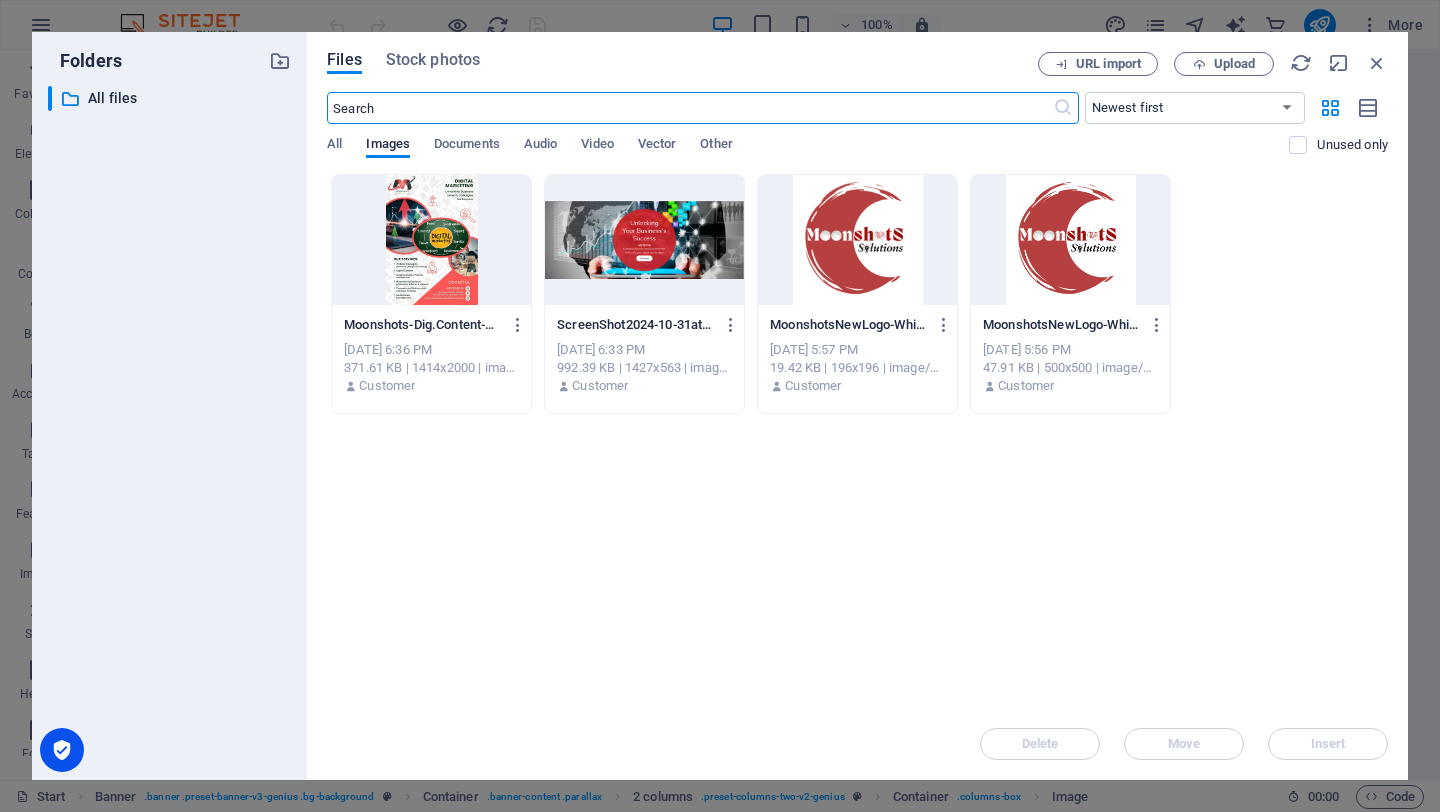 type on "90" 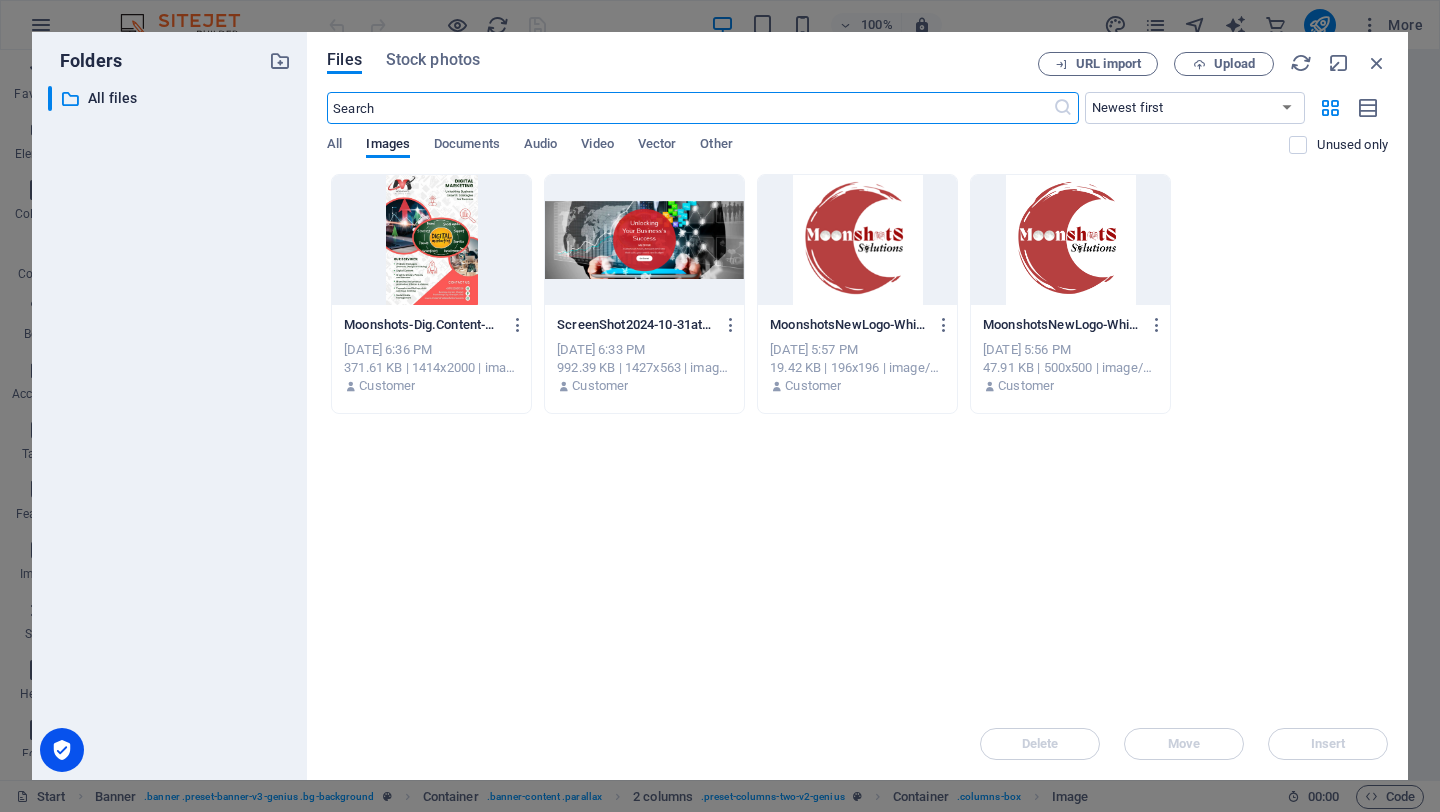select on "%" 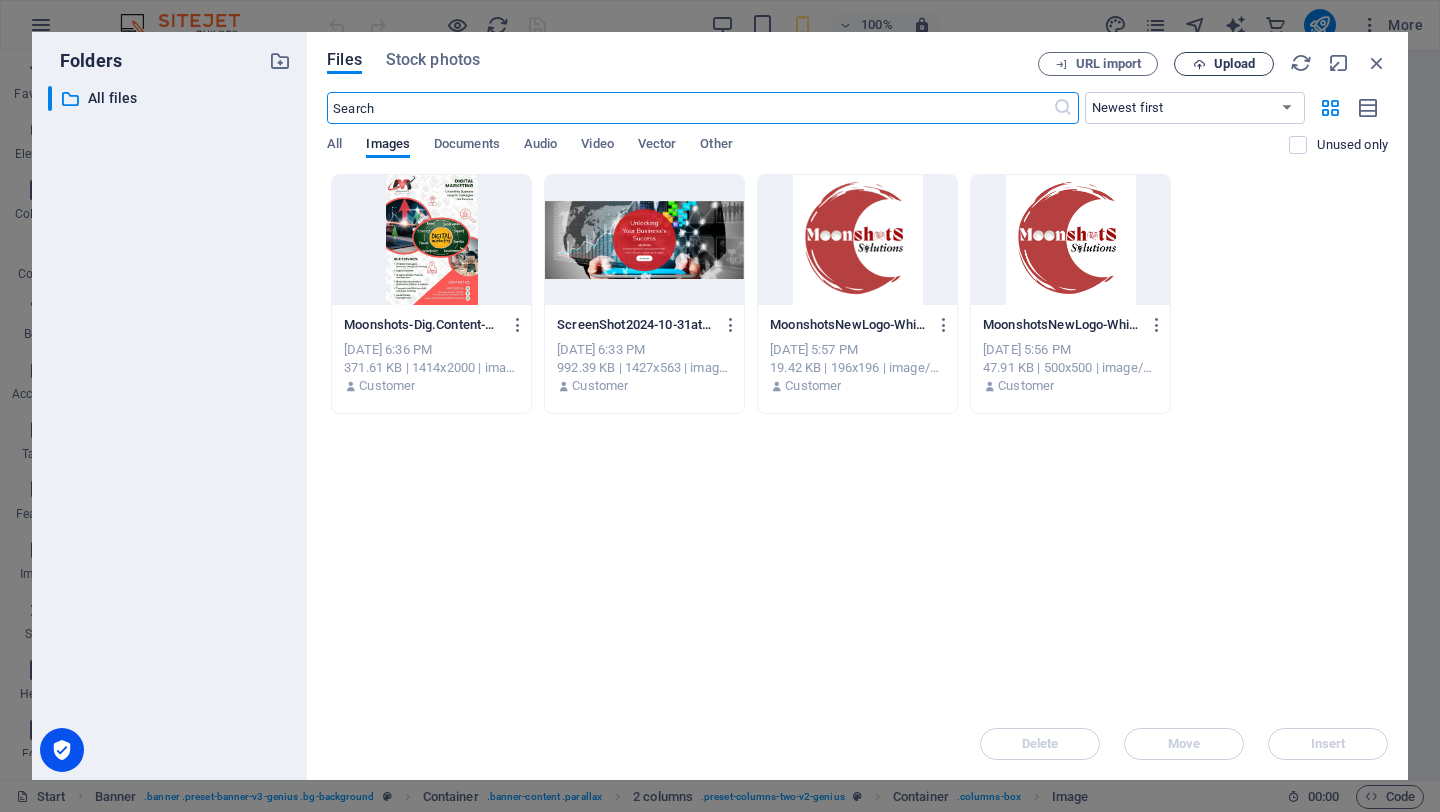 click on "Upload" at bounding box center [1234, 64] 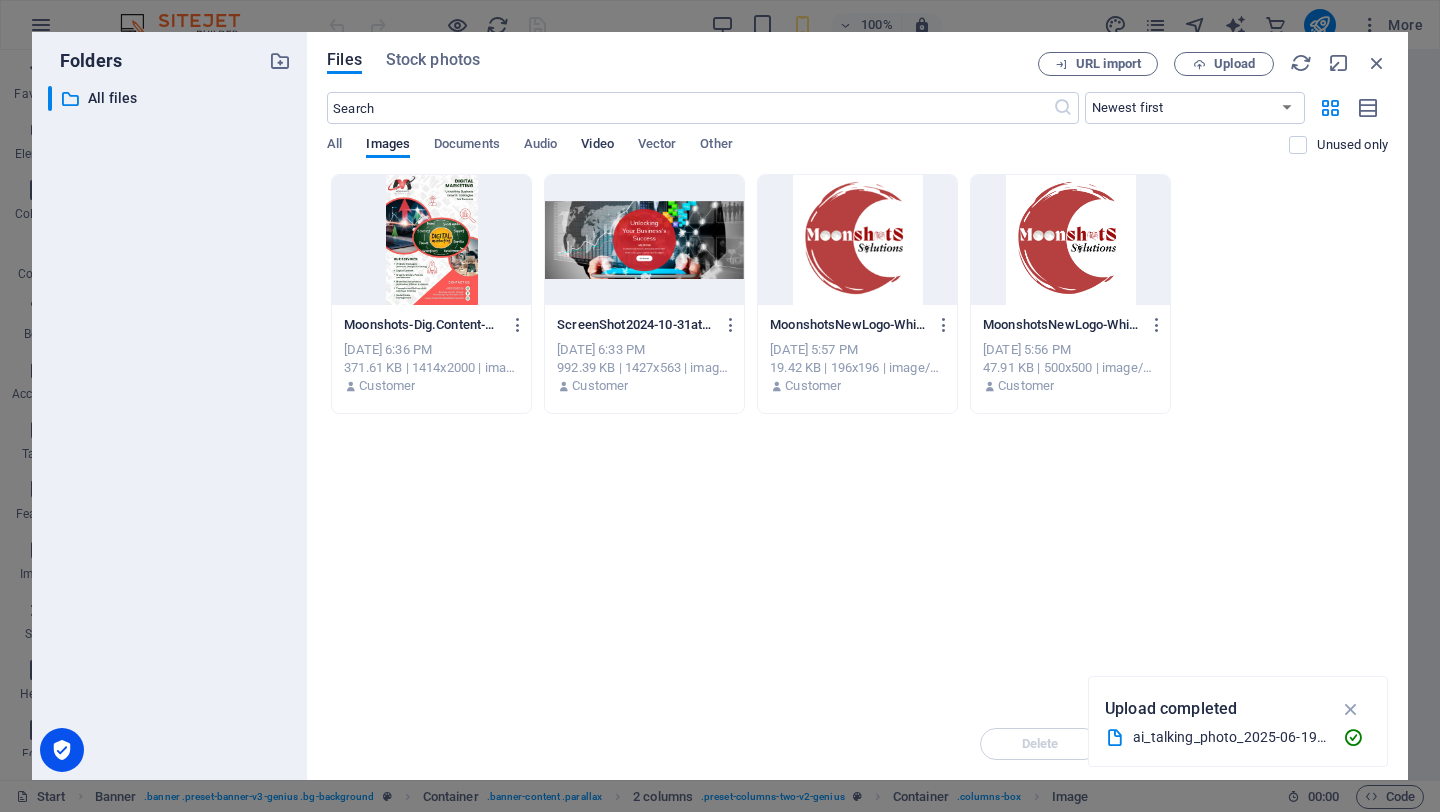 click on "Video" at bounding box center (597, 146) 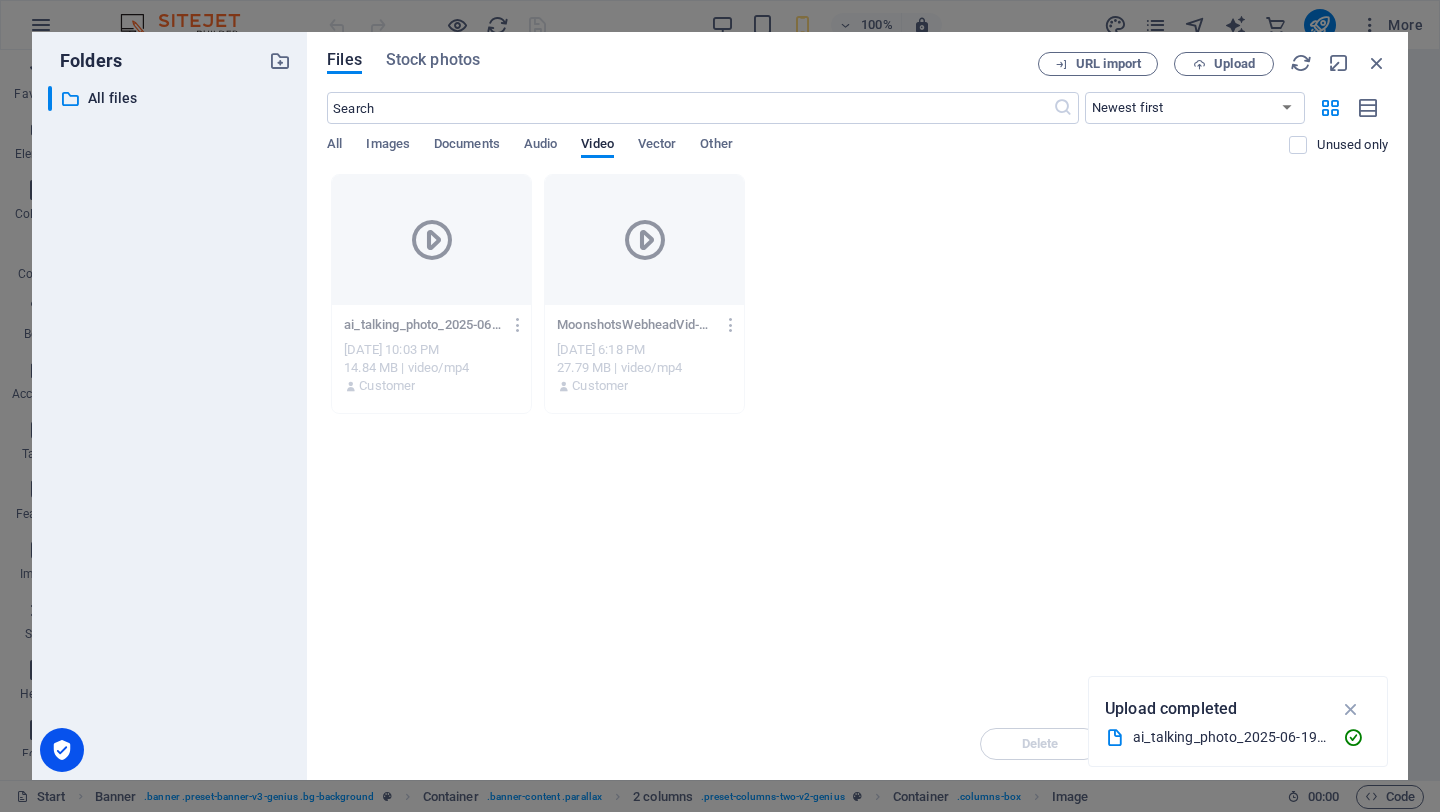 click at bounding box center (431, 240) 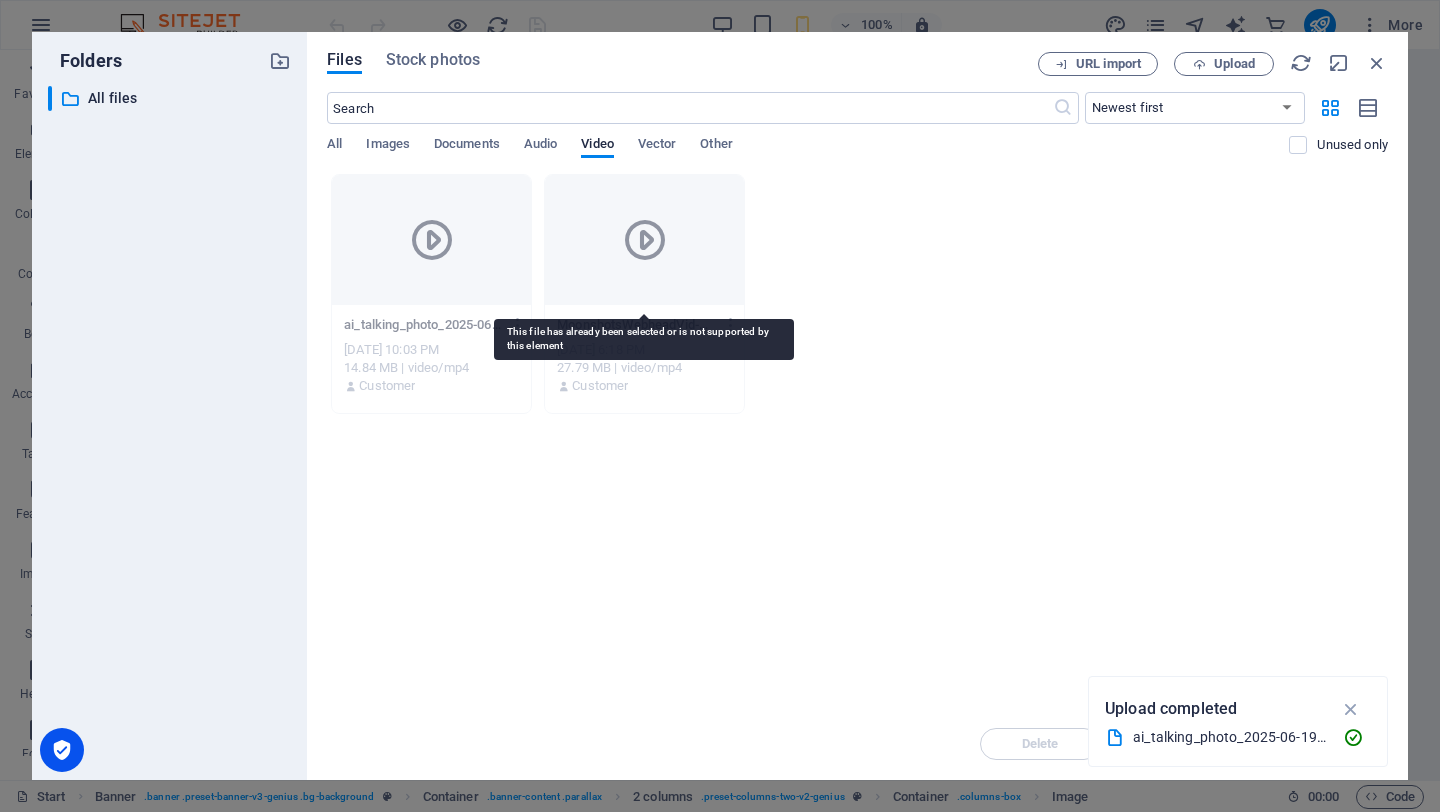 click at bounding box center [644, 240] 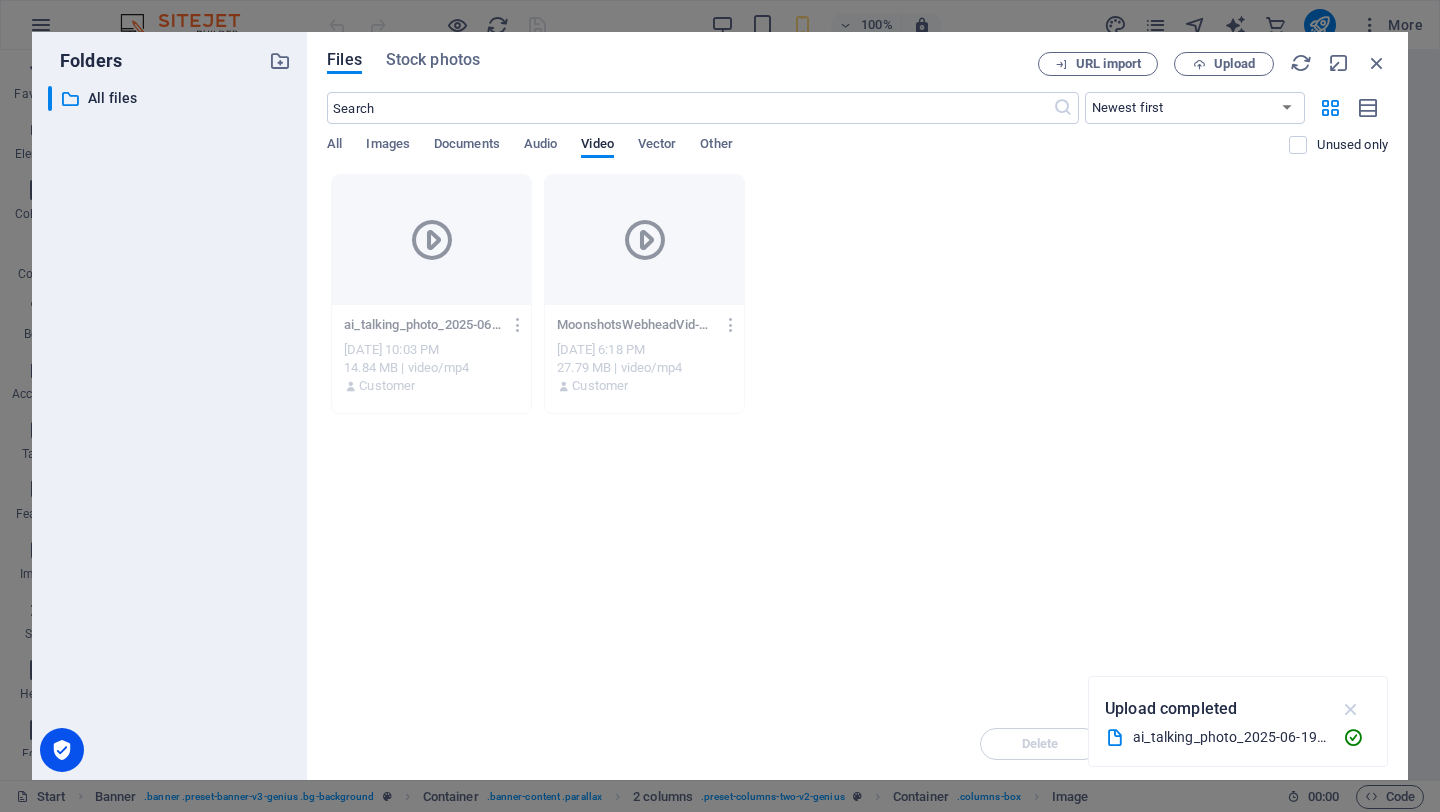 click at bounding box center [1351, 709] 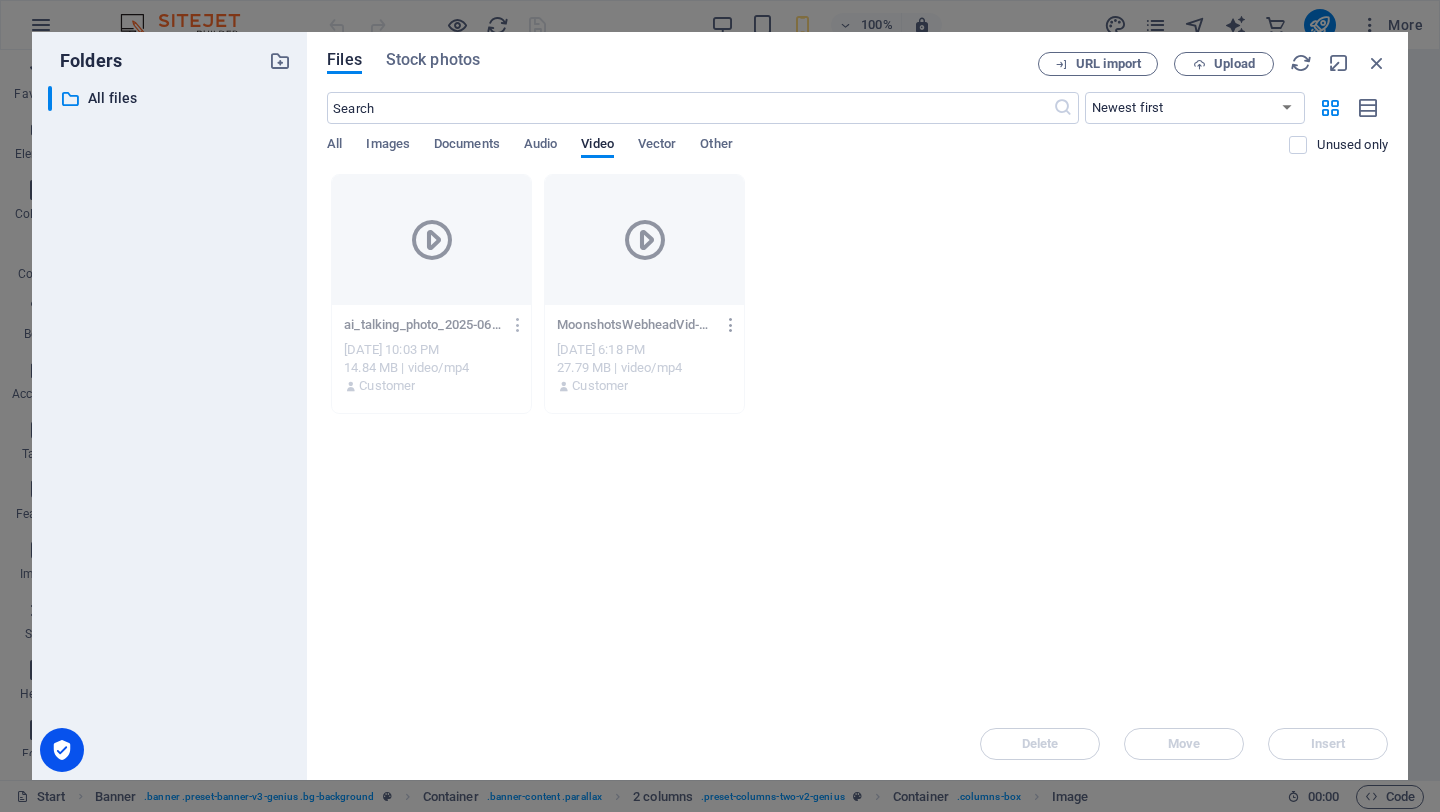 click at bounding box center [731, 325] 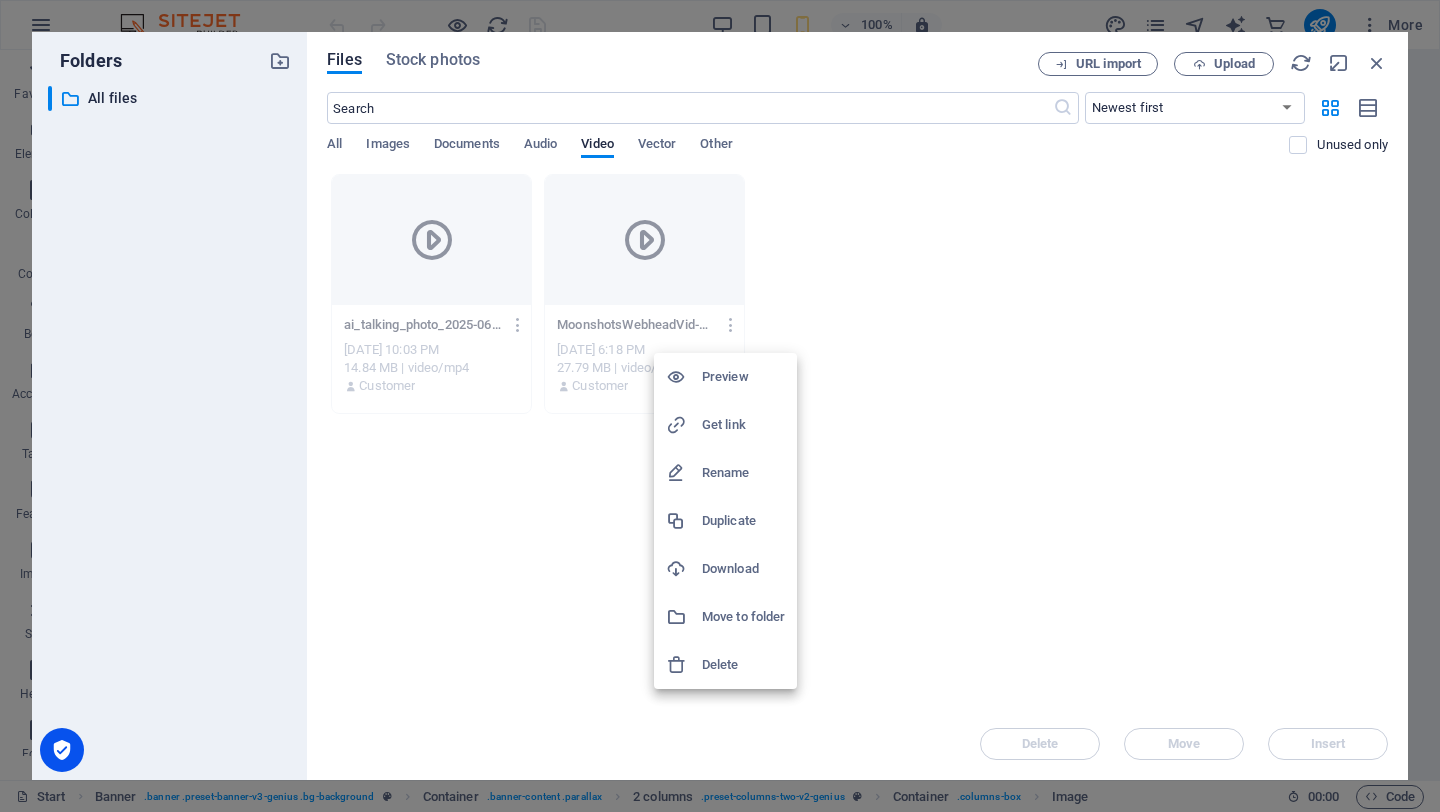click on "Delete" at bounding box center (743, 665) 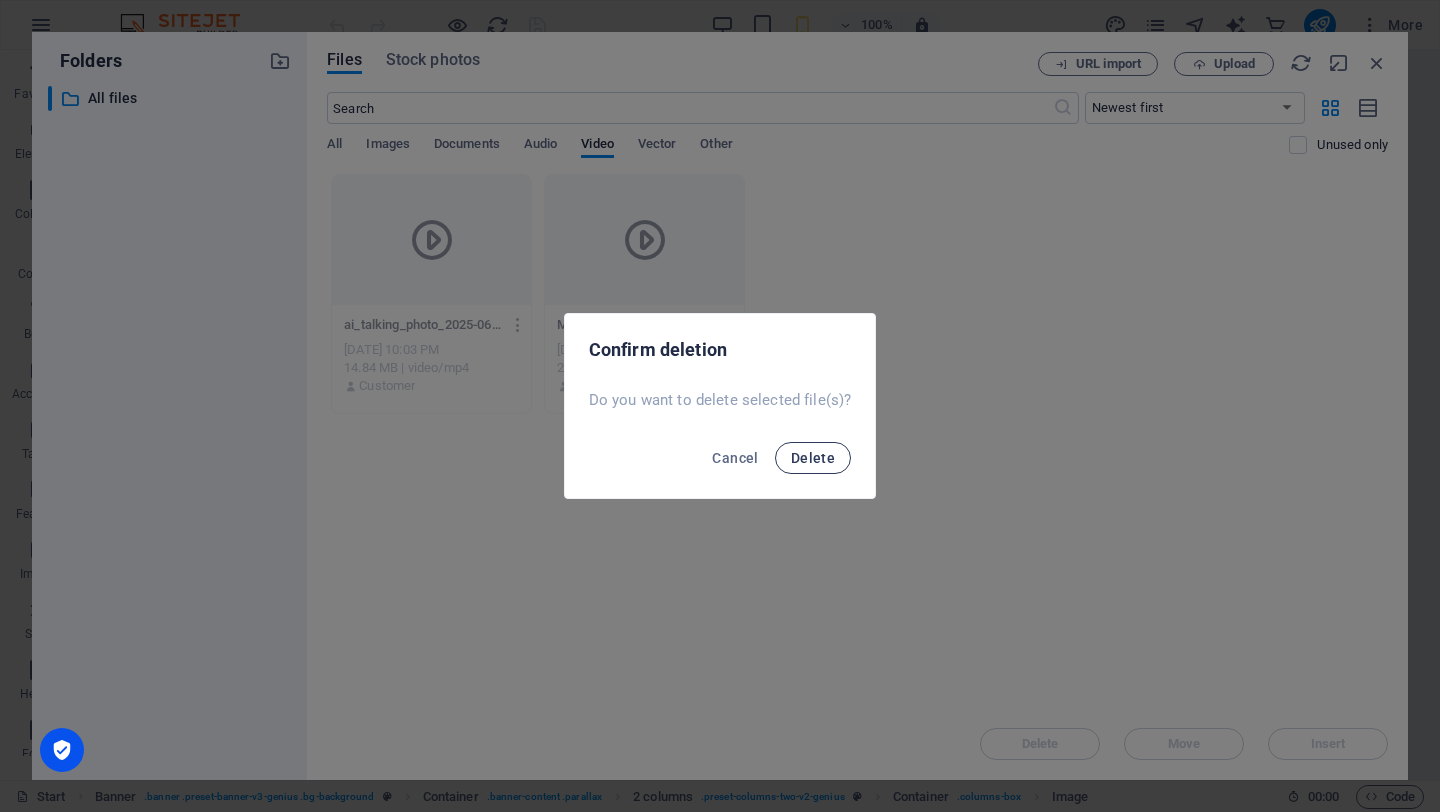 click on "Delete" at bounding box center (813, 458) 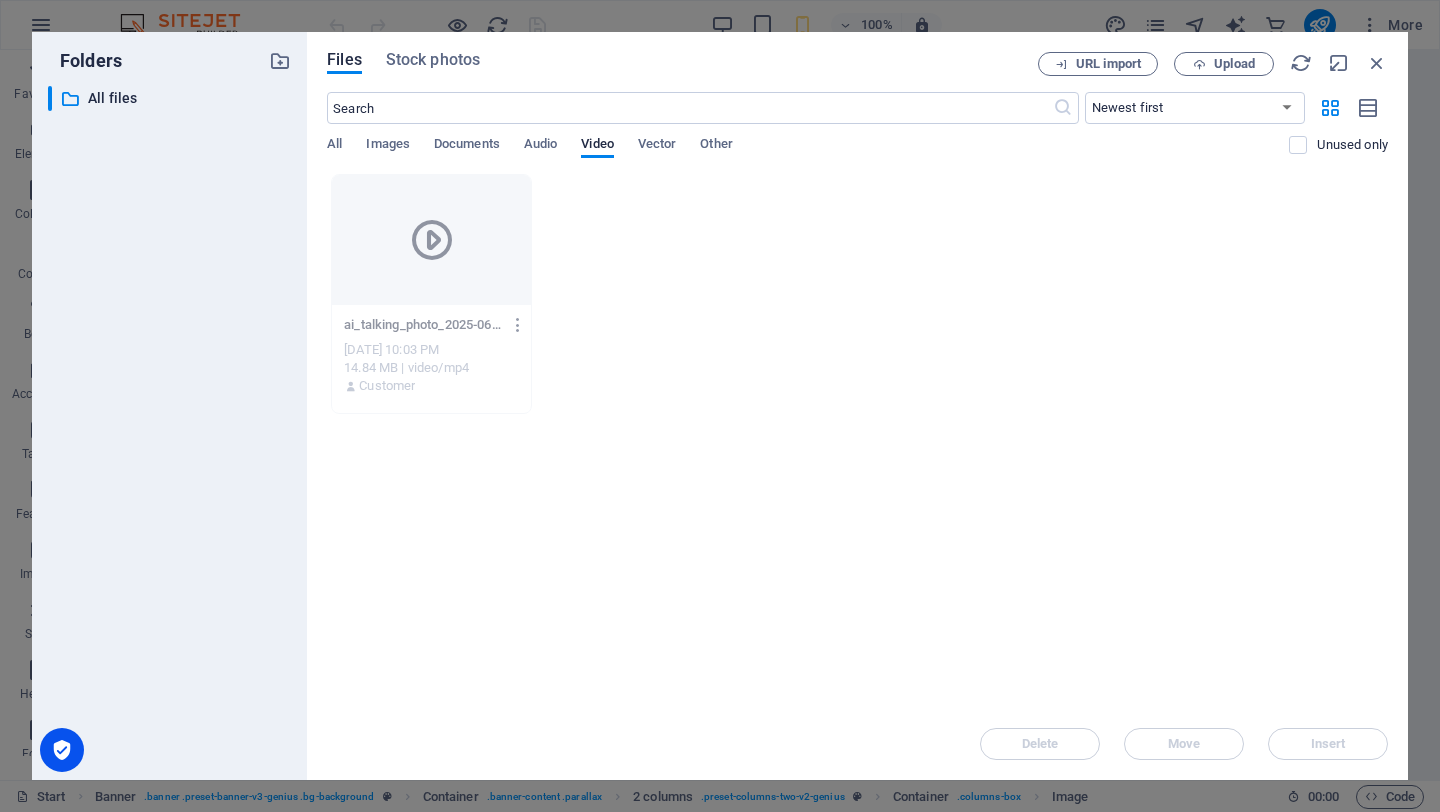 click at bounding box center [518, 325] 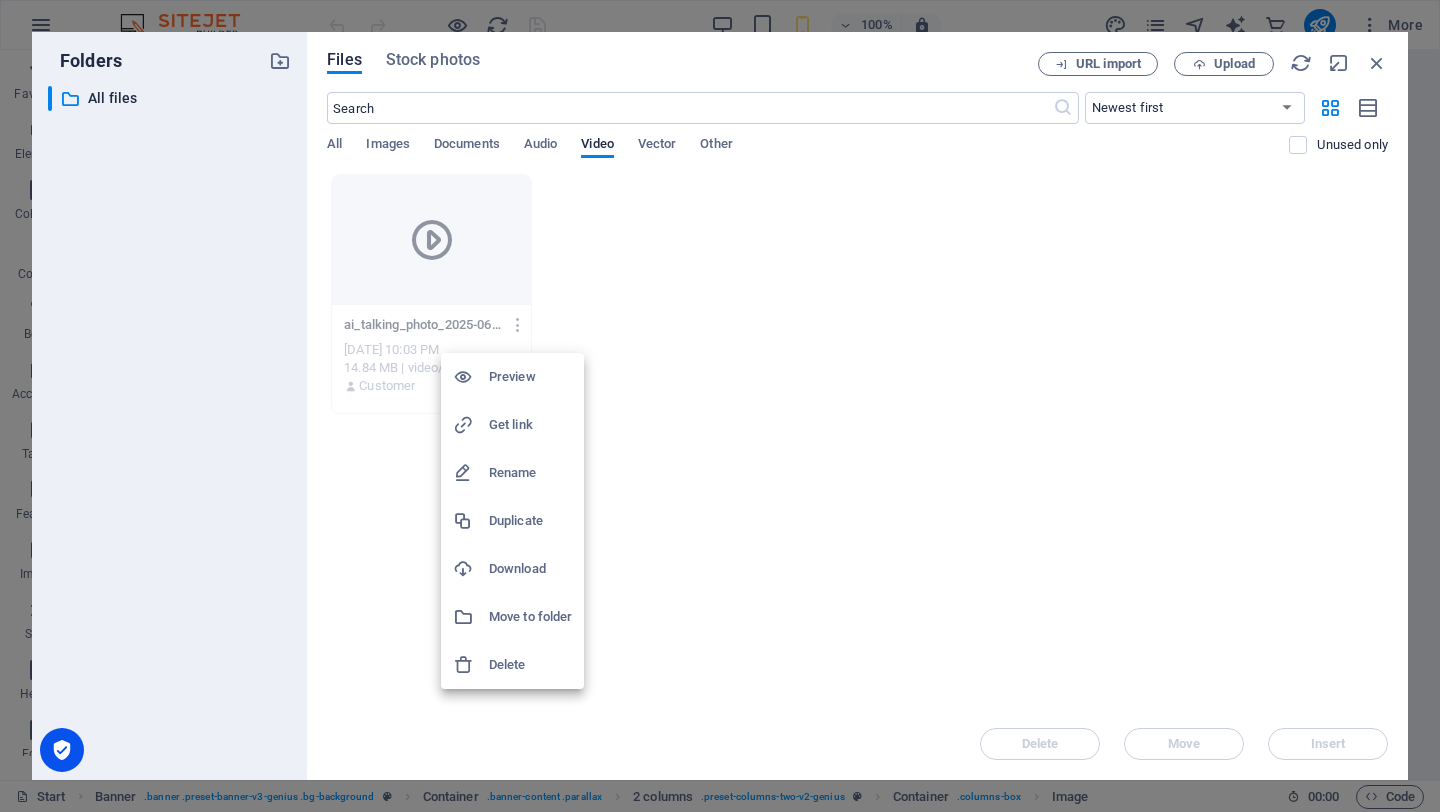 click on "Delete" at bounding box center (530, 665) 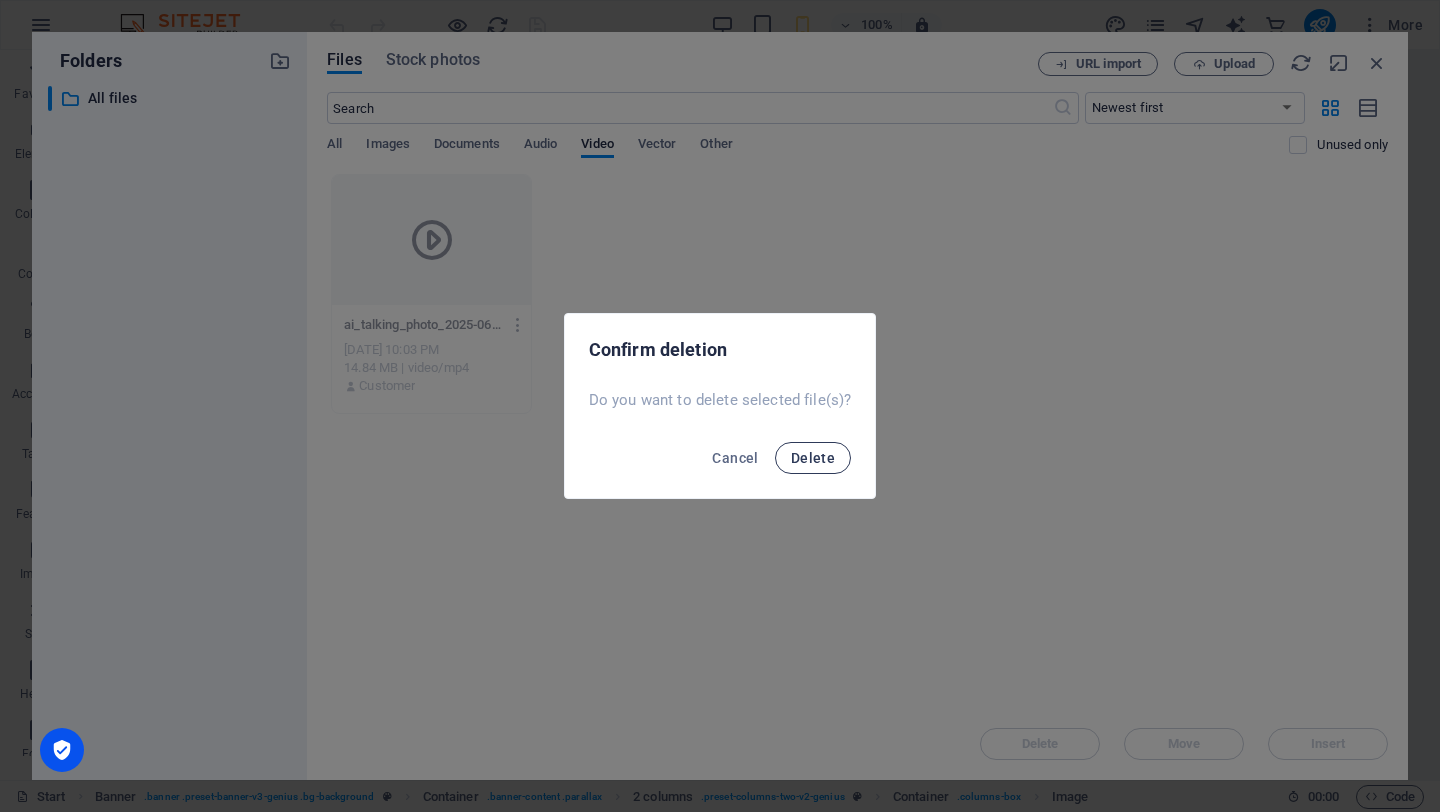 click on "Delete" at bounding box center [813, 458] 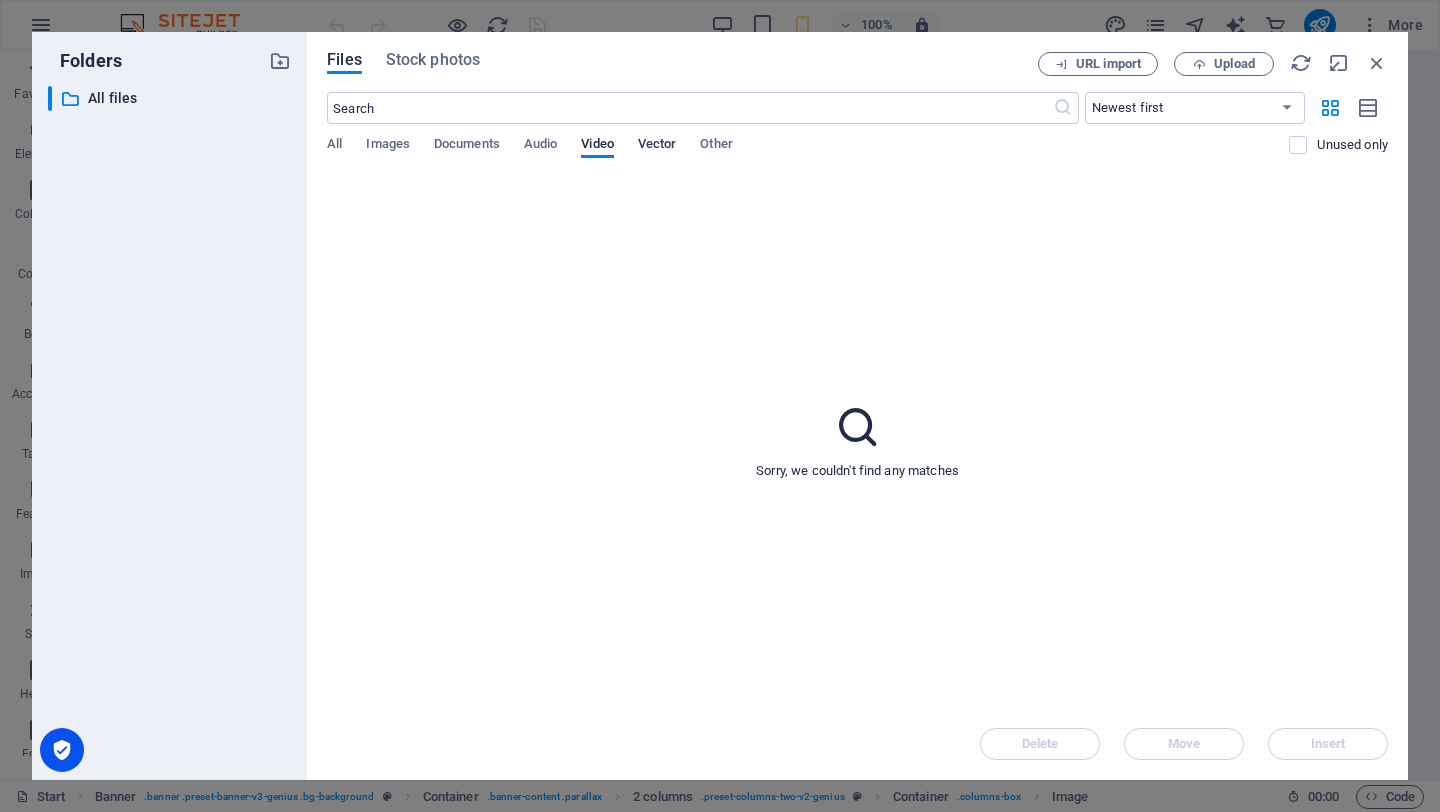 click on "Vector" at bounding box center [657, 146] 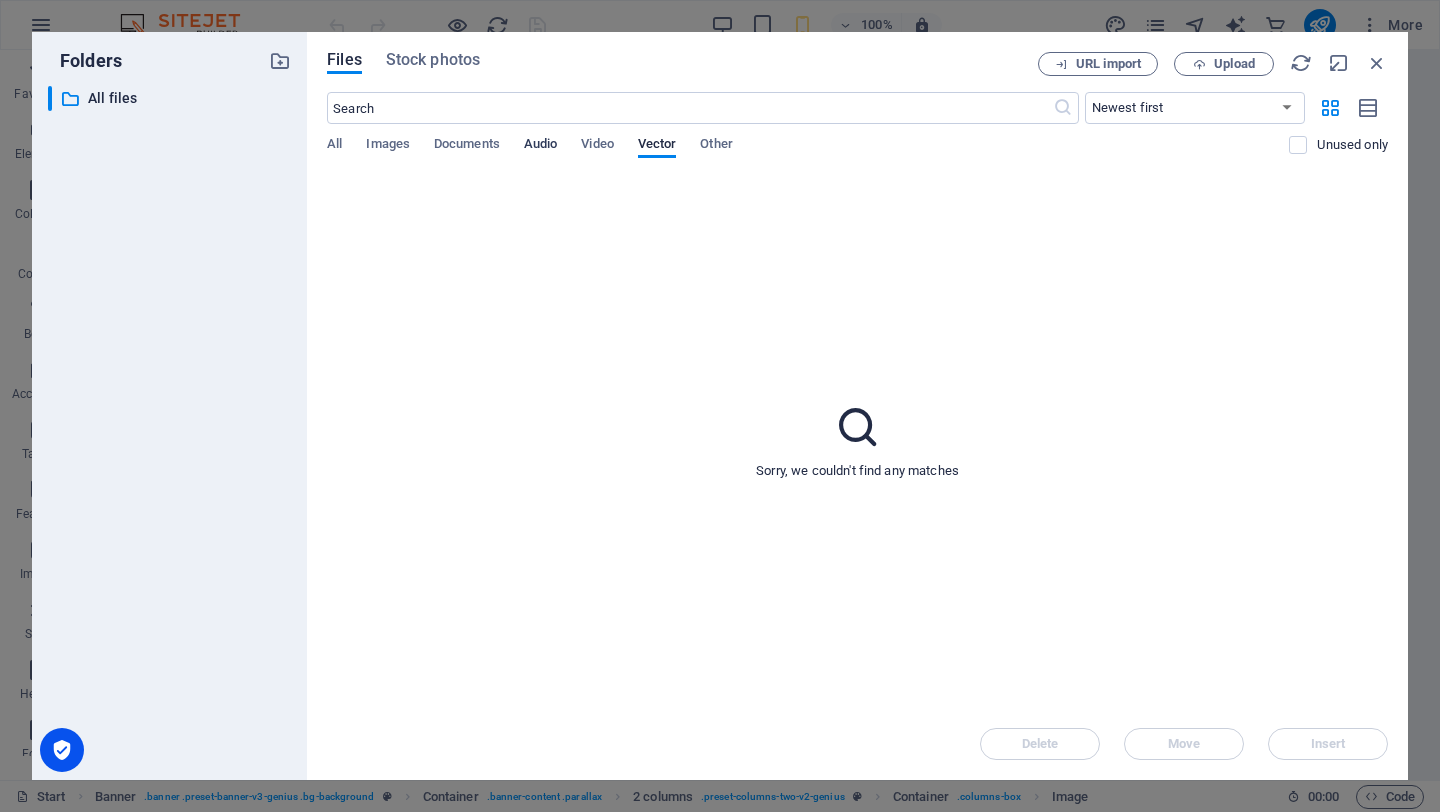 click on "Audio" at bounding box center [540, 146] 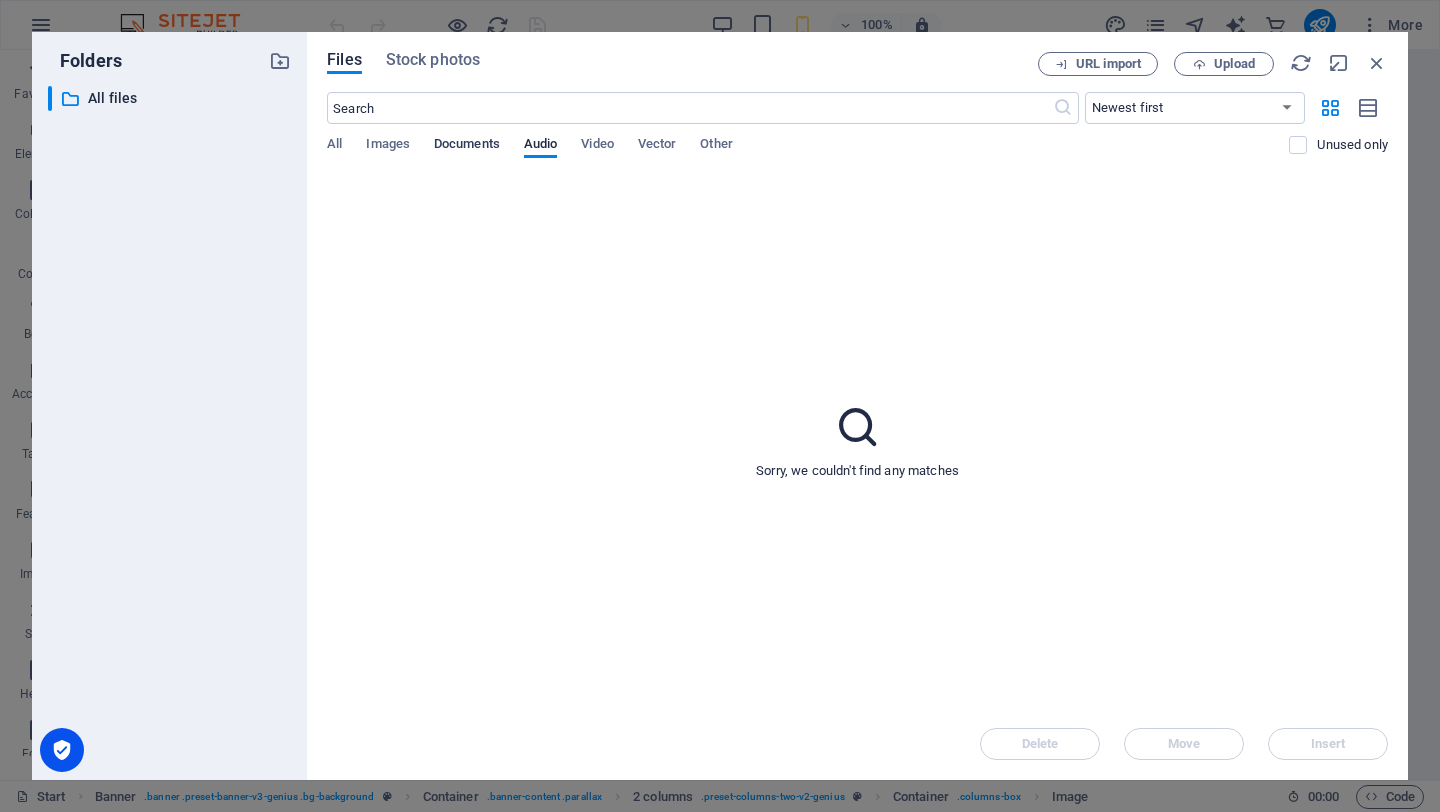 click on "Documents" at bounding box center (467, 146) 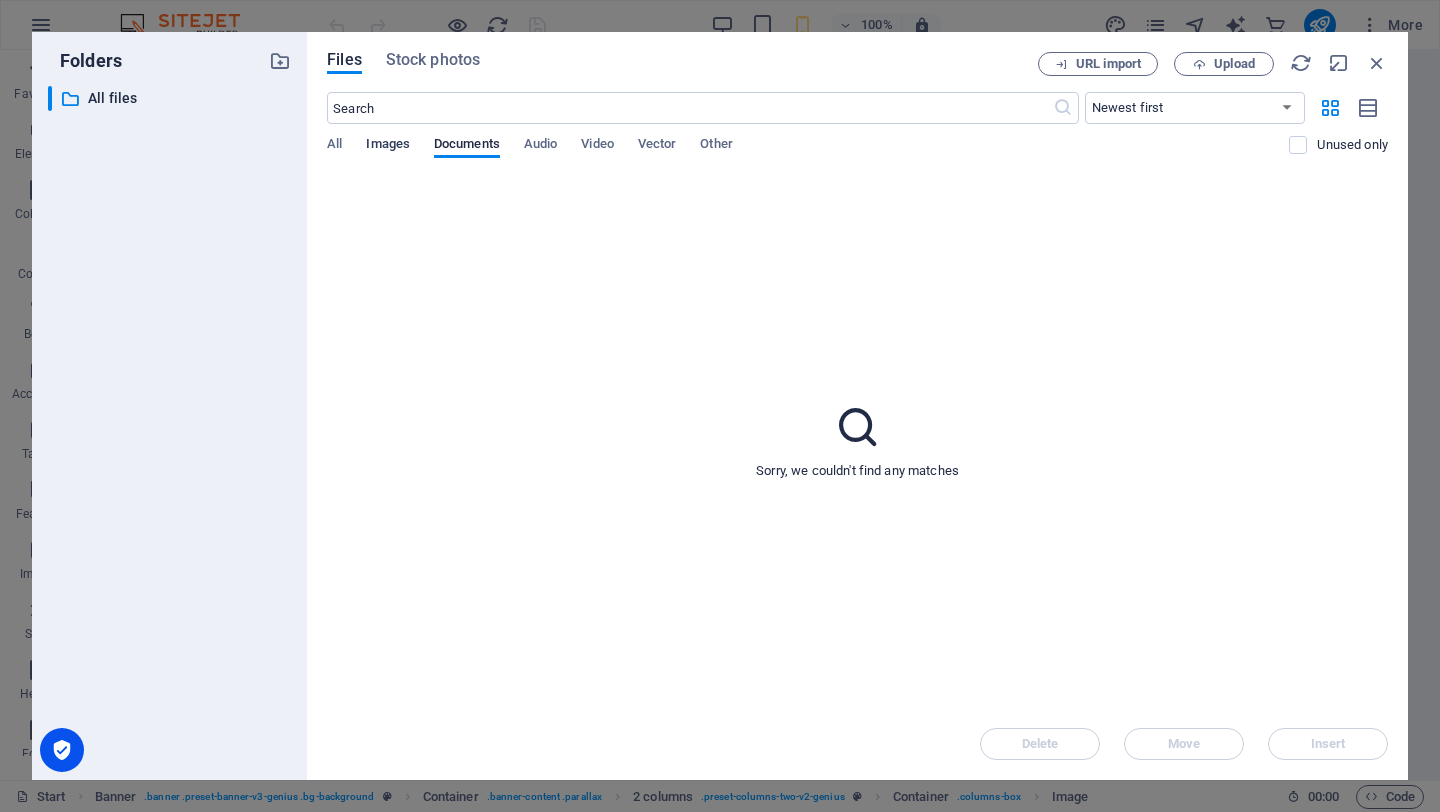click on "Images" at bounding box center [388, 146] 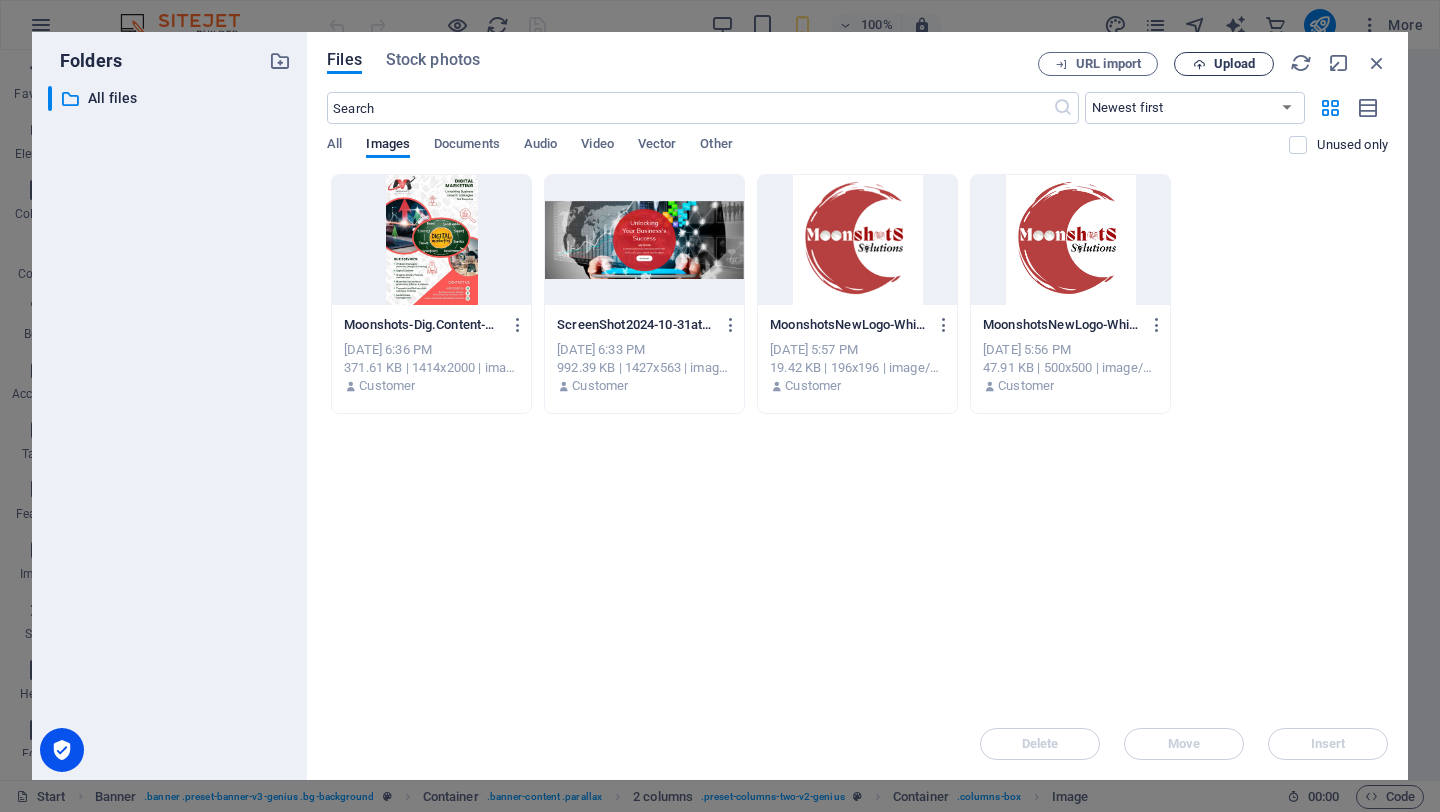 click on "Upload" at bounding box center [1234, 64] 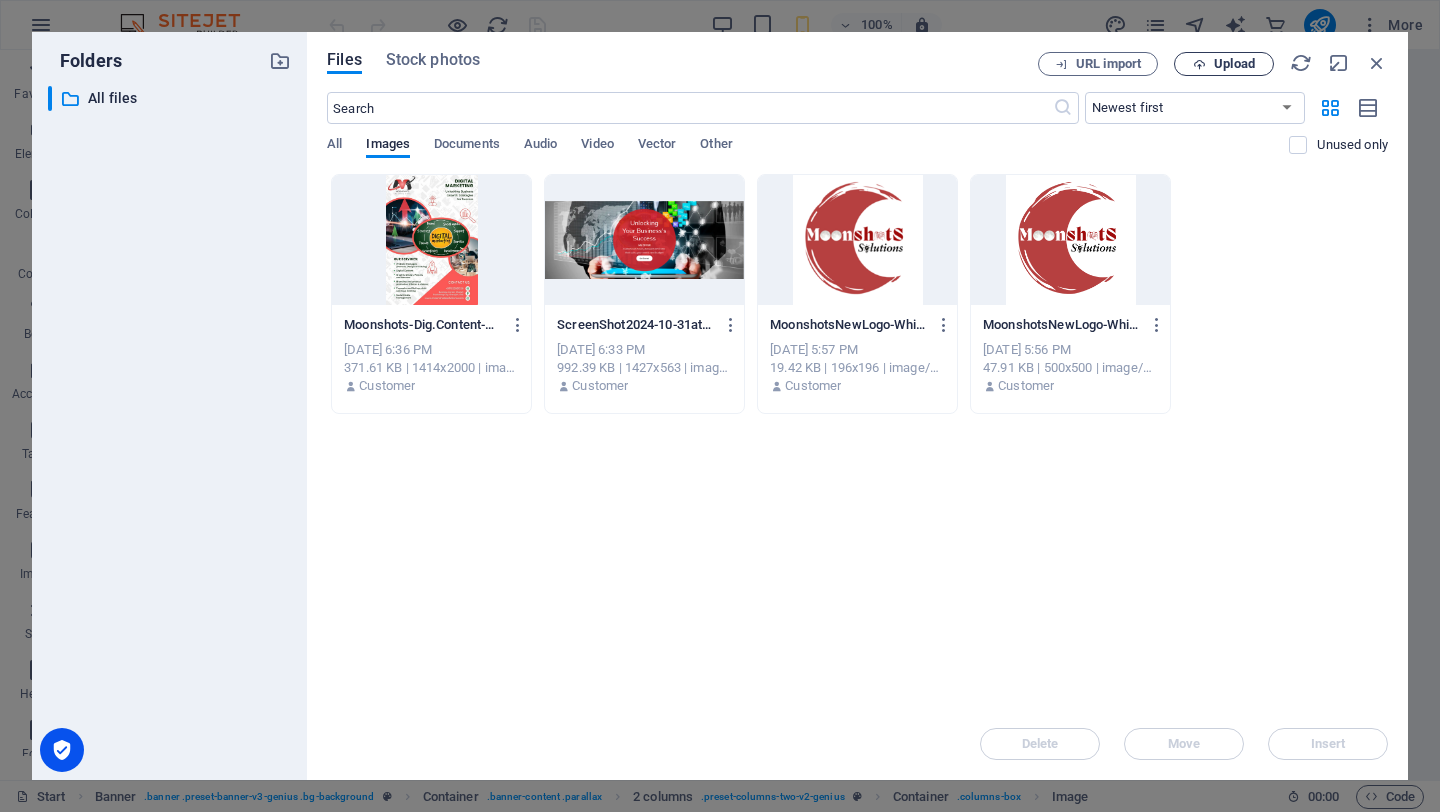 click on "Upload" at bounding box center [1234, 64] 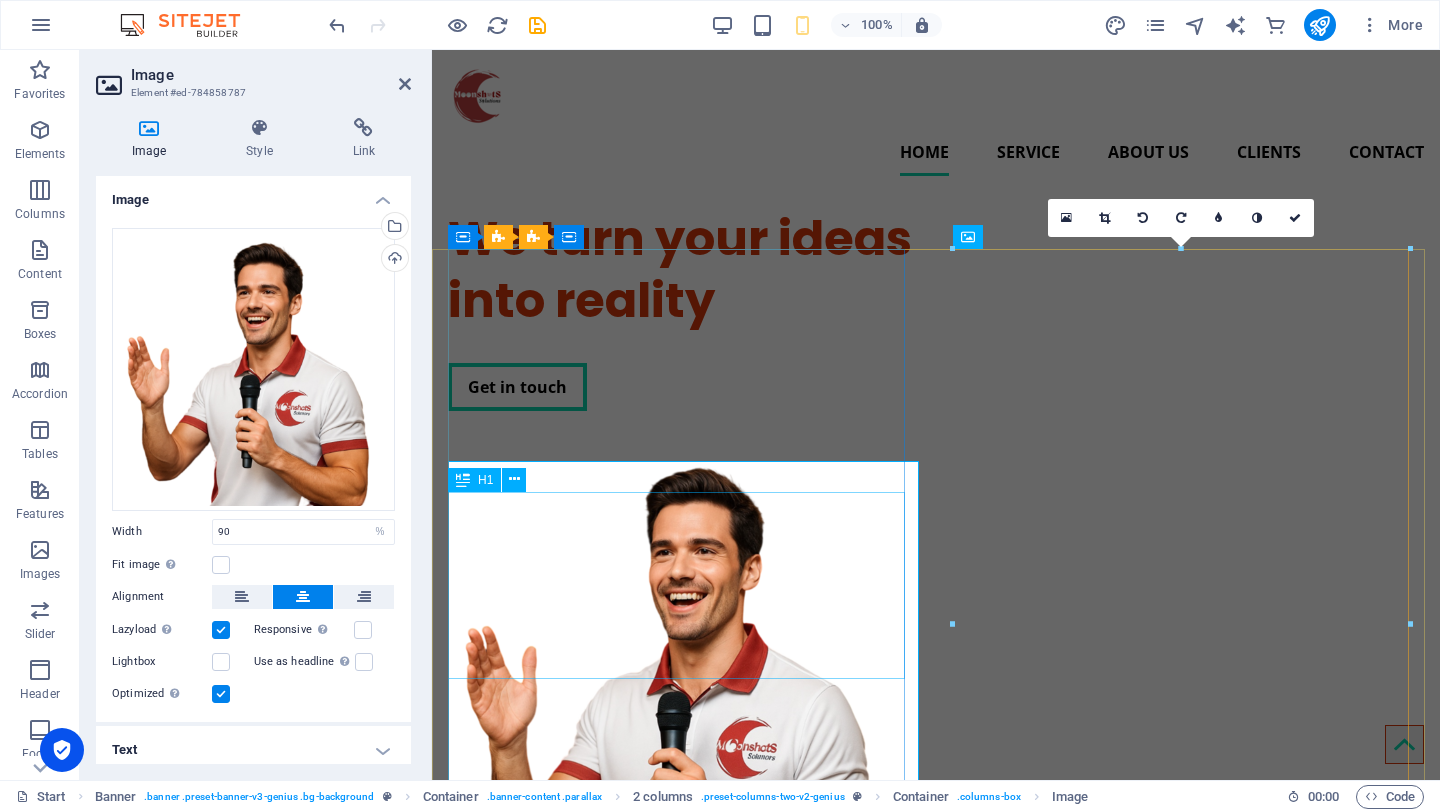 type on "463" 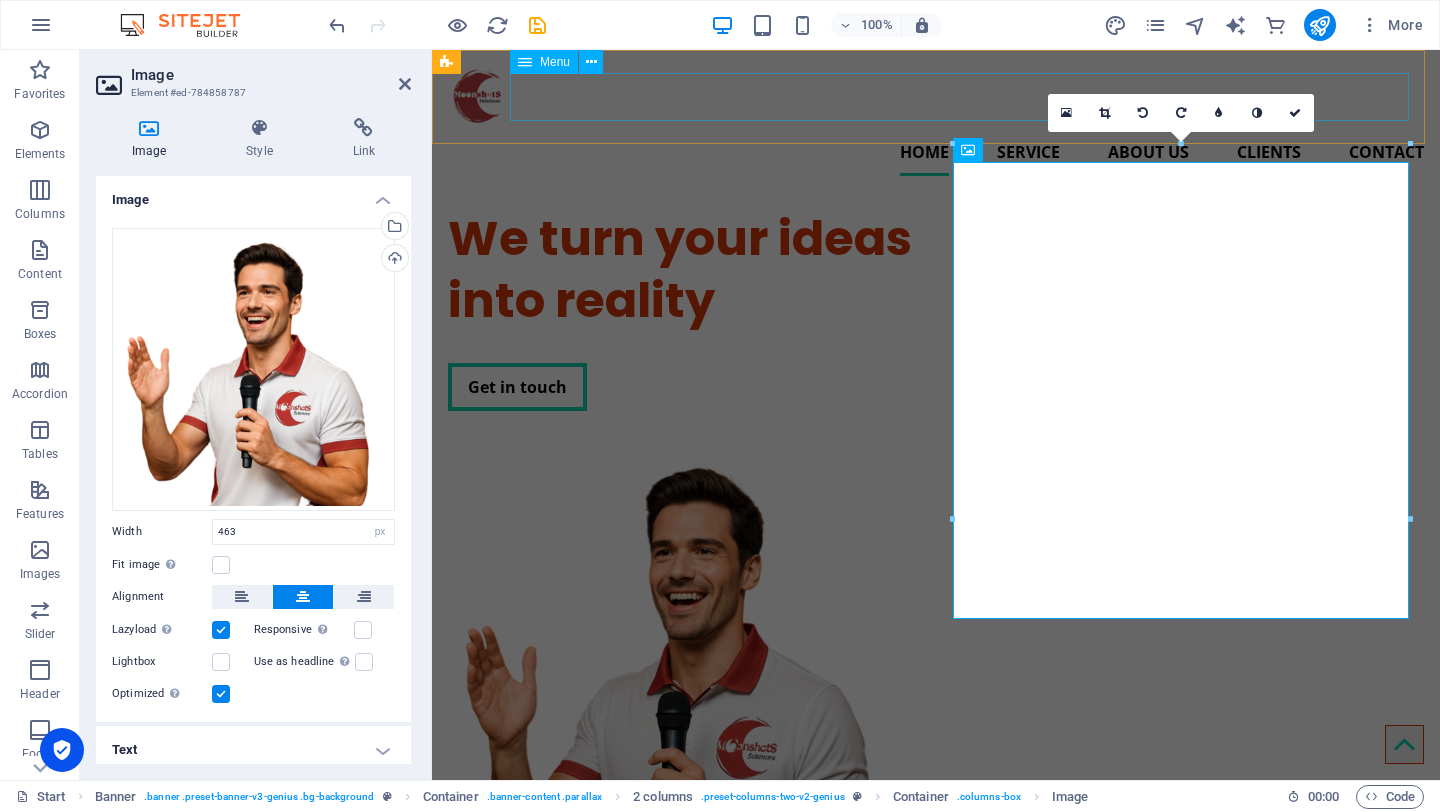 click on "Home Service About us Clients Contact" at bounding box center [936, 152] 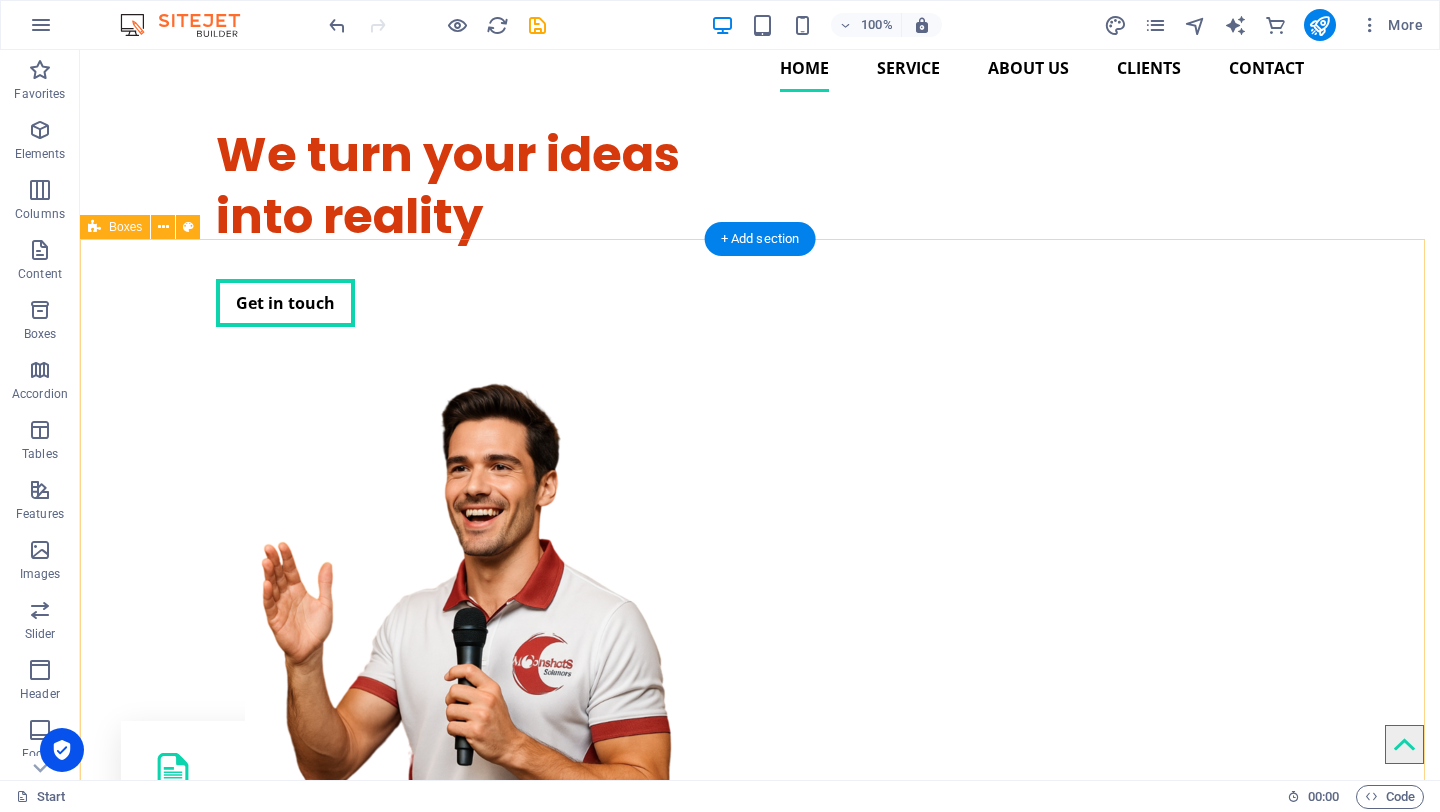 scroll, scrollTop: 0, scrollLeft: 0, axis: both 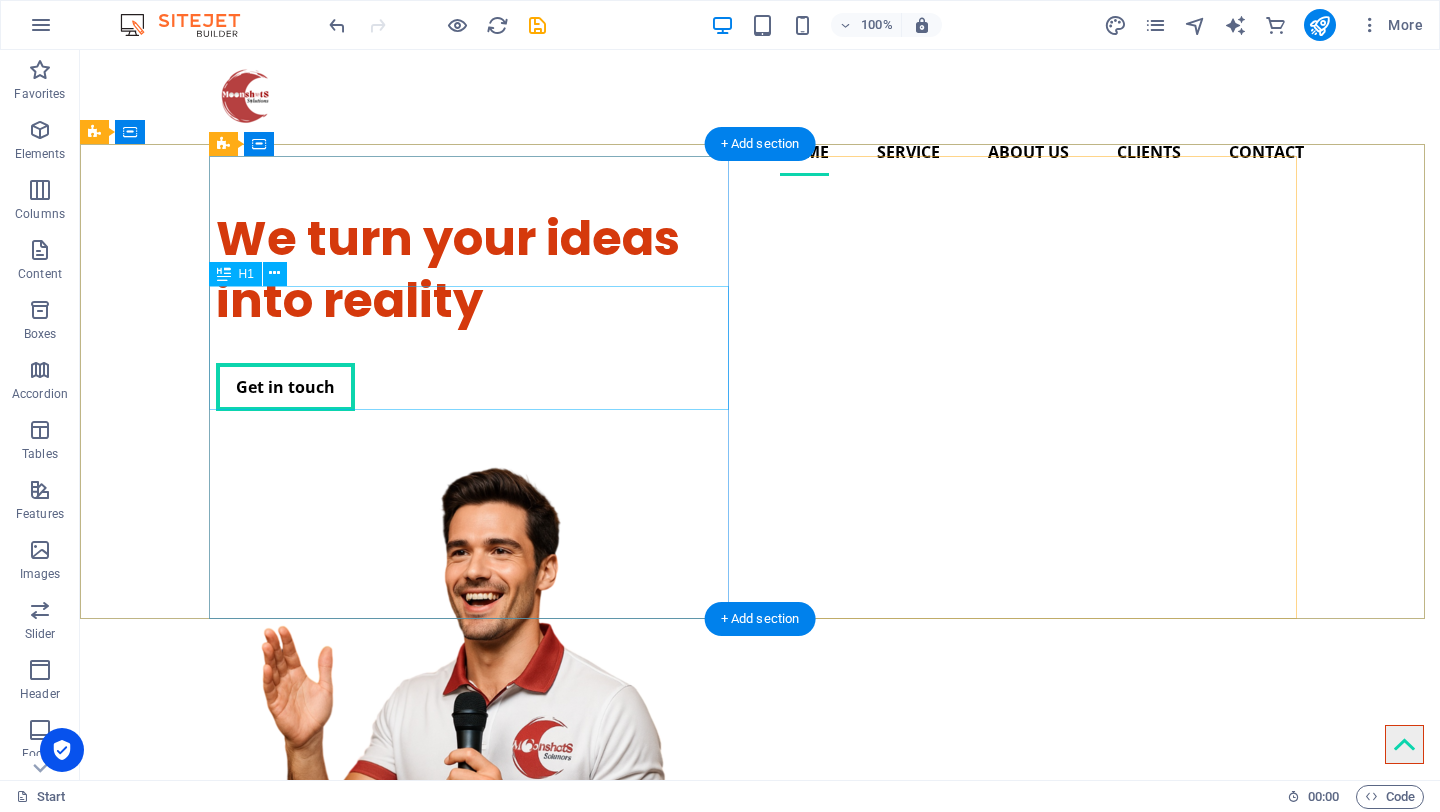 click on "We turn your ideas into reality" at bounding box center (476, 270) 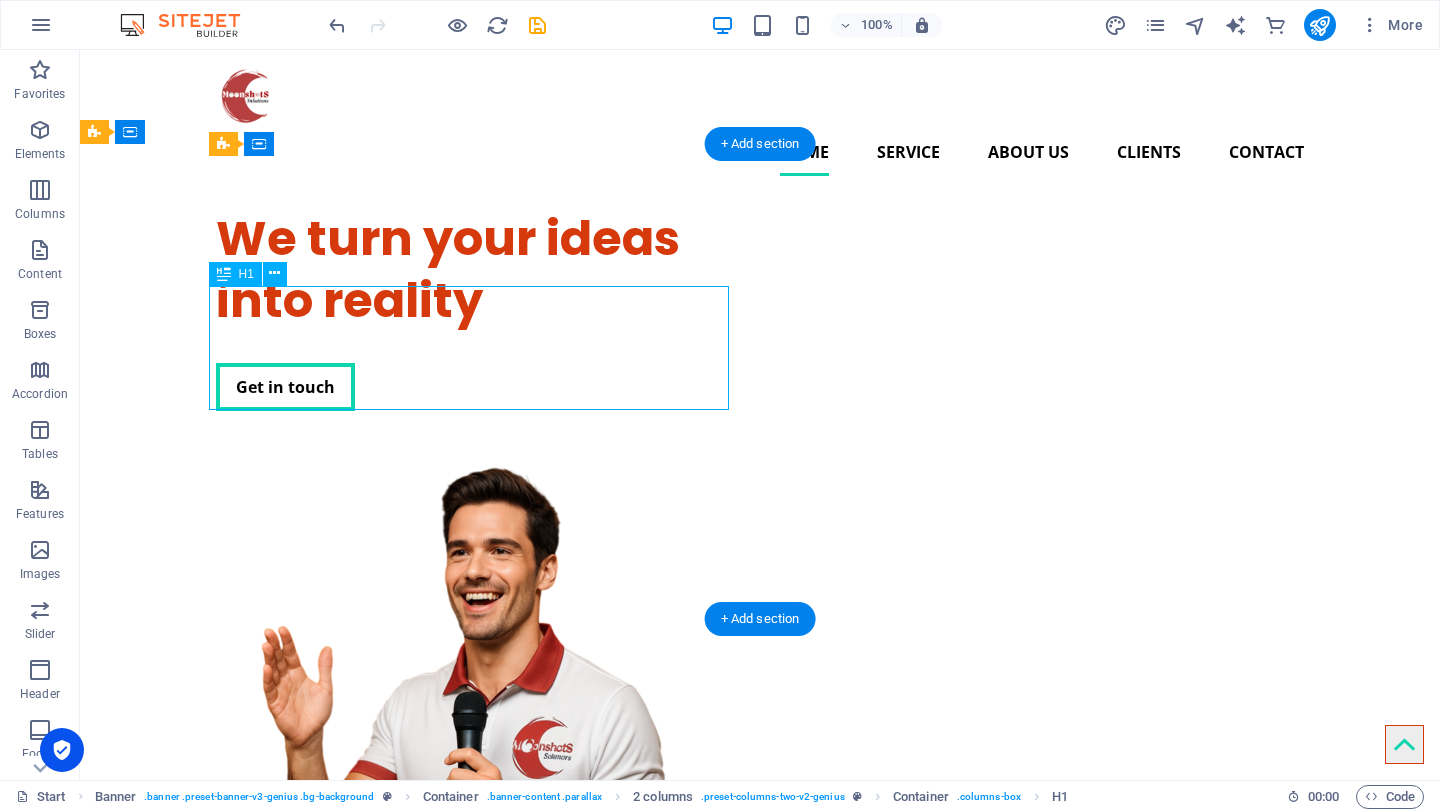 click on "We turn your ideas into reality" at bounding box center [476, 270] 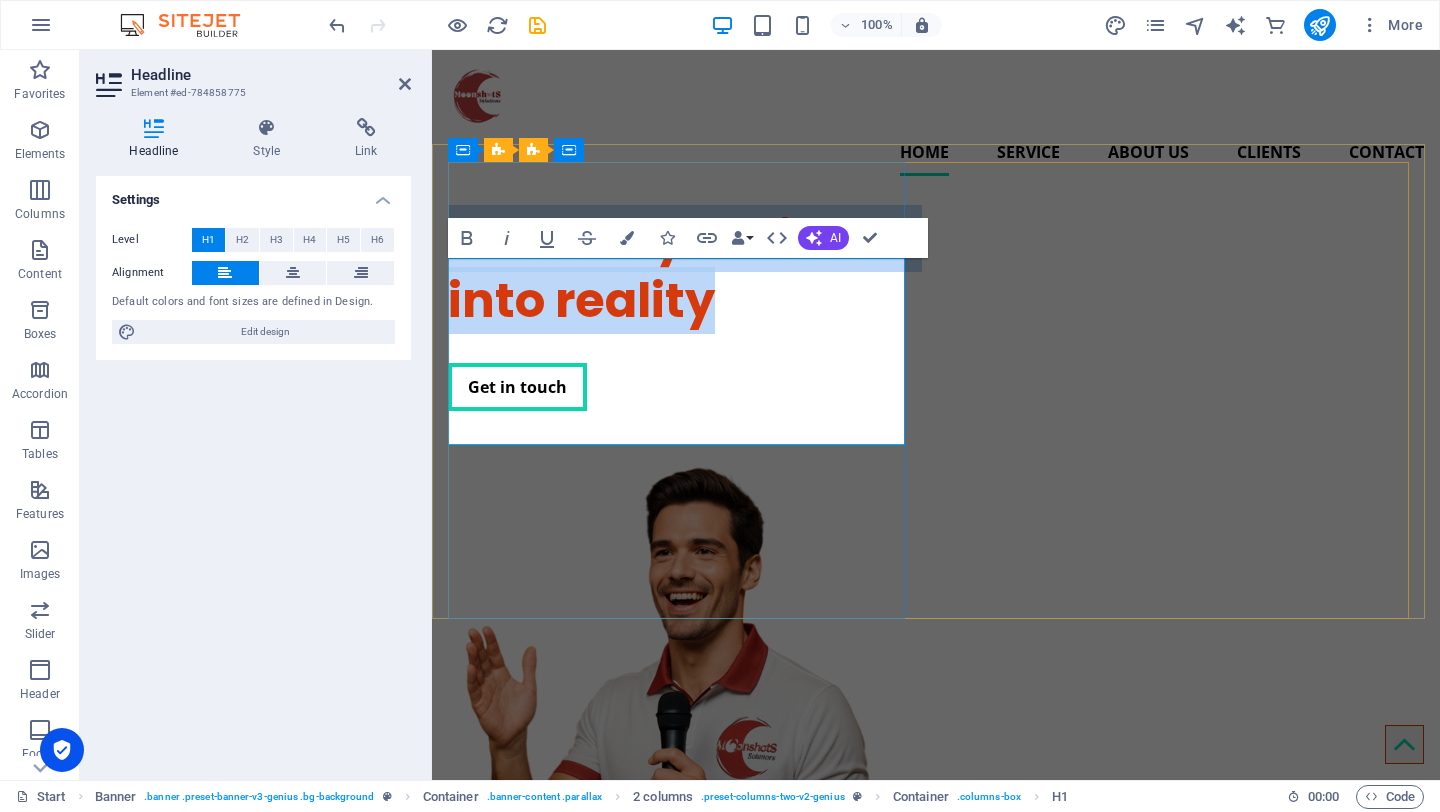 type 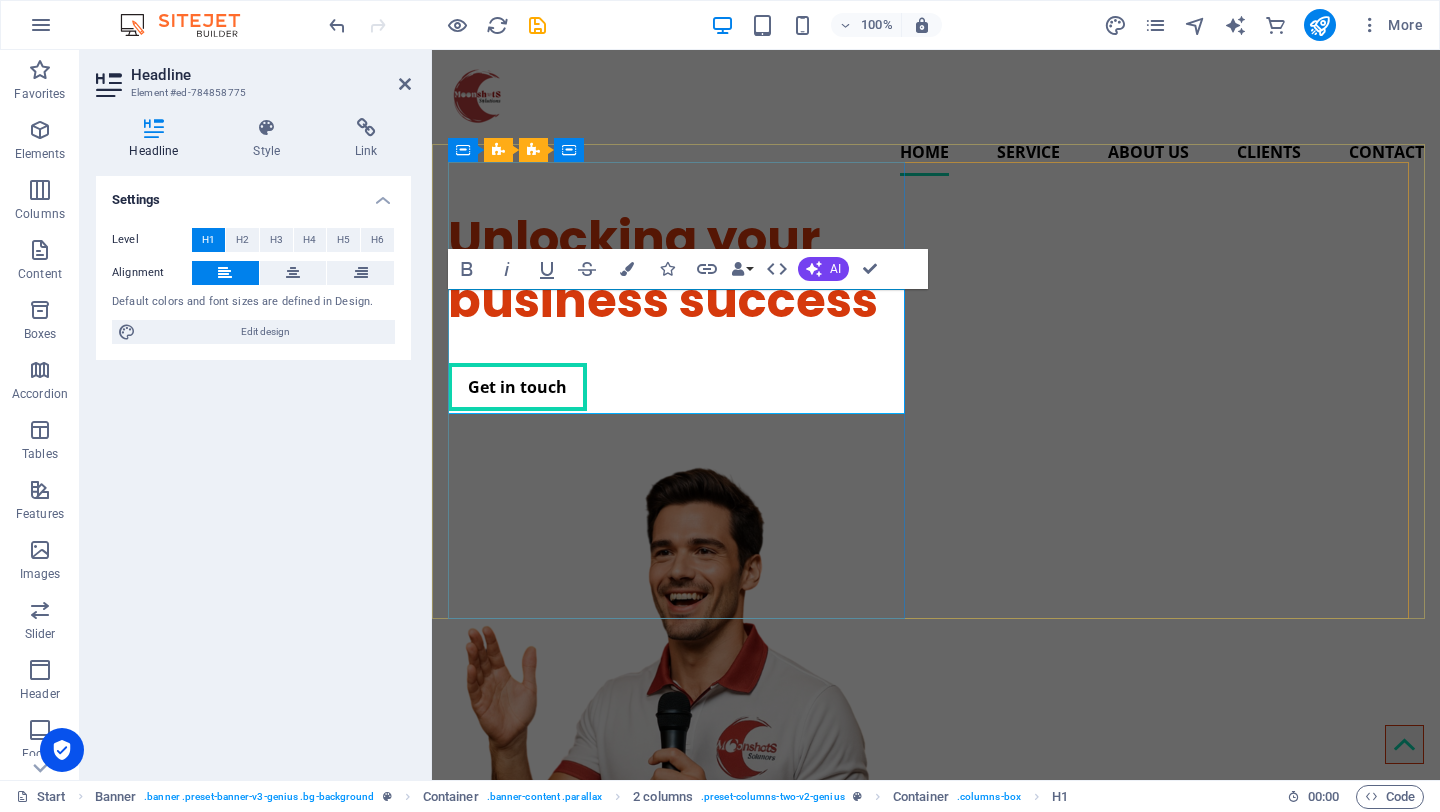 click on "Unlocking your business success" at bounding box center [663, 269] 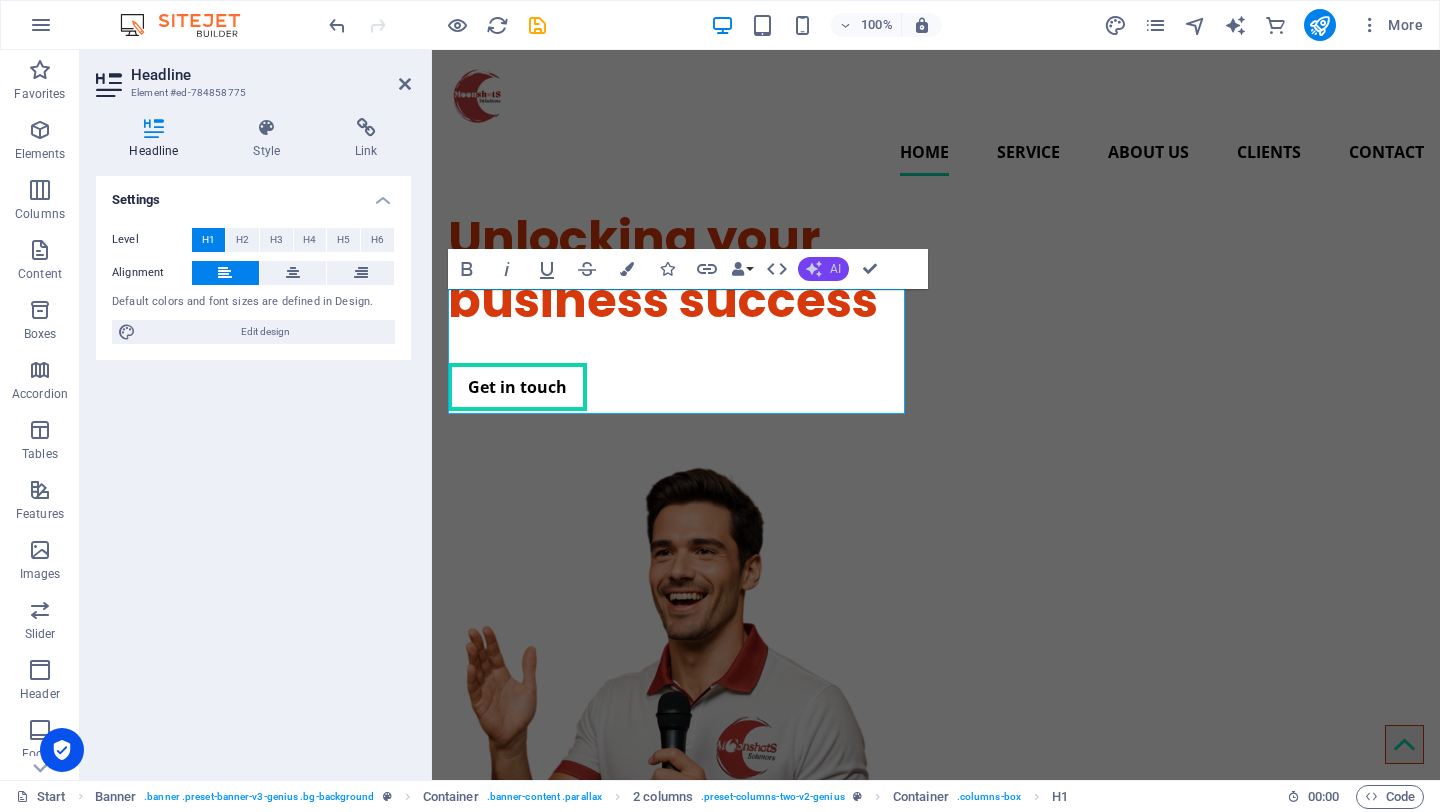 click 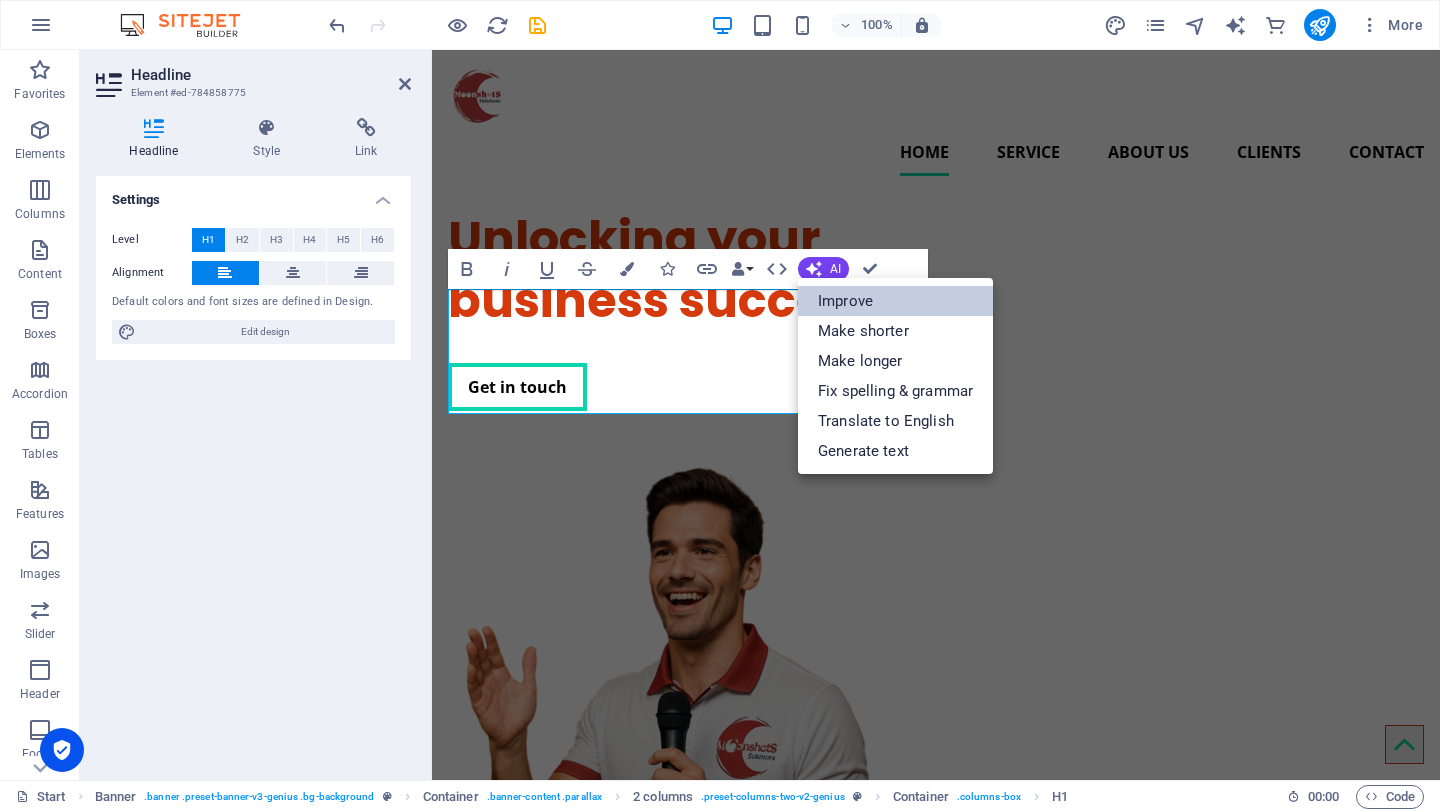 click on "Improve" at bounding box center [895, 301] 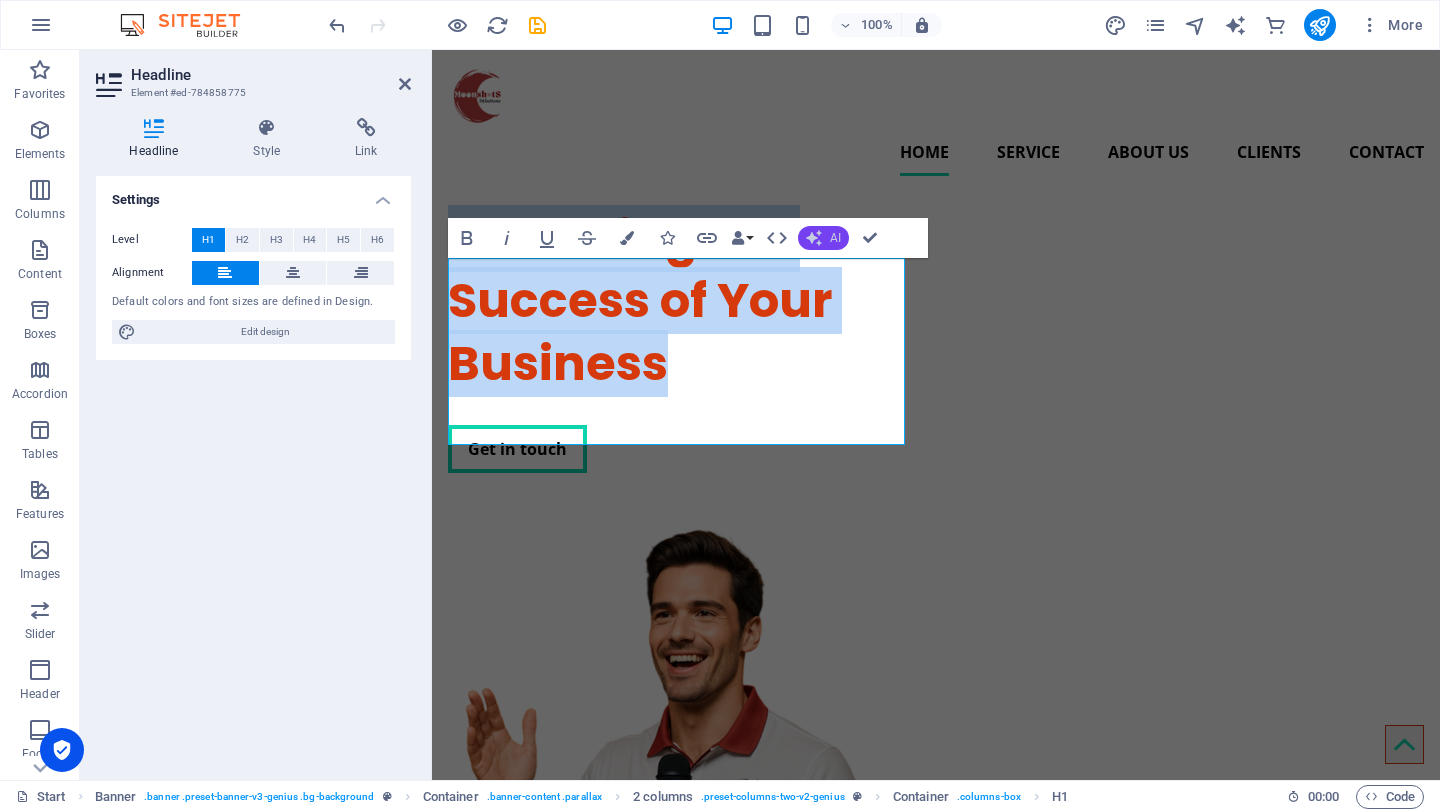 click on "AI" at bounding box center (823, 238) 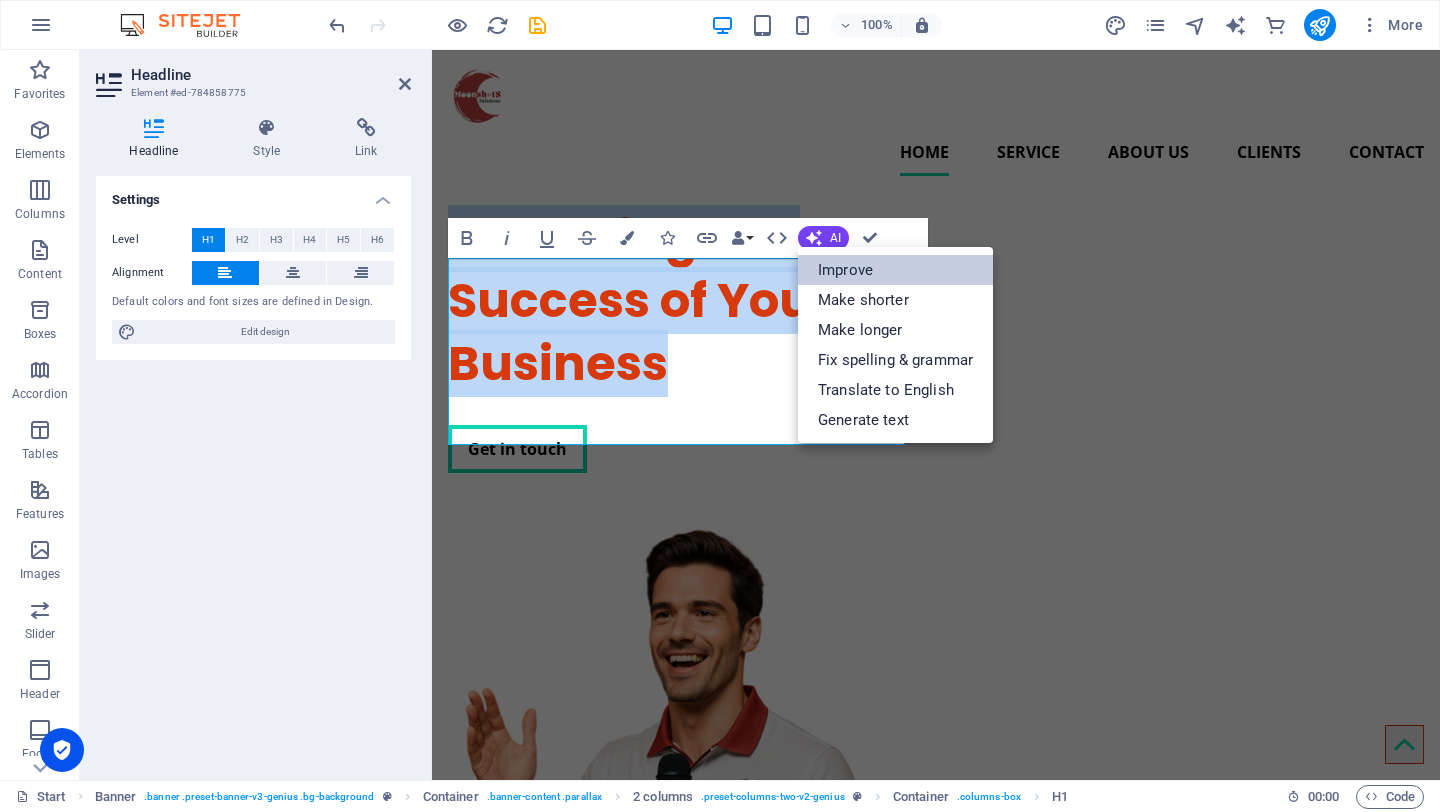 click on "Improve" at bounding box center [895, 270] 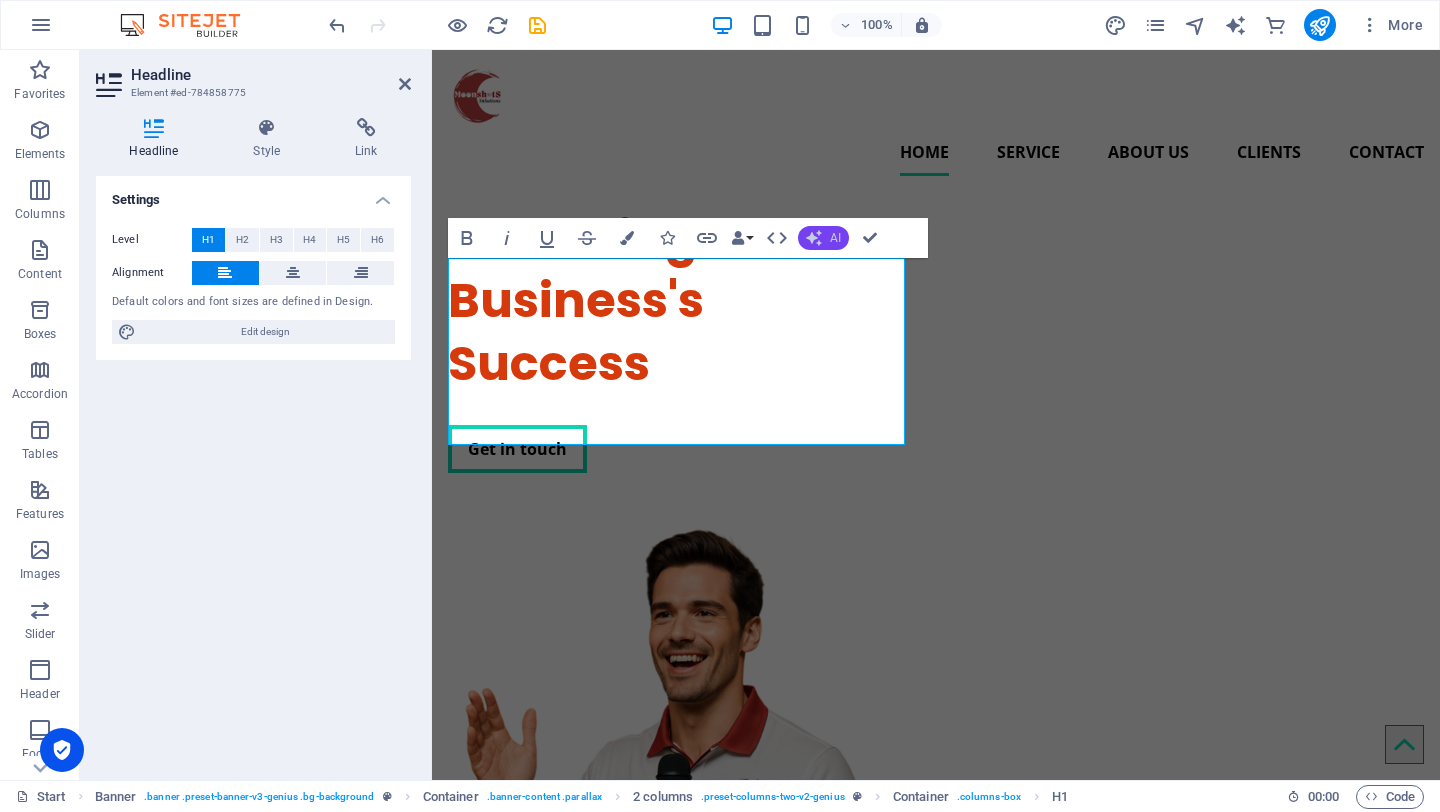 click on "AI" at bounding box center (823, 238) 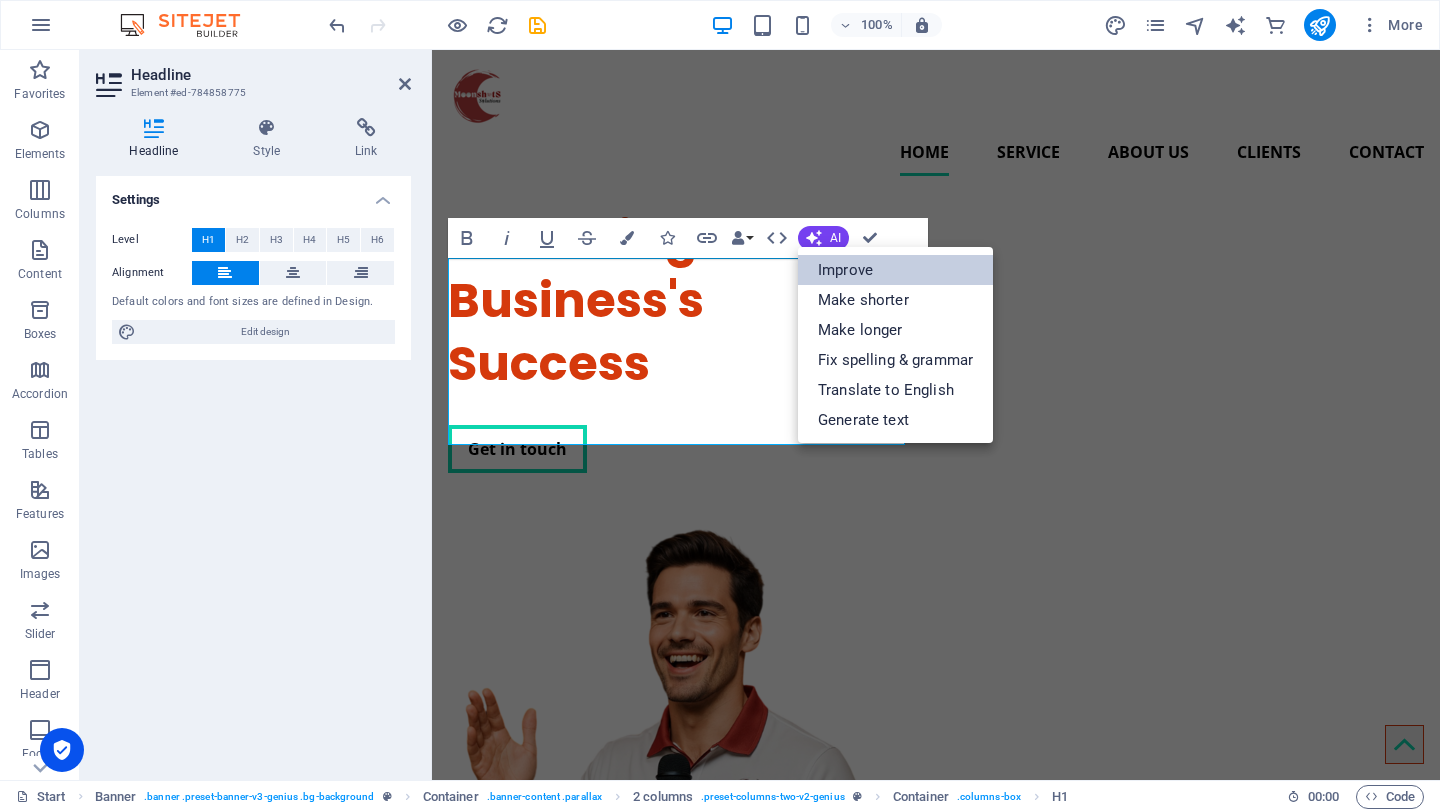 click on "Improve" at bounding box center (895, 270) 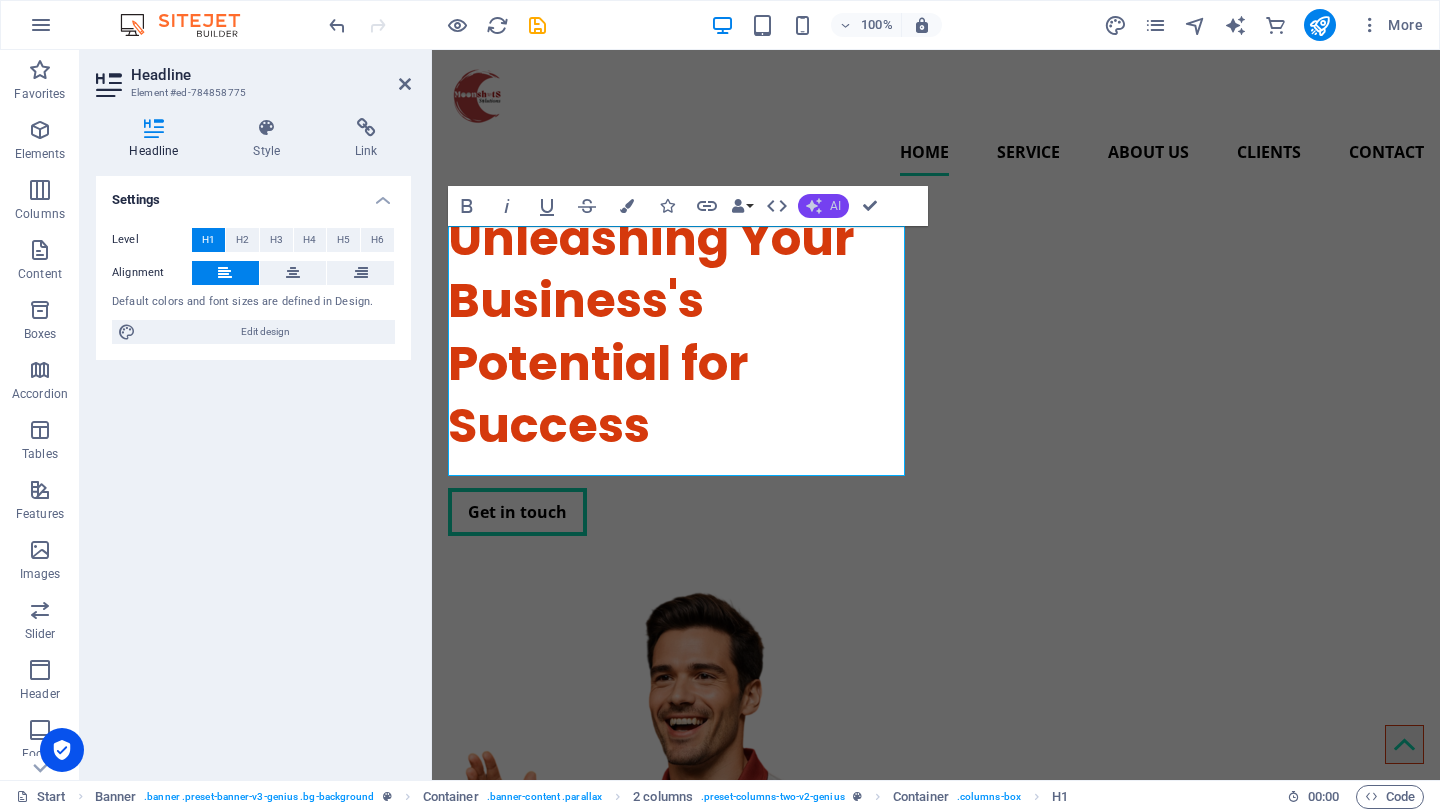 click 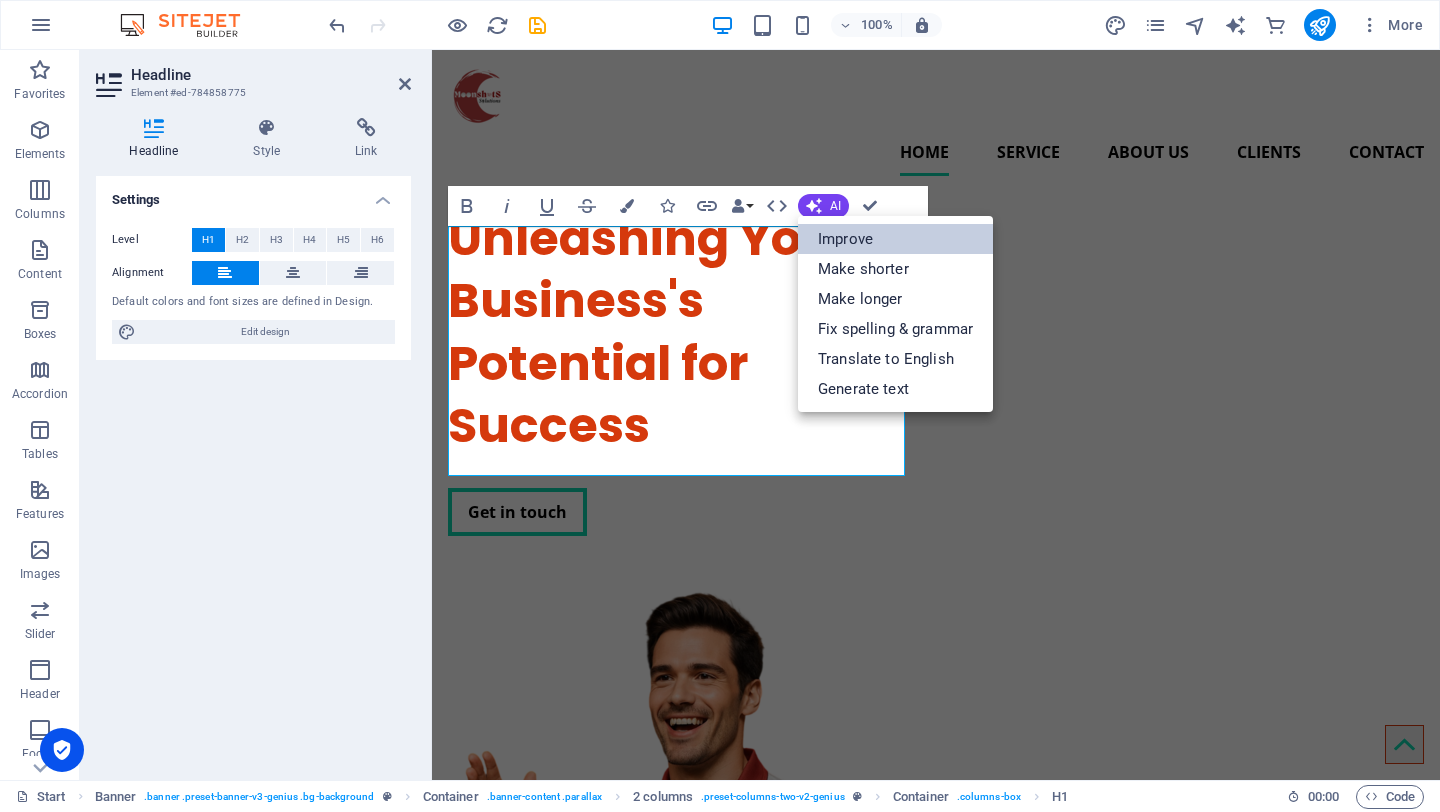 click on "Improve" at bounding box center [895, 239] 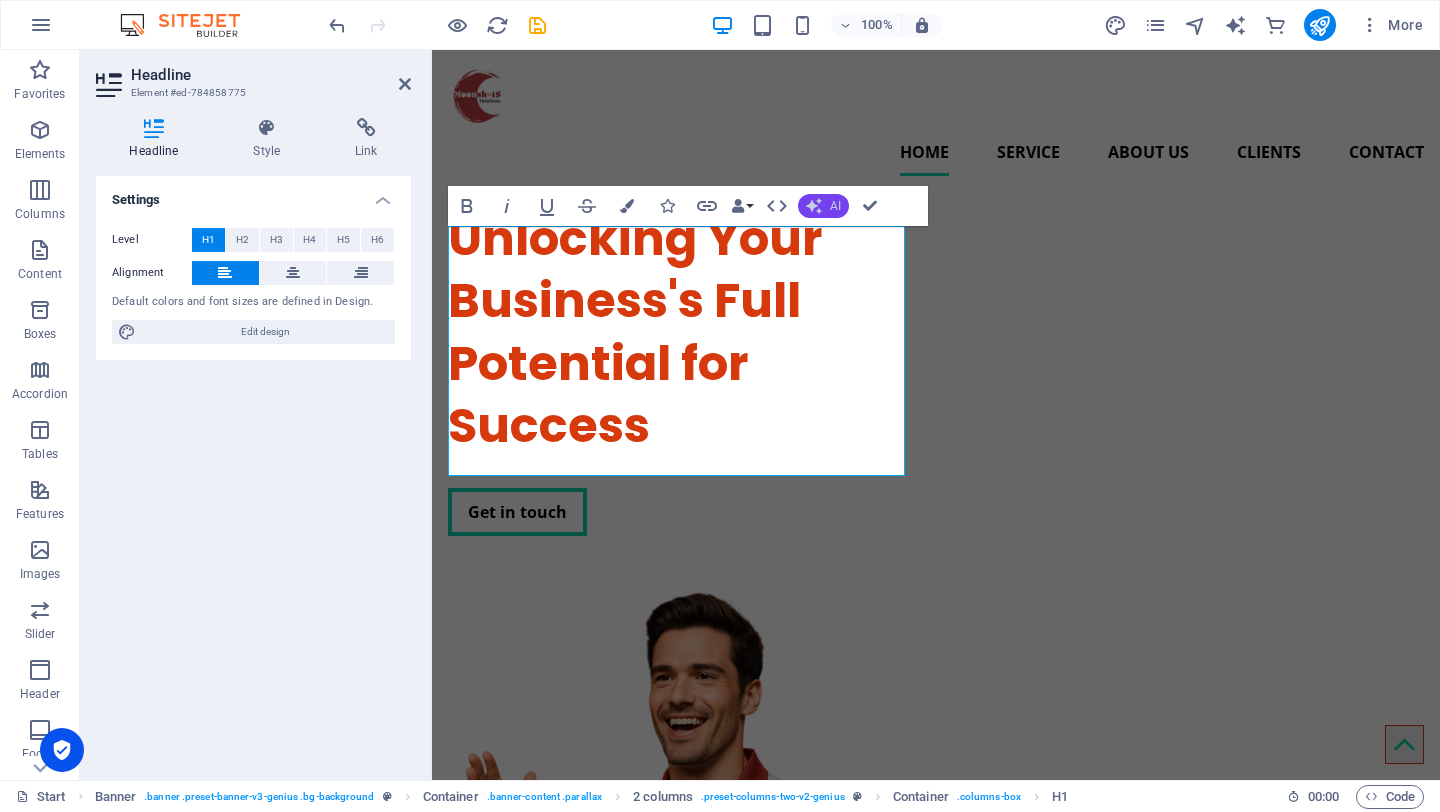 click 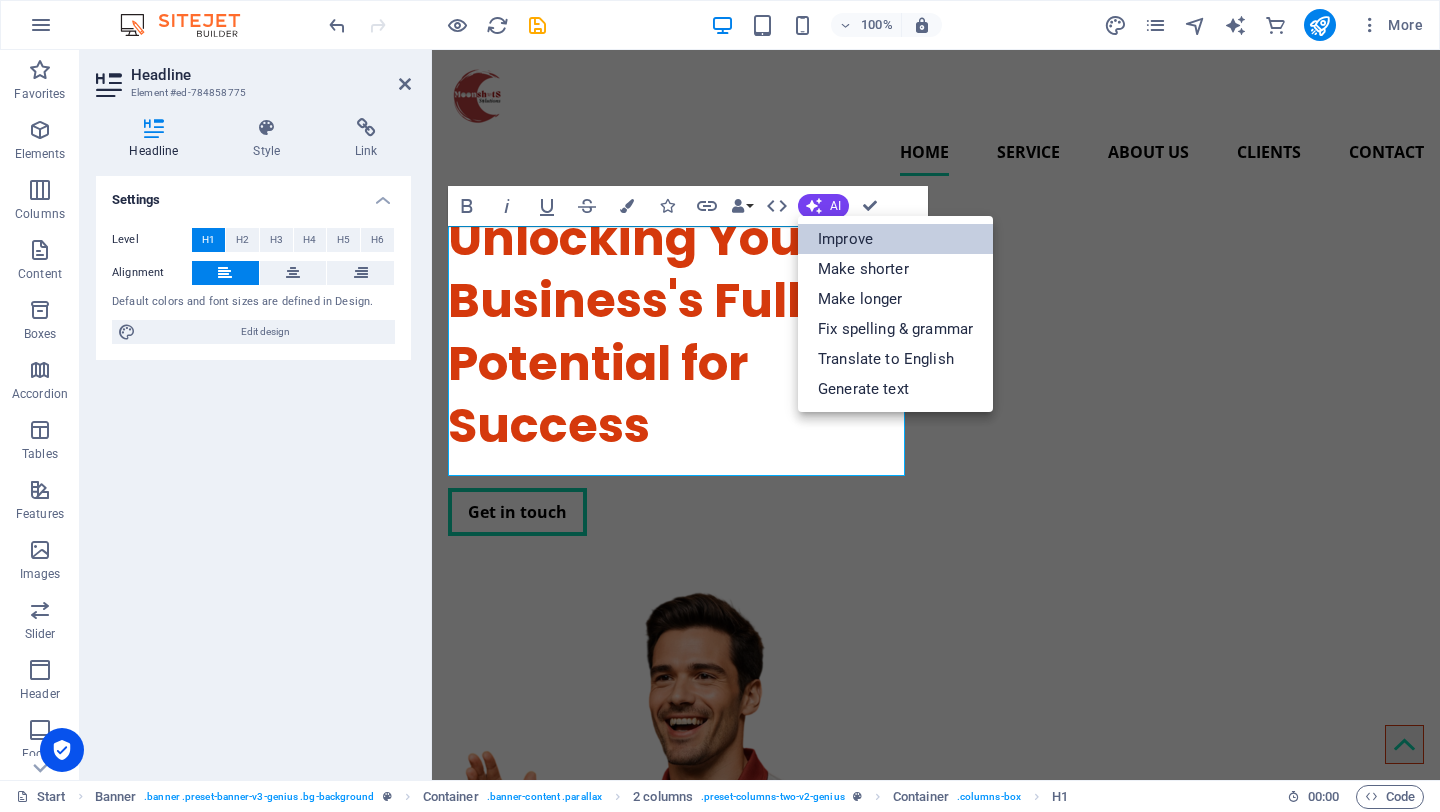 click on "Improve" at bounding box center [895, 239] 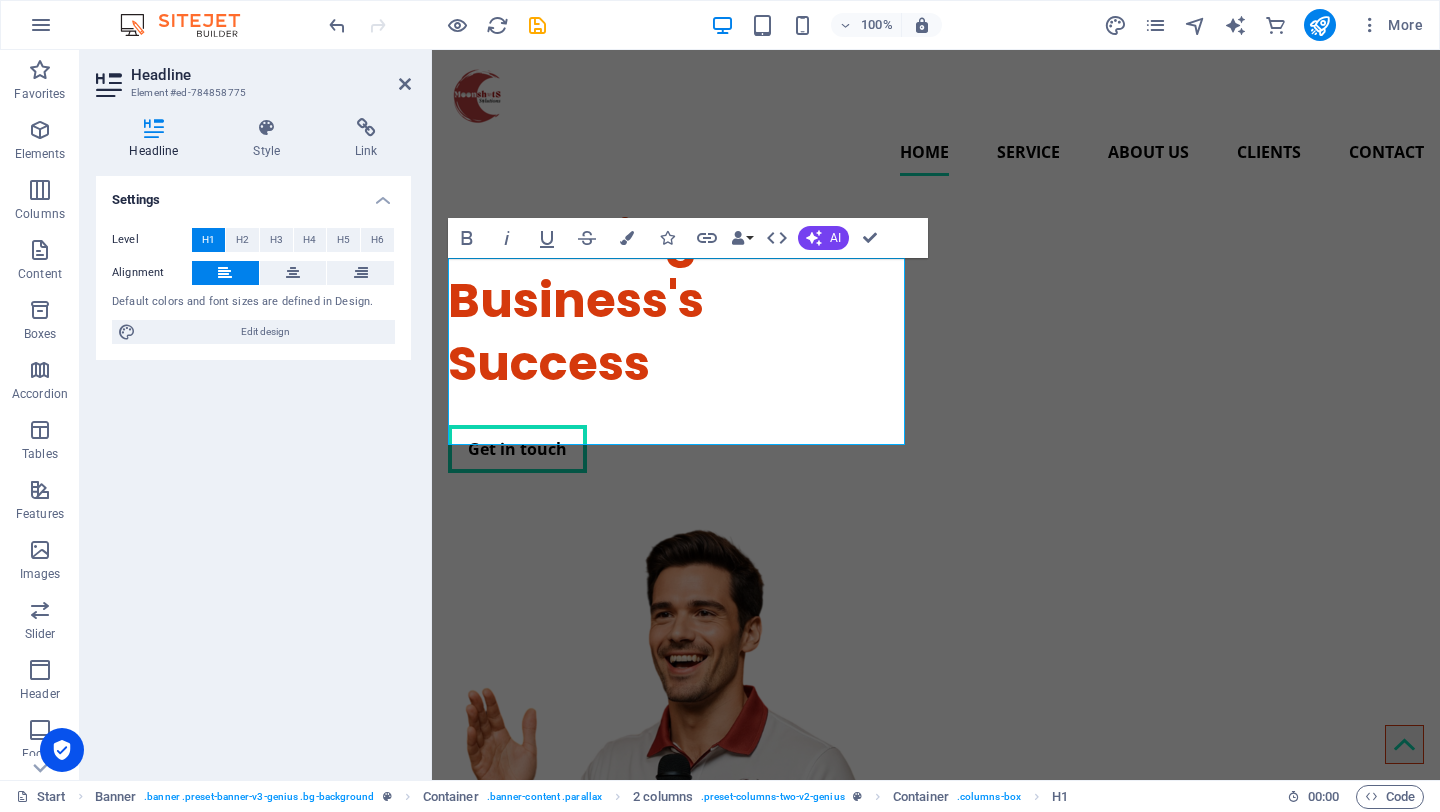 click on "Headline Element #ed-784858775" at bounding box center [253, 76] 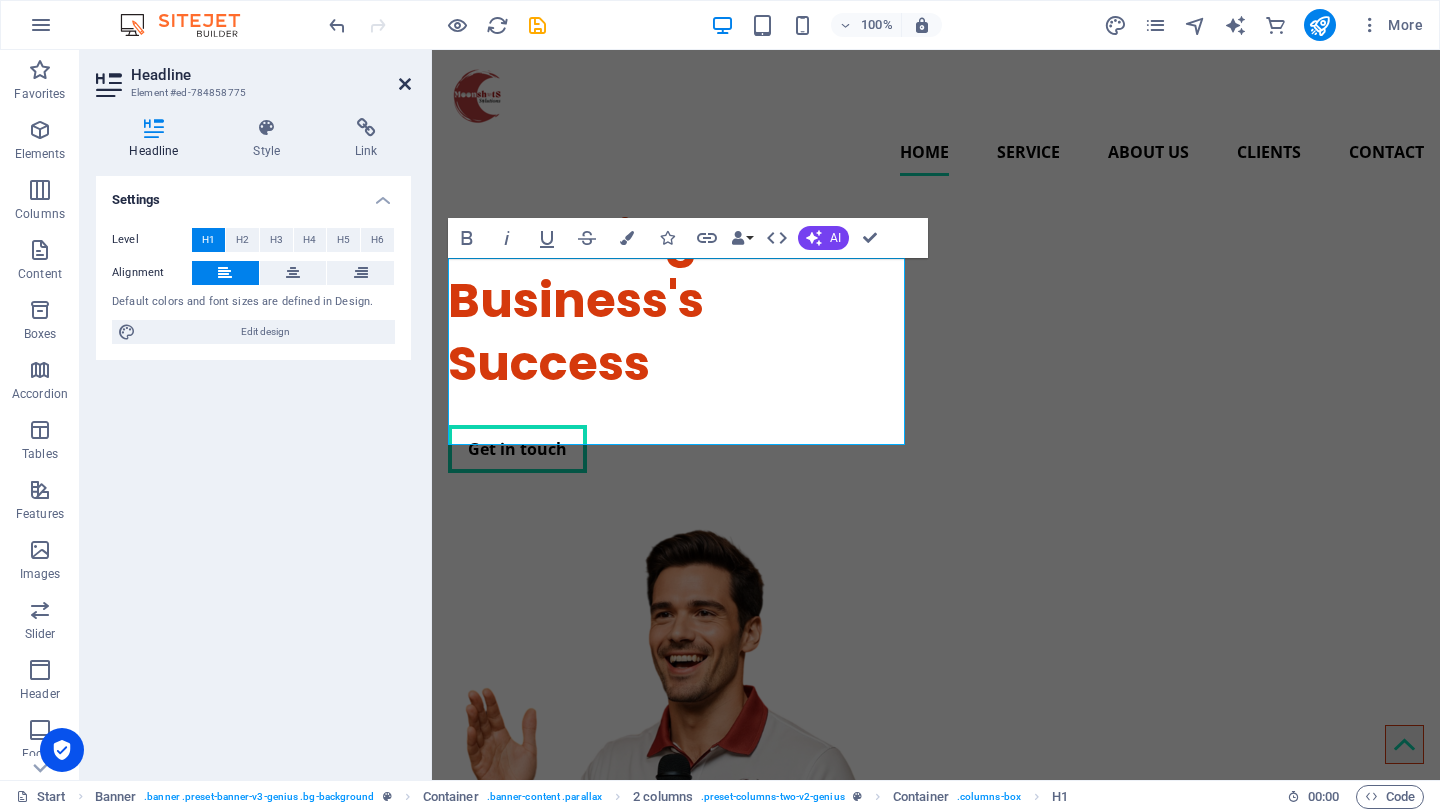 click at bounding box center [405, 84] 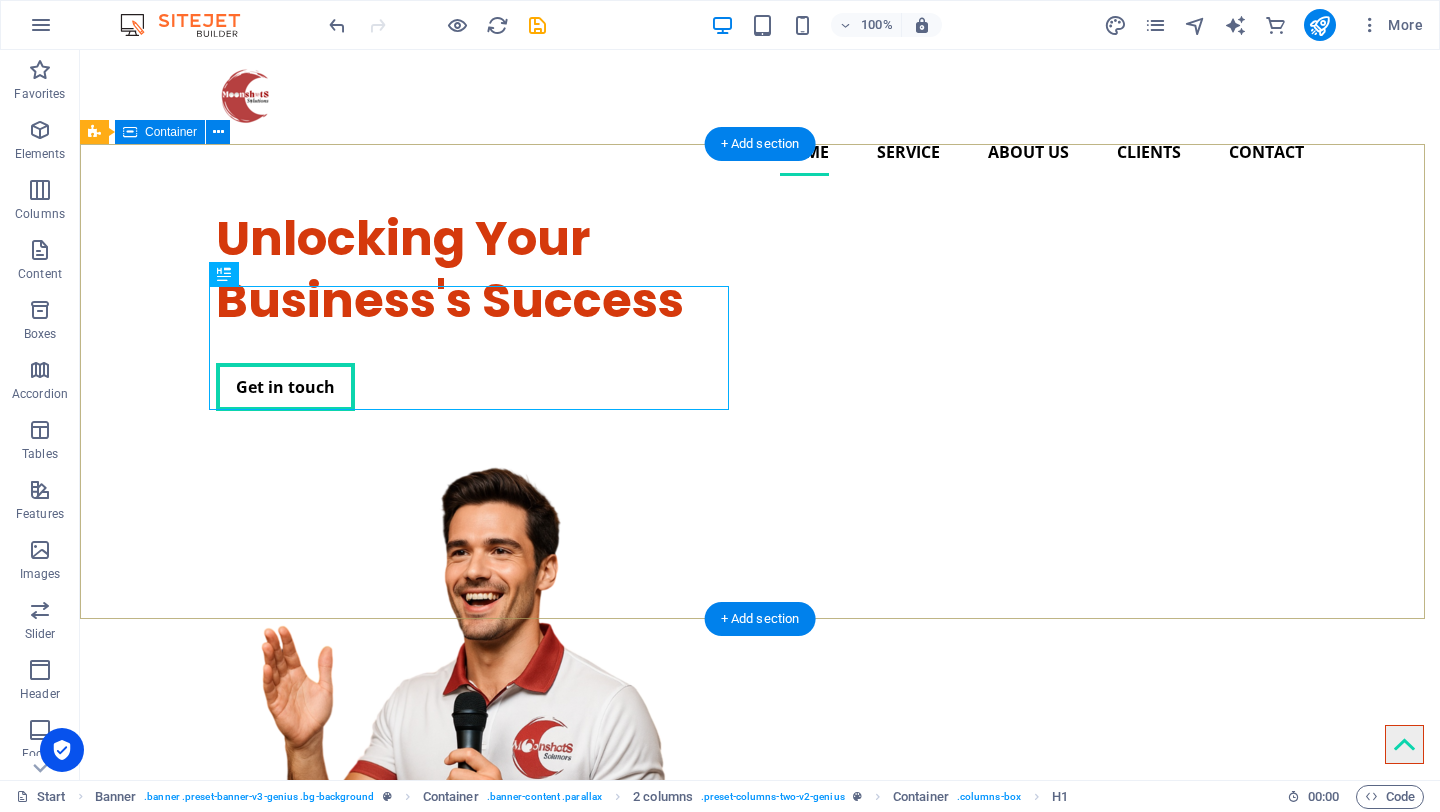 click on "Unlocking Your Business's Success Get in touch" at bounding box center (760, 553) 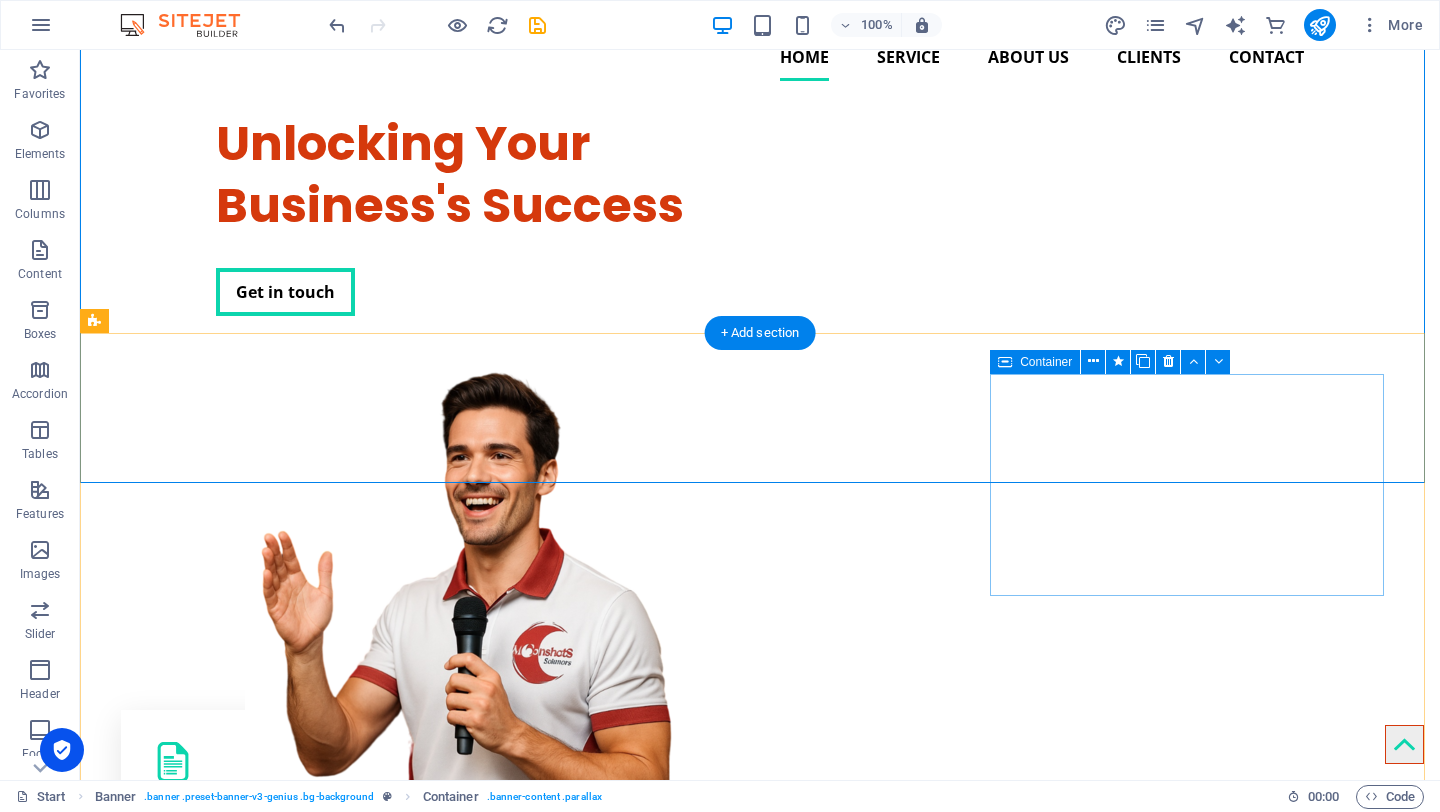 scroll, scrollTop: 0, scrollLeft: 0, axis: both 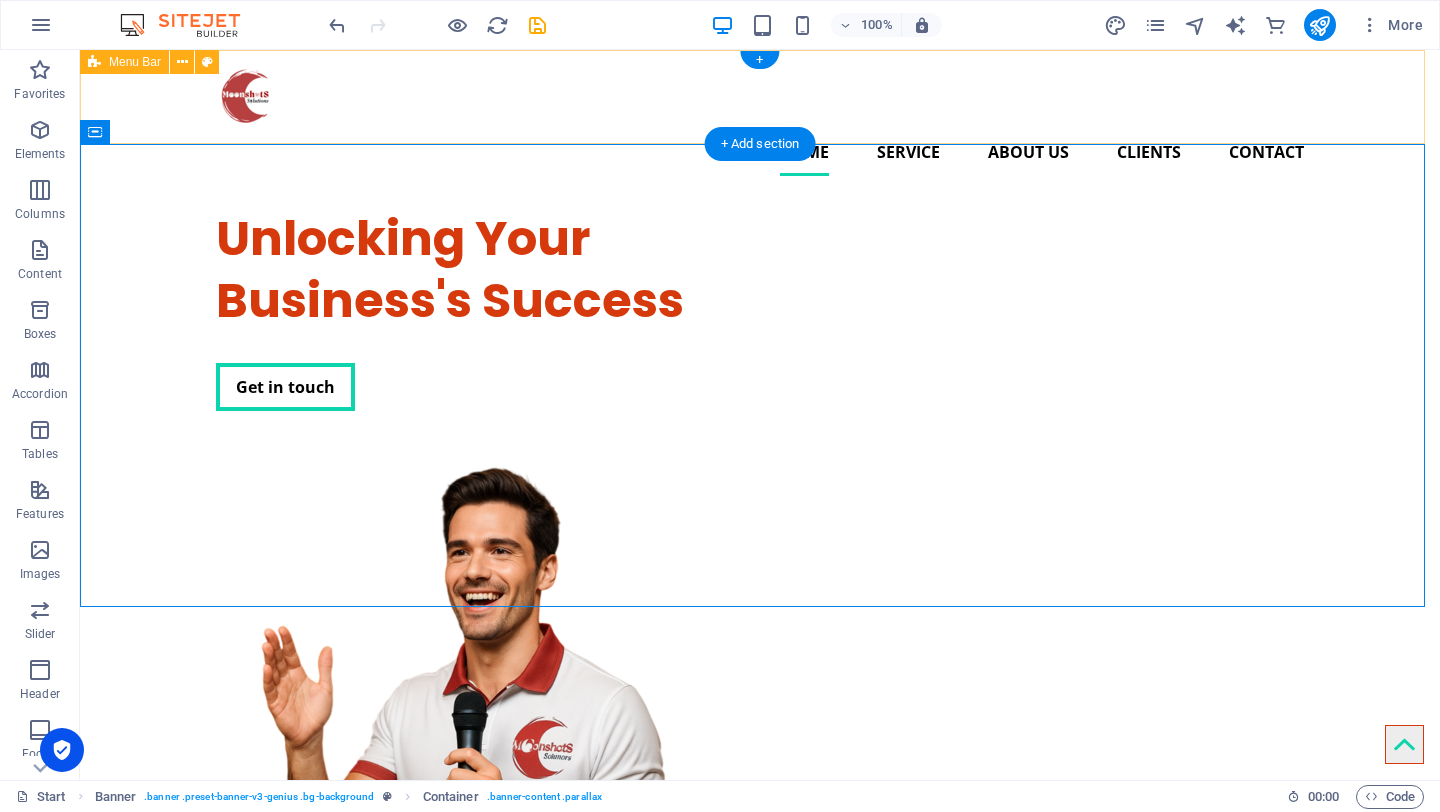 click on "Home Service About us Clients Contact" at bounding box center (760, 121) 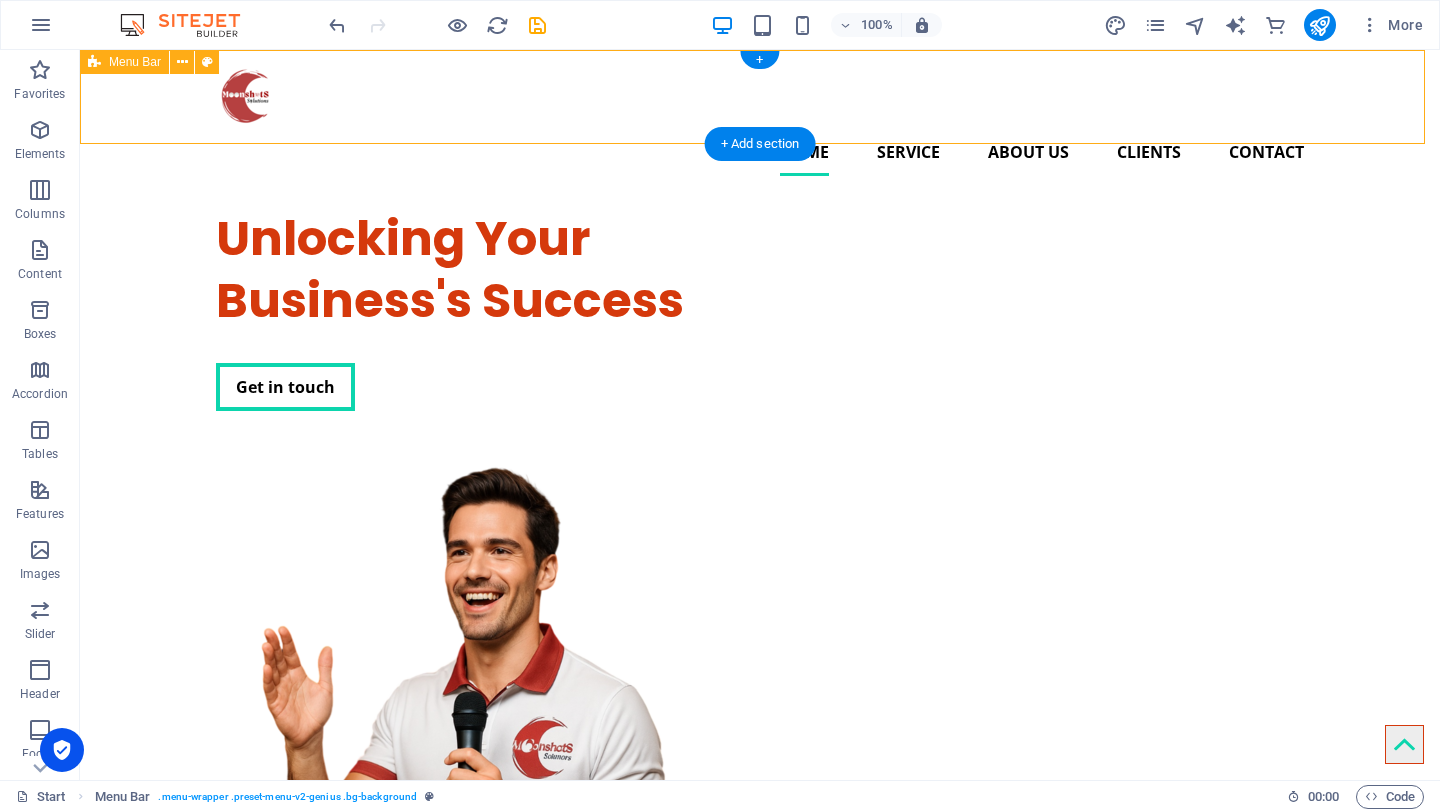 click on "Home Service About us Clients Contact" at bounding box center [760, 121] 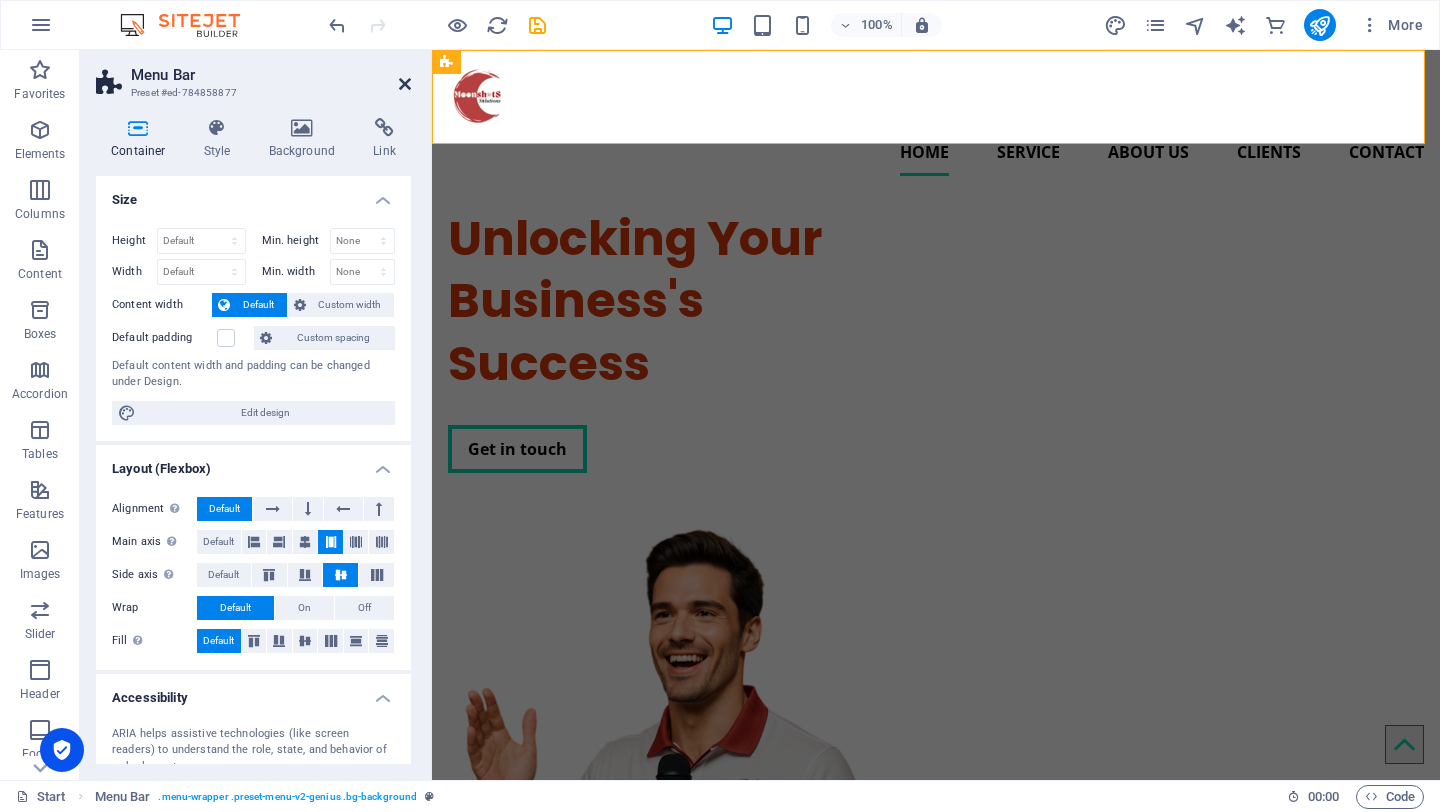 click at bounding box center (405, 84) 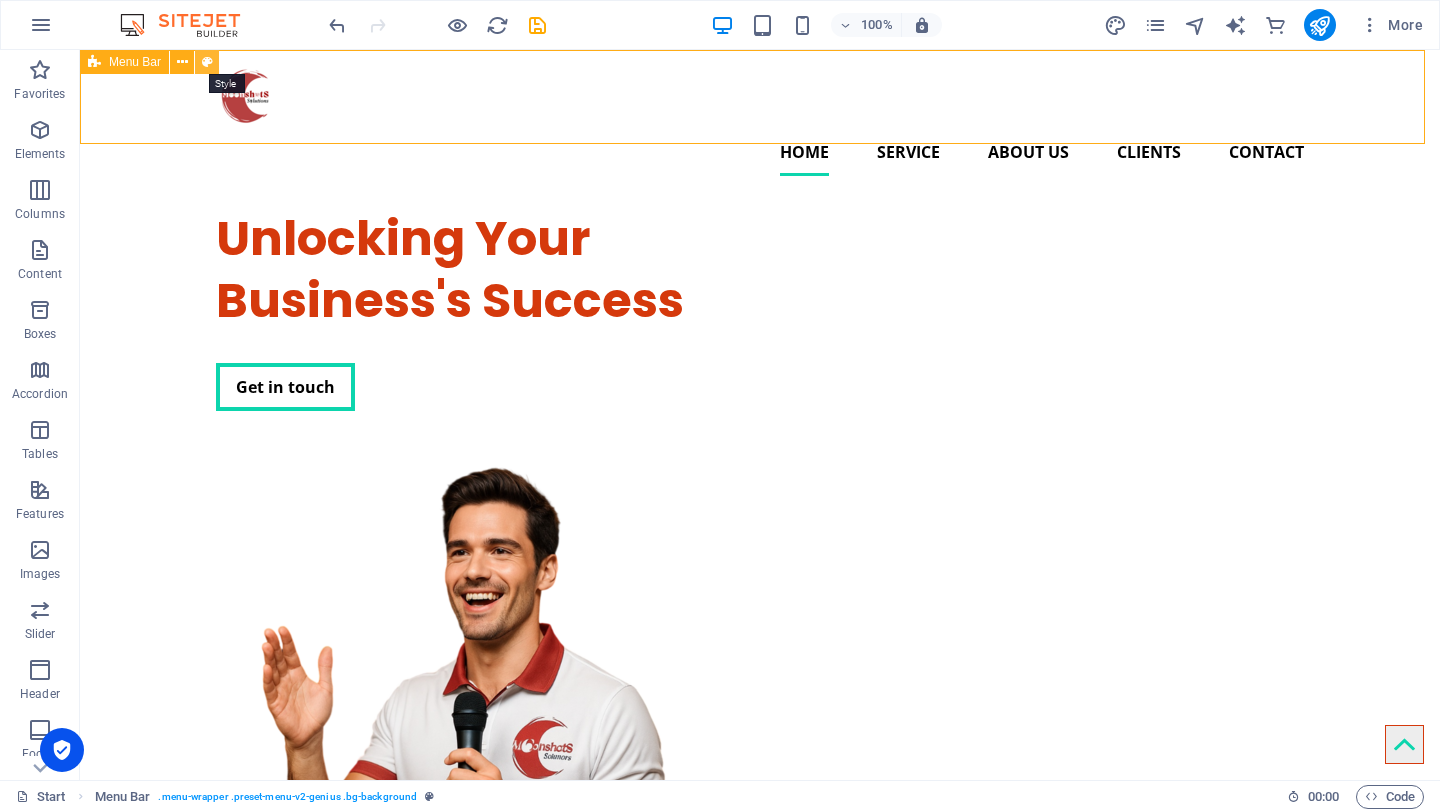 click at bounding box center (207, 62) 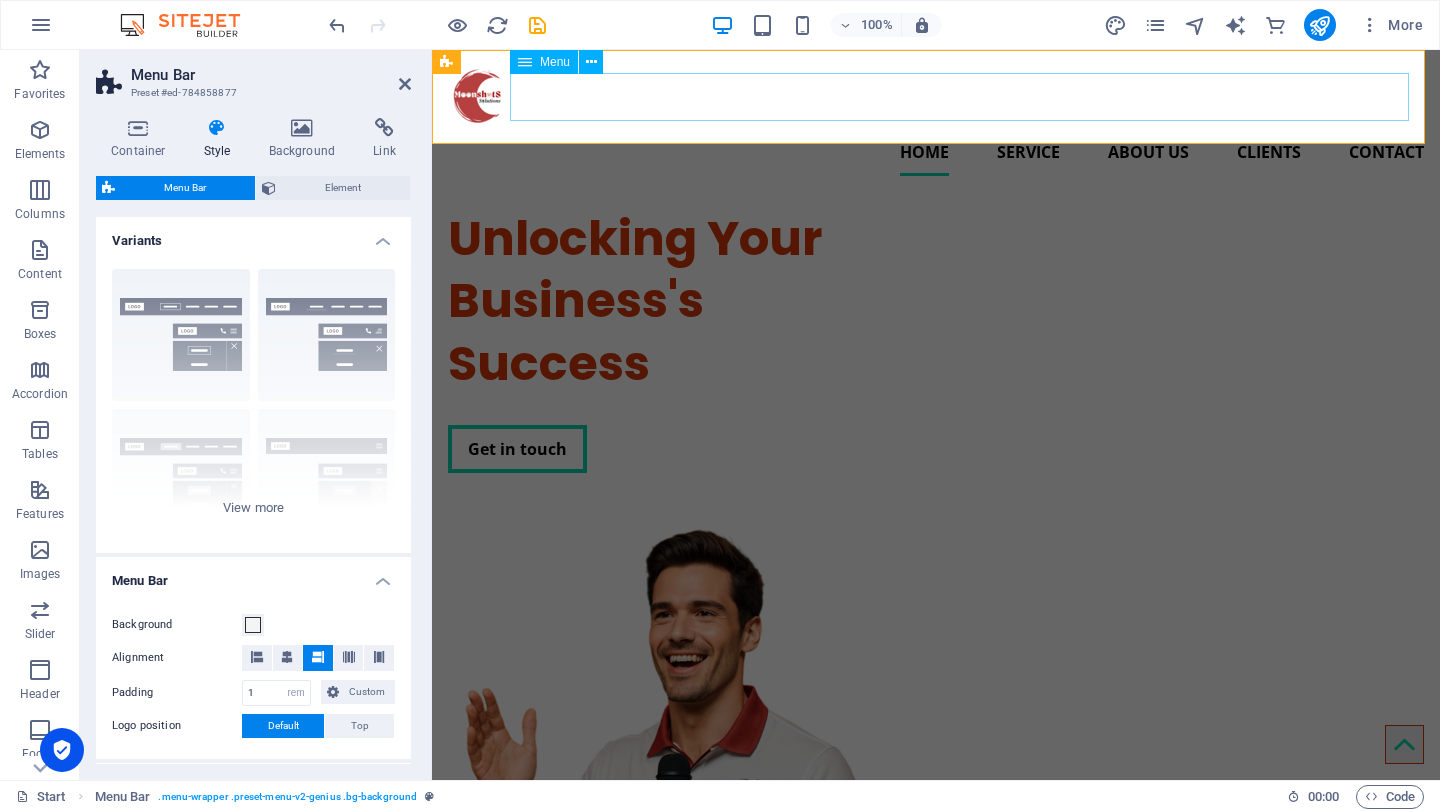 click on "Home Service About us Clients Contact" at bounding box center [936, 152] 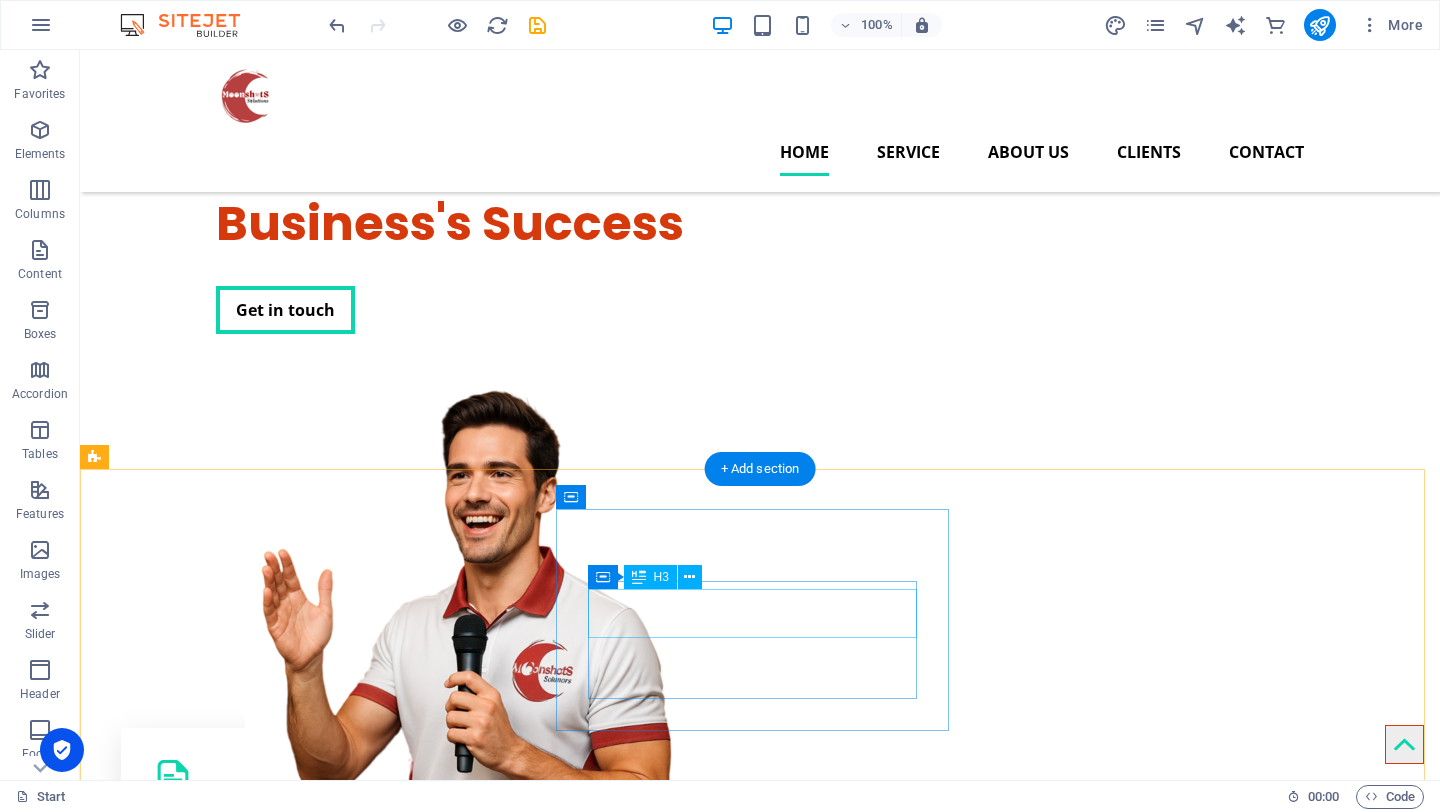 scroll, scrollTop: 0, scrollLeft: 0, axis: both 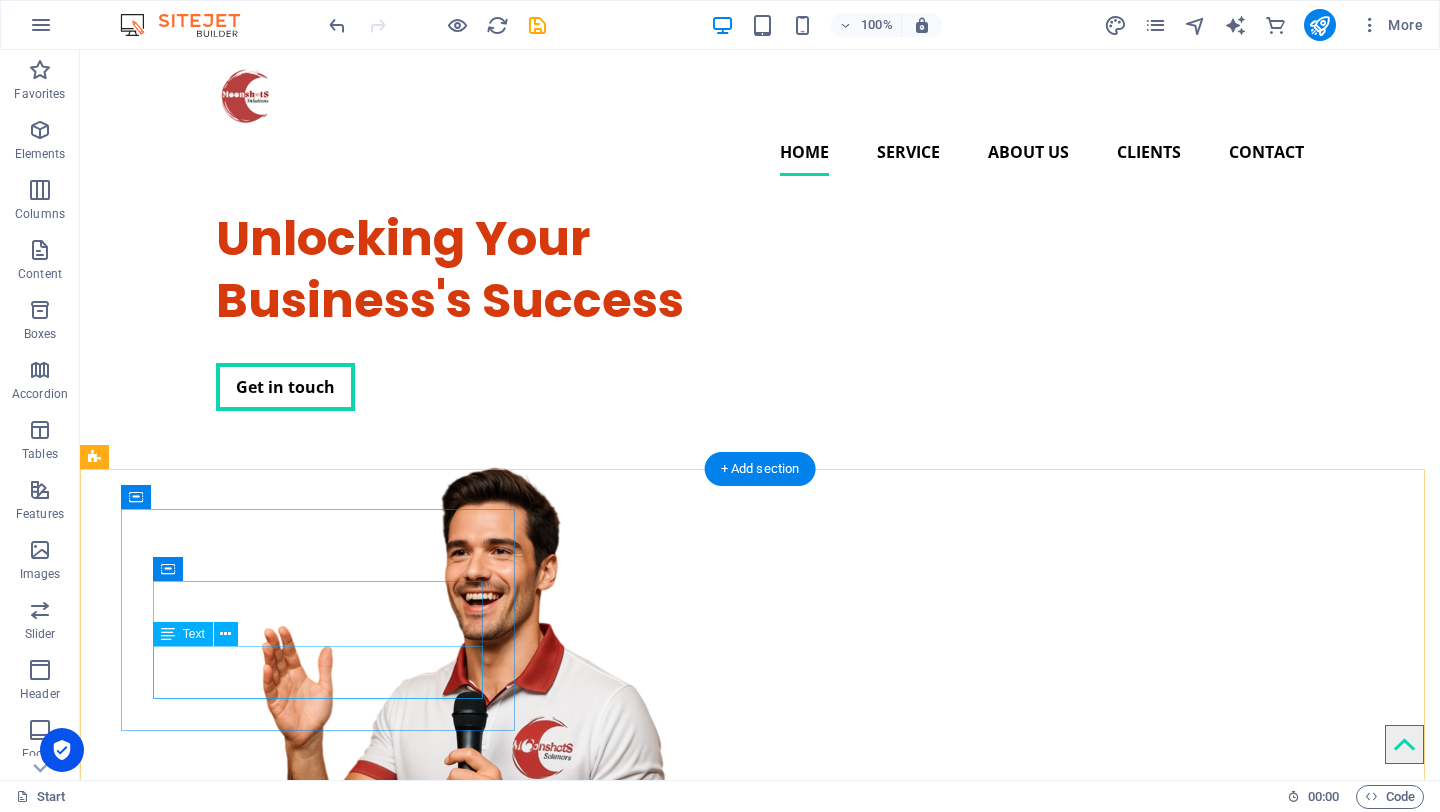 click on "Lorem ipsum dolor sit amet, consectetur adipisicing elit. Veritatis dolorem!" at bounding box center (320, 968) 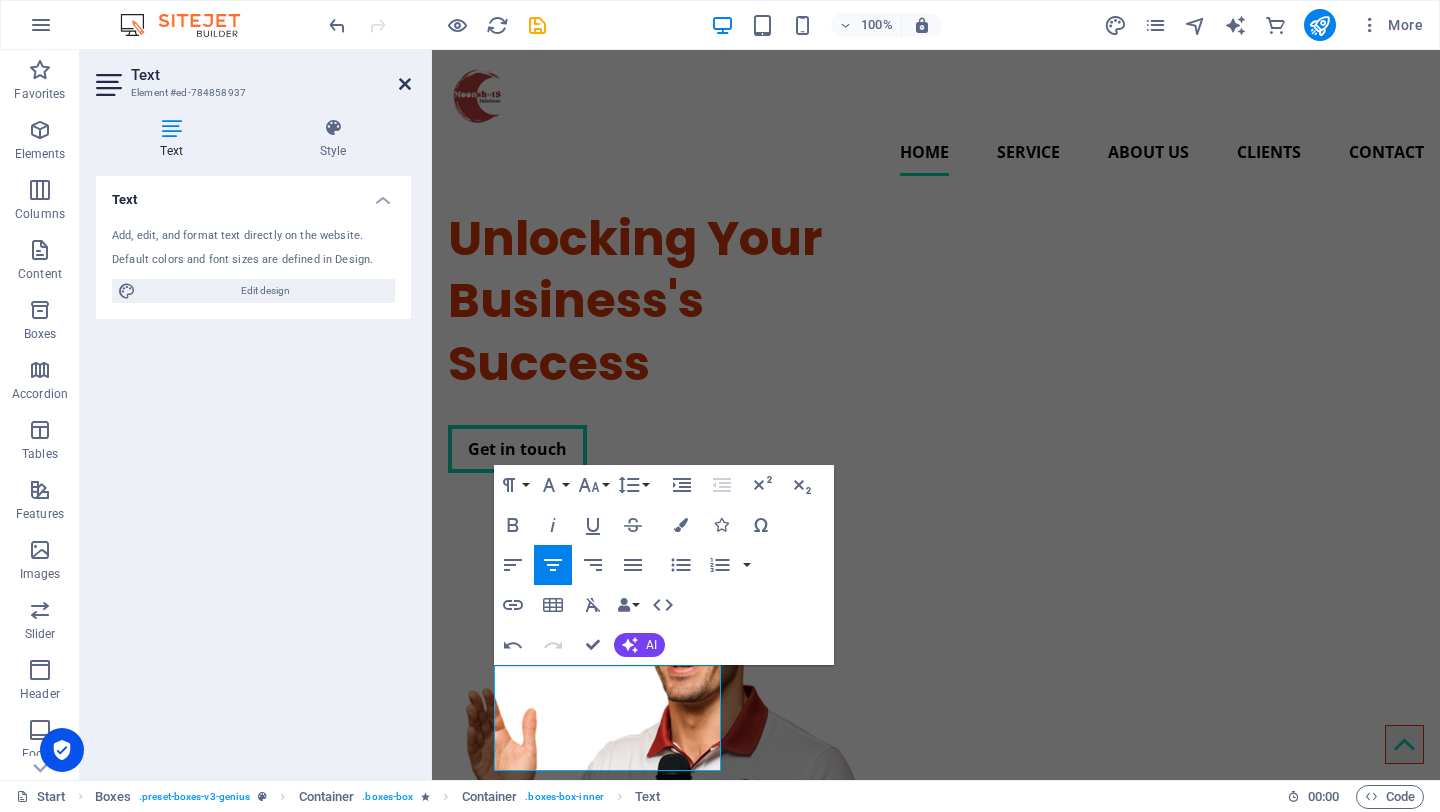 click at bounding box center (405, 84) 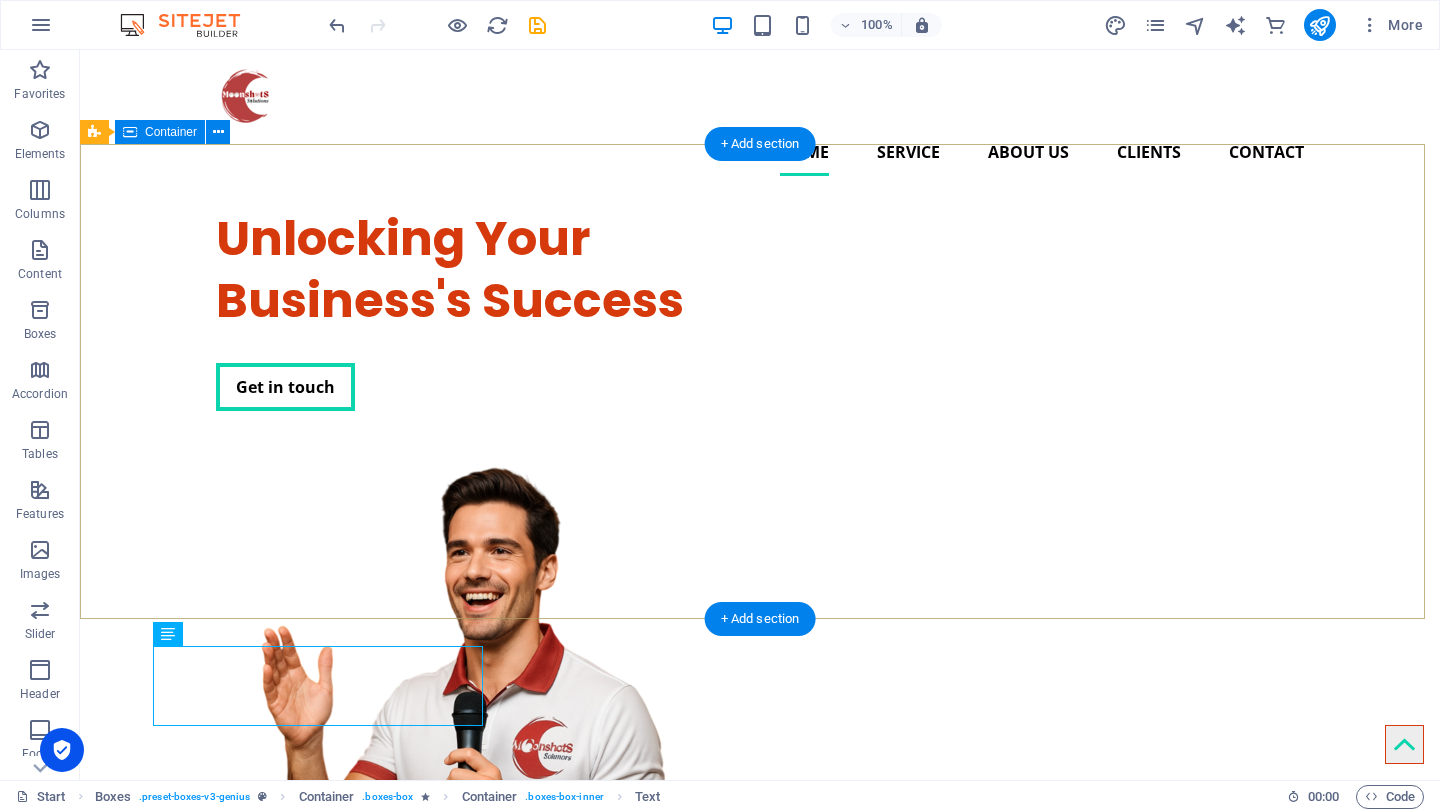 click on "Unlocking Your Business's Success Get in touch" at bounding box center [760, 553] 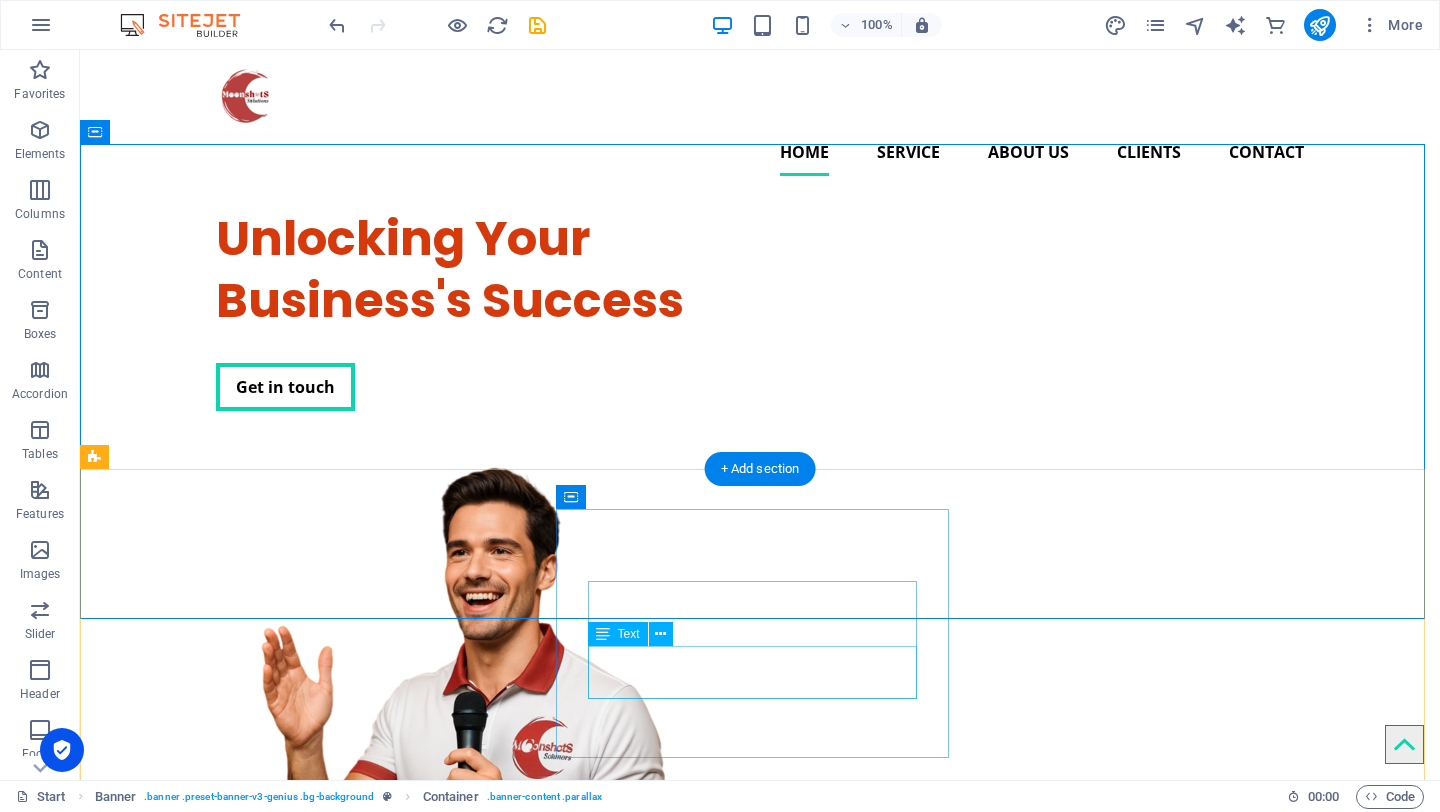 click on "Lorem ipsum dolor sit amet, consectetur adipisicing elit. Veritatis dolorem!" at bounding box center [320, 1236] 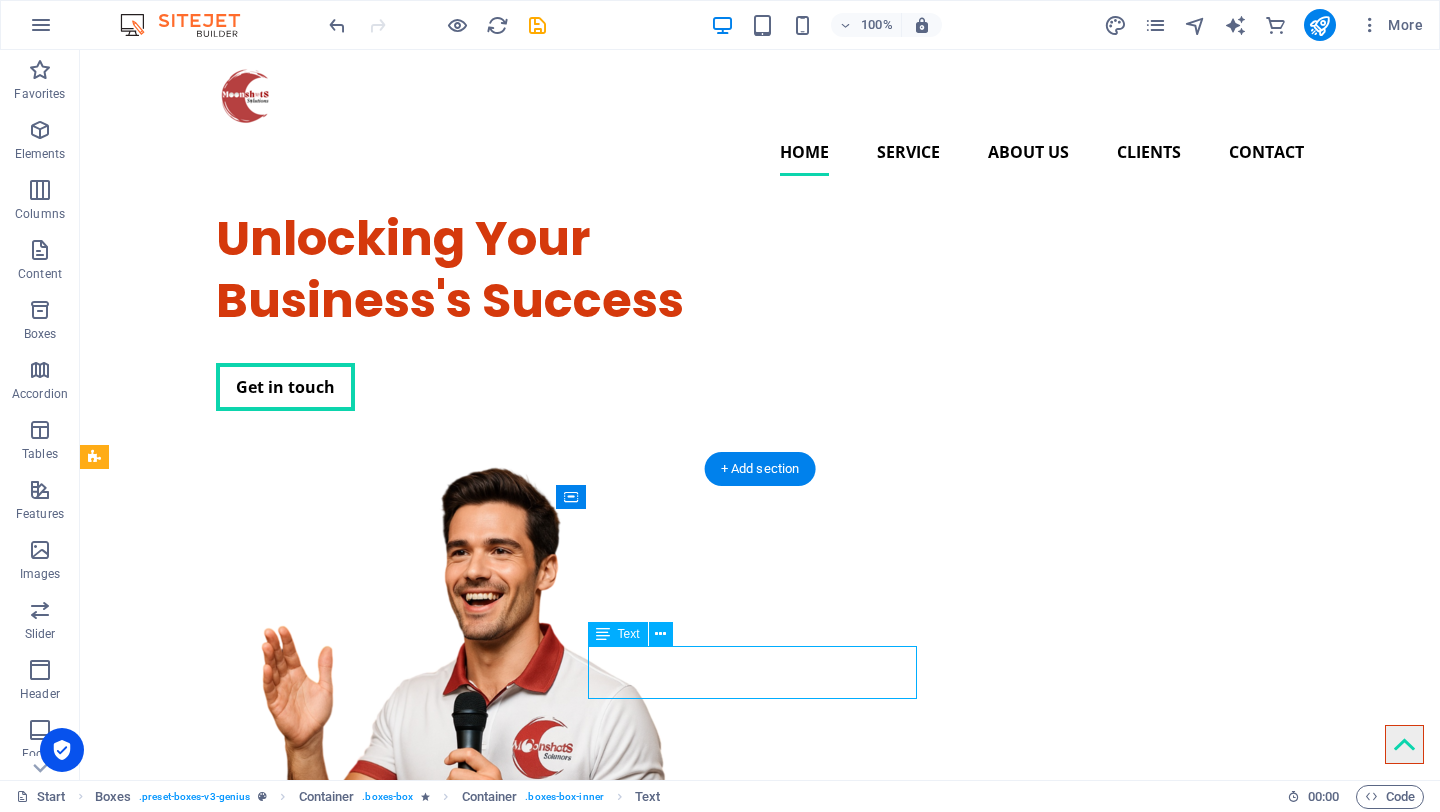 click on "Lorem ipsum dolor sit amet, consectetur adipisicing elit. Veritatis dolorem!" at bounding box center (320, 1236) 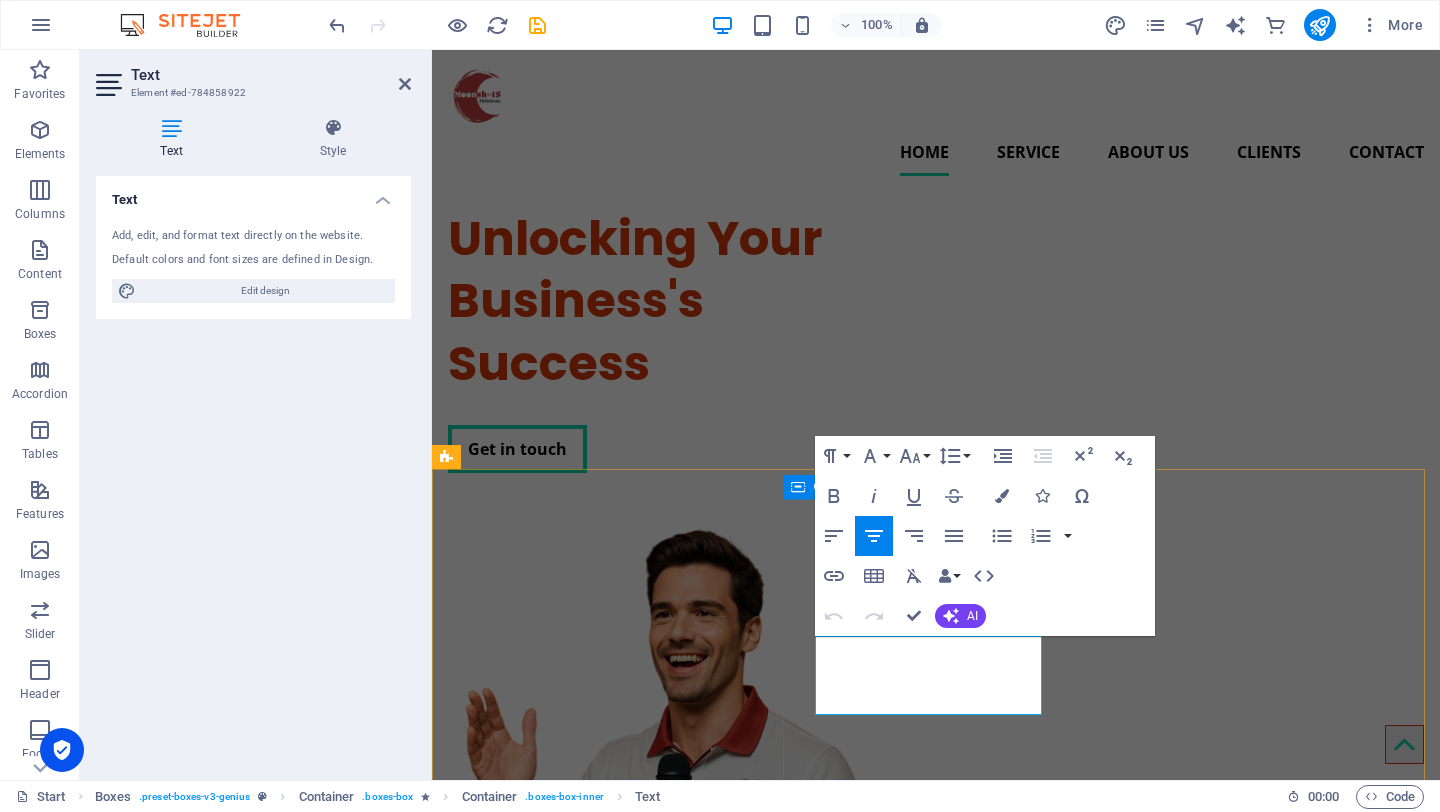 drag, startPoint x: 826, startPoint y: 652, endPoint x: 1060, endPoint y: 745, distance: 251.8035 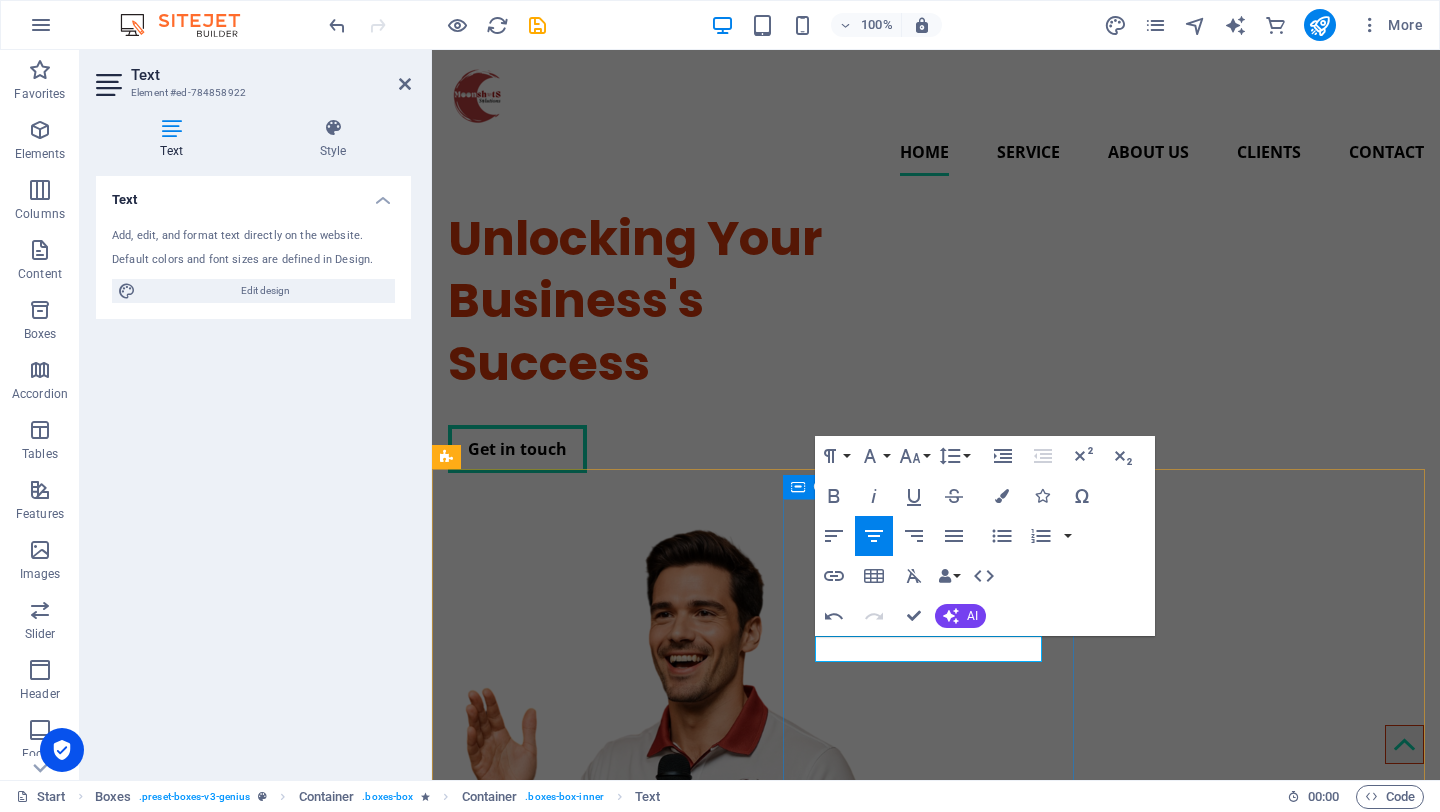 type 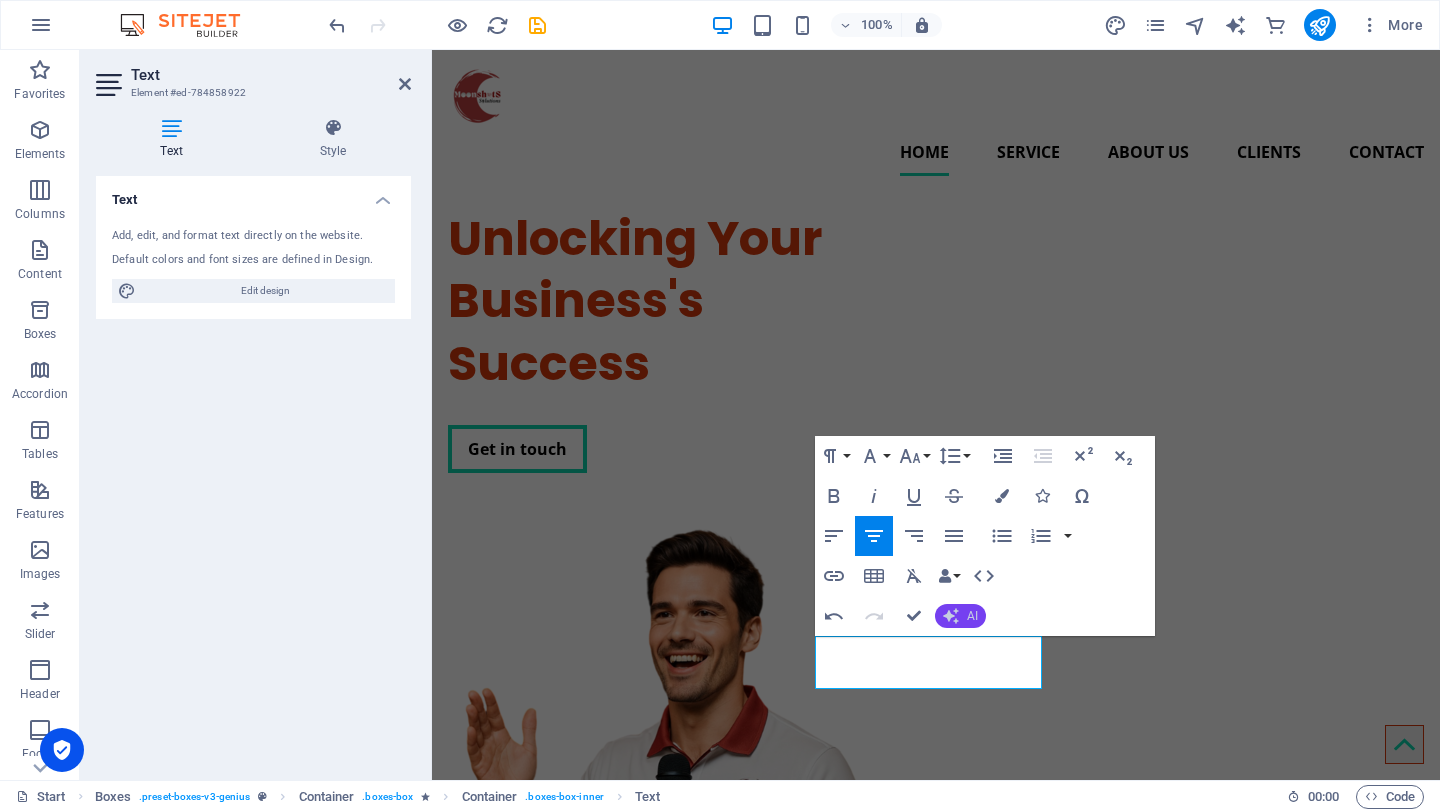 click on "AI" at bounding box center (960, 616) 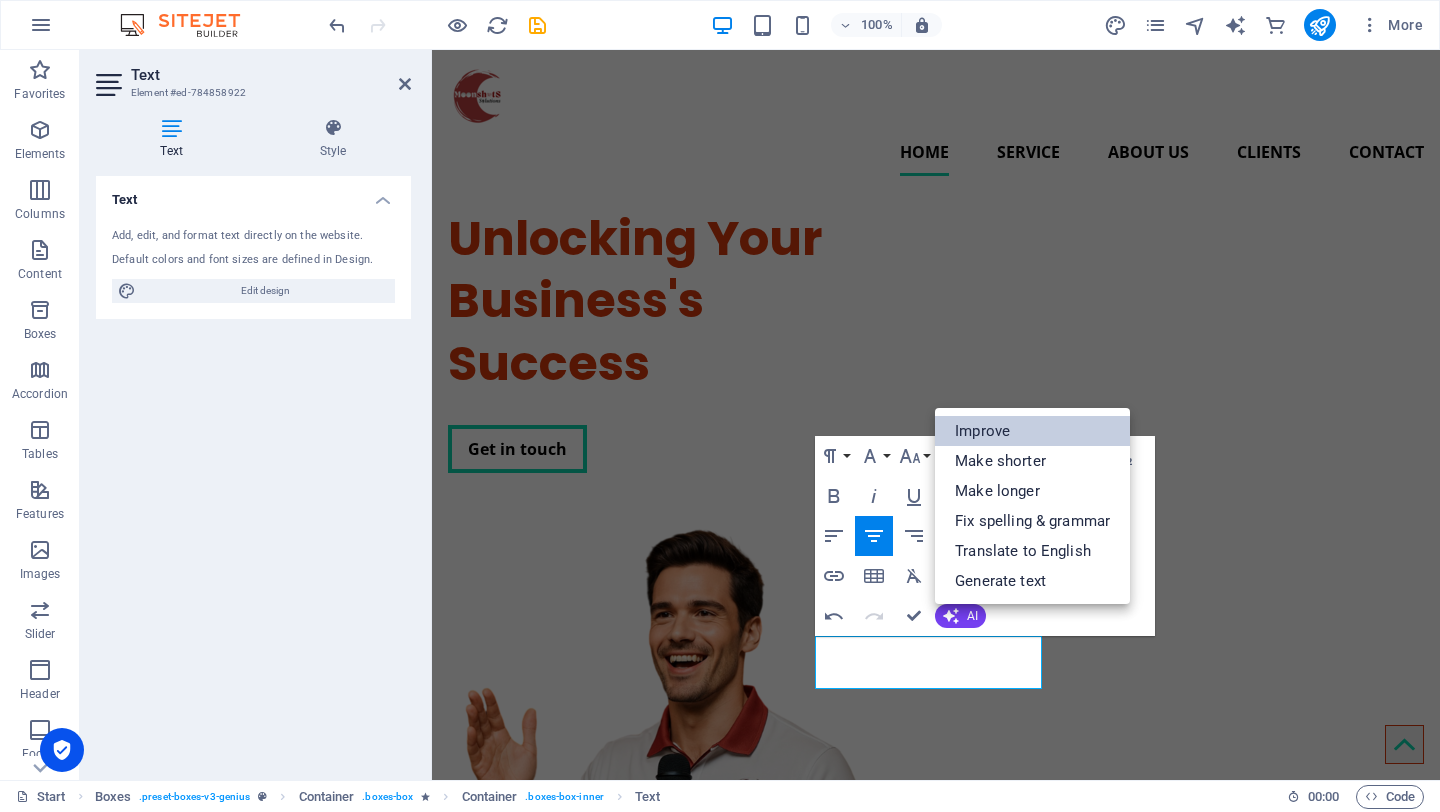 click on "Improve" at bounding box center (1032, 431) 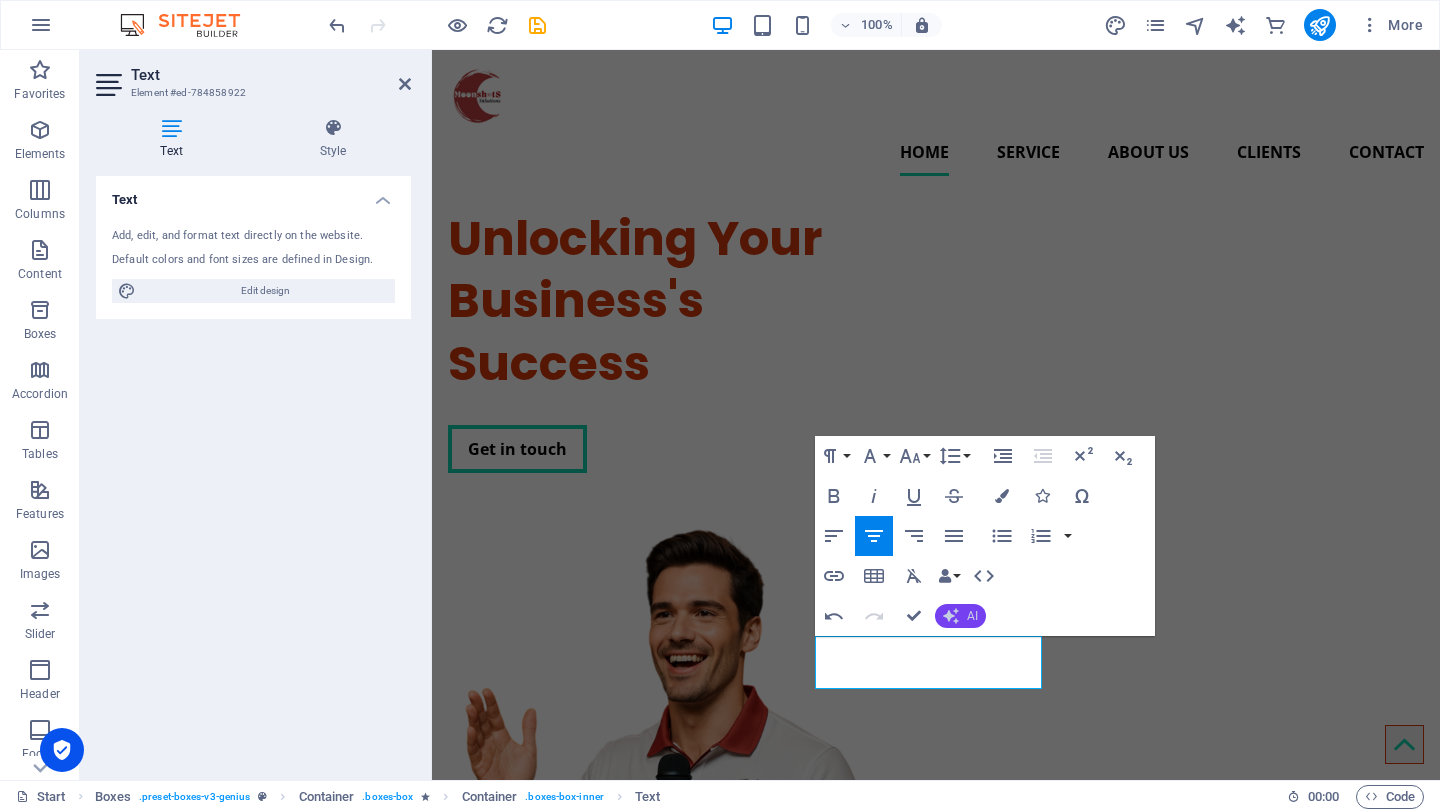 click on "AI" at bounding box center (960, 616) 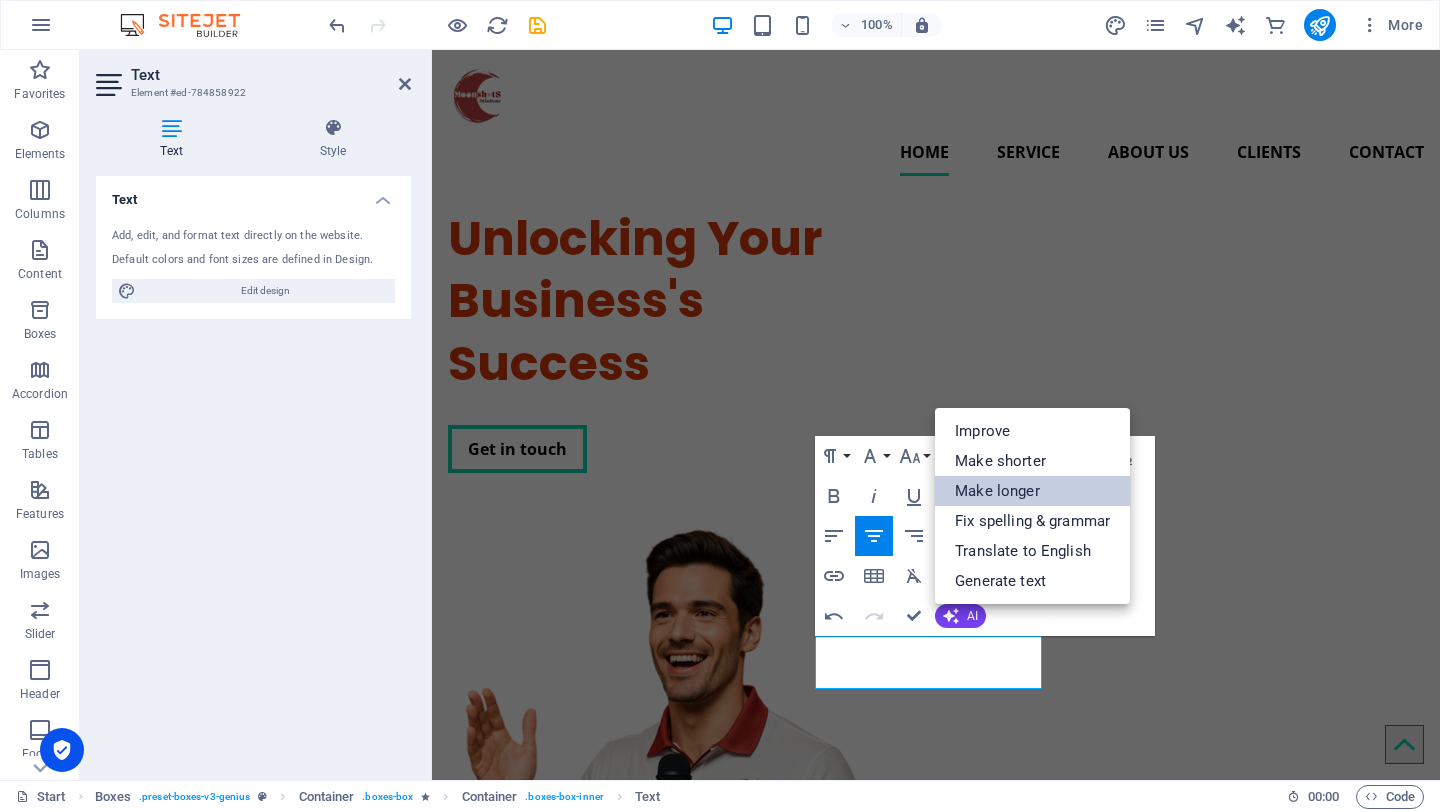 click on "Make longer" at bounding box center (1032, 491) 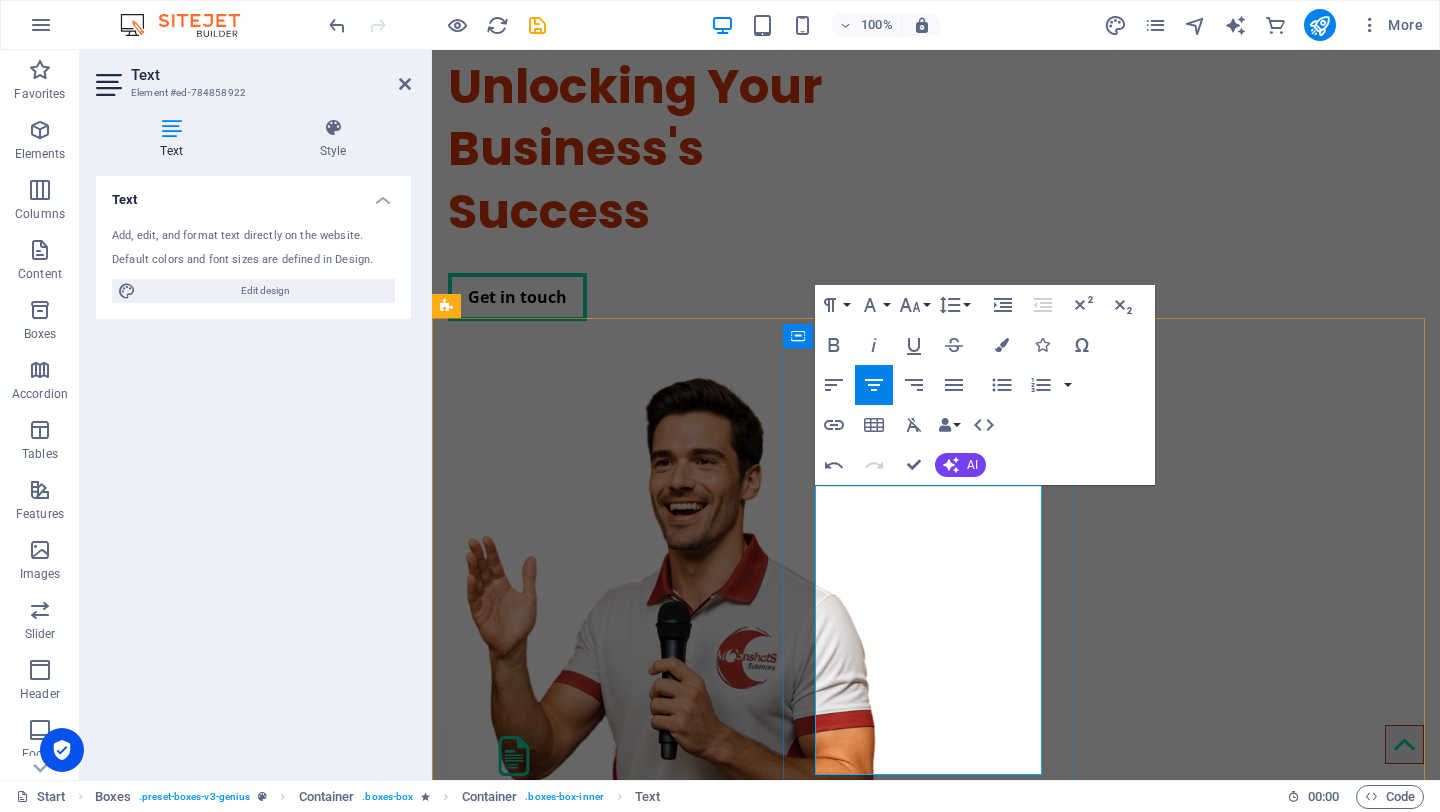 scroll, scrollTop: 154, scrollLeft: 0, axis: vertical 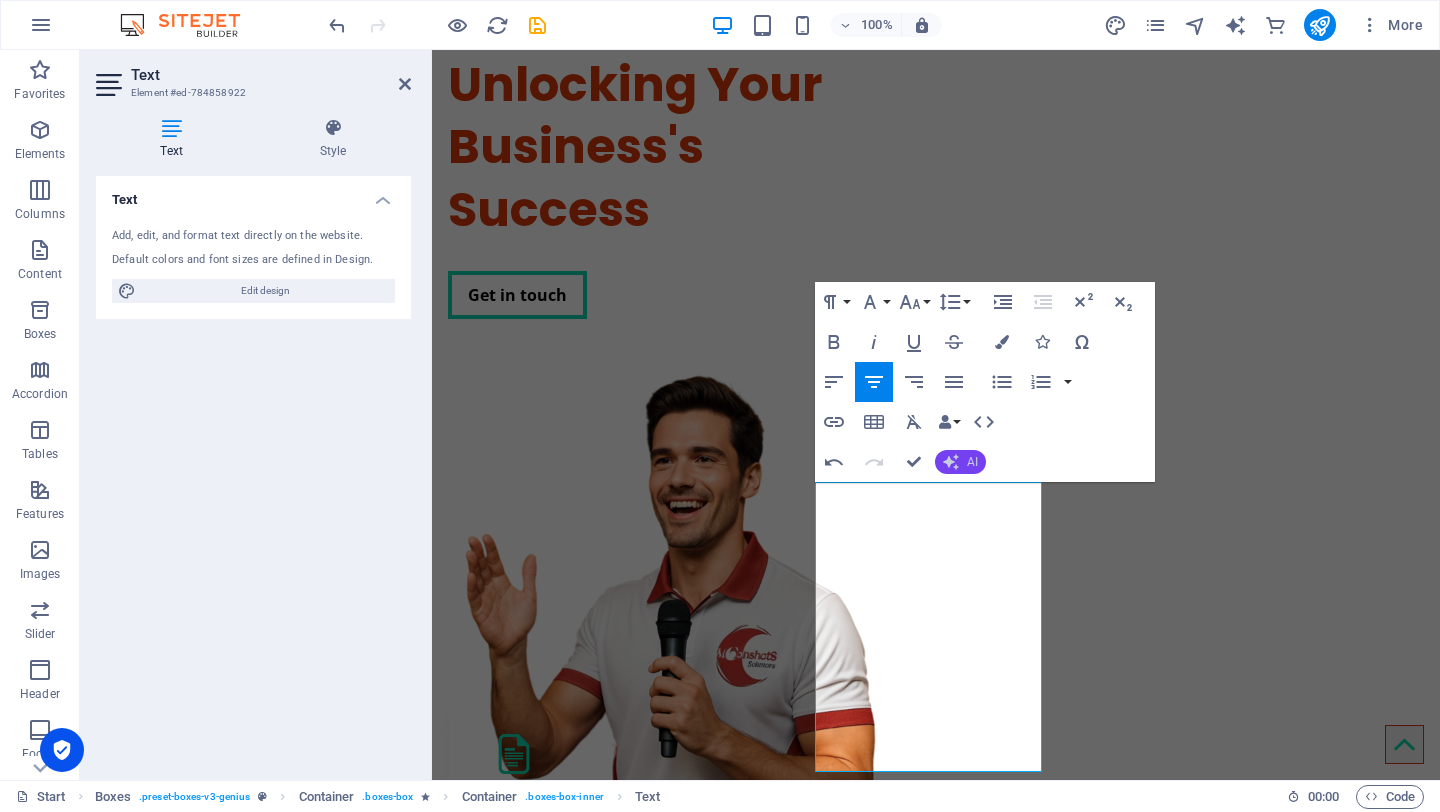 click on "AI" at bounding box center [972, 462] 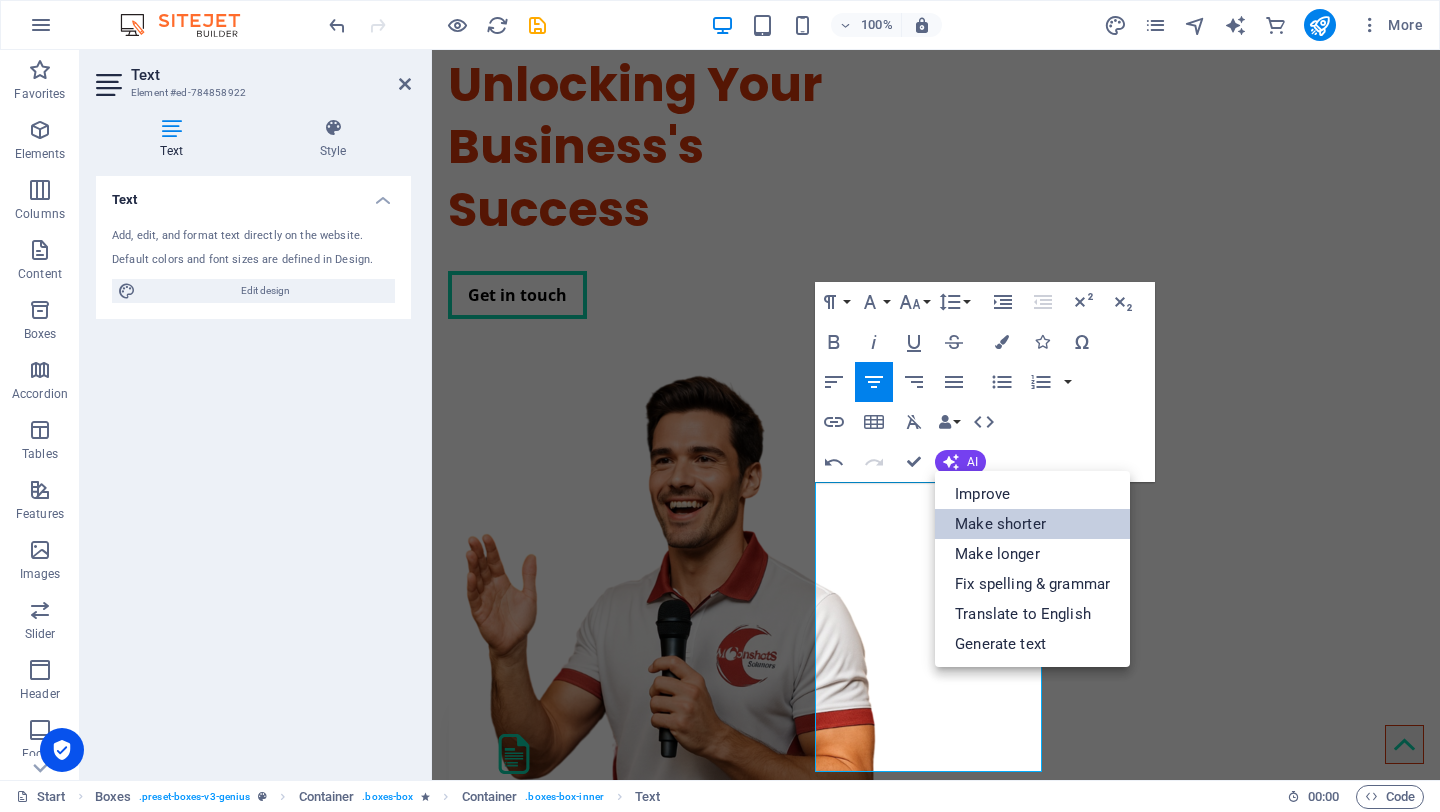 click on "Make shorter" at bounding box center [1032, 524] 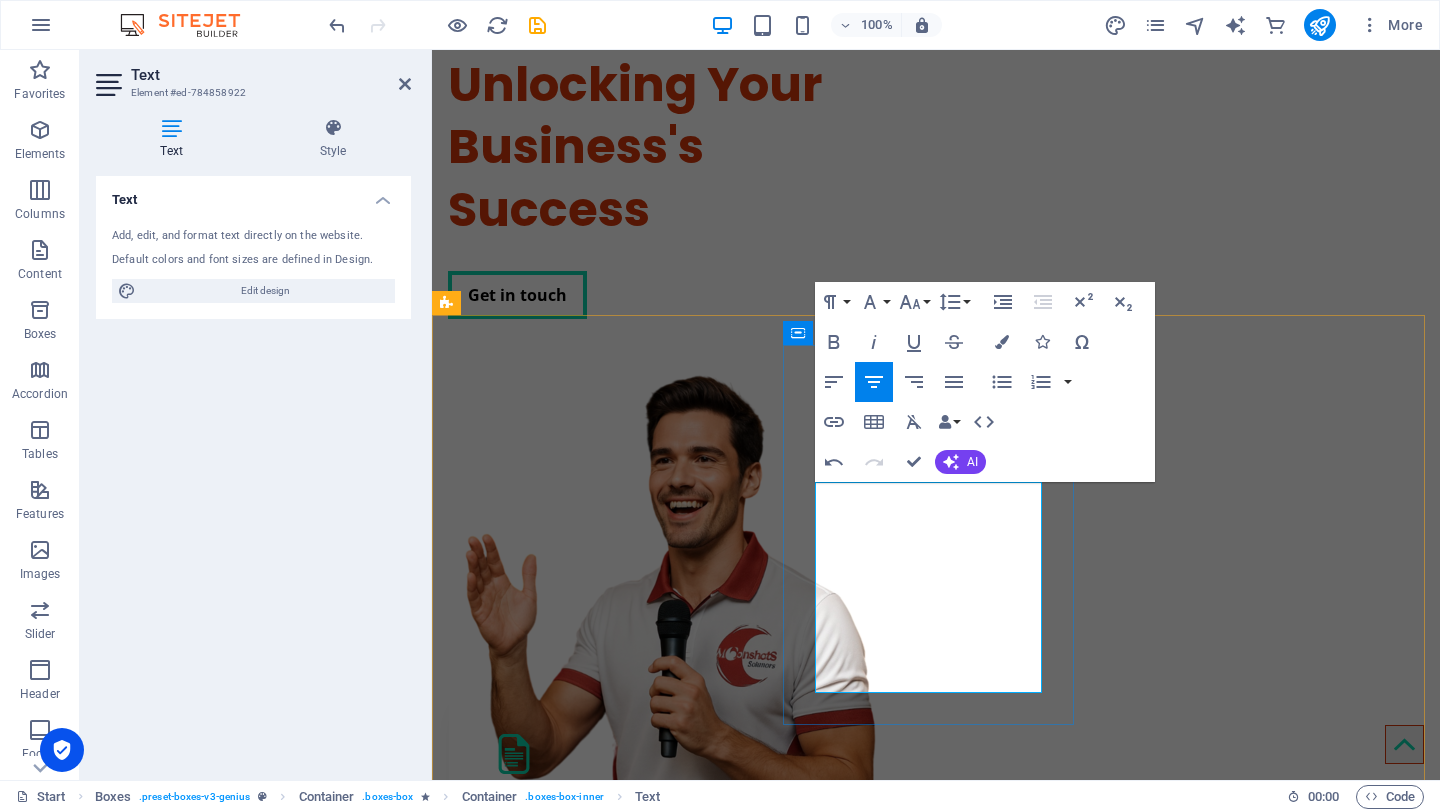 click on "We offer comprehensive support for all your manpower needs, from filling temporary roles to sourcing skilled professionals and building dedicated teams. Trust our expertise to help drive your business forward." at bounding box center (610, 1263) 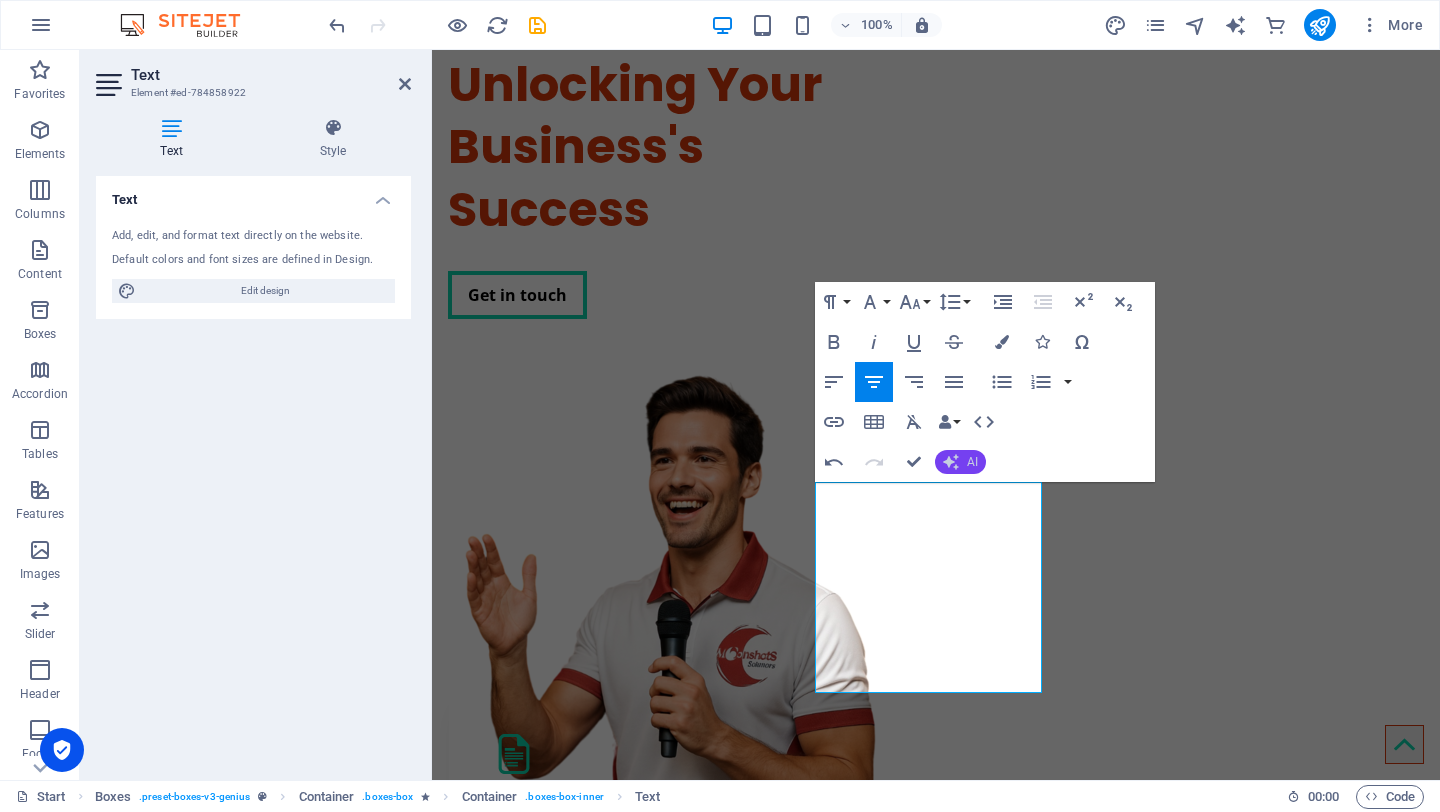 click on "AI" at bounding box center [972, 462] 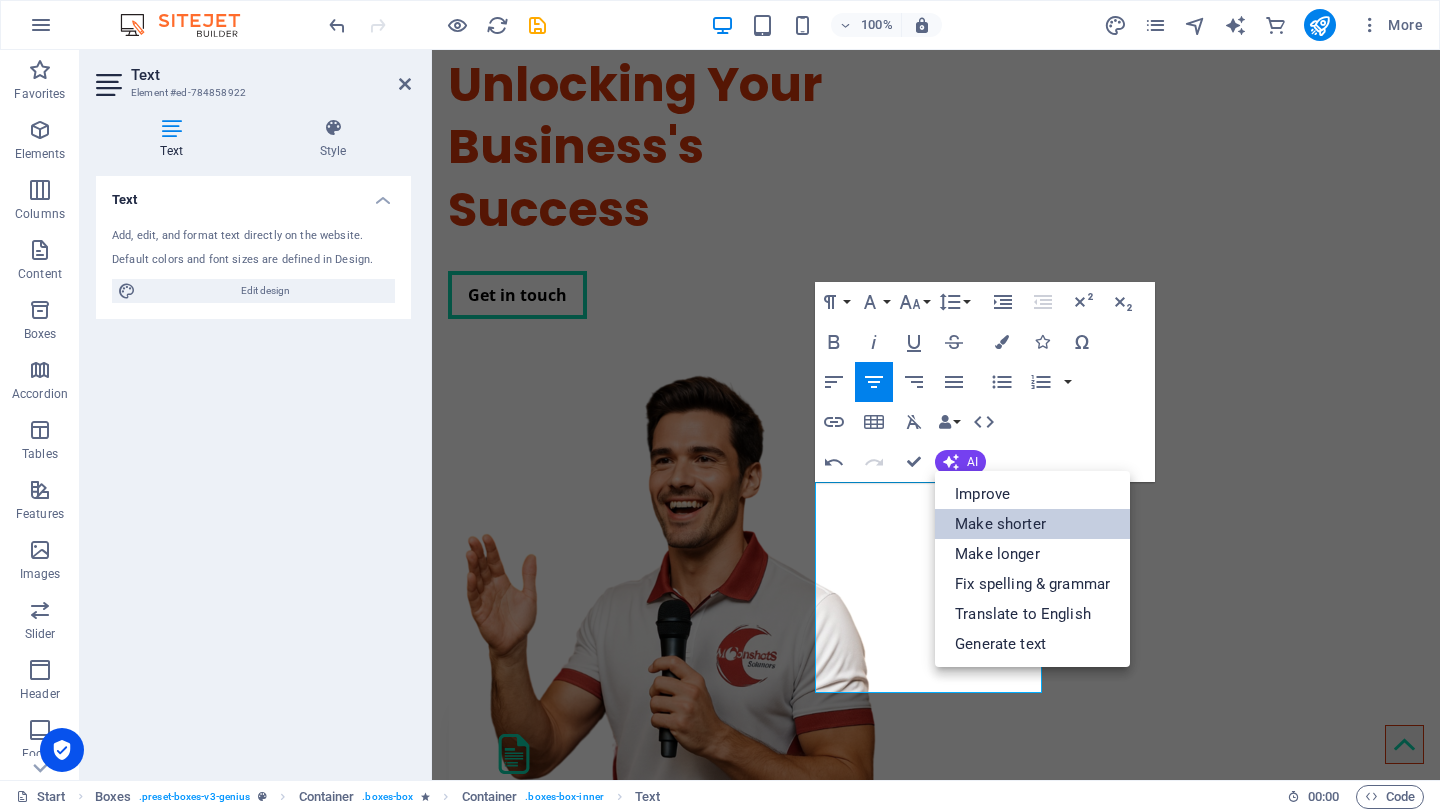 click on "Make shorter" at bounding box center [1032, 524] 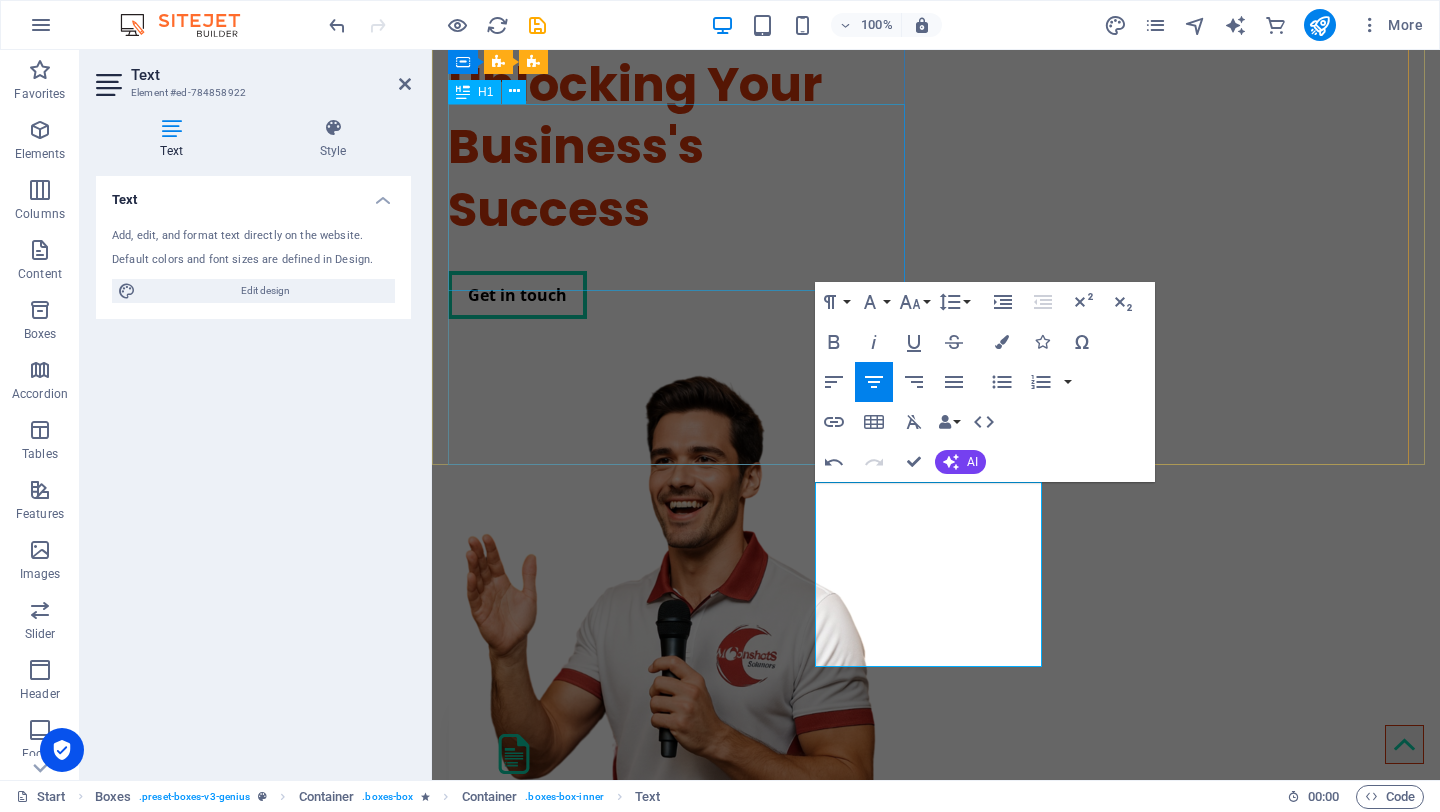 click on "Unlocking Your Business's Success" at bounding box center [680, 147] 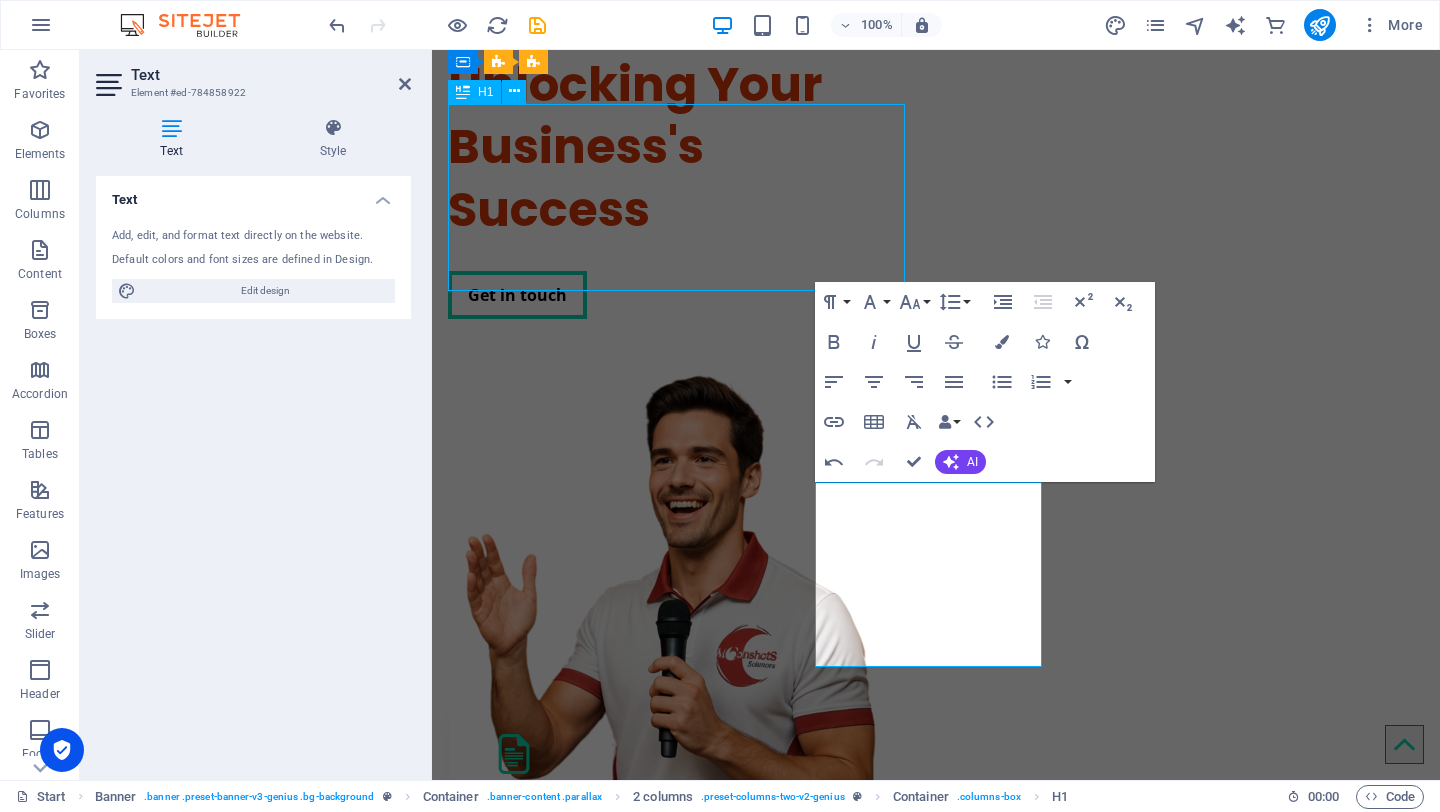 scroll, scrollTop: 182, scrollLeft: 0, axis: vertical 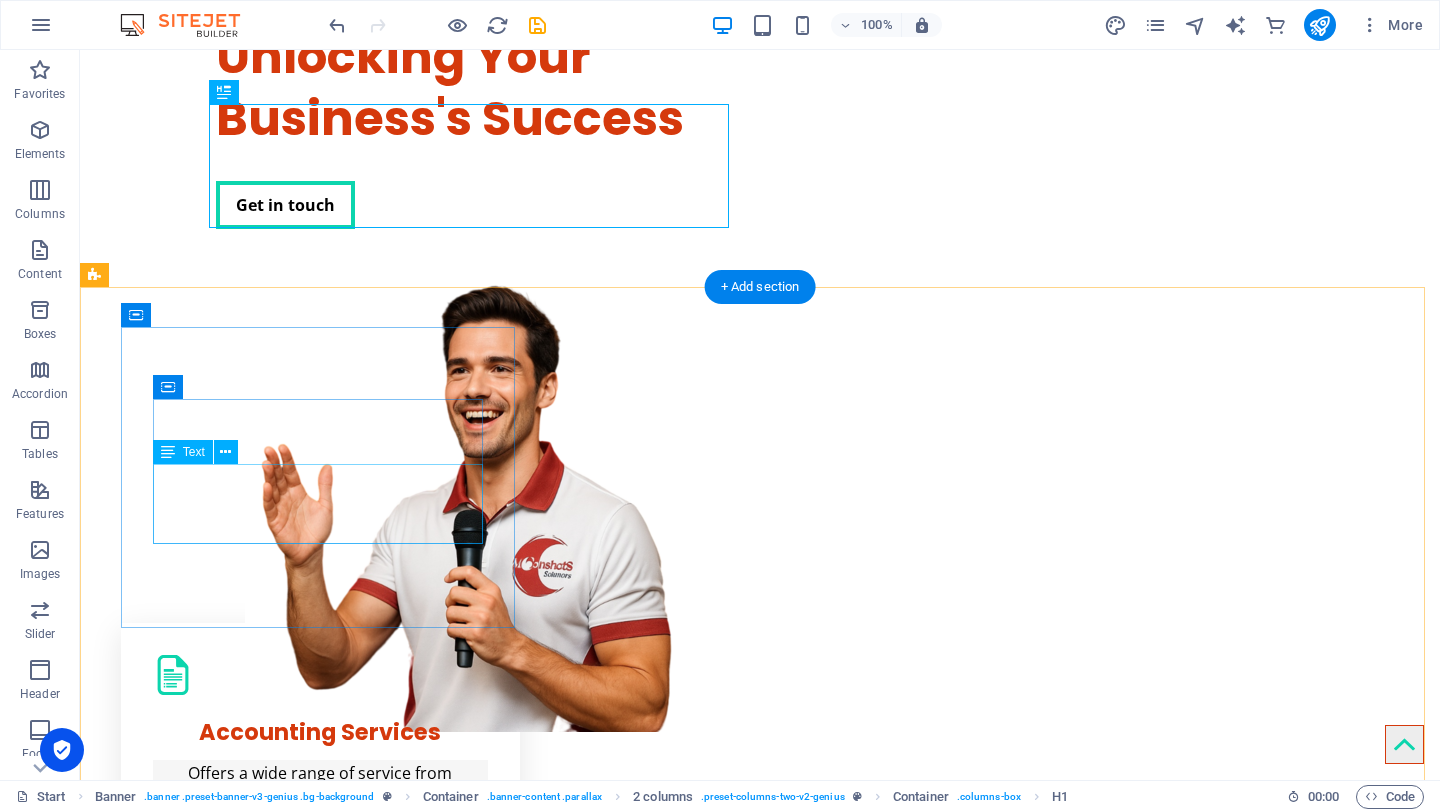 click on "Offers a wide range of service from advisory, accounting, payroll, taxation and financial statement audit Assistance" at bounding box center [320, 799] 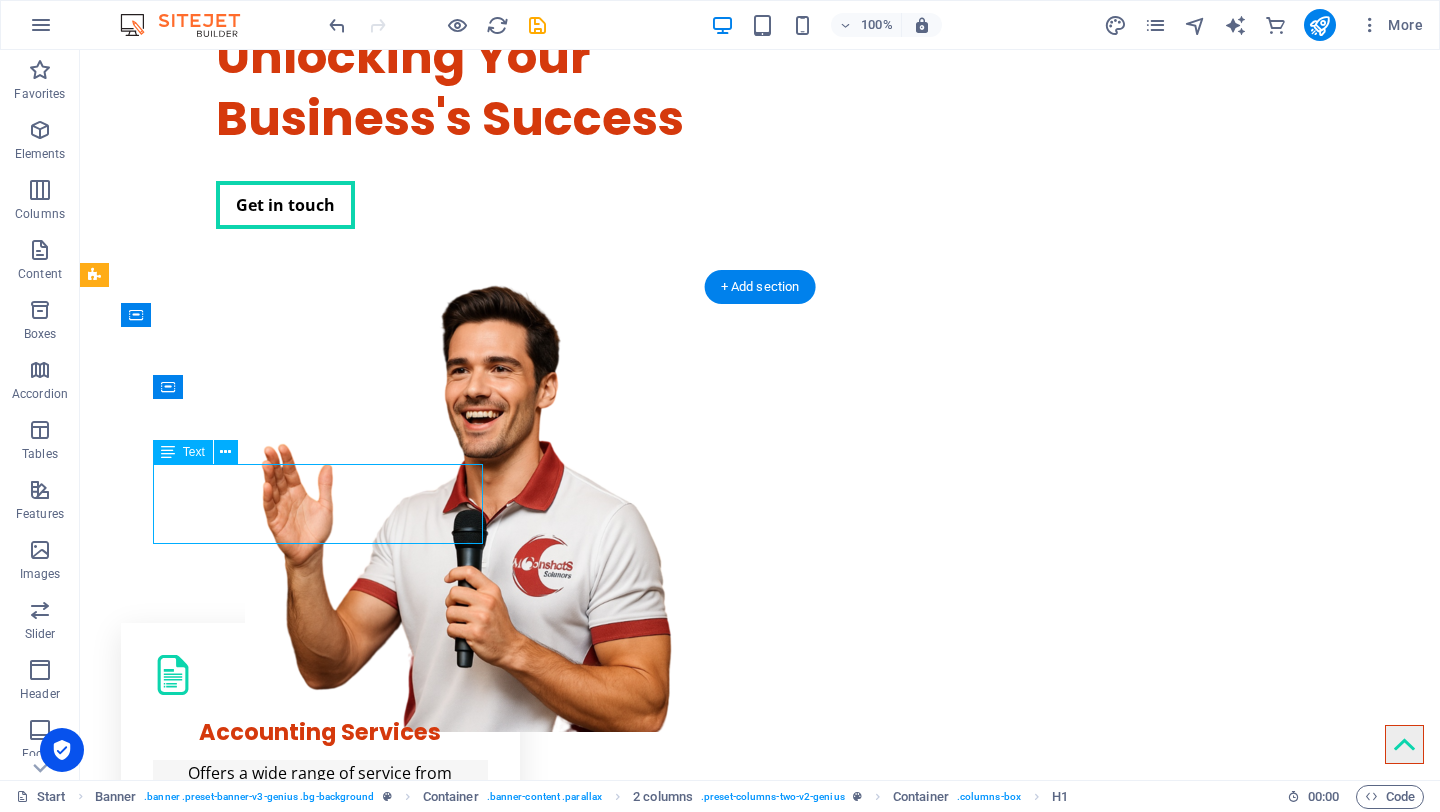click on "Offers a wide range of service from advisory, accounting, payroll, taxation and financial statement audit Assistance" at bounding box center (320, 799) 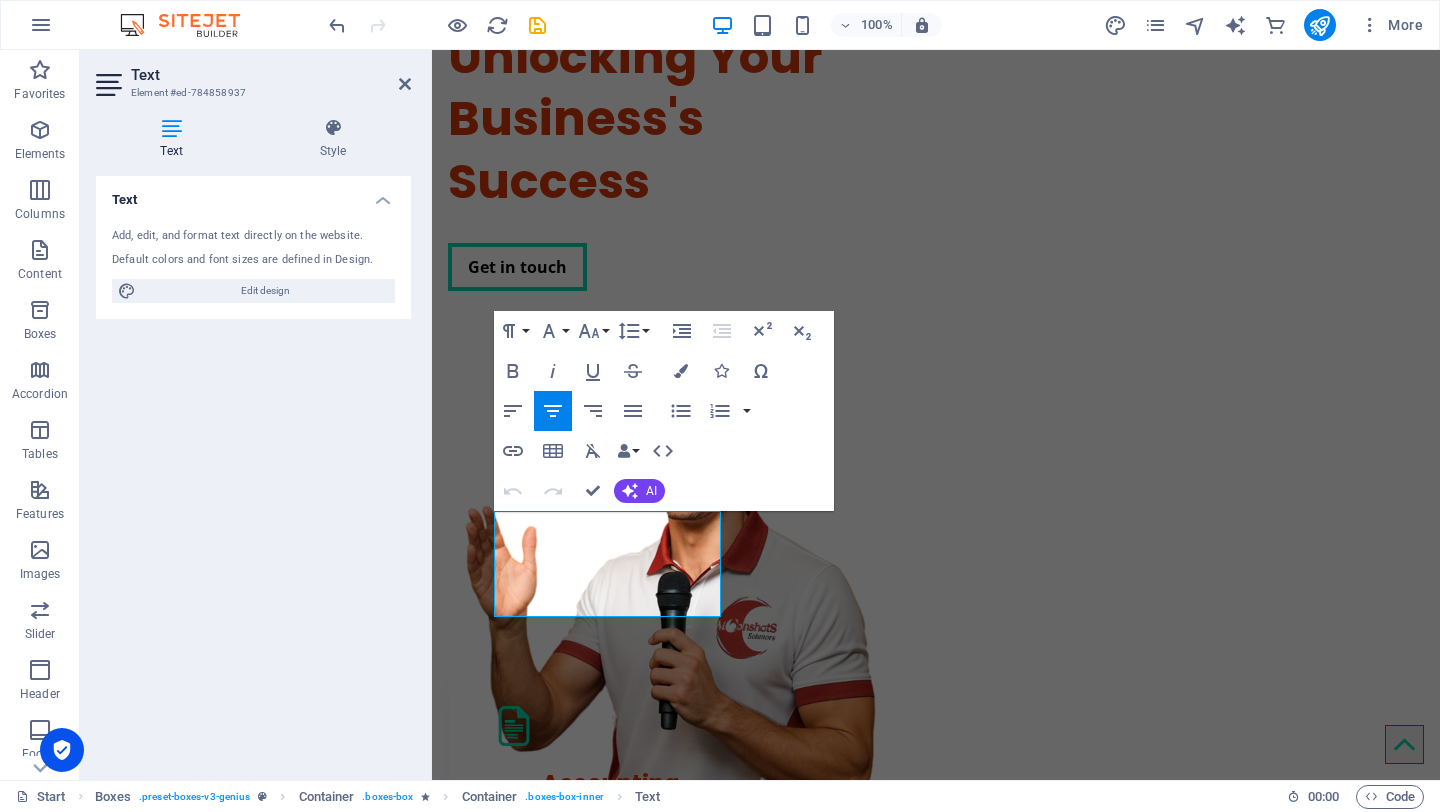 scroll, scrollTop: 154, scrollLeft: 0, axis: vertical 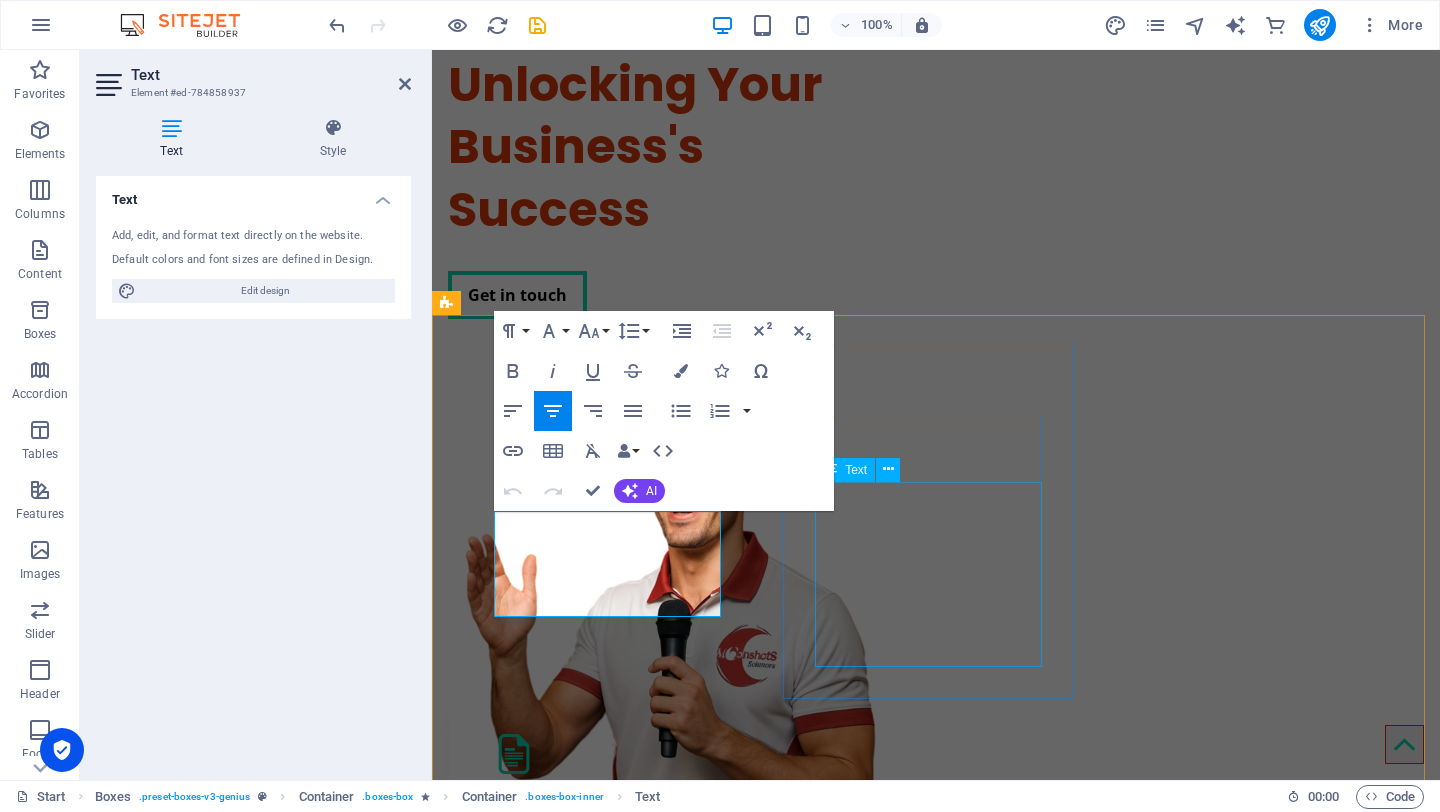click on "We provide full support for your manpower needs, from filling temporary roles to sourcing skilled professionals and building teams. Trust our expertise to advance your business." at bounding box center [610, 1250] 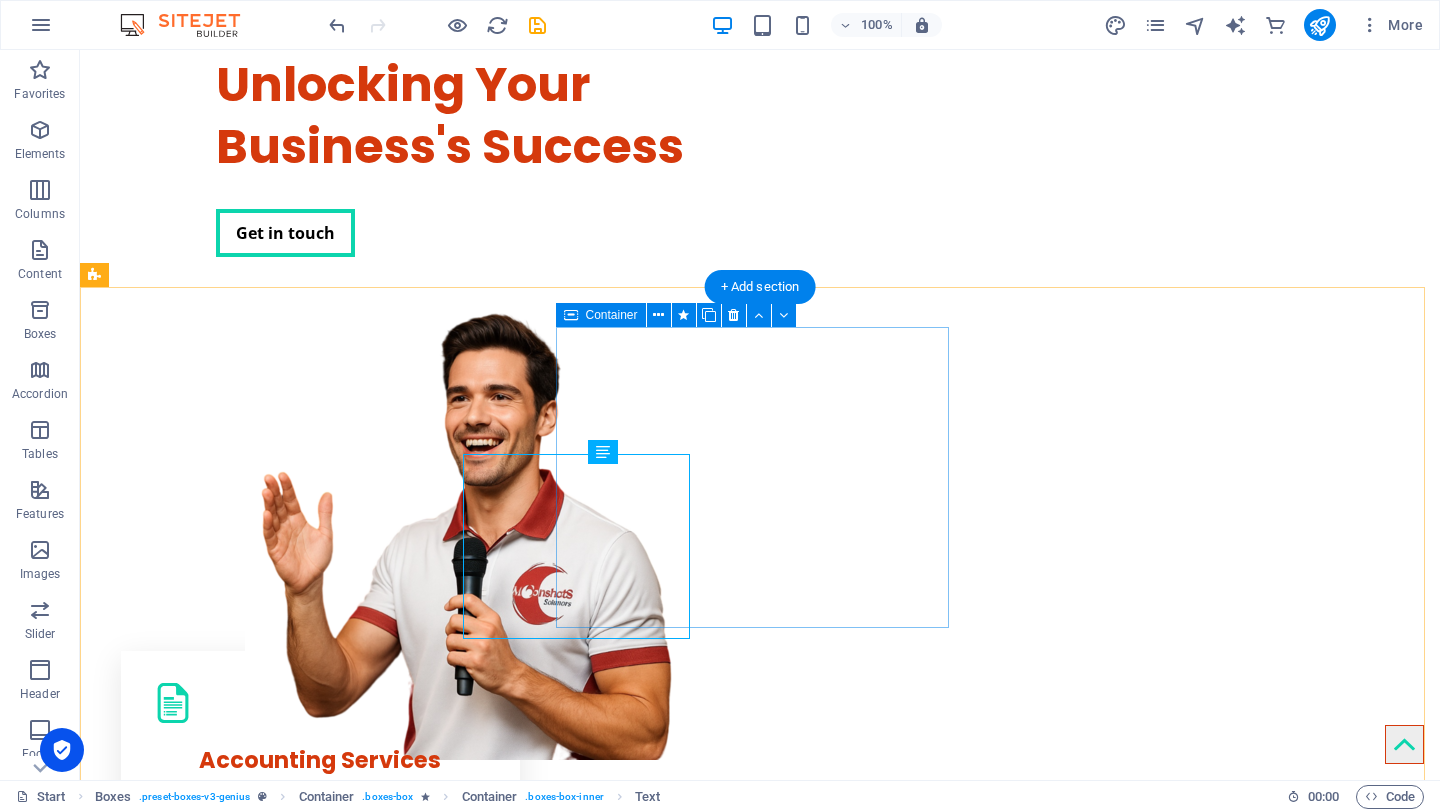 scroll, scrollTop: 182, scrollLeft: 0, axis: vertical 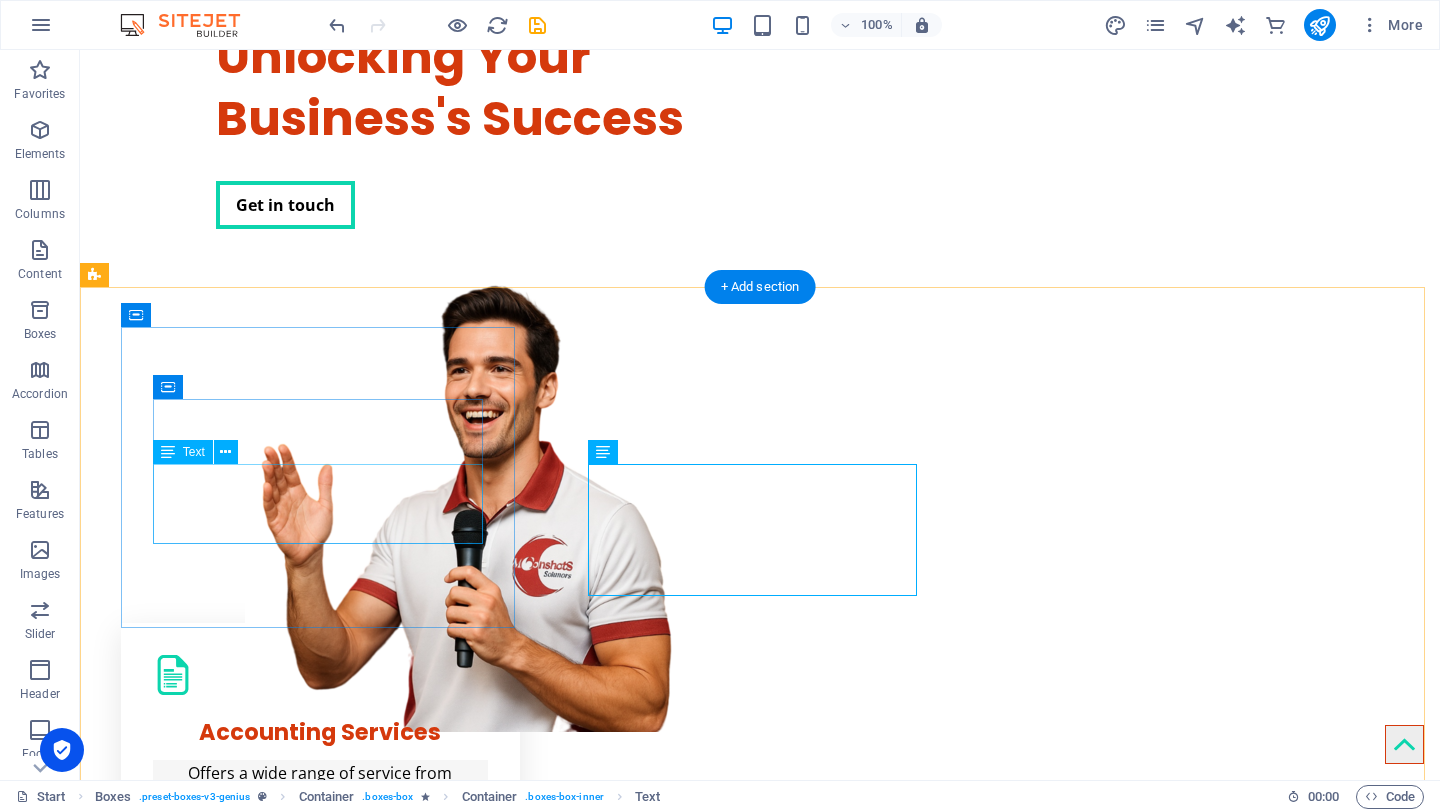 click on "Offers a wide range of service from advisory, accounting, payroll, taxation and financial statement audit Assistance" at bounding box center (320, 799) 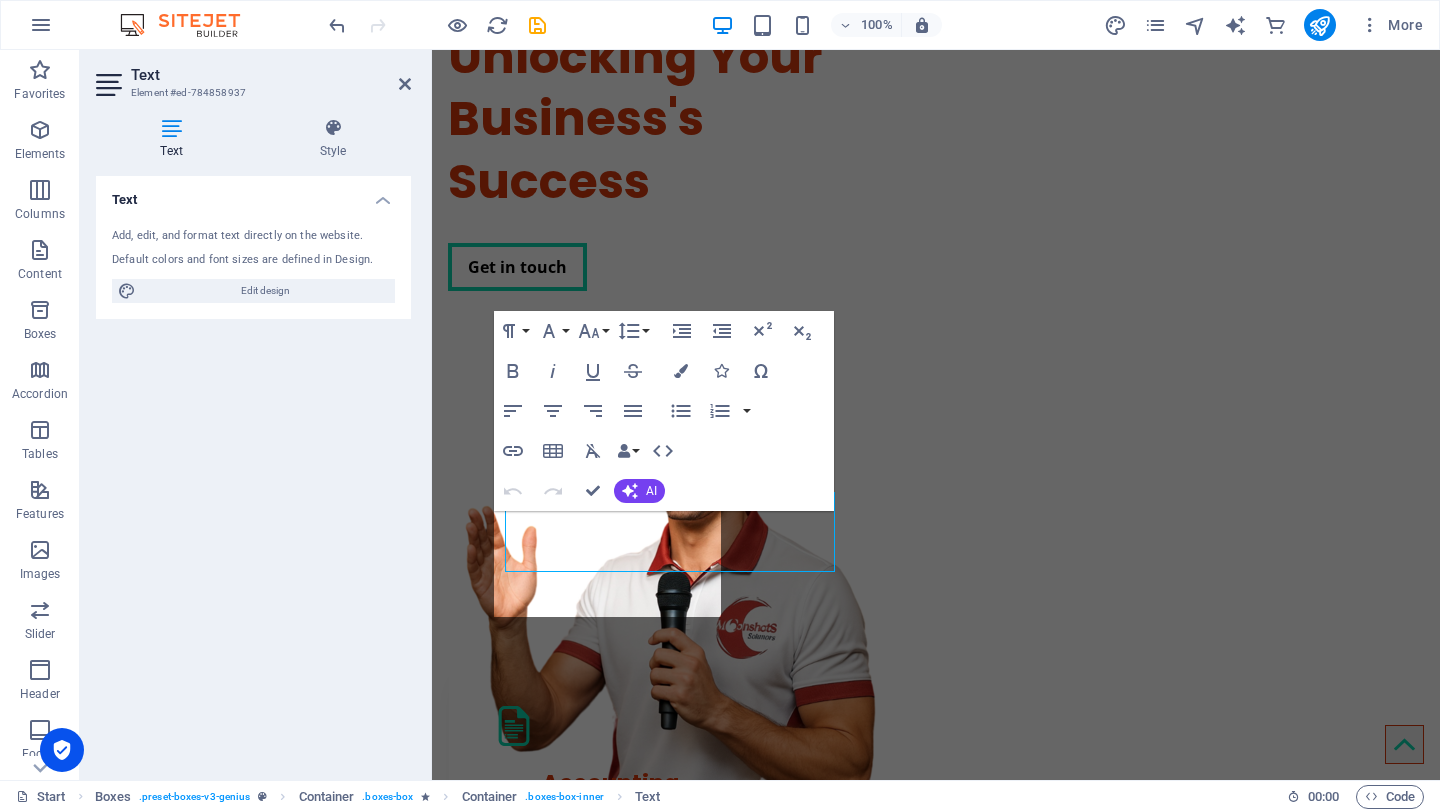 scroll, scrollTop: 154, scrollLeft: 0, axis: vertical 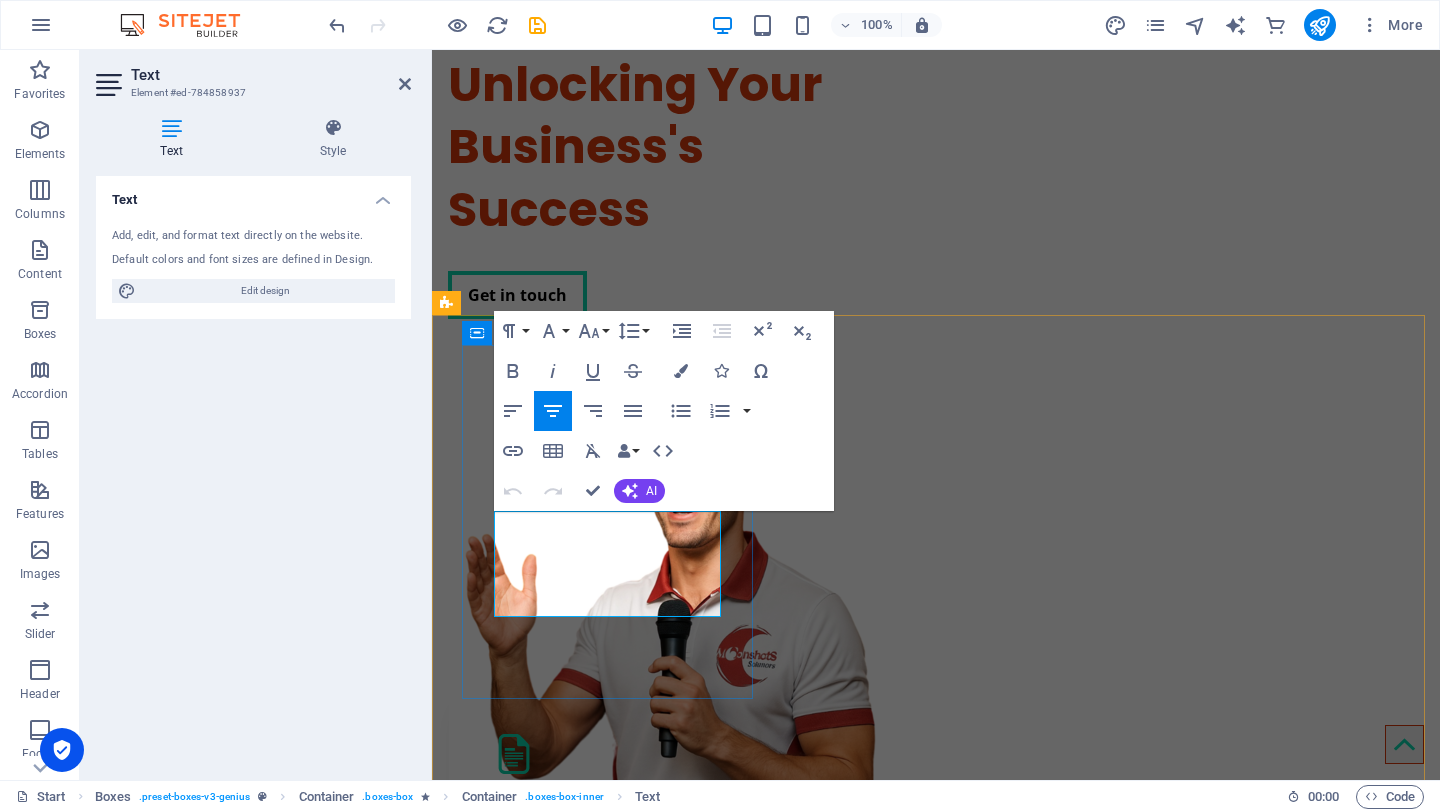 drag, startPoint x: 501, startPoint y: 528, endPoint x: 711, endPoint y: 602, distance: 222.6567 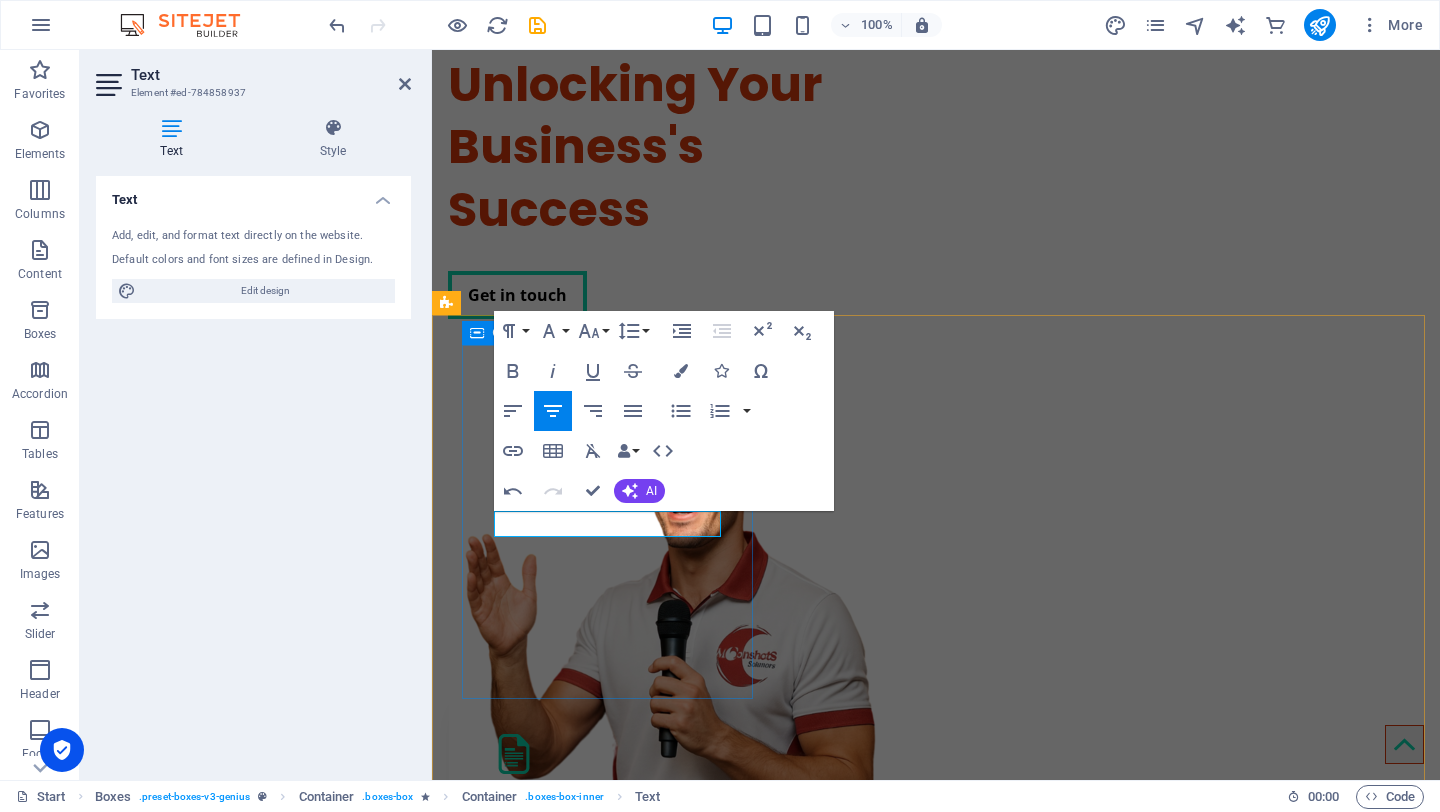click on "Accounting Services" at bounding box center (610, 814) 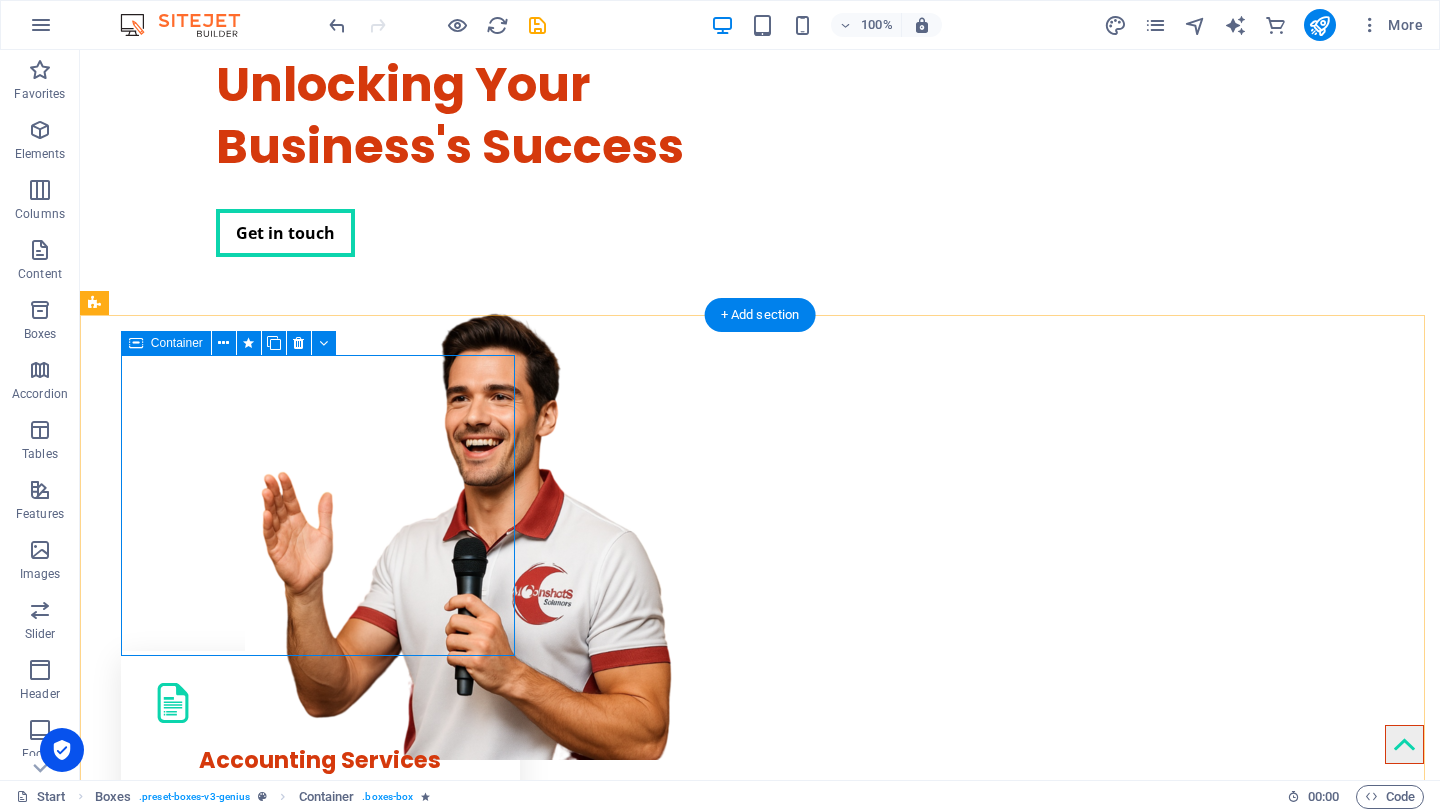 drag, startPoint x: 323, startPoint y: 507, endPoint x: 505, endPoint y: 556, distance: 188.48077 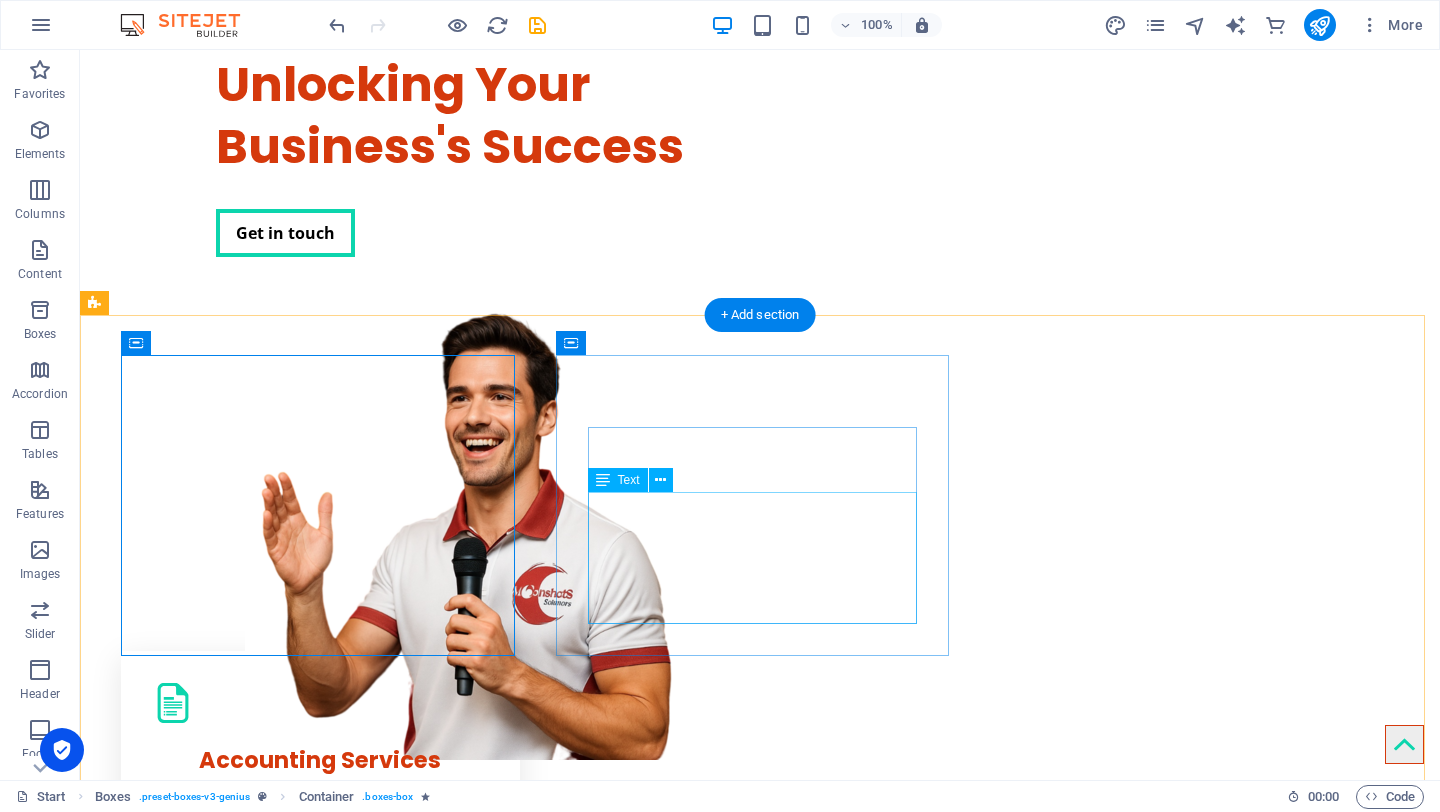 drag, startPoint x: 718, startPoint y: 562, endPoint x: 415, endPoint y: 530, distance: 304.6851 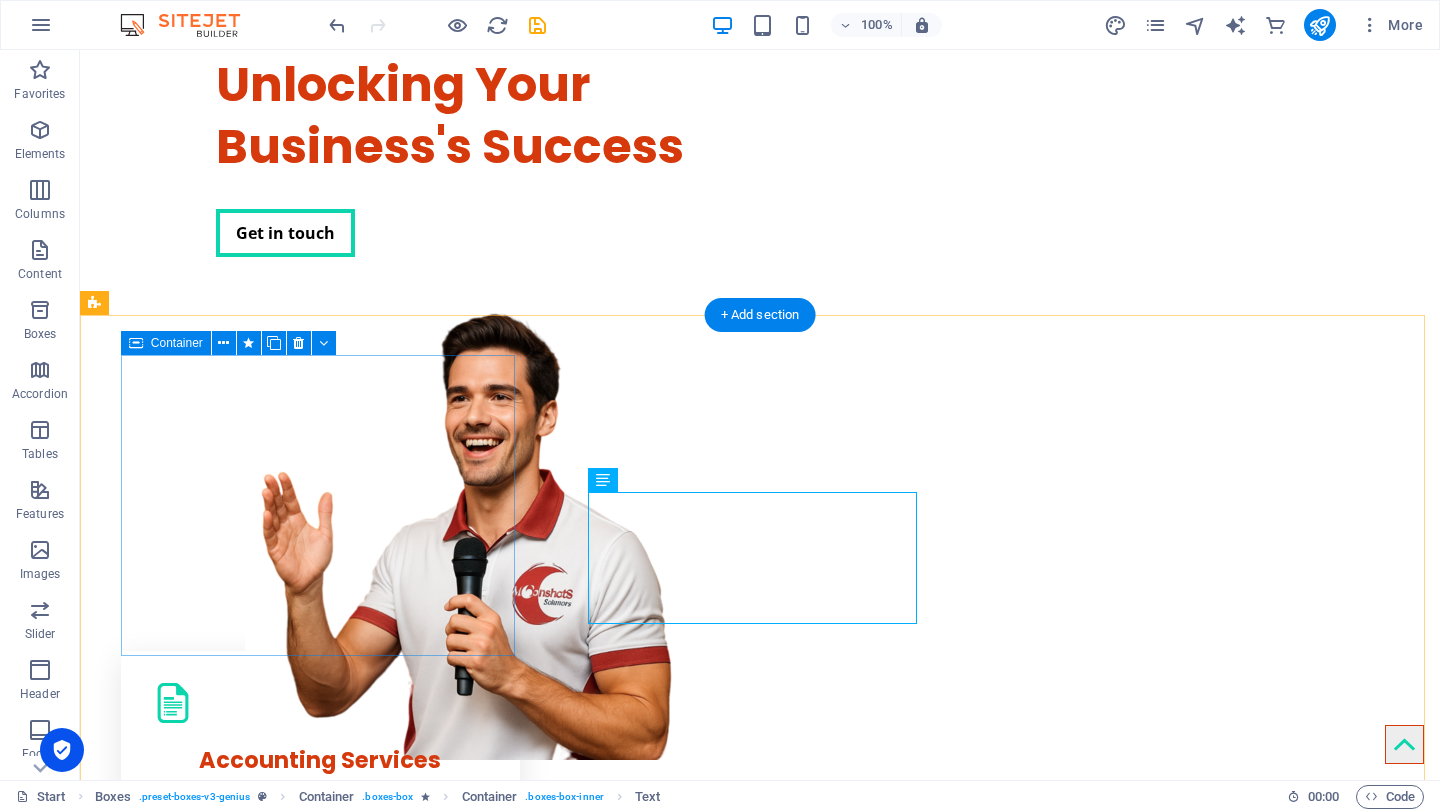 click on "Accounting Services" at bounding box center (320, 735) 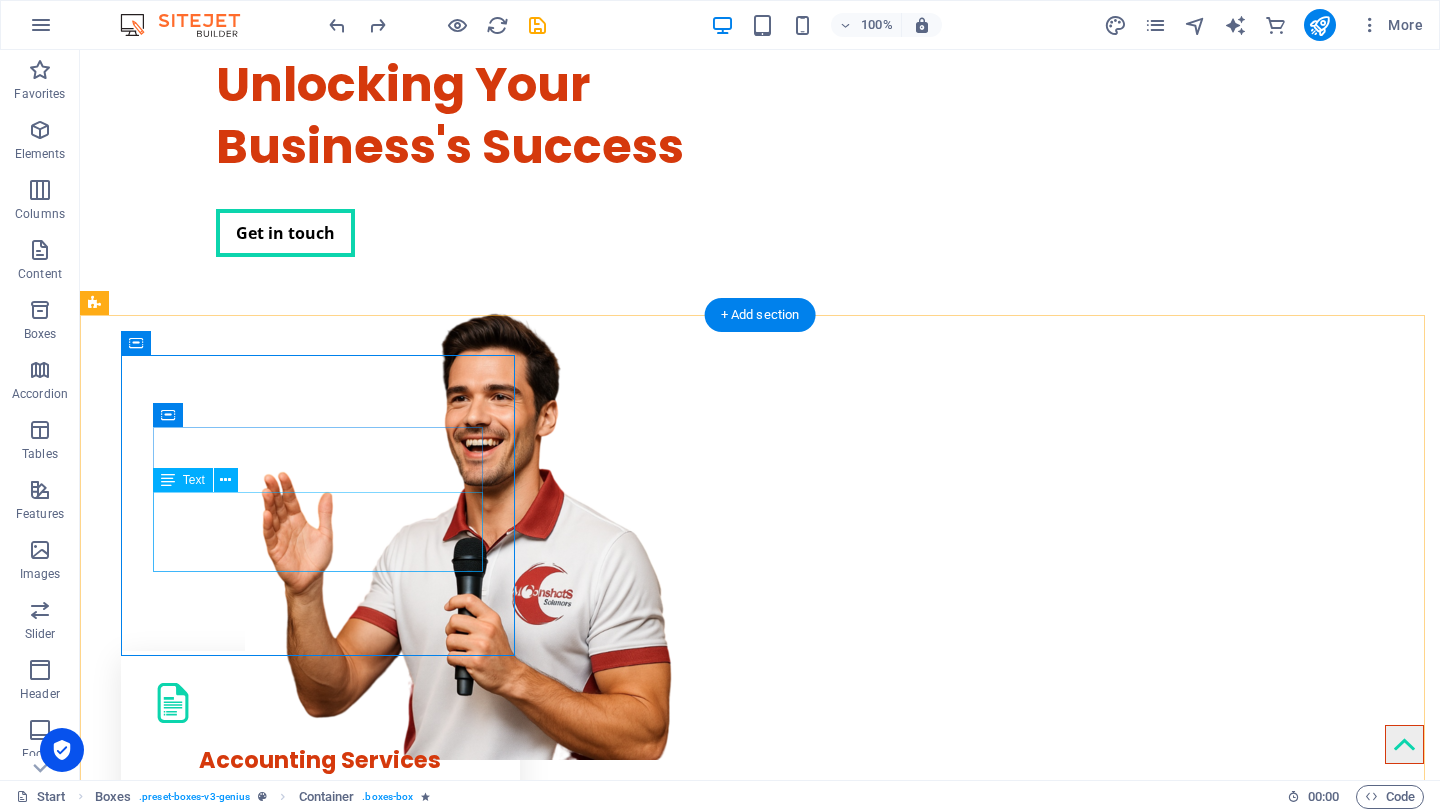 drag, startPoint x: 246, startPoint y: 514, endPoint x: 225, endPoint y: 520, distance: 21.84033 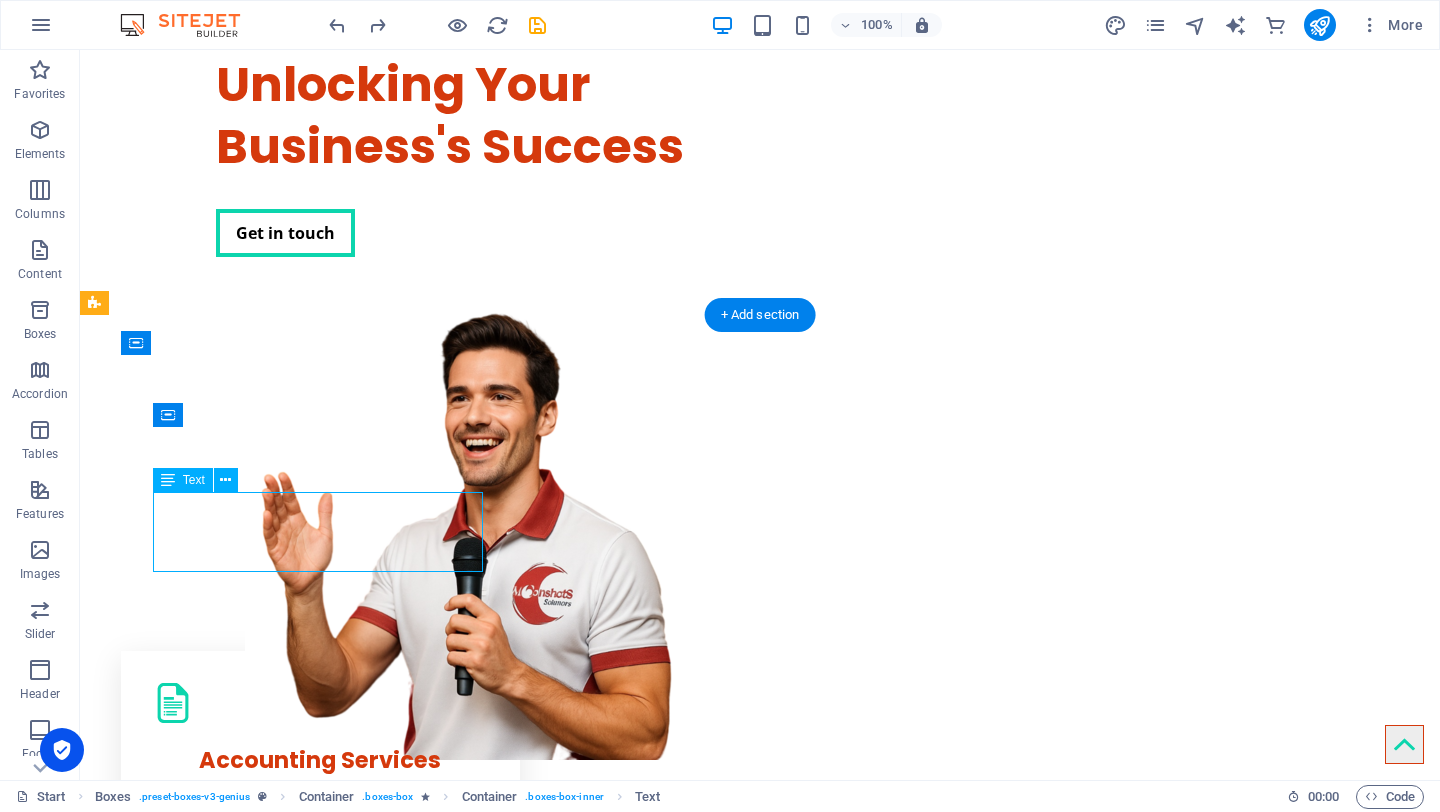 click on "Offers a wide range of service from advisory, accounting, payroll, taxation and financial statement audit Assistance" at bounding box center [320, 827] 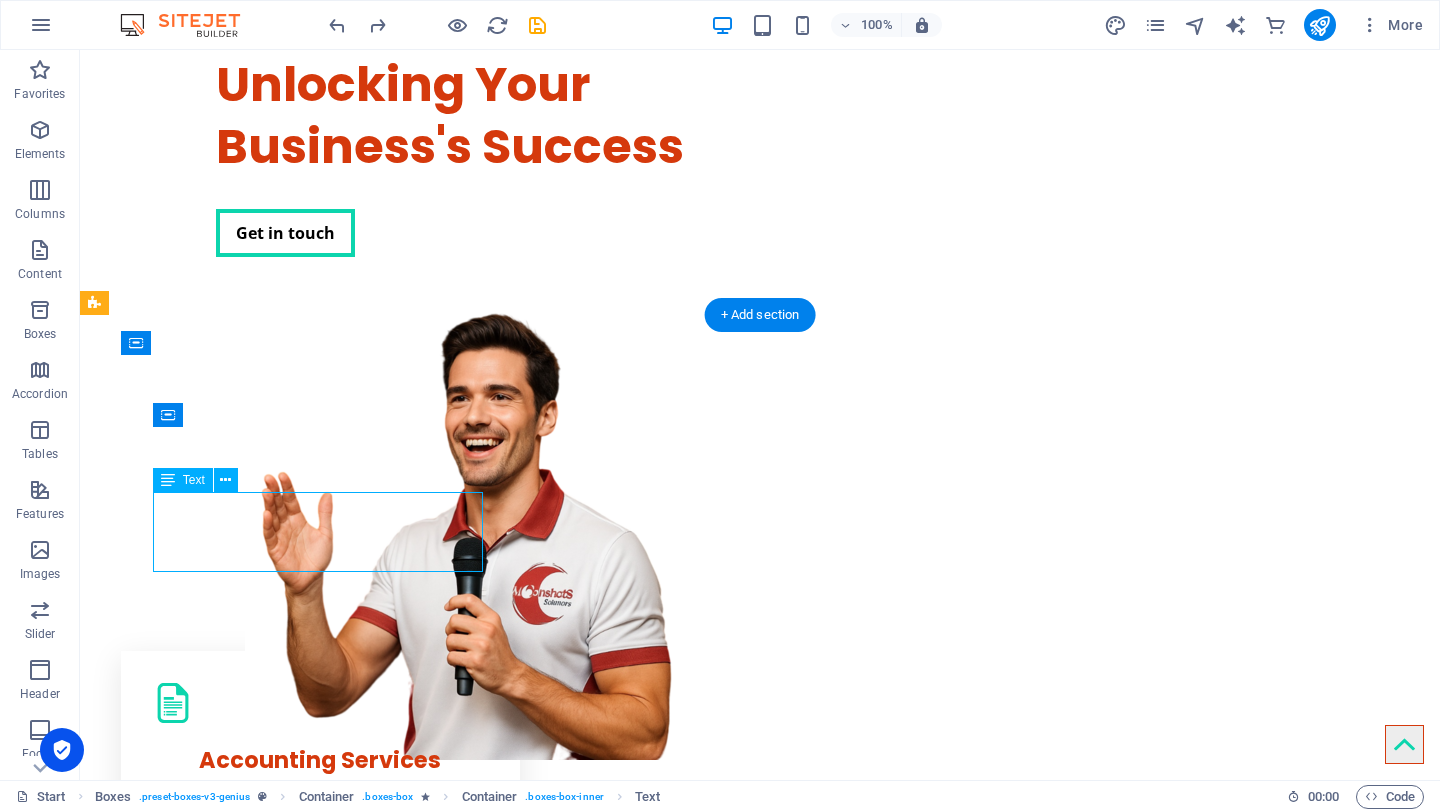 click on "Offers a wide range of service from advisory, accounting, payroll, taxation and financial statement audit Assistance" at bounding box center (320, 827) 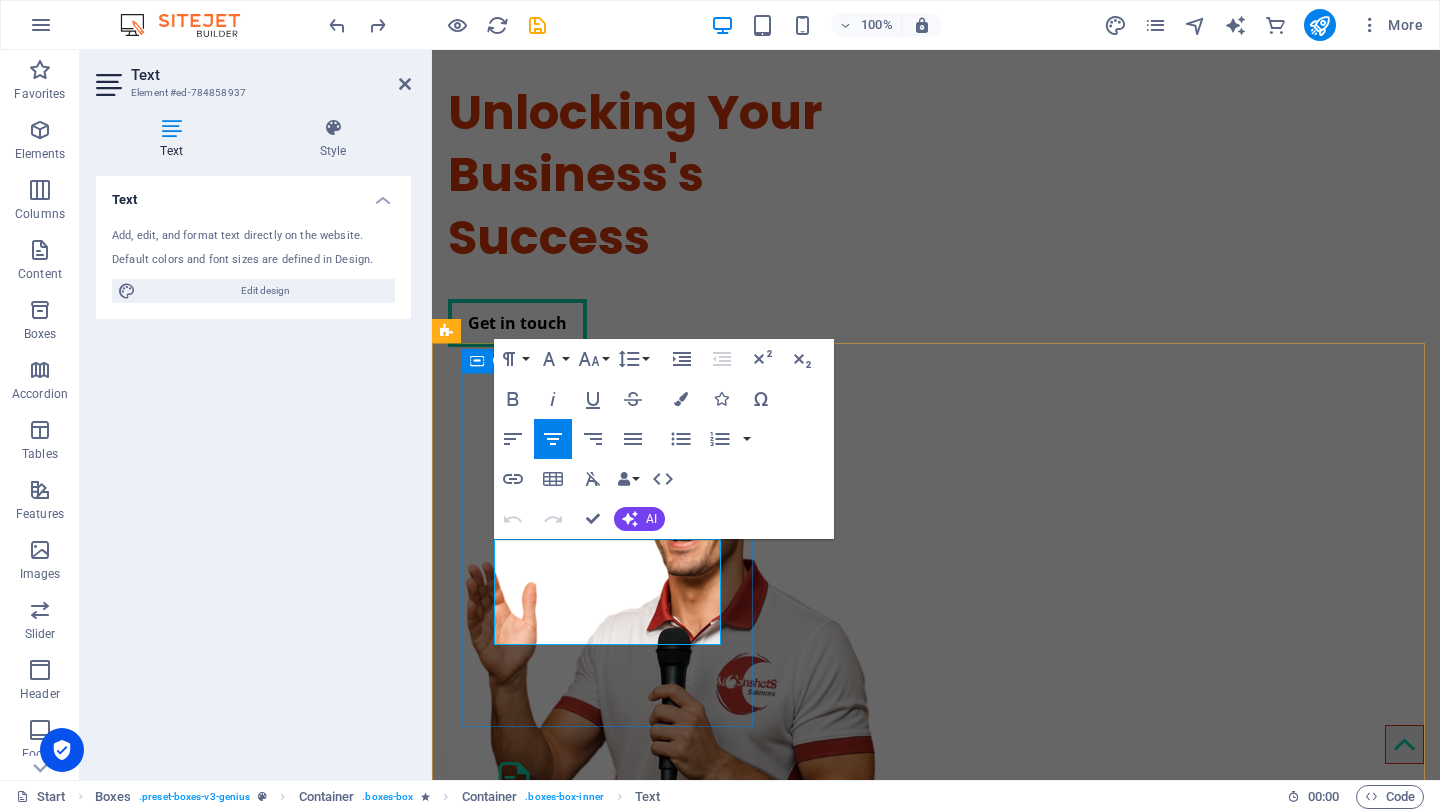 drag, startPoint x: 504, startPoint y: 552, endPoint x: 740, endPoint y: 654, distance: 257.0992 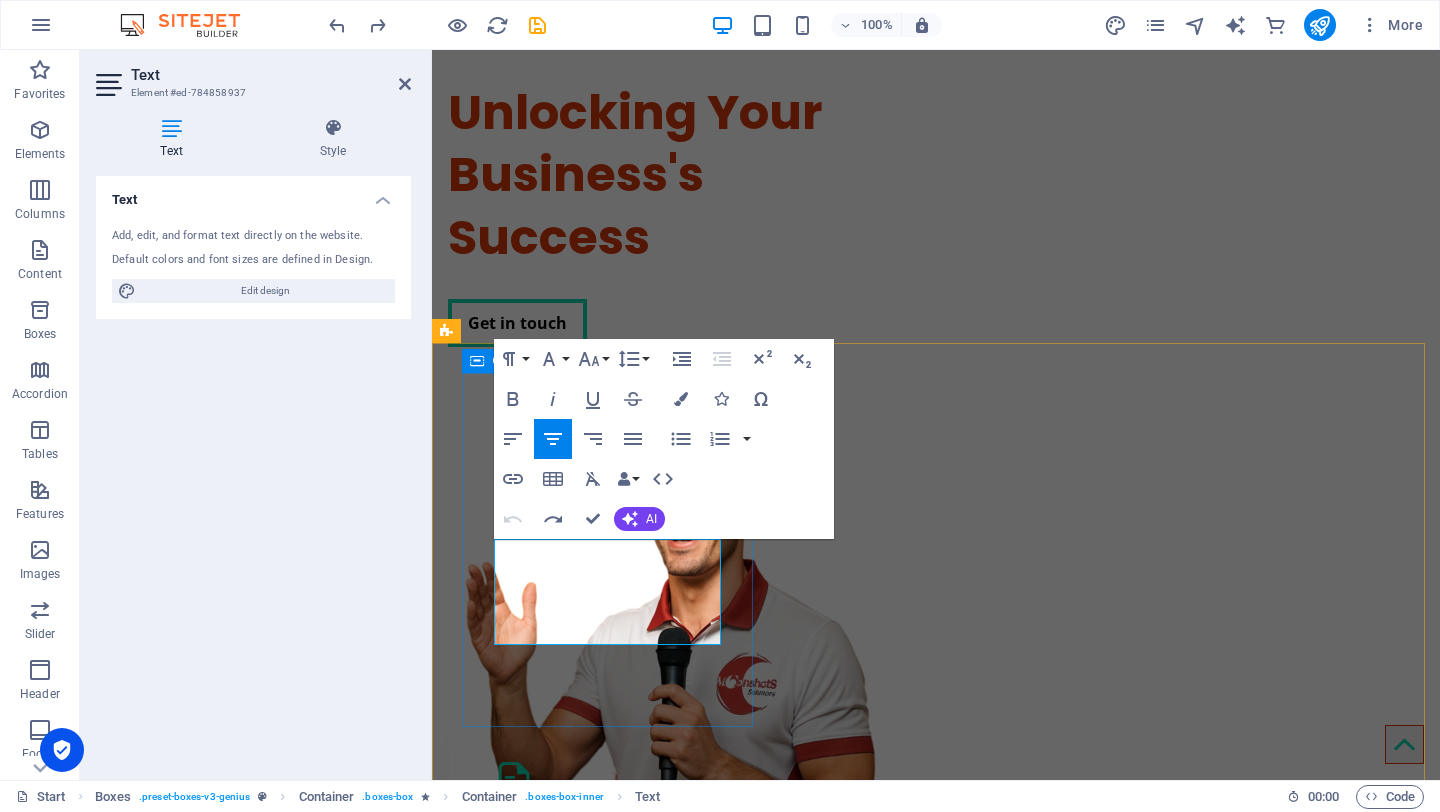 drag, startPoint x: 499, startPoint y: 556, endPoint x: 722, endPoint y: 667, distance: 249.09837 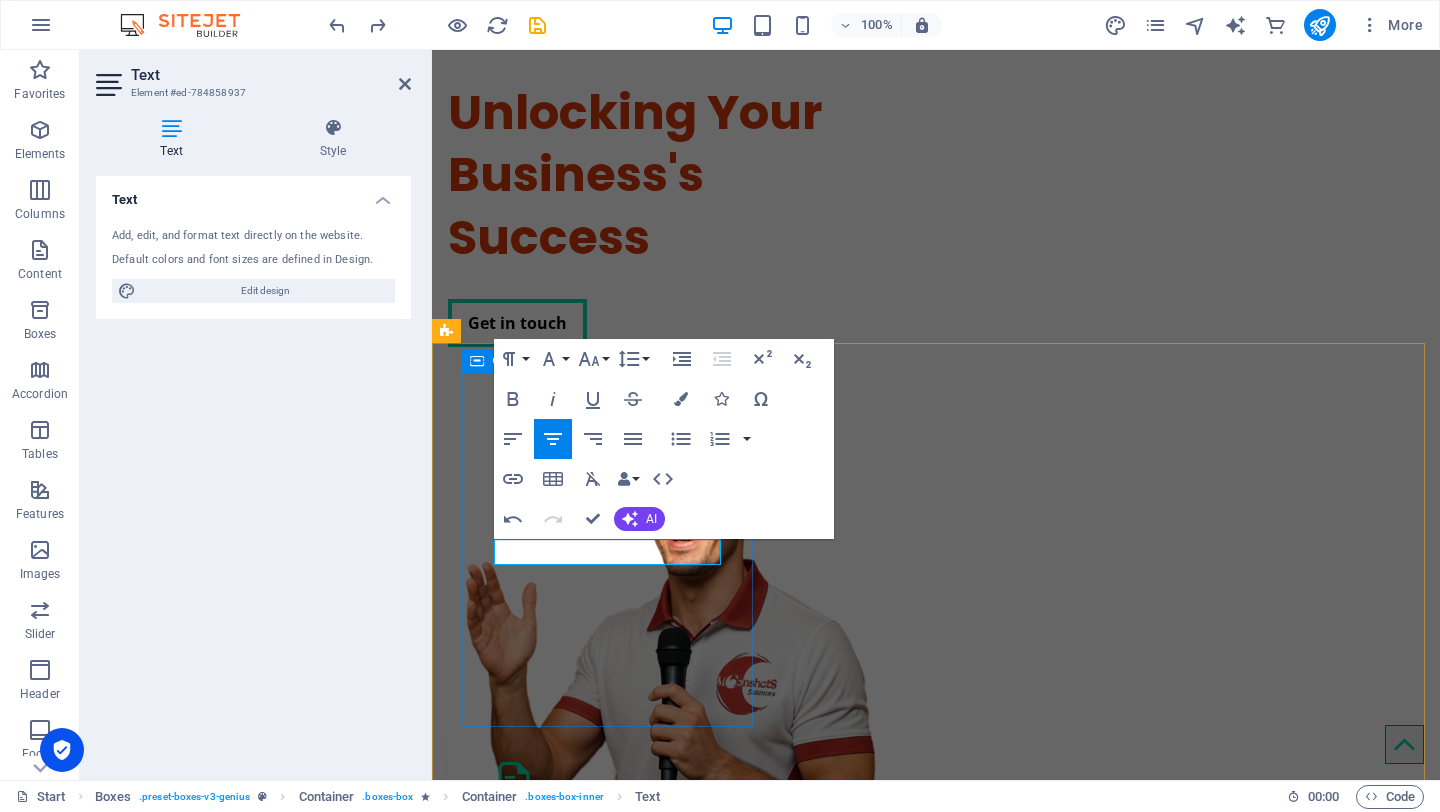 click on "Accounting Services q" at bounding box center (610, 842) 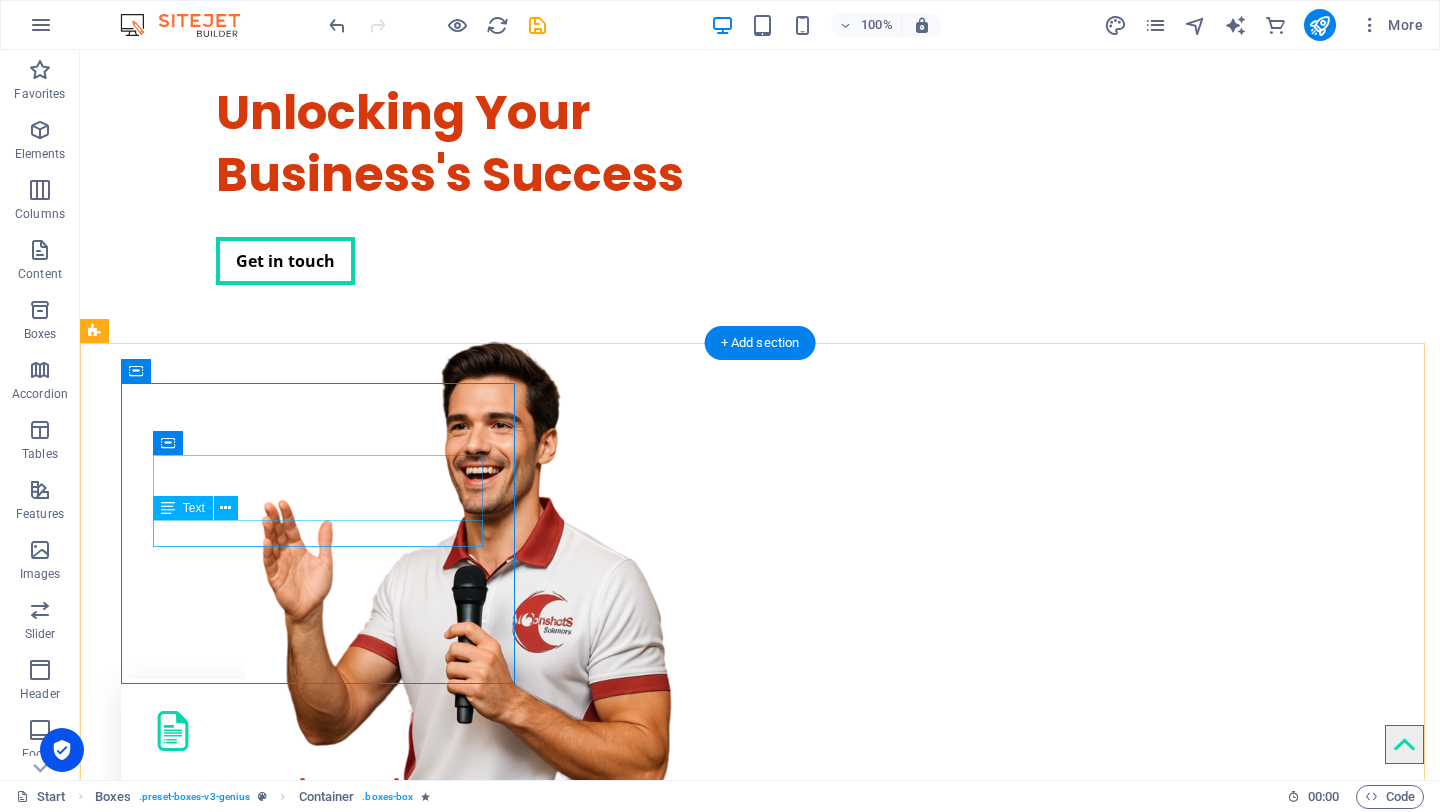 click on "q" at bounding box center (320, 829) 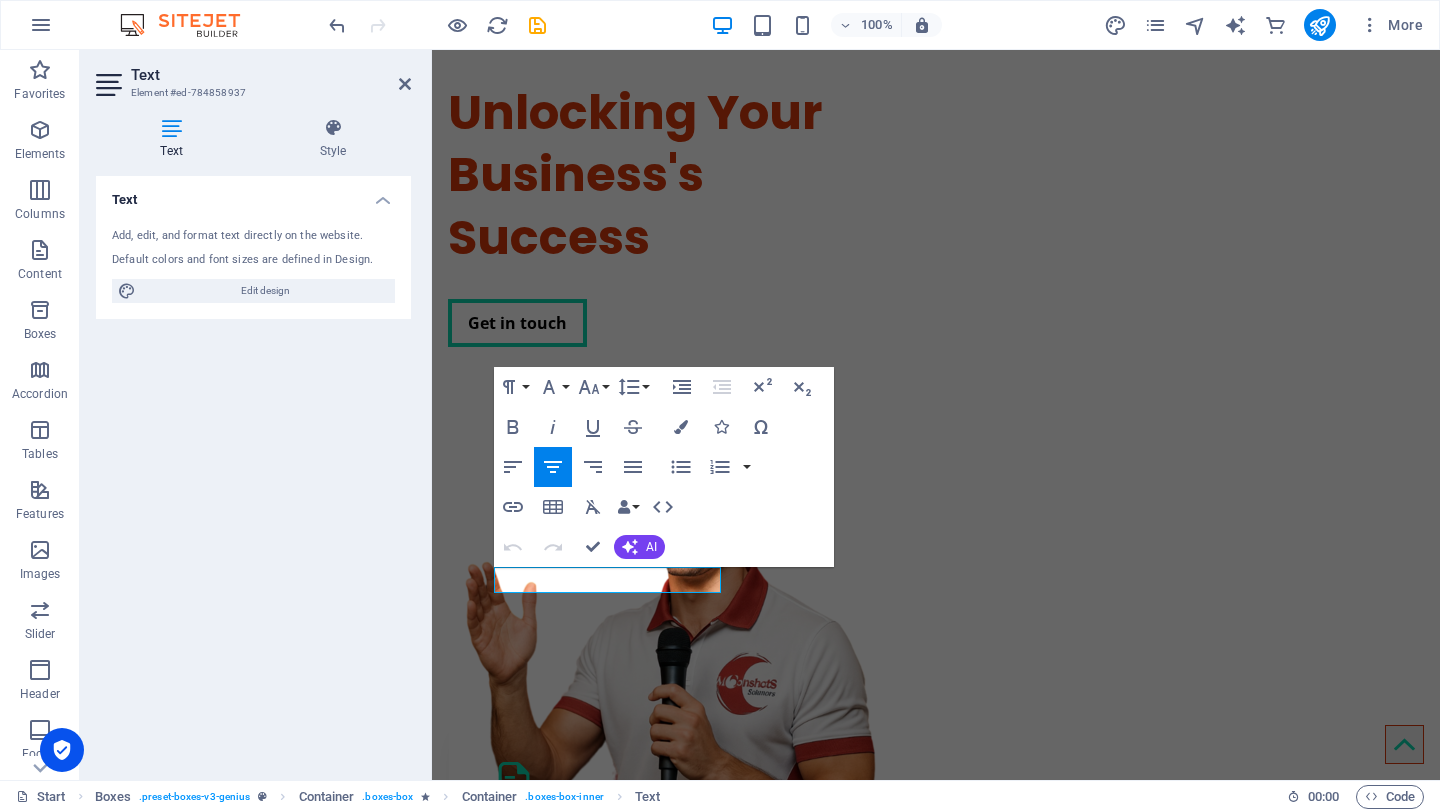 scroll, scrollTop: 98, scrollLeft: 0, axis: vertical 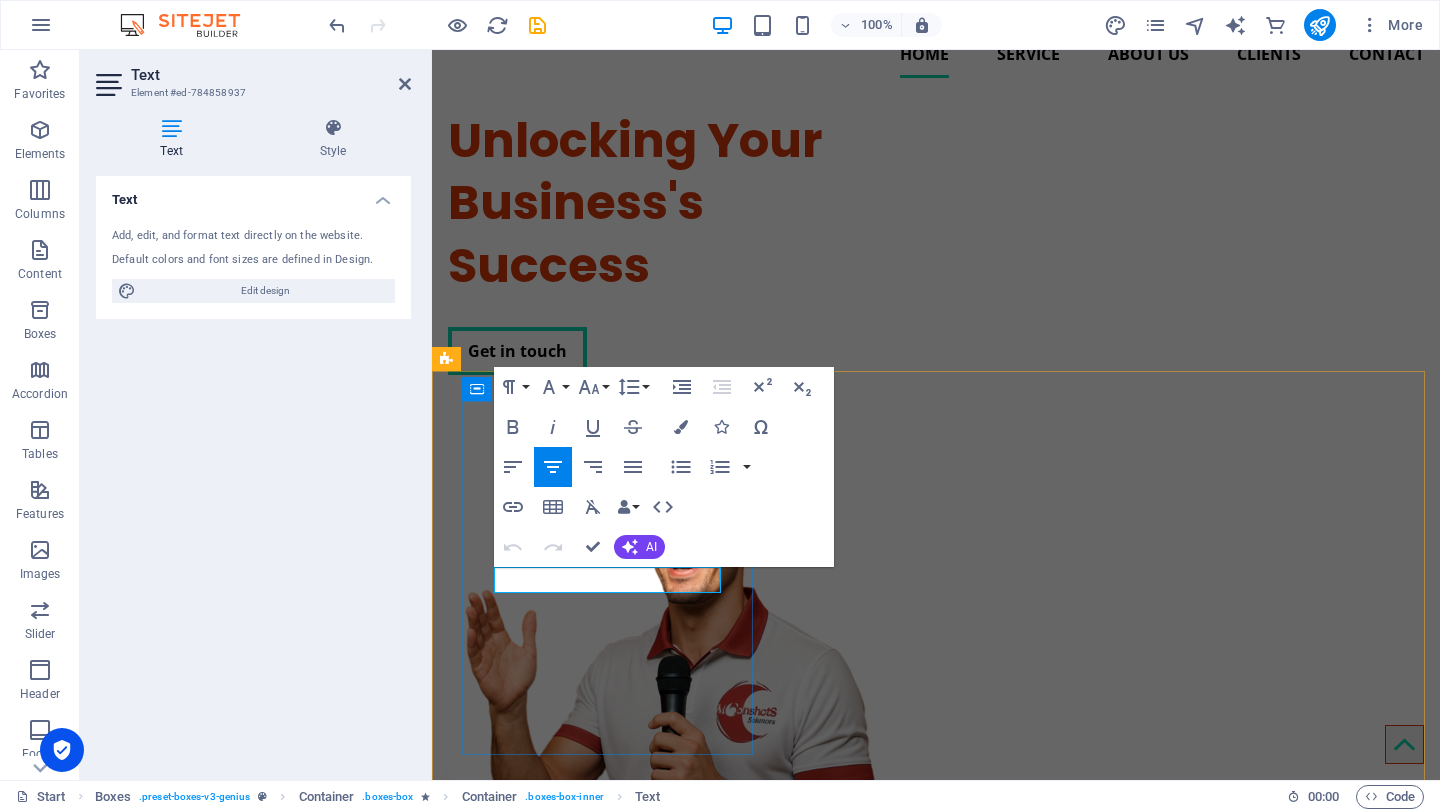 click on "q" at bounding box center [610, 938] 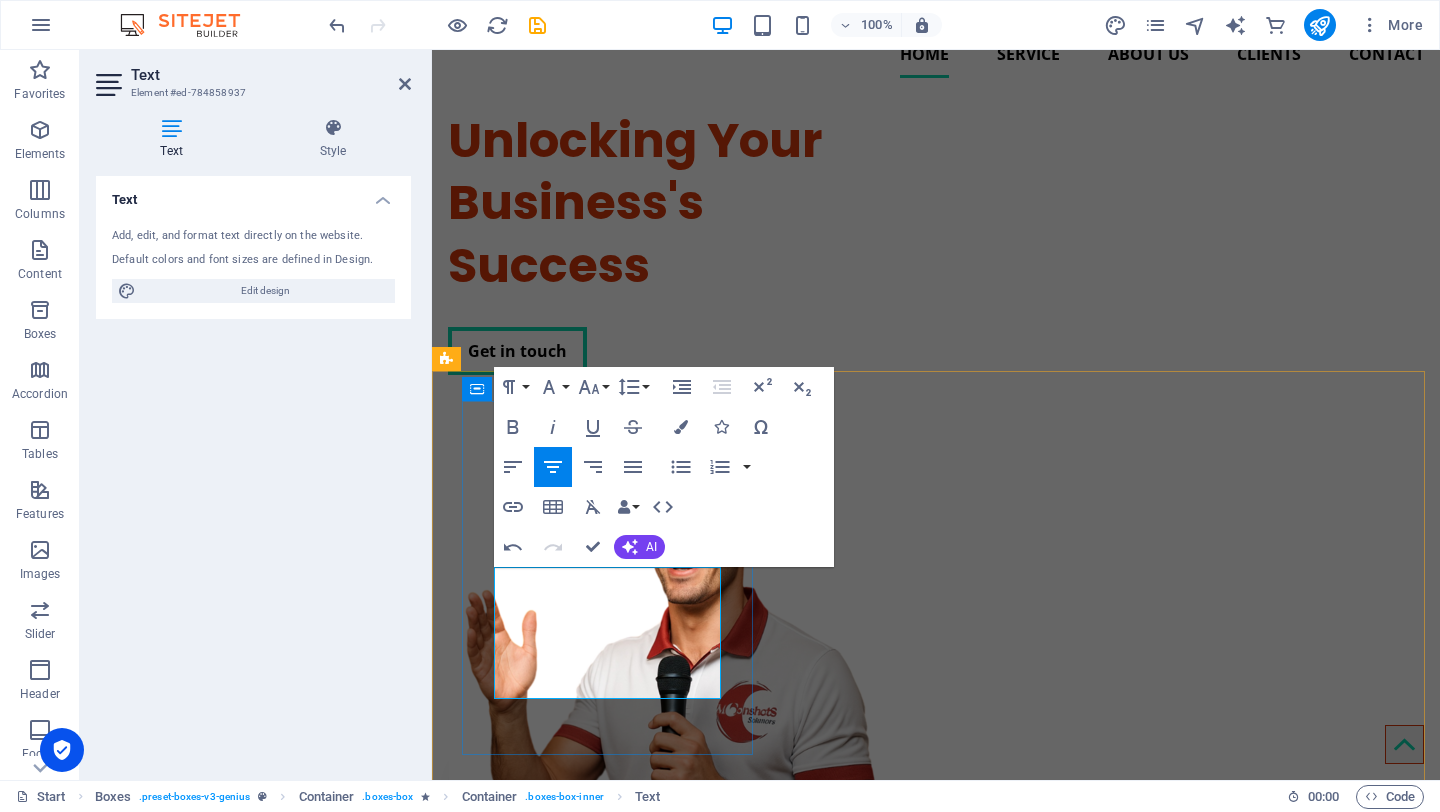 drag, startPoint x: 706, startPoint y: 687, endPoint x: 497, endPoint y: 609, distance: 223.0807 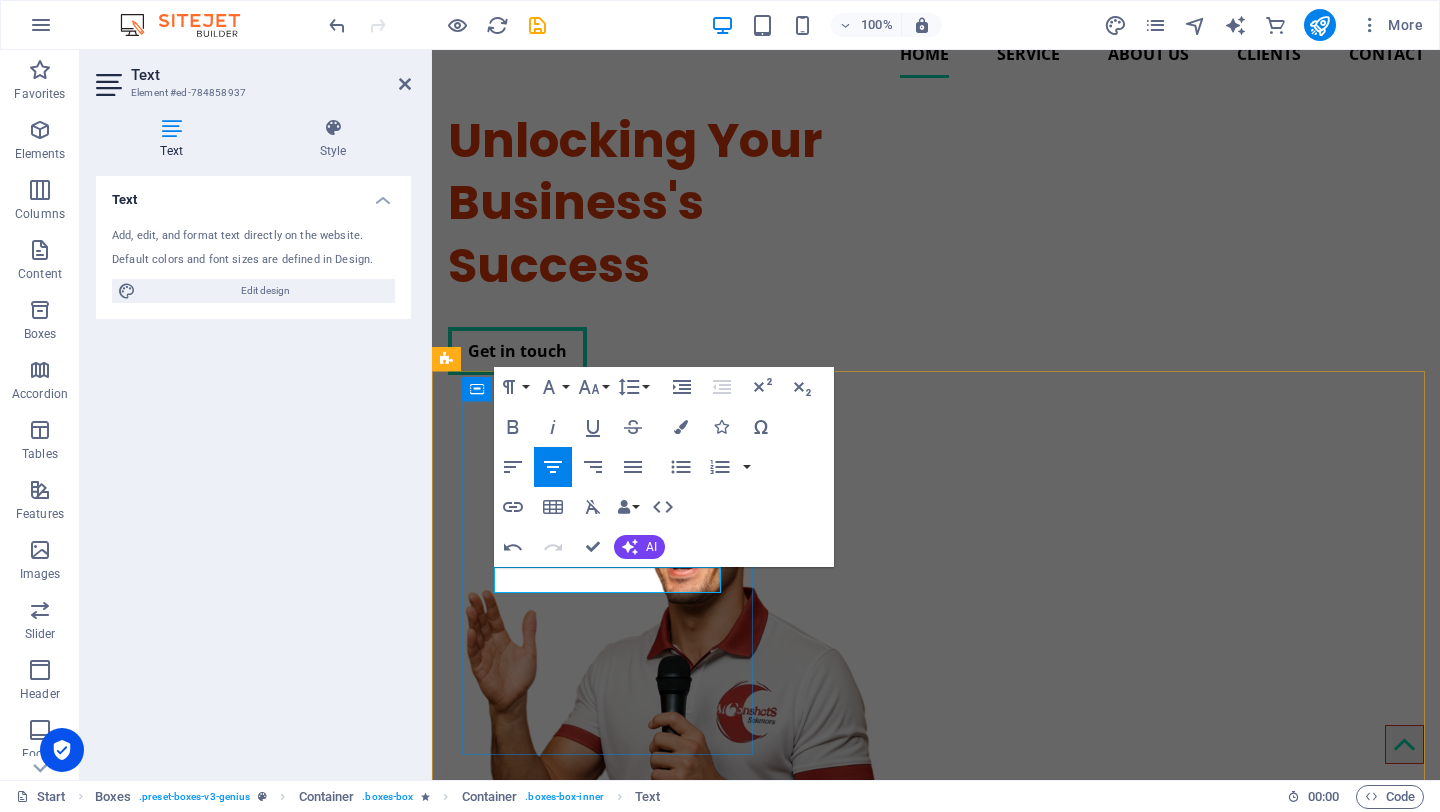 click on "q v" at bounding box center [610, 938] 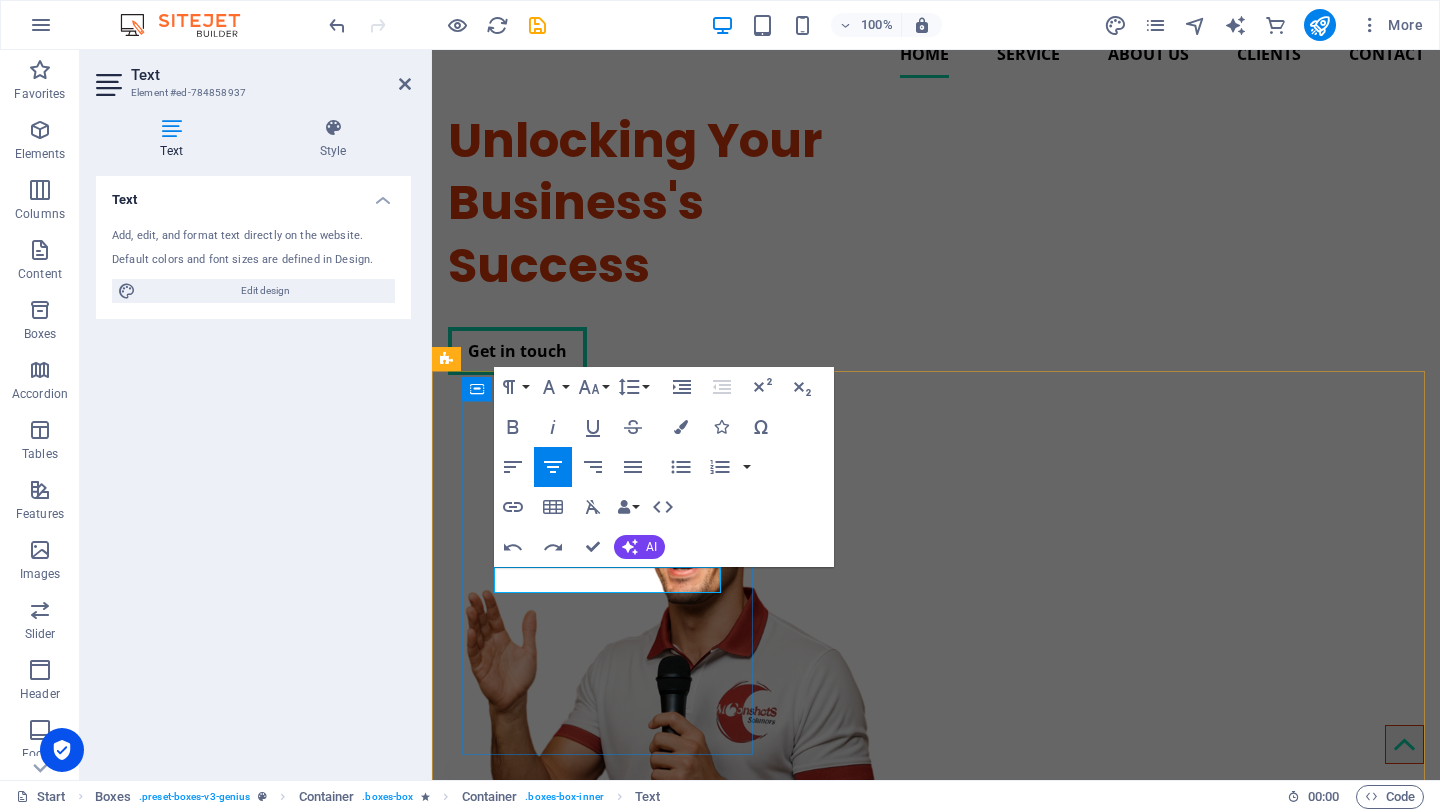 drag, startPoint x: 636, startPoint y: 583, endPoint x: 558, endPoint y: 579, distance: 78.10249 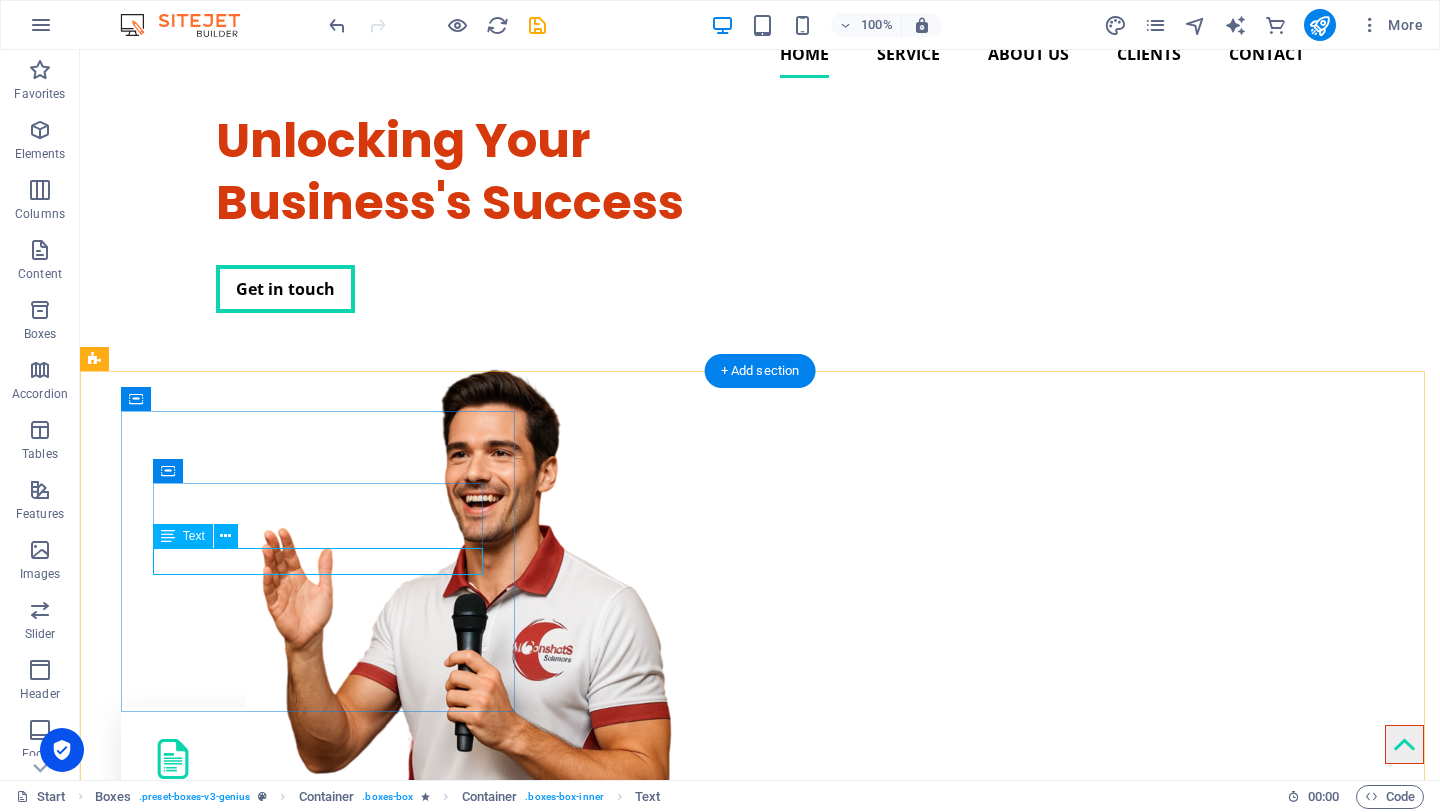click on "q" at bounding box center [320, 857] 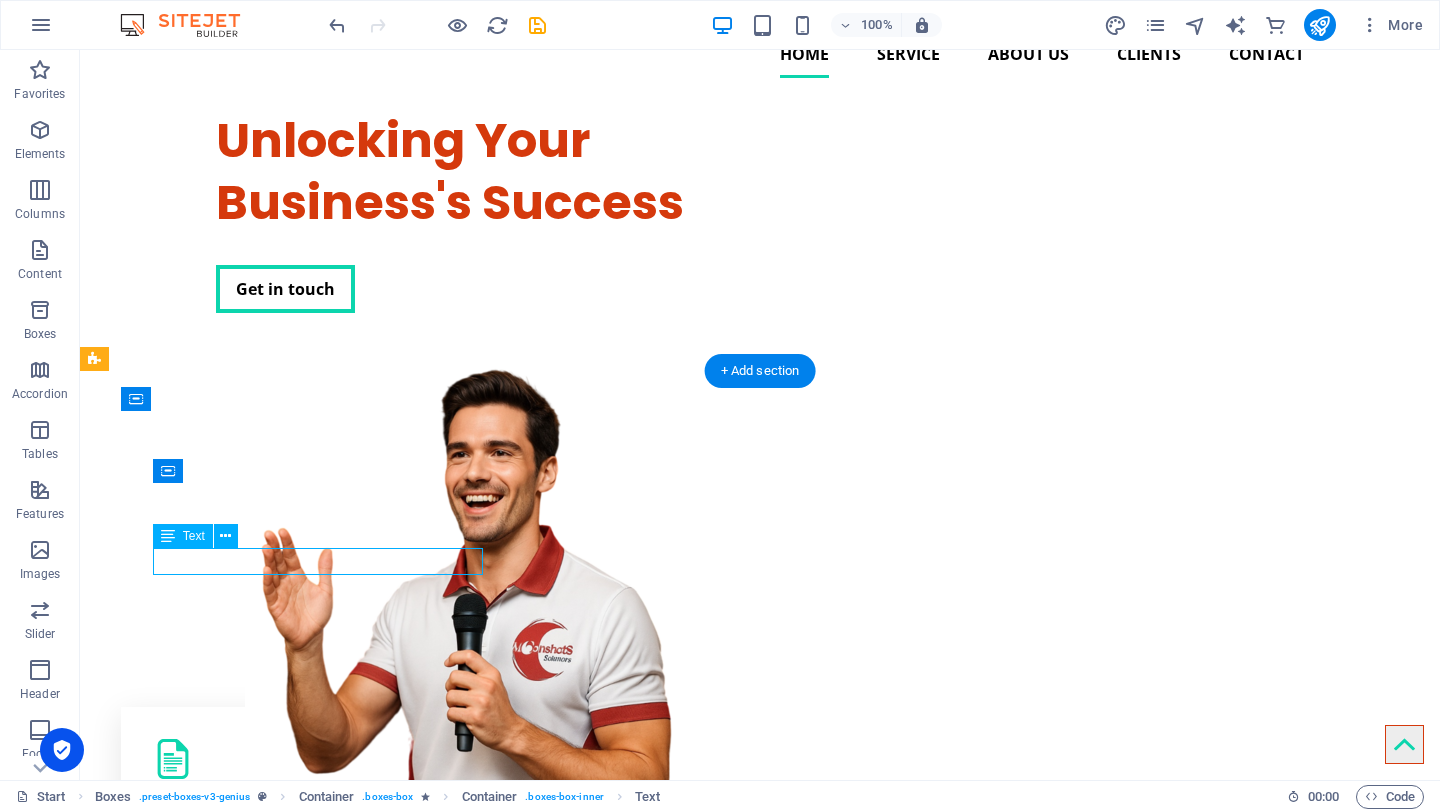 click on "q" at bounding box center (320, 857) 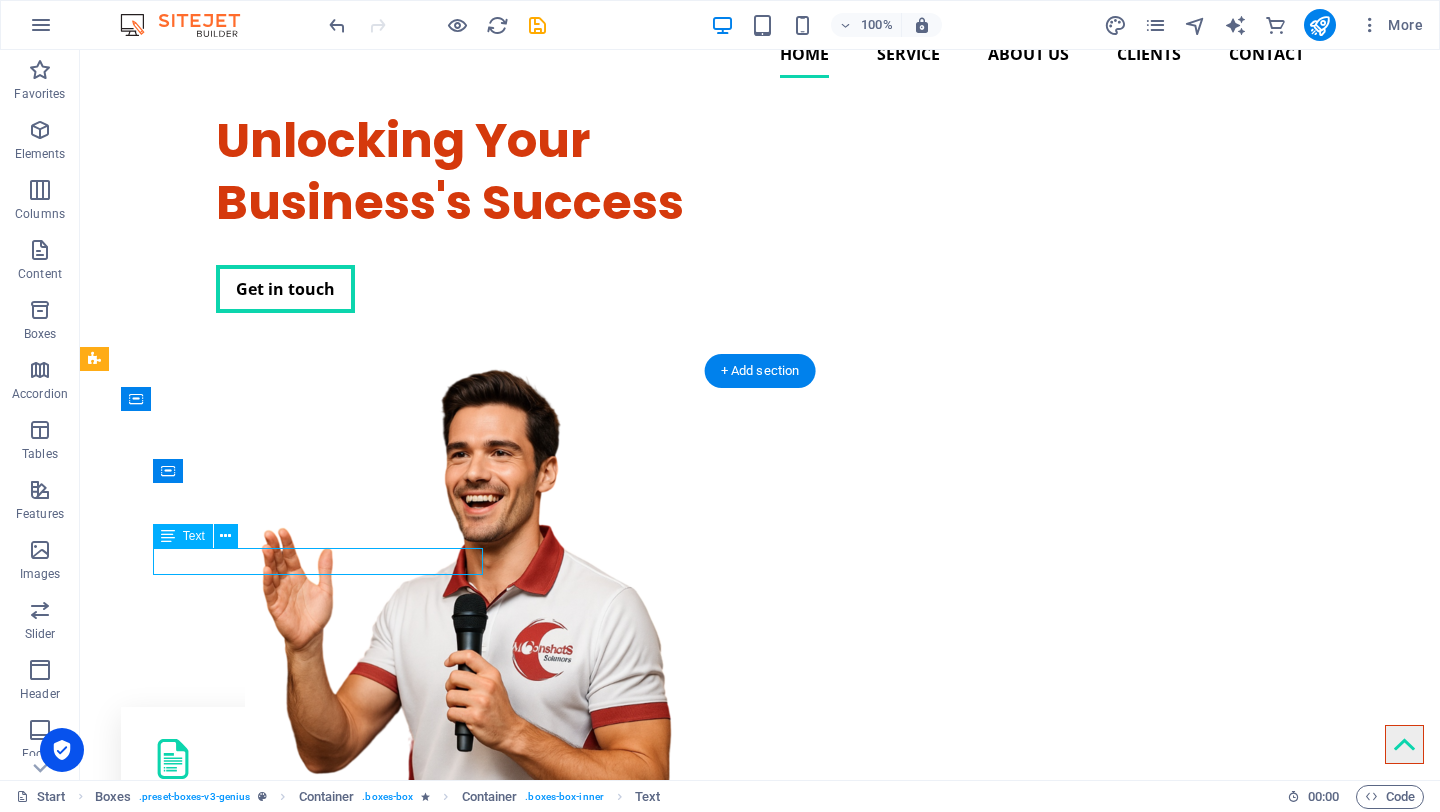 click on "q" at bounding box center [320, 857] 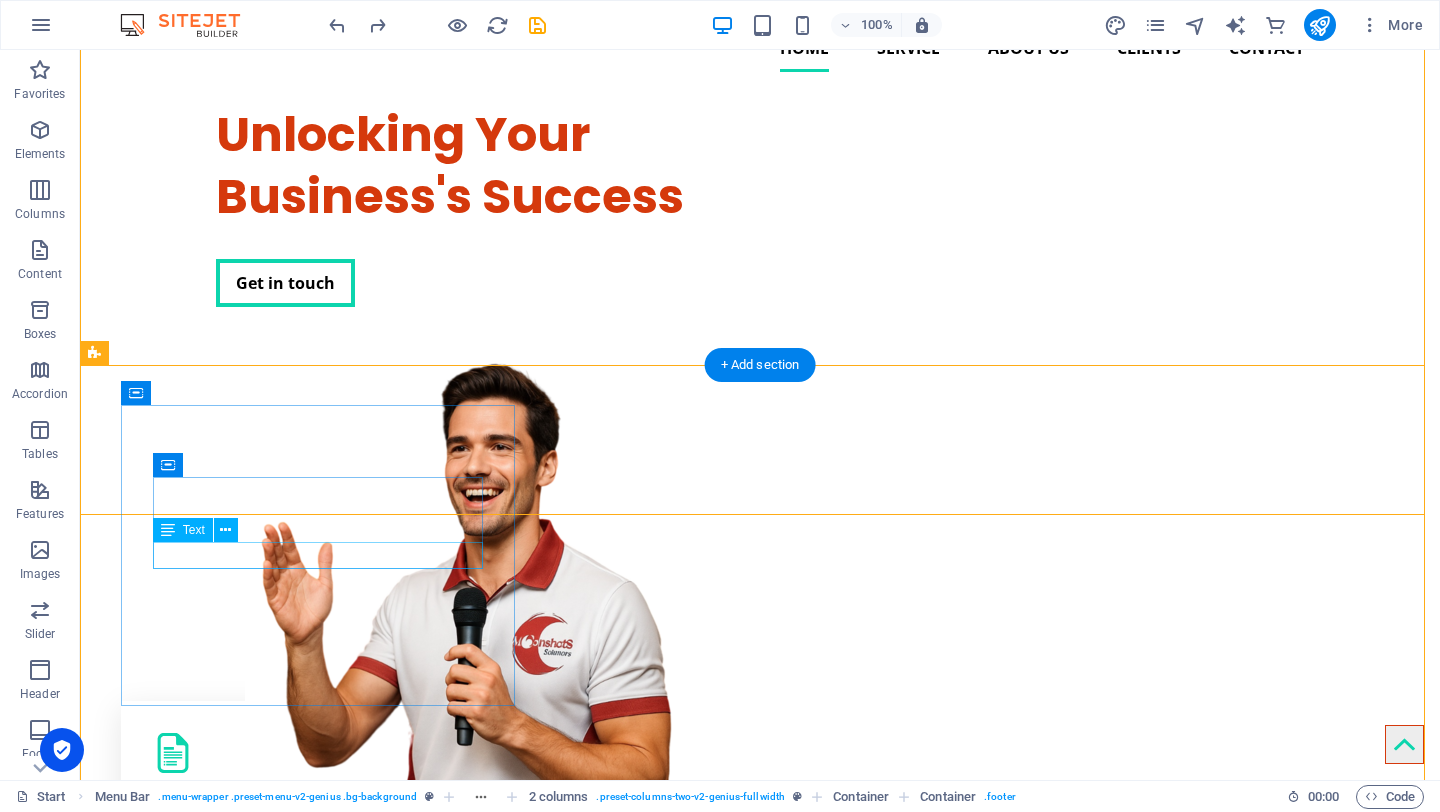 click on "q" at bounding box center (320, 851) 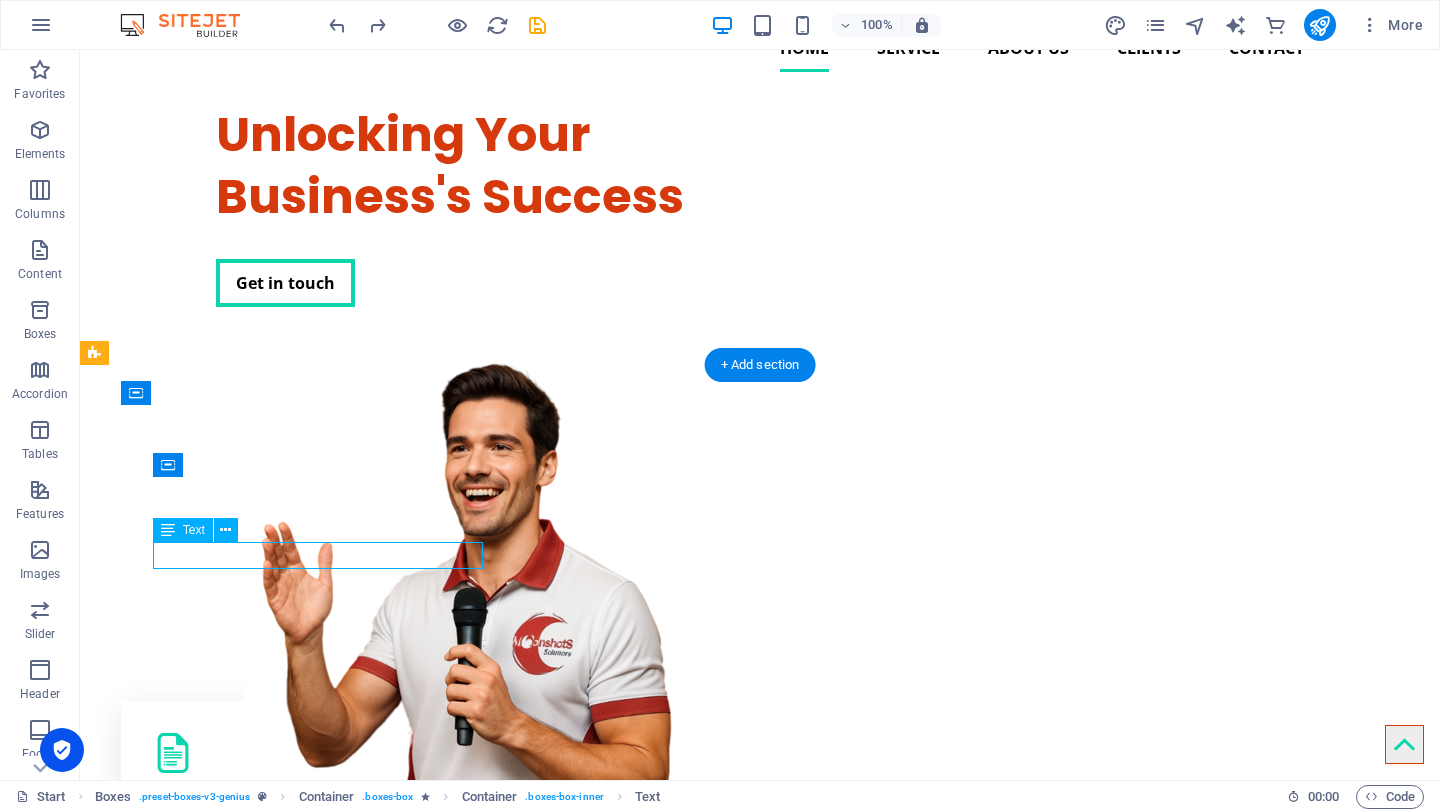 click on "q" at bounding box center [320, 851] 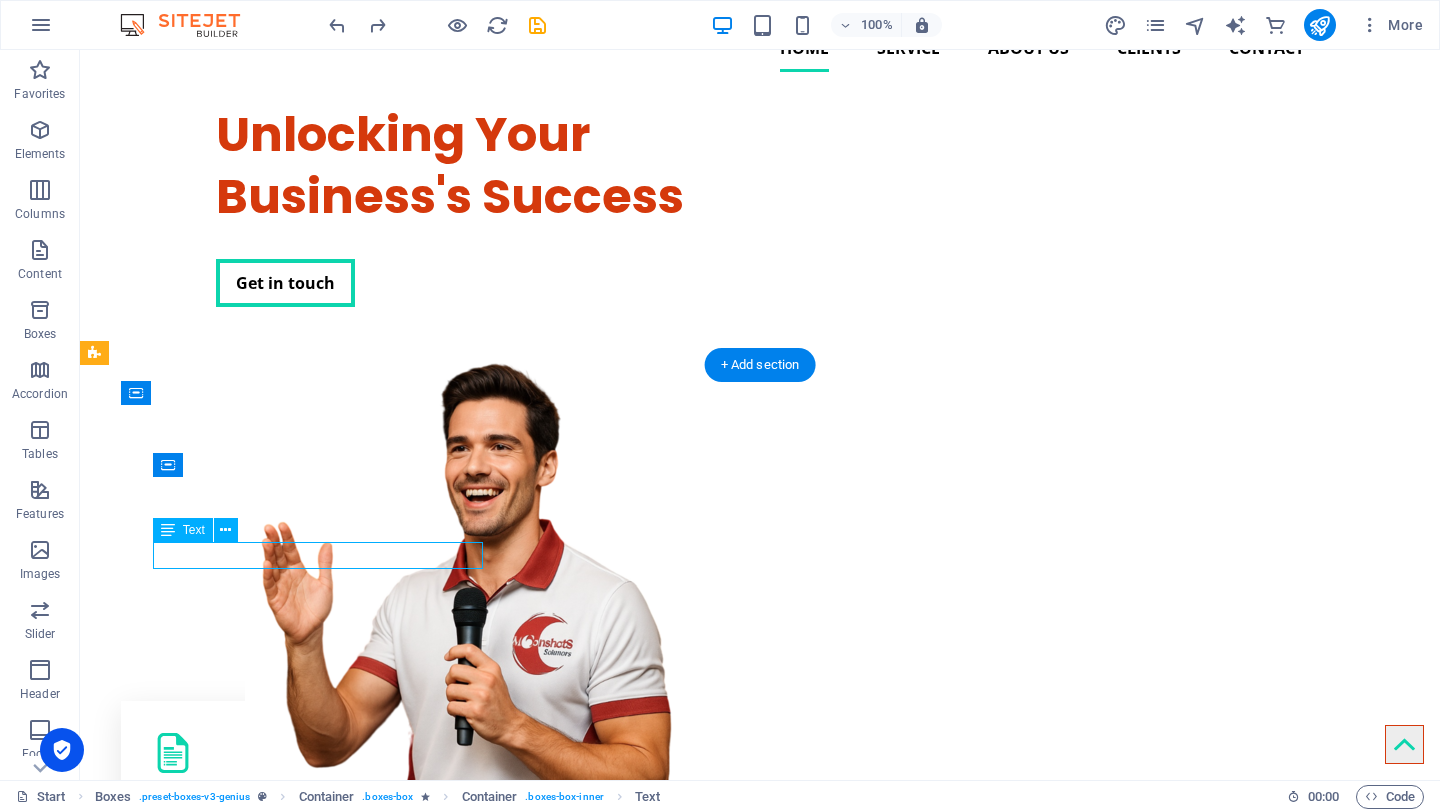 scroll, scrollTop: 110, scrollLeft: 0, axis: vertical 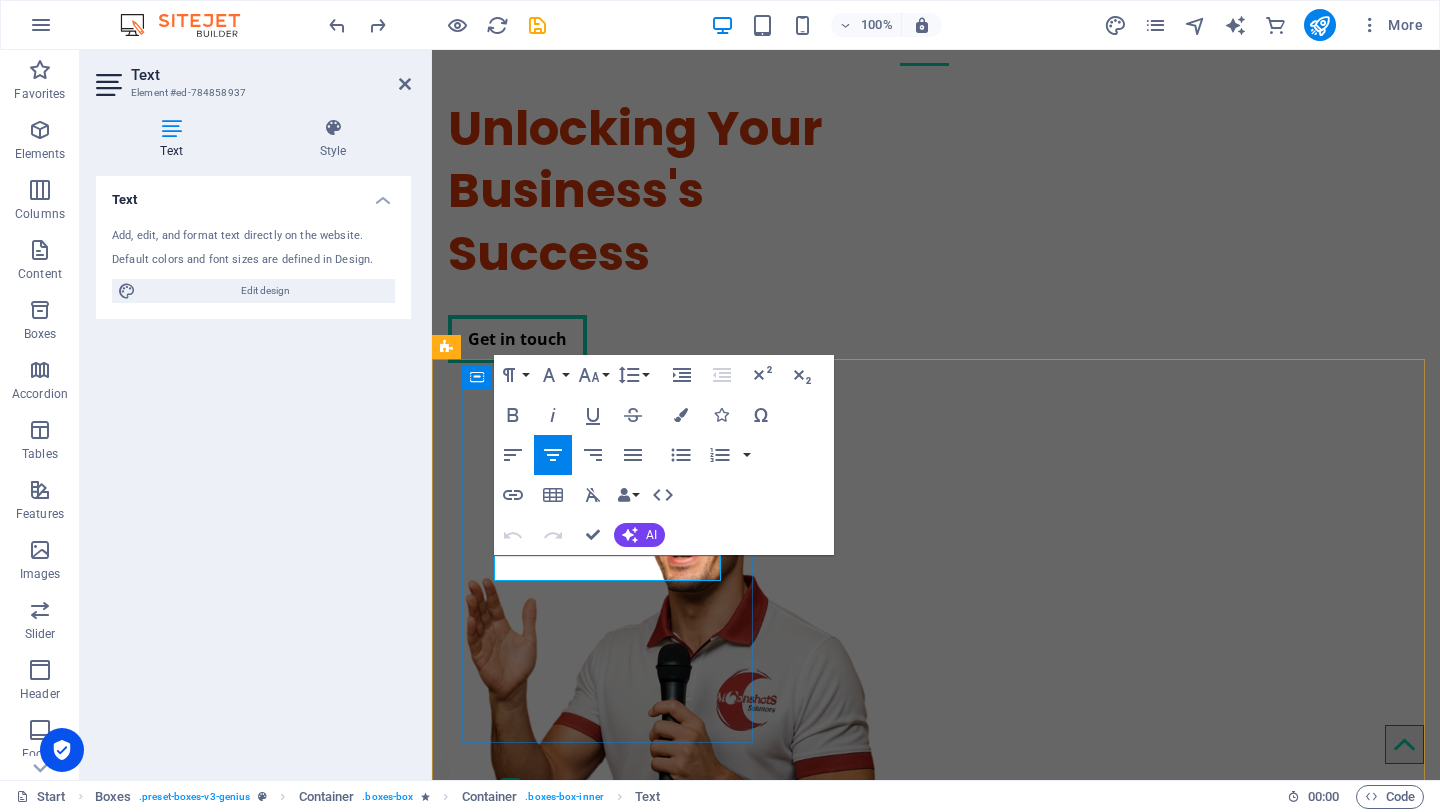 drag, startPoint x: 634, startPoint y: 571, endPoint x: 571, endPoint y: 571, distance: 63 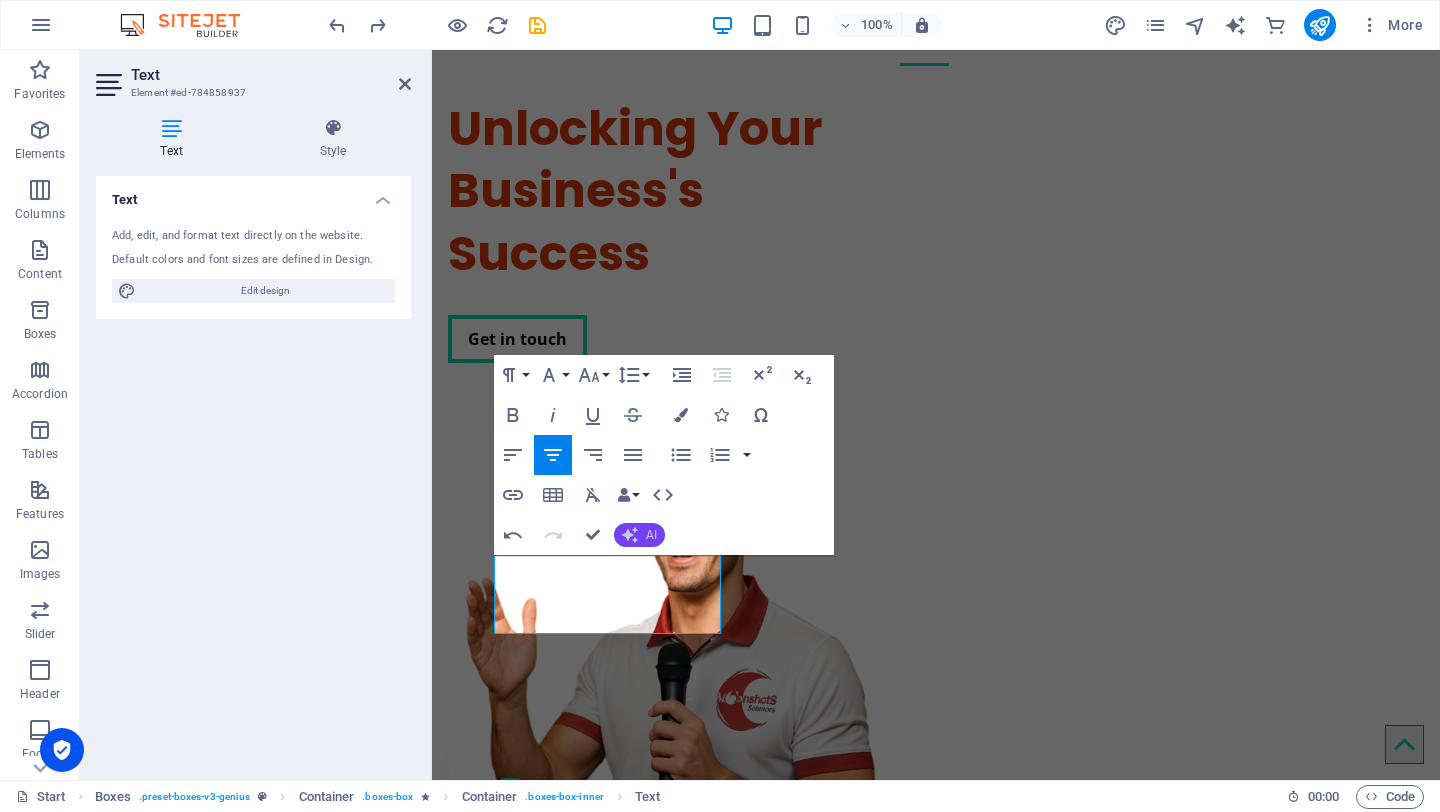 click on "AI" at bounding box center [639, 535] 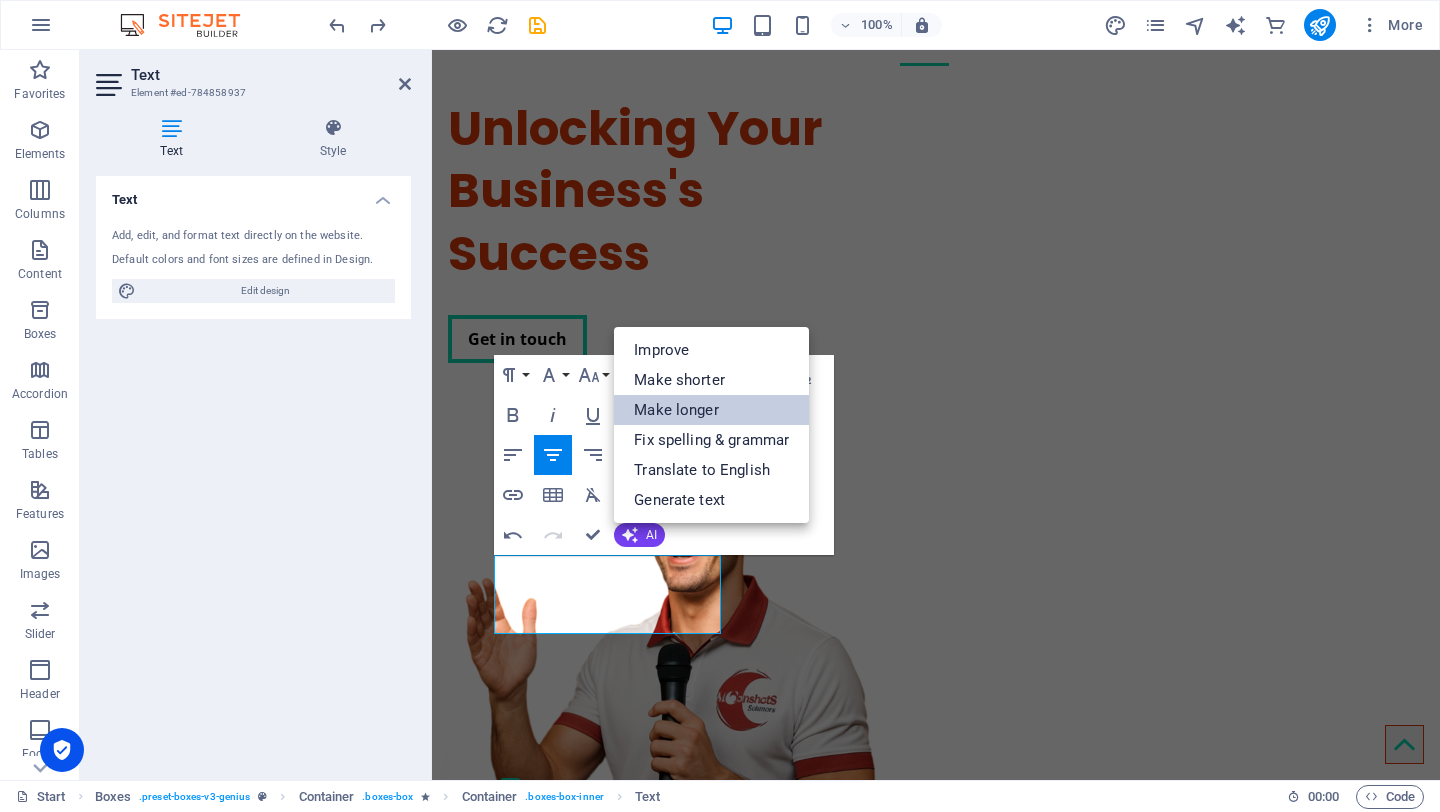 click on "Make longer" at bounding box center [711, 410] 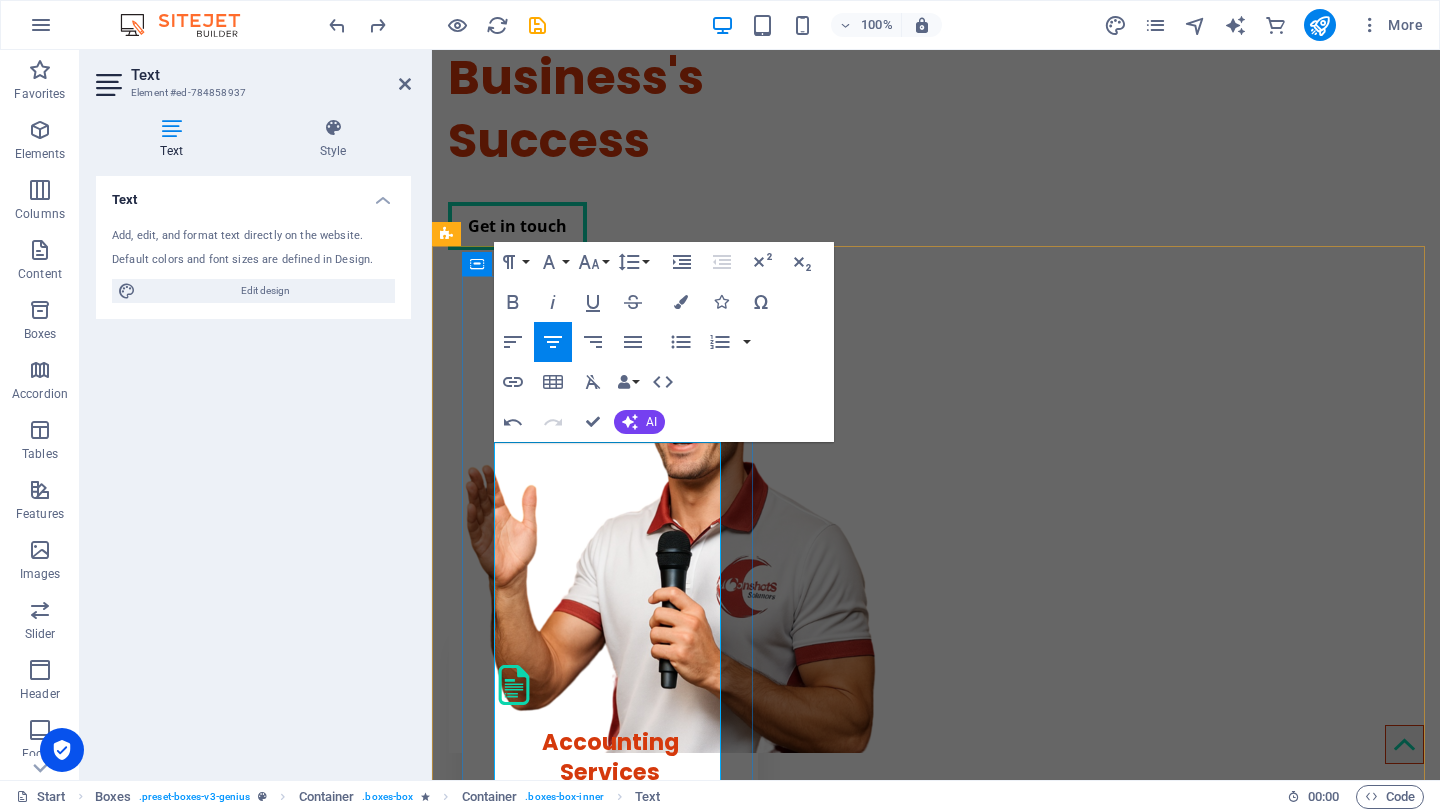 scroll, scrollTop: 261, scrollLeft: 0, axis: vertical 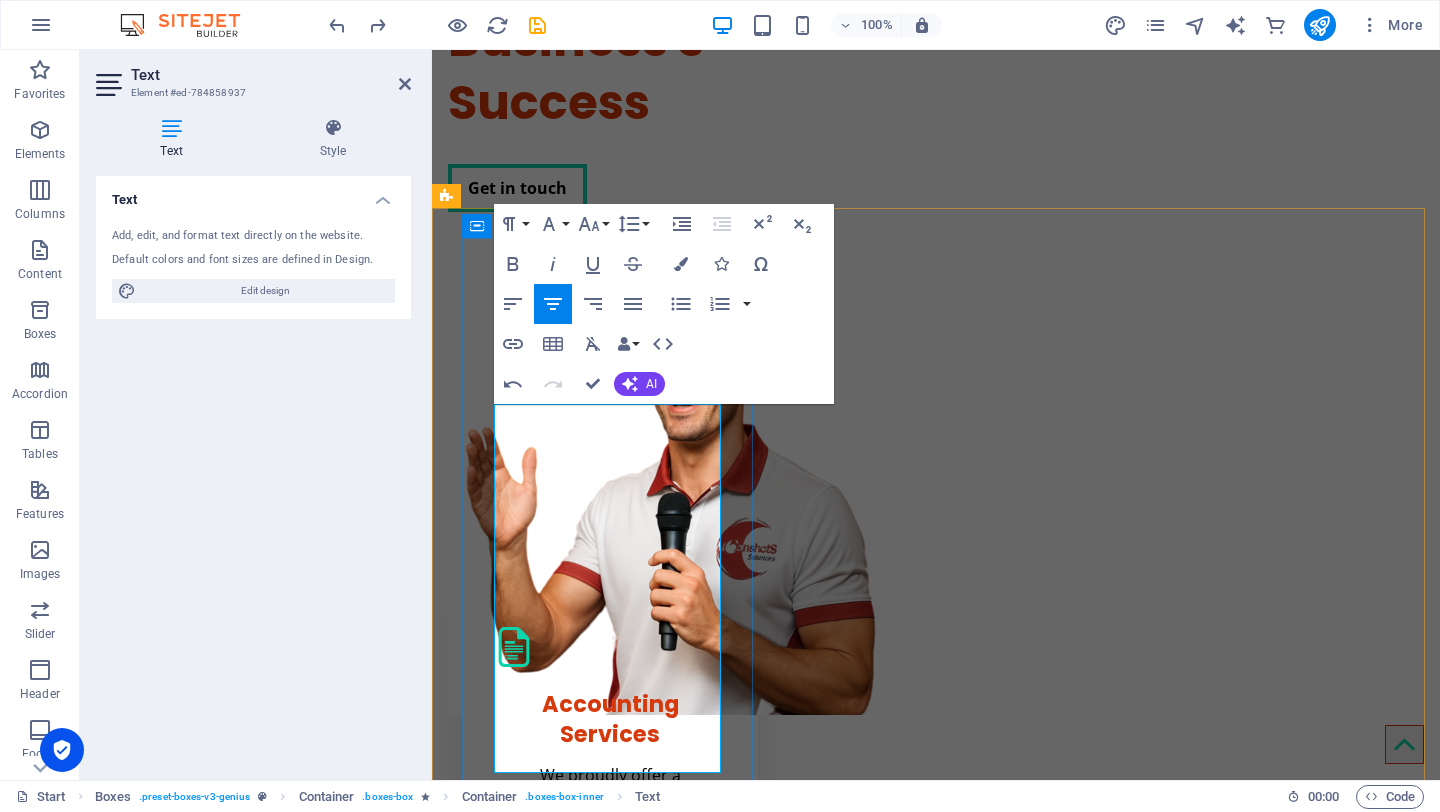click on "We proudly offer a comprehensive range of services that encompass accounting, taxation, and advisory solutions tailored to meet the diverse needs of our clients. Whether you require assistance with financial reporting, tax planning, or strategic business advice, our experienced team is here to help you navigate the complexities of the financial landscape." at bounding box center [610, 946] 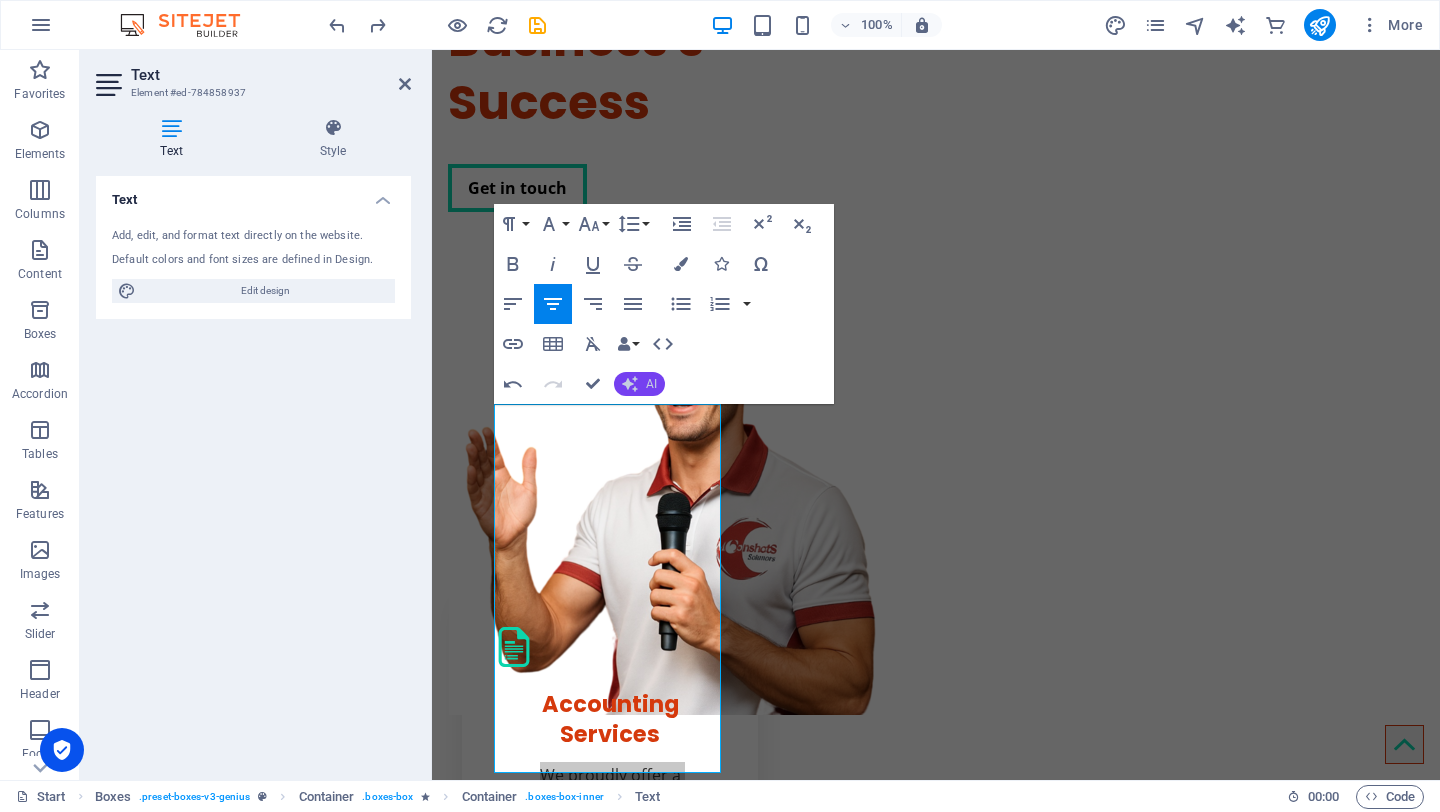 click on "AI" at bounding box center (651, 384) 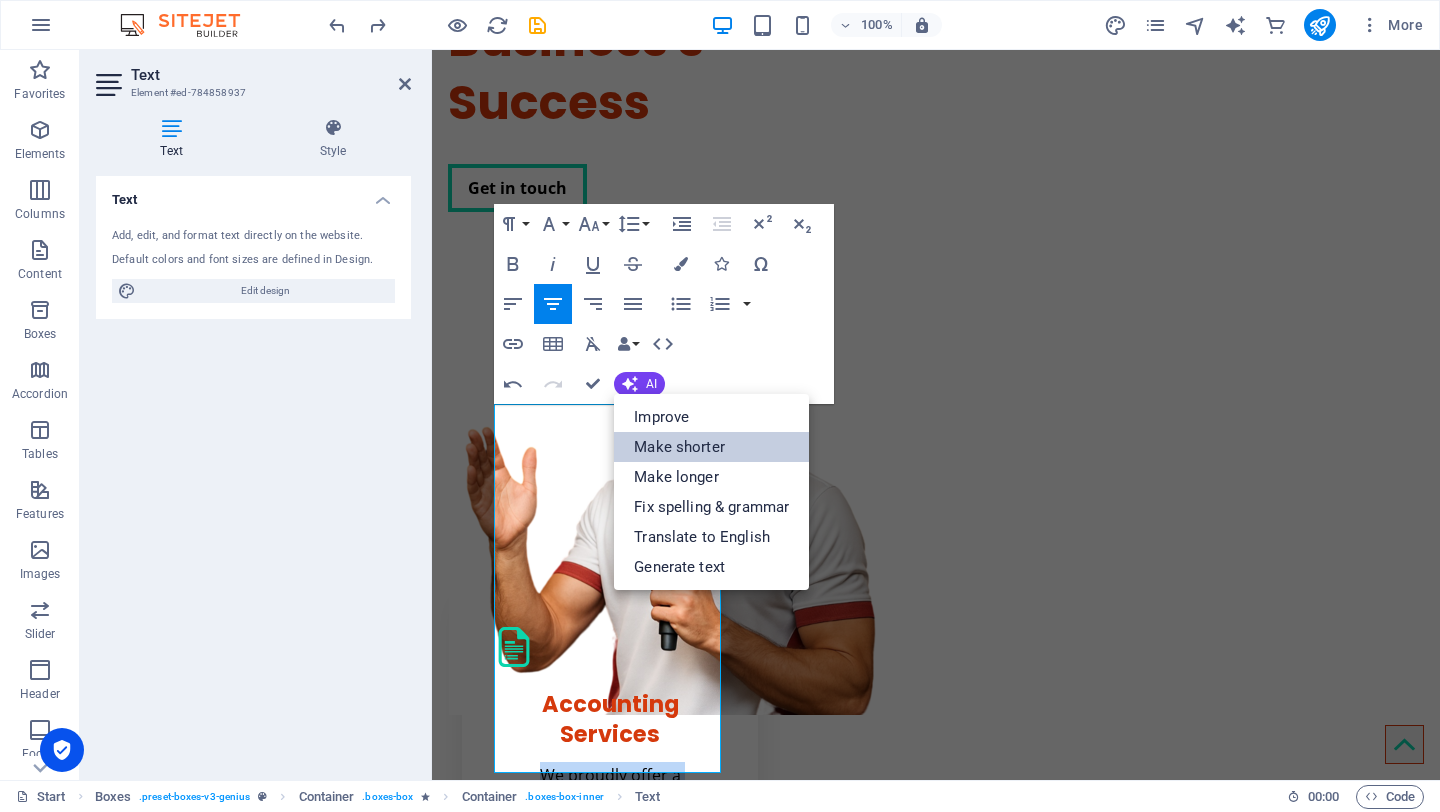 click on "Make shorter" at bounding box center [711, 447] 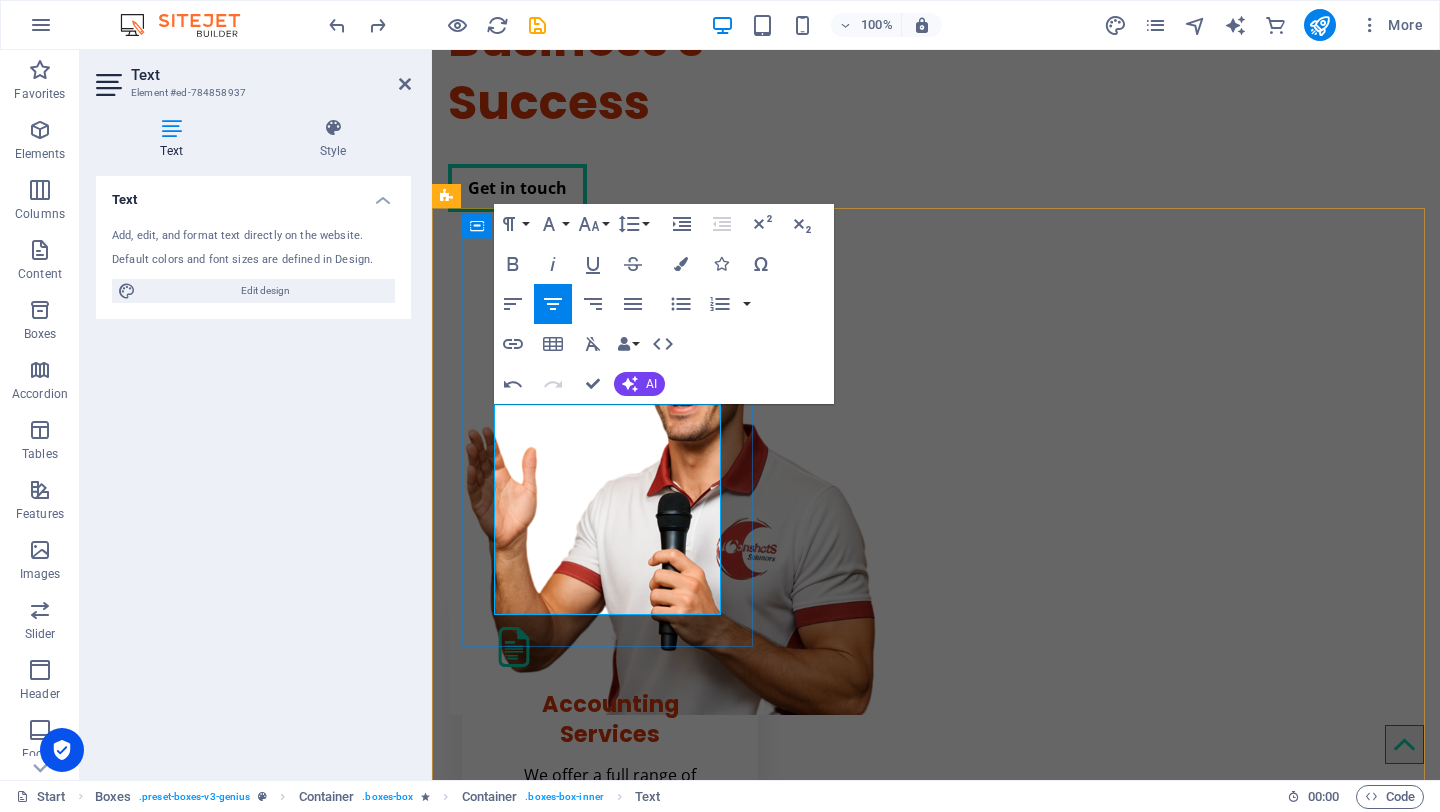 click on "We offer a full range of accounting, taxation, and advisory services tailored to your needs. Our experienced team is ready to assist with financial reporting, tax planning, and strategic business advice." at bounding box center [610, 867] 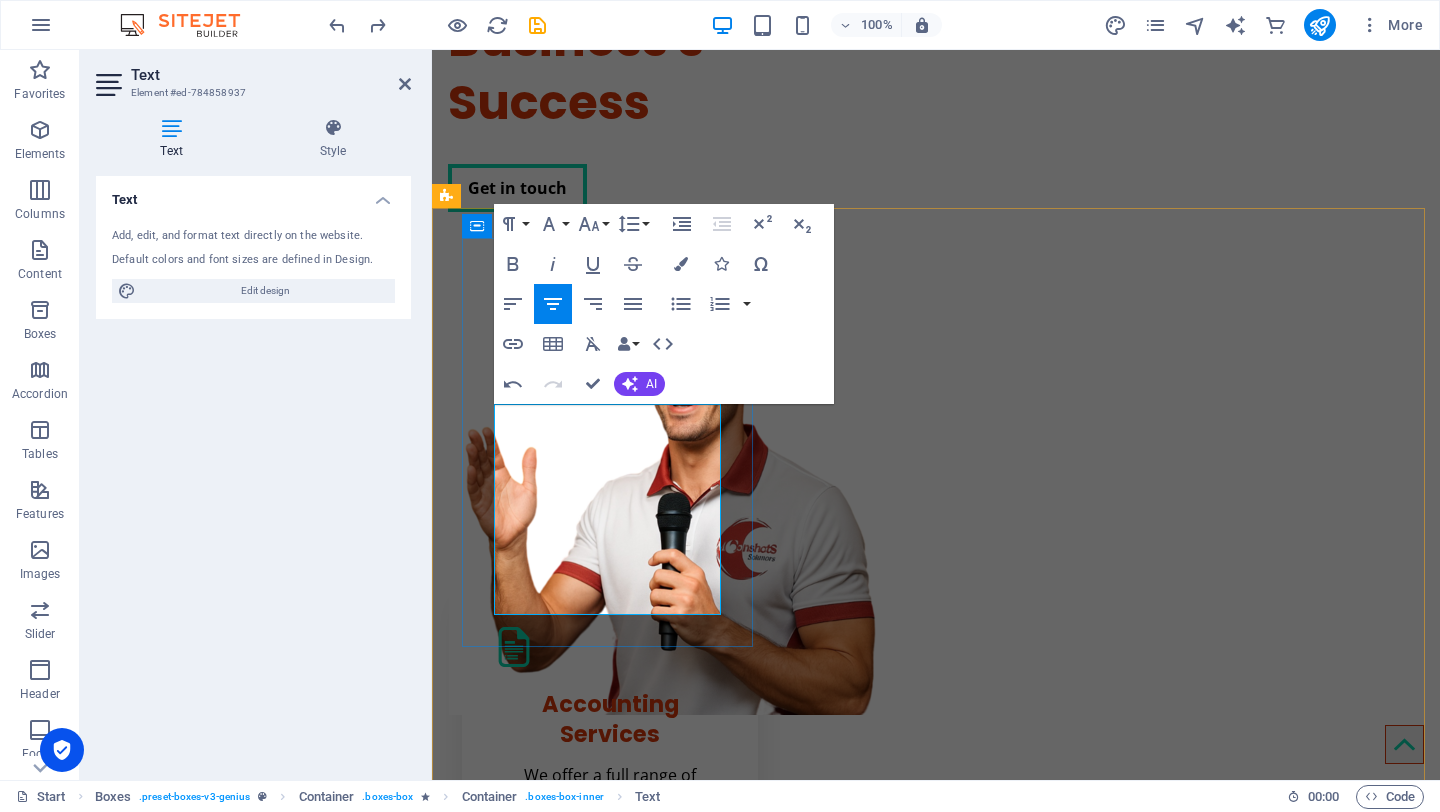 click on "We offer a full range of accounting, taxation, and advisory services, payroll  tailored to your needs. Our experienced team is ready to assist with financial reporting, tax planning, and strategic business advice." at bounding box center [610, 867] 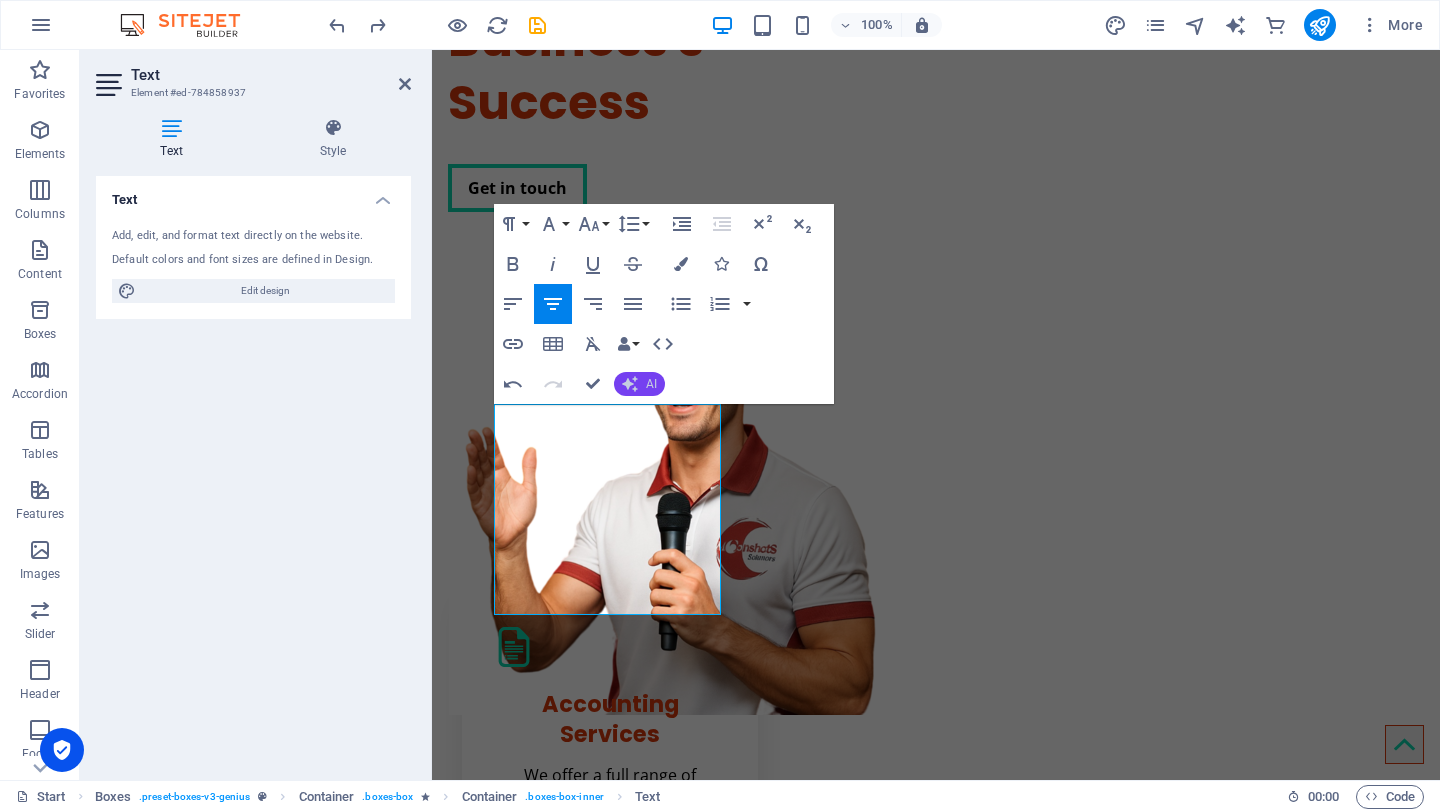 click on "AI" at bounding box center [639, 384] 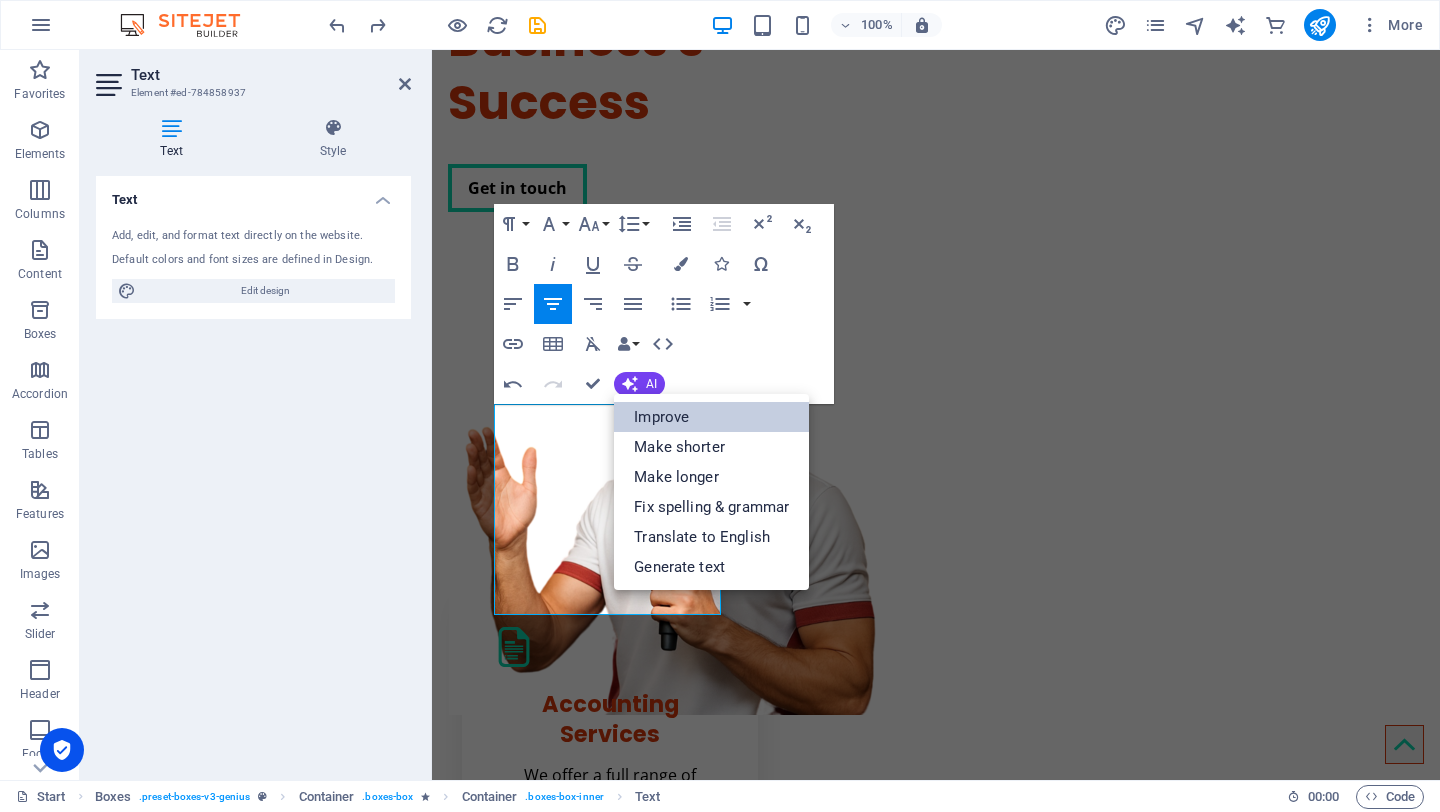 click on "Improve" at bounding box center [711, 417] 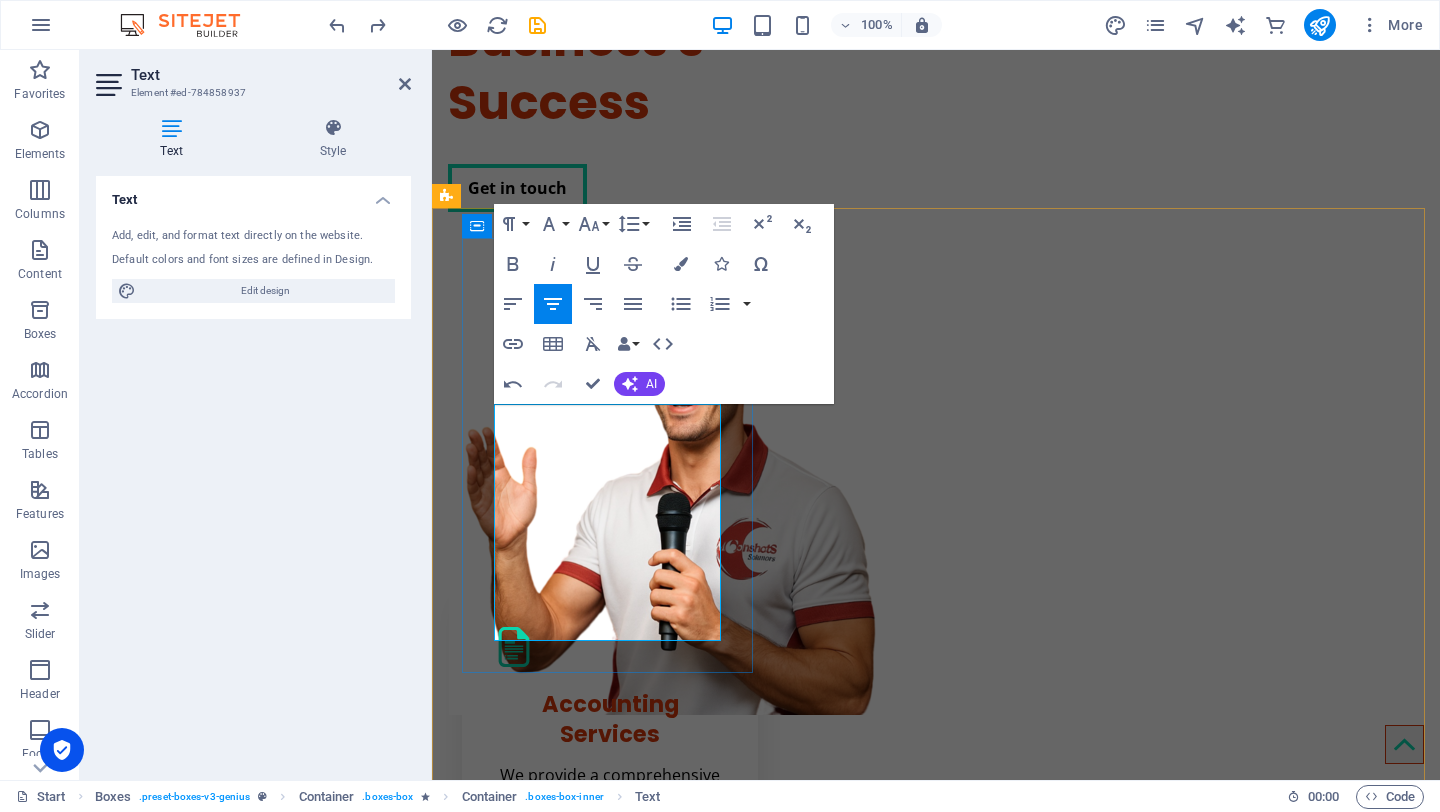 click on "We provide a comprehensive suite of accounting, taxation, and advisory services, along with customized payroll solutions. Our experienced team is prepared to assist you with financial reporting, tax planning, and strategic business advice." at bounding box center (610, 881) 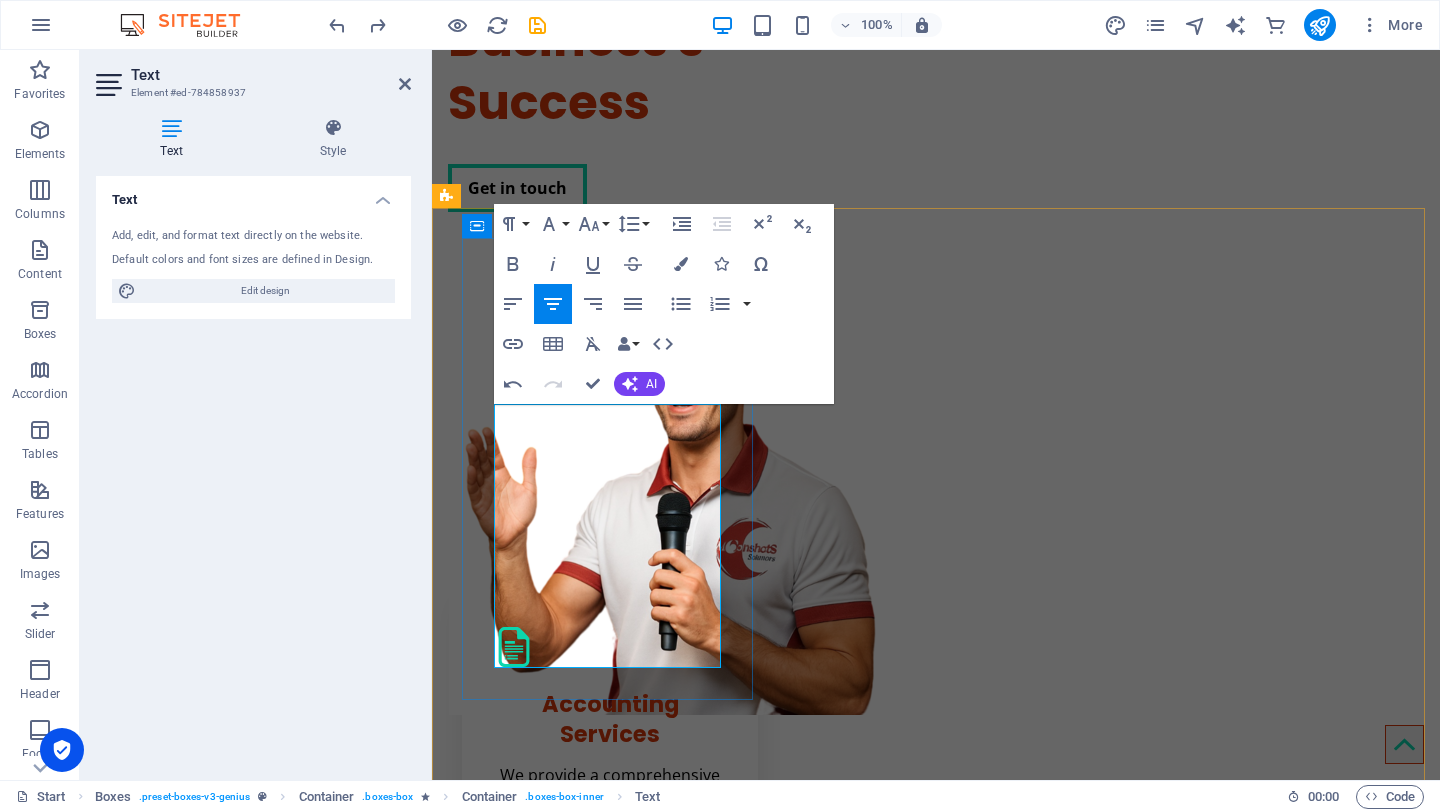 click on "We provide a comprehensive suite of accounting, finance and  taxation, and advisory services, along with customized payroll solutions. Our experienced team is prepared to assist you with financial reporting, tax planning, and strategic business advice." at bounding box center [610, 894] 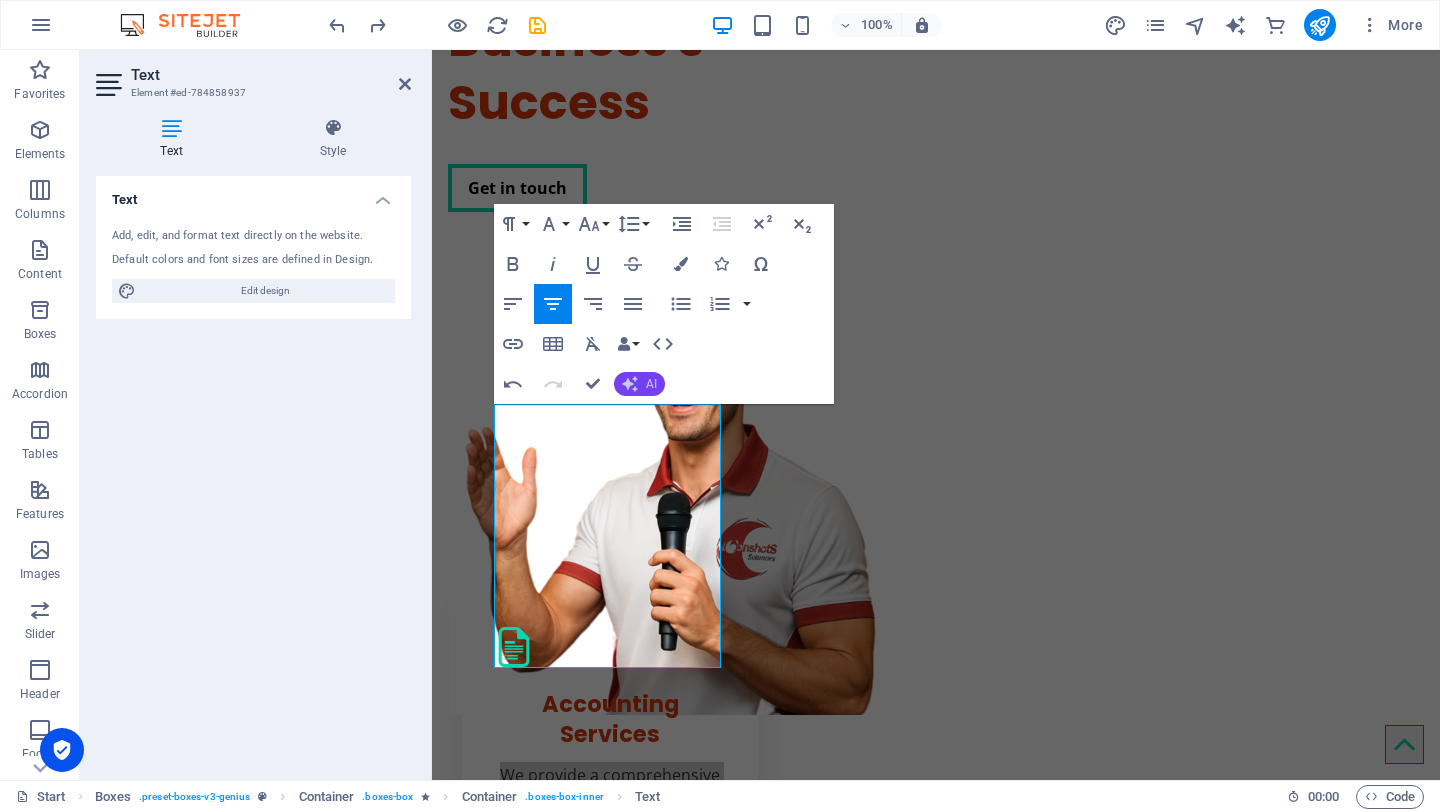 click on "AI" at bounding box center [639, 384] 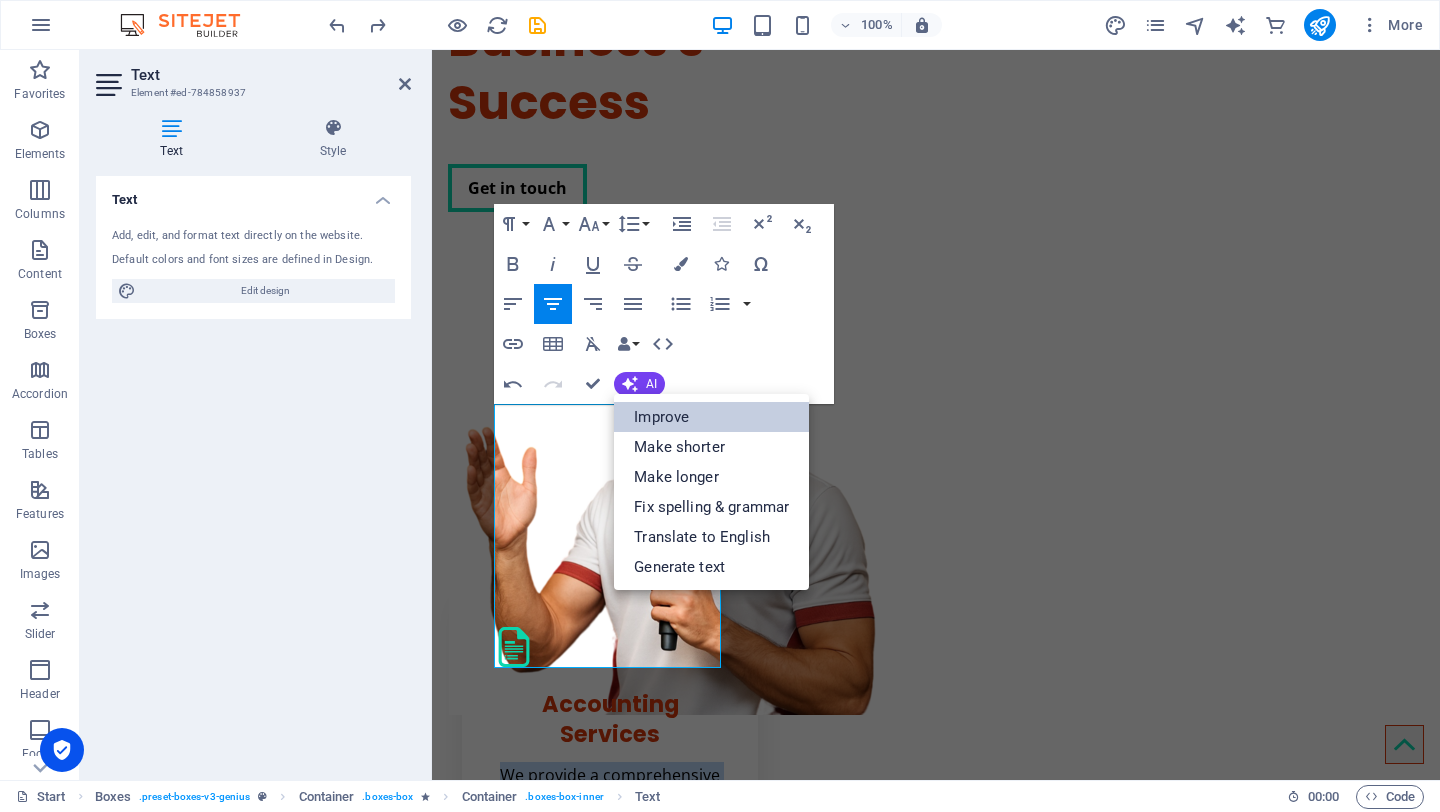 click on "Improve" at bounding box center (711, 417) 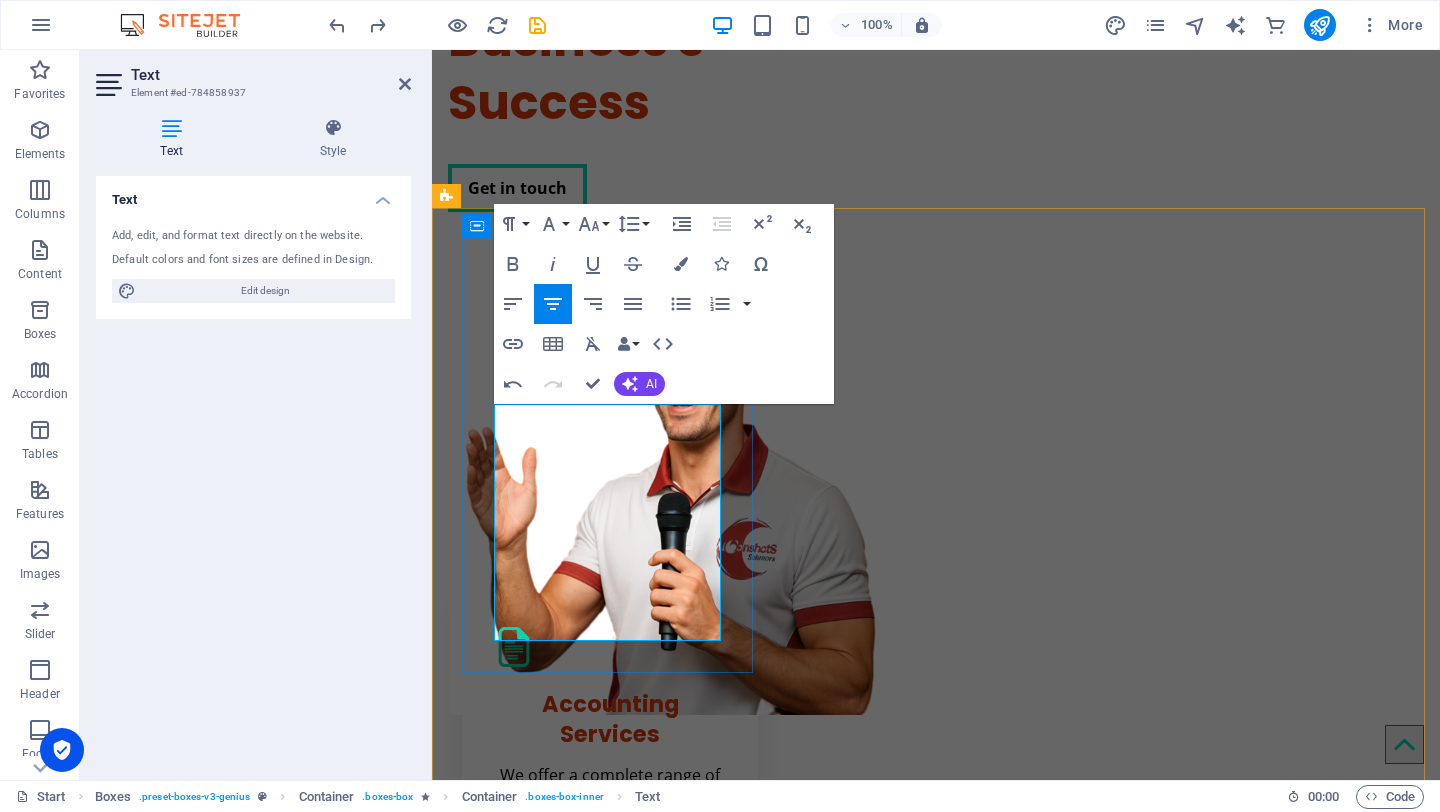 drag, startPoint x: 640, startPoint y: 495, endPoint x: 508, endPoint y: 501, distance: 132.13629 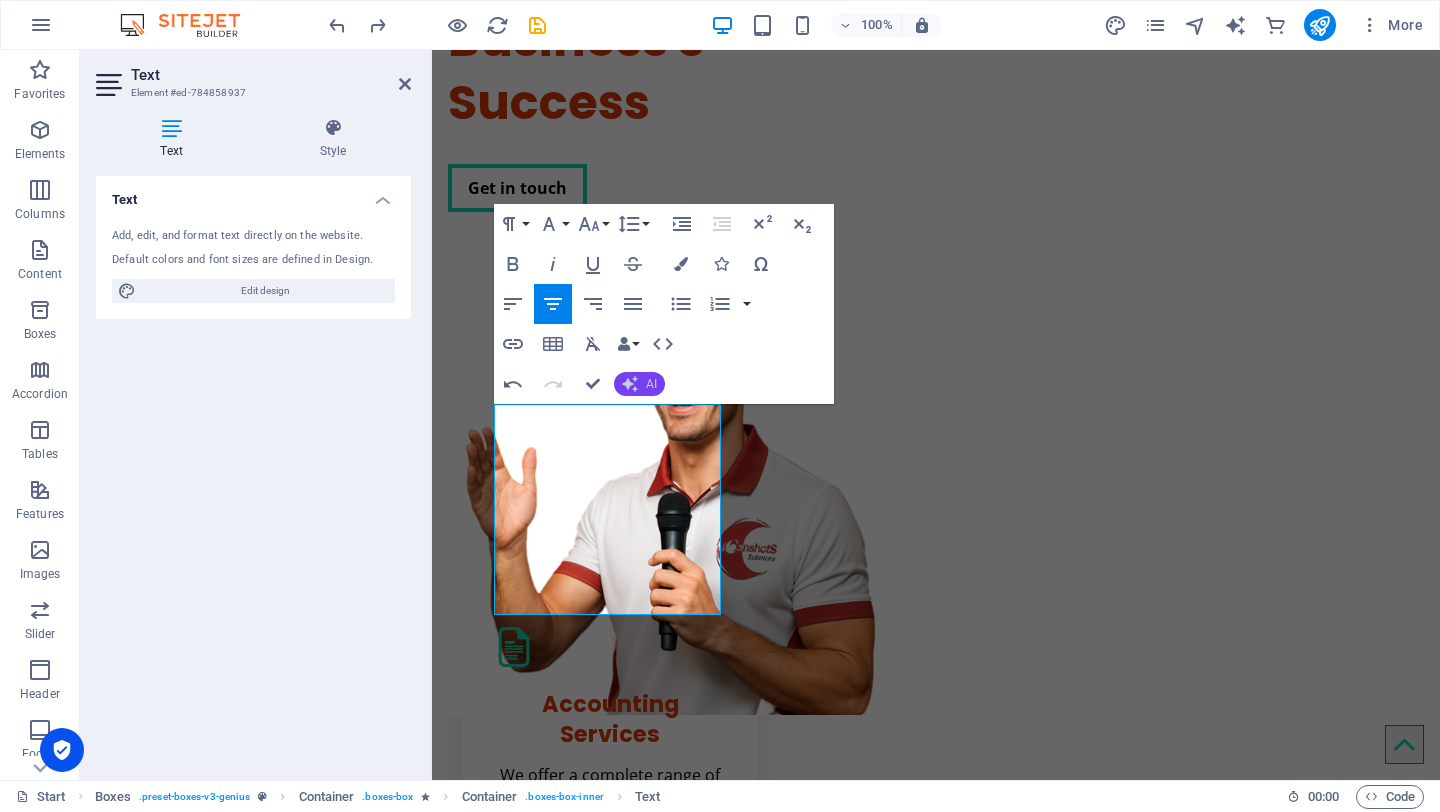 click on "AI" at bounding box center (639, 384) 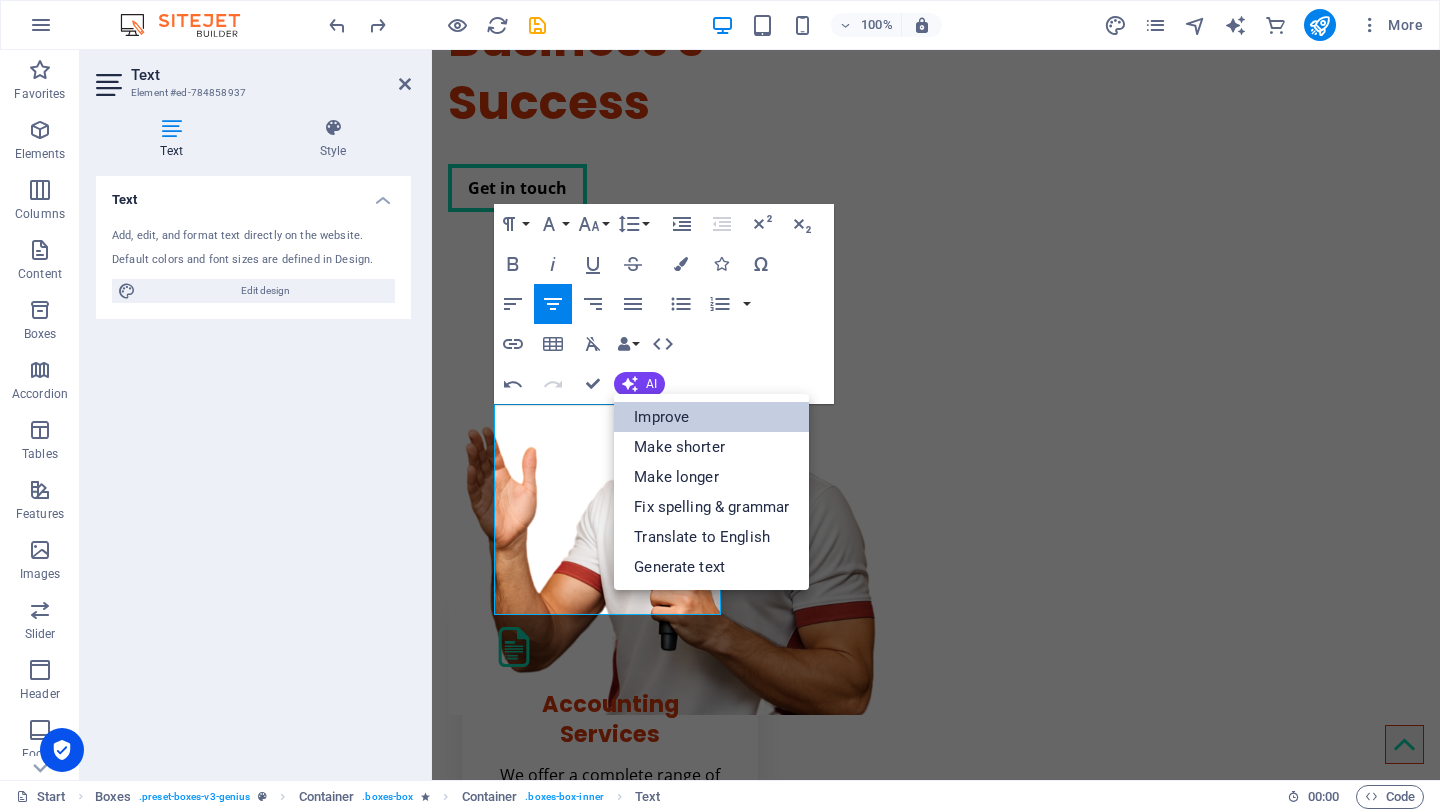 click on "Improve" at bounding box center (711, 417) 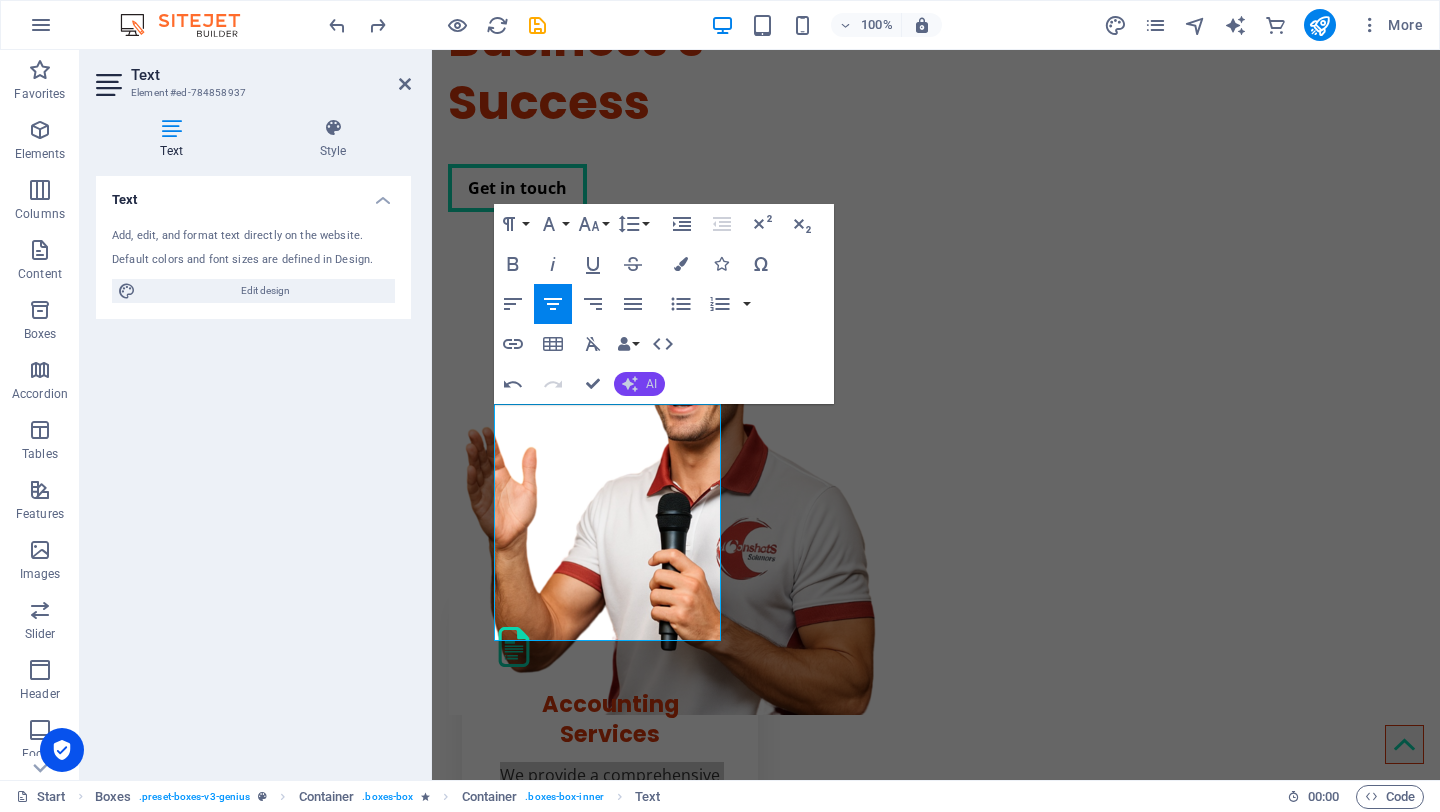 click on "AI" at bounding box center [639, 384] 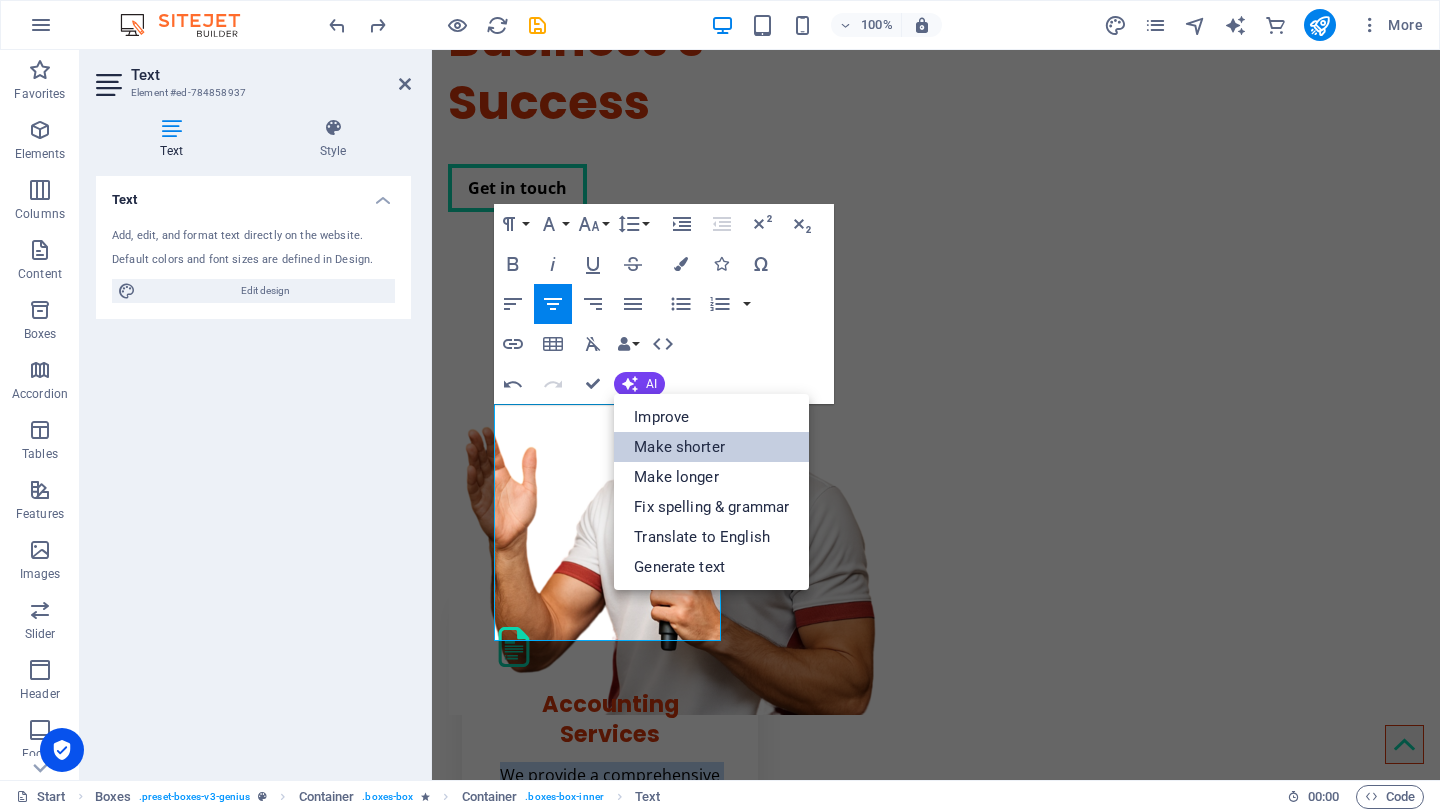 click on "Make shorter" at bounding box center [711, 447] 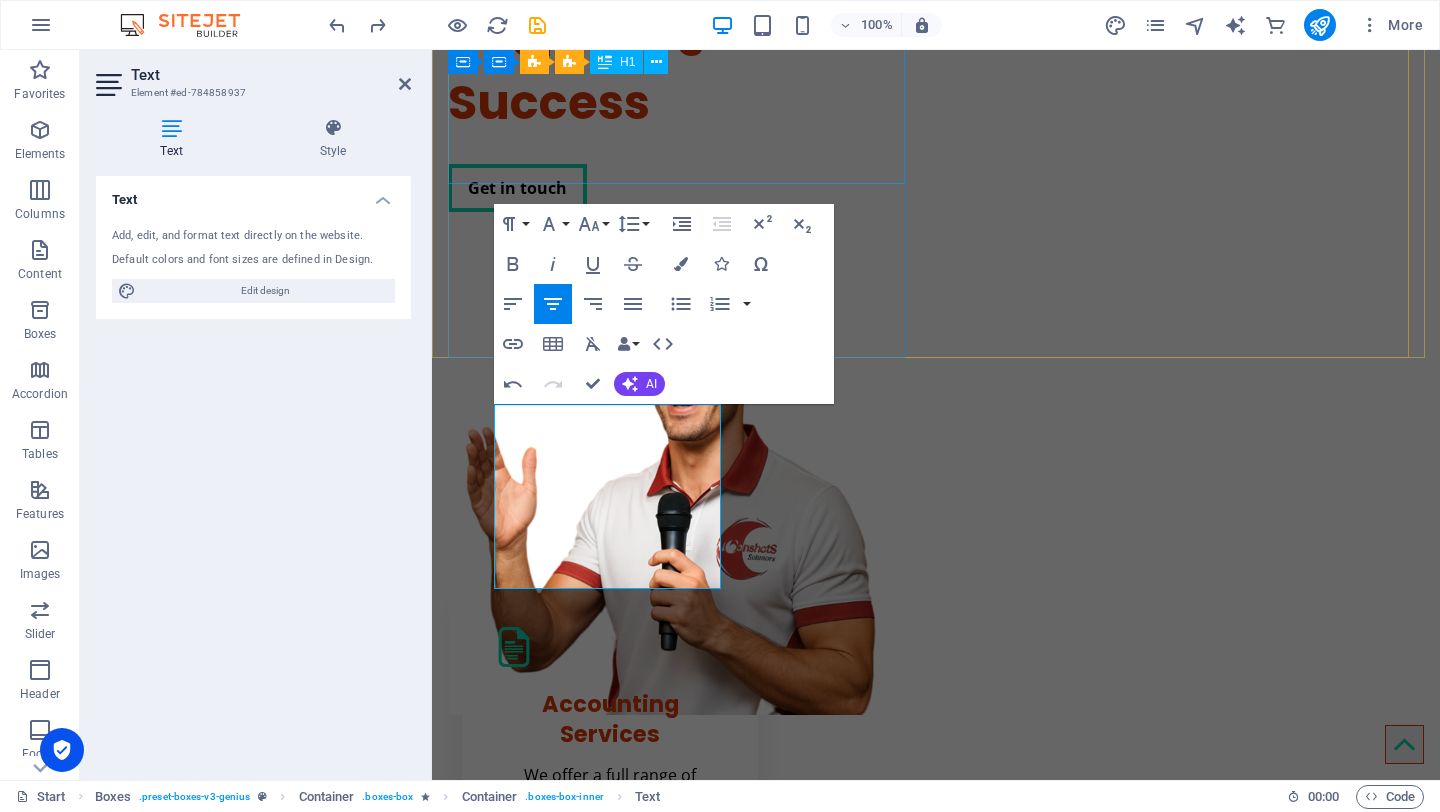 click on "Unlocking Your Business's Success" at bounding box center (680, 40) 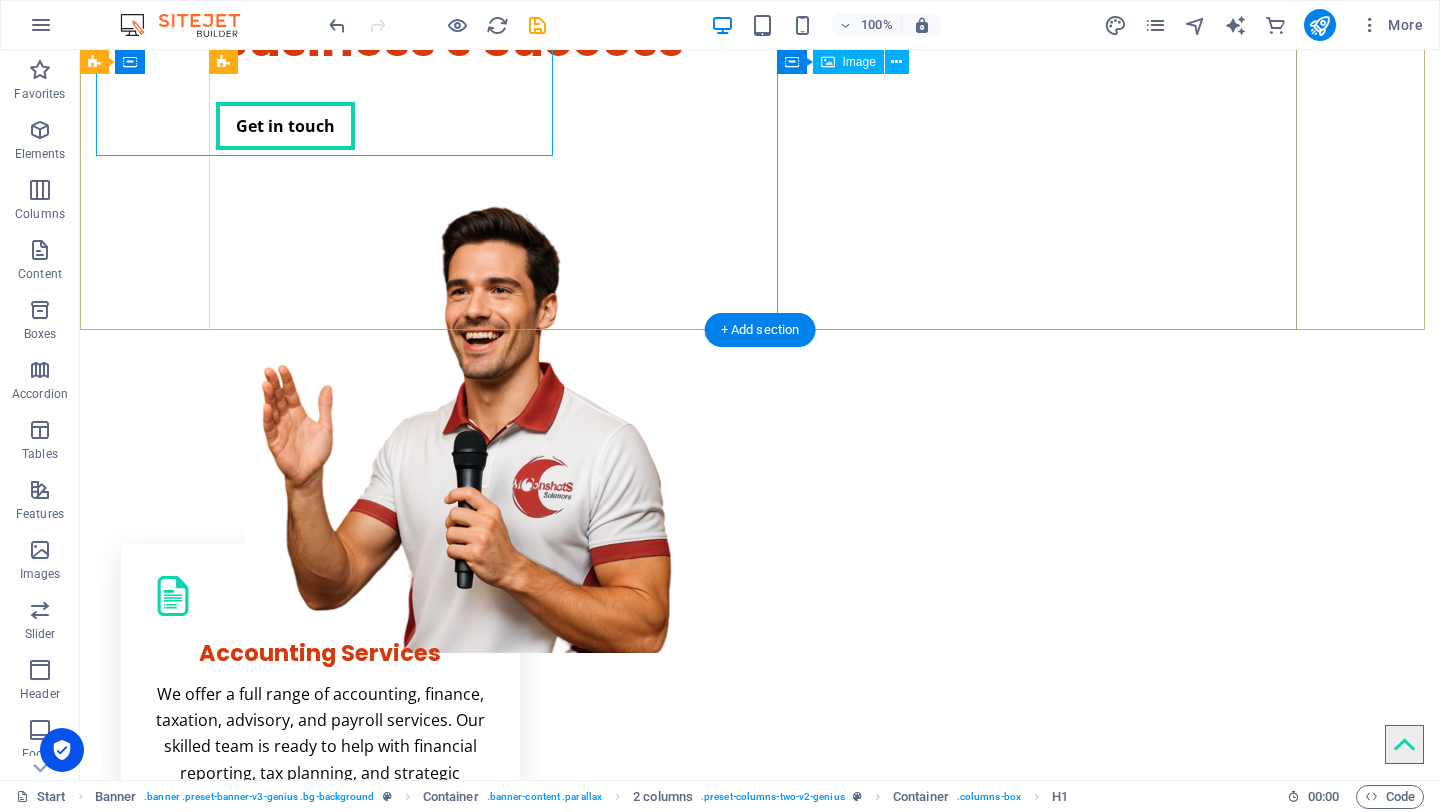 scroll, scrollTop: 289, scrollLeft: 0, axis: vertical 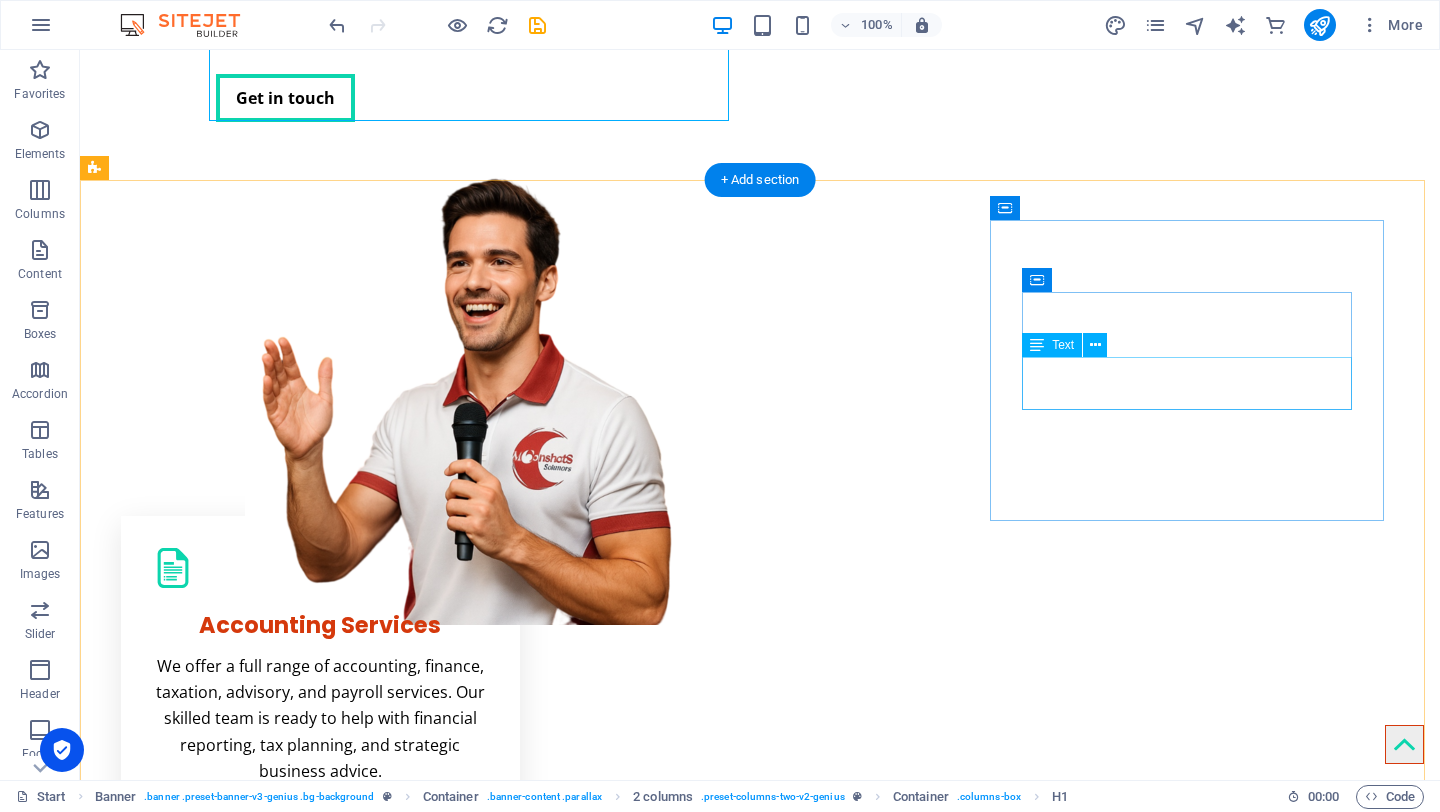 click on "Lorem ipsum dolor sit amet, consectetur adipisicing elit. Veritatis dolorem!" at bounding box center (320, 1322) 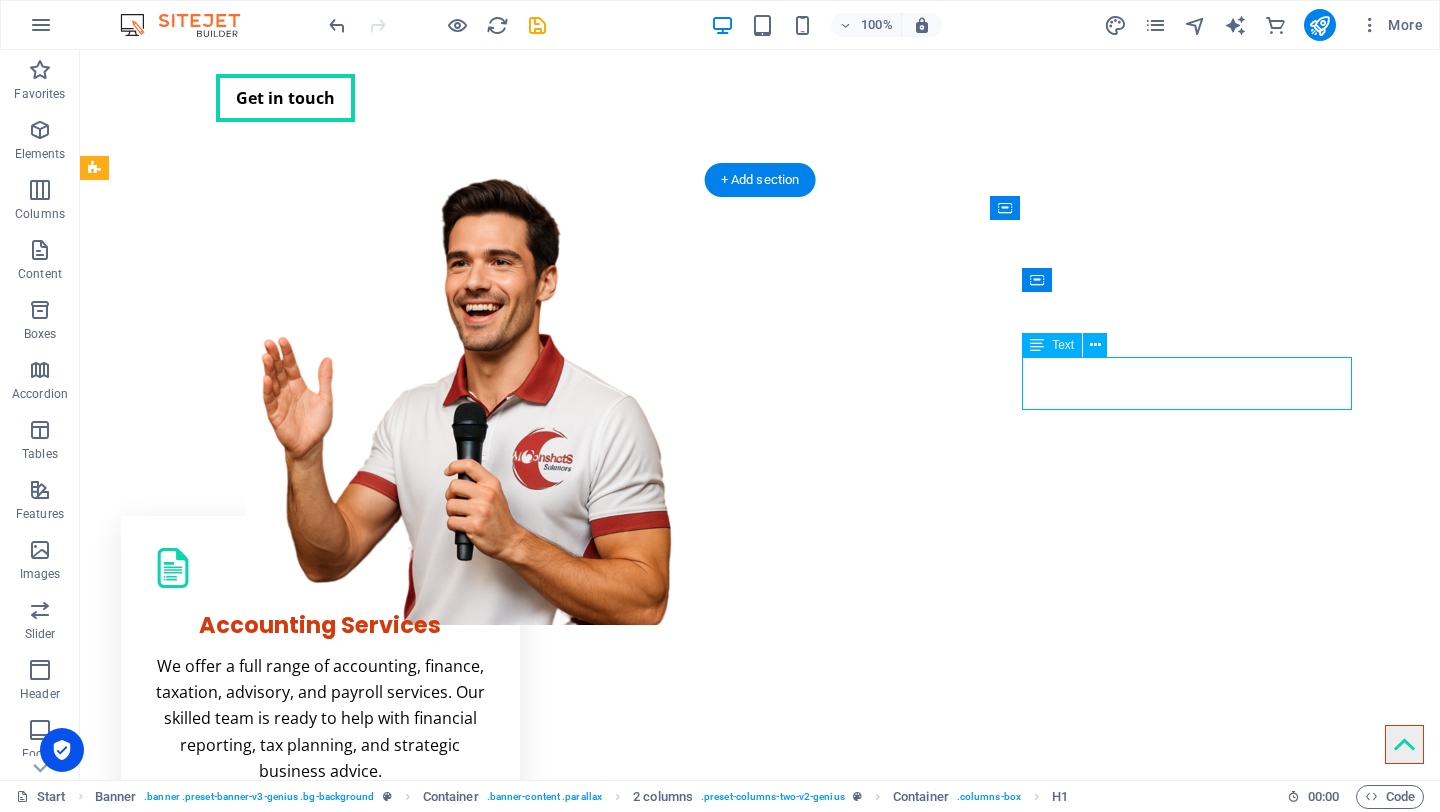 click on "Lorem ipsum dolor sit amet, consectetur adipisicing elit. Veritatis dolorem!" at bounding box center [320, 1322] 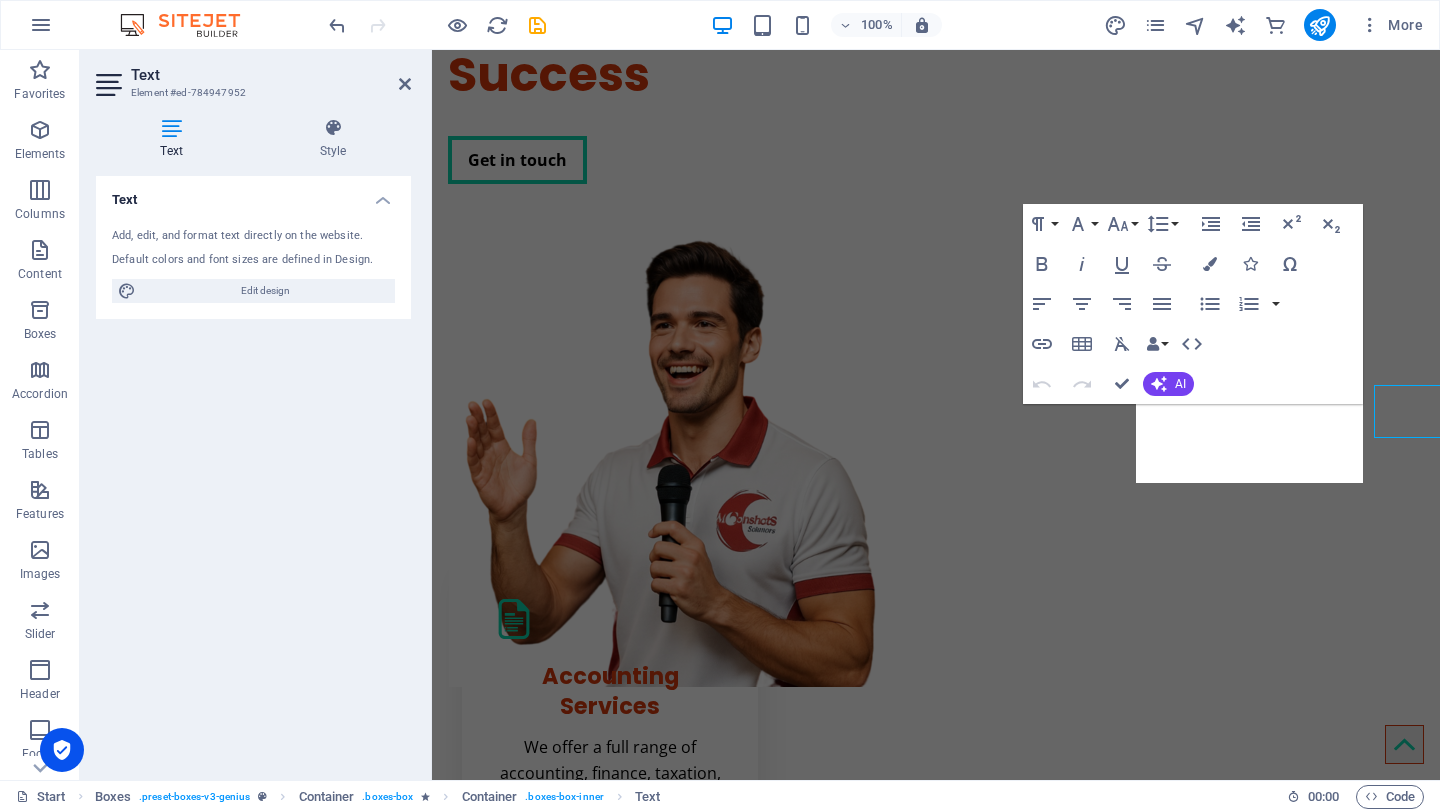 scroll, scrollTop: 261, scrollLeft: 0, axis: vertical 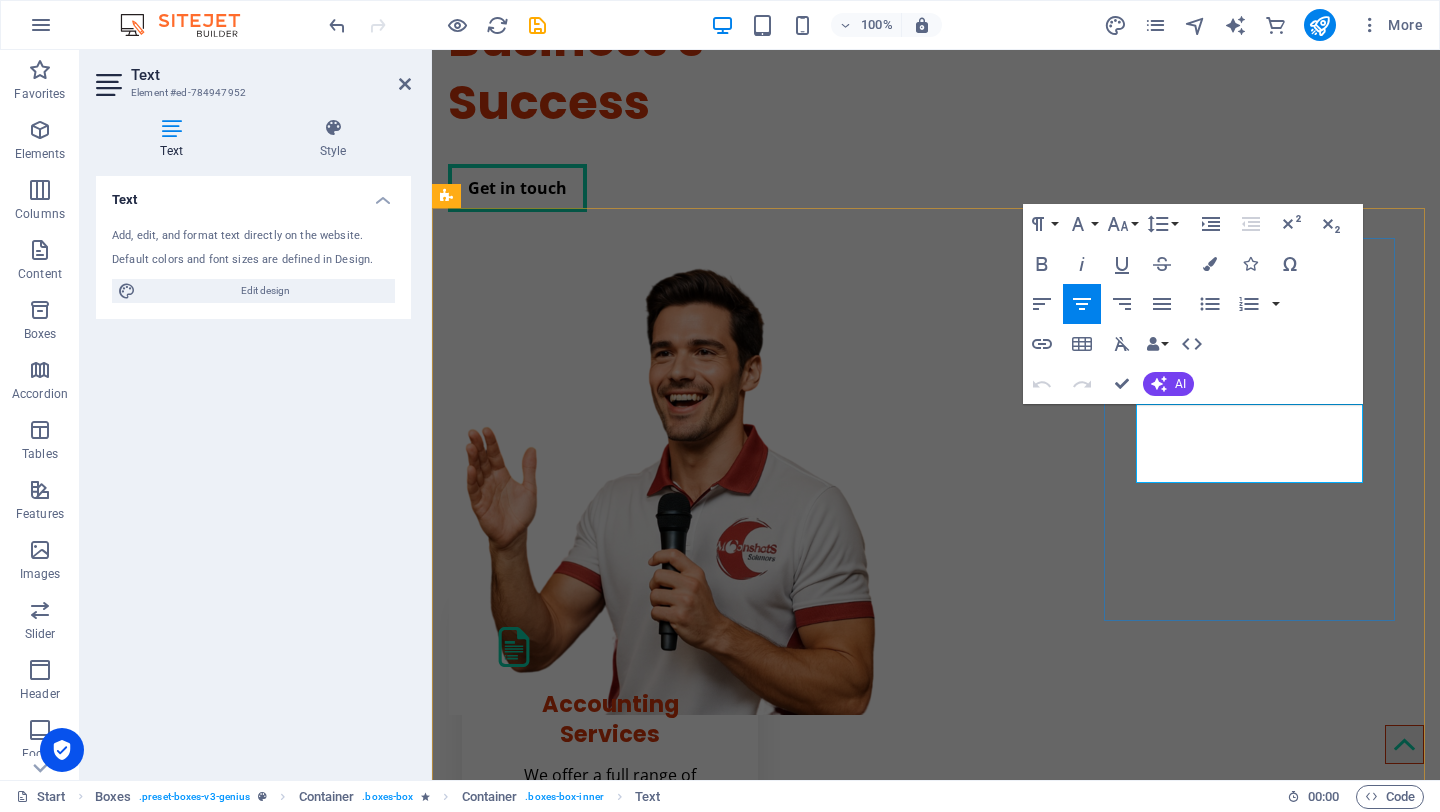 drag, startPoint x: 1147, startPoint y: 425, endPoint x: 1365, endPoint y: 510, distance: 233.98505 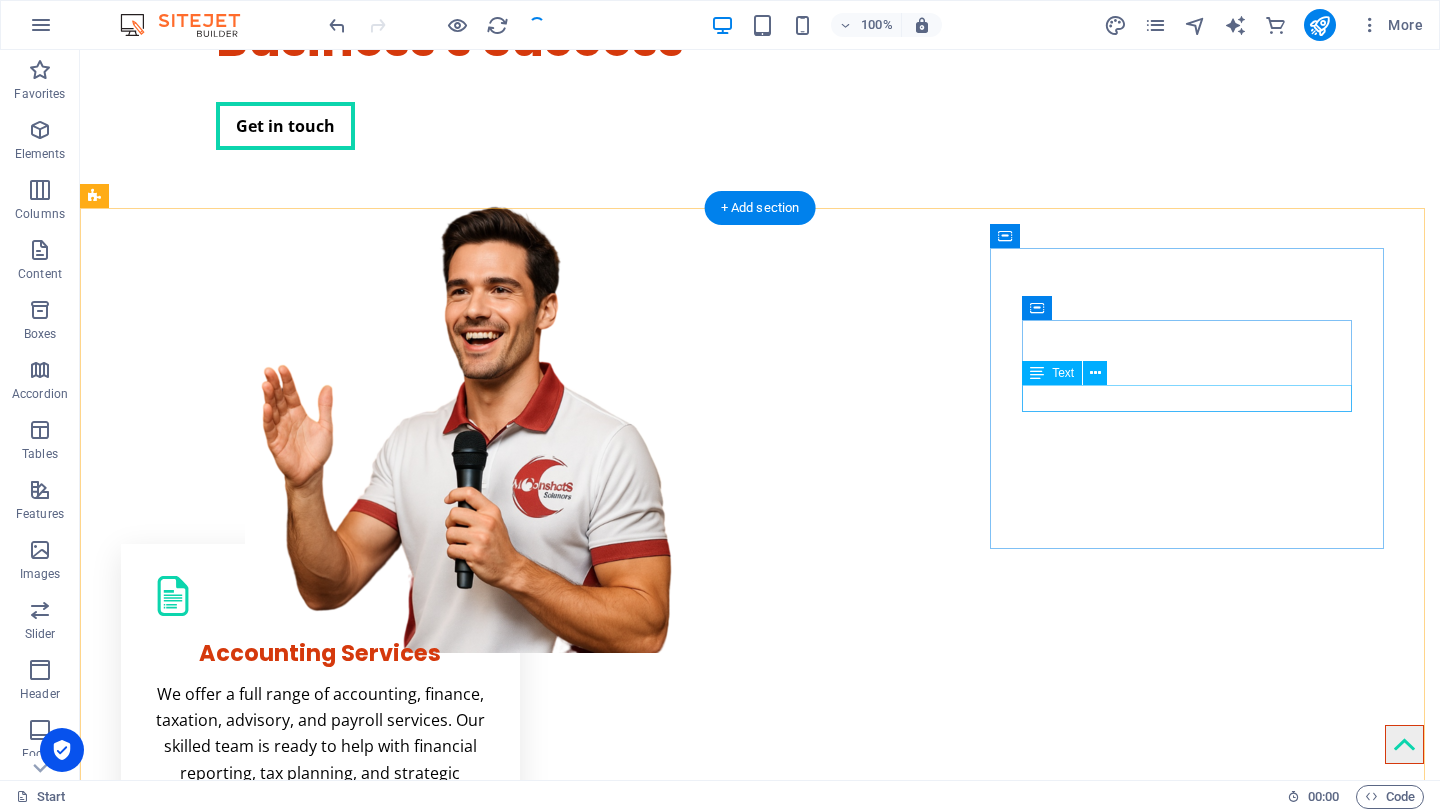 click on "we offer sales support services" at bounding box center [320, 1337] 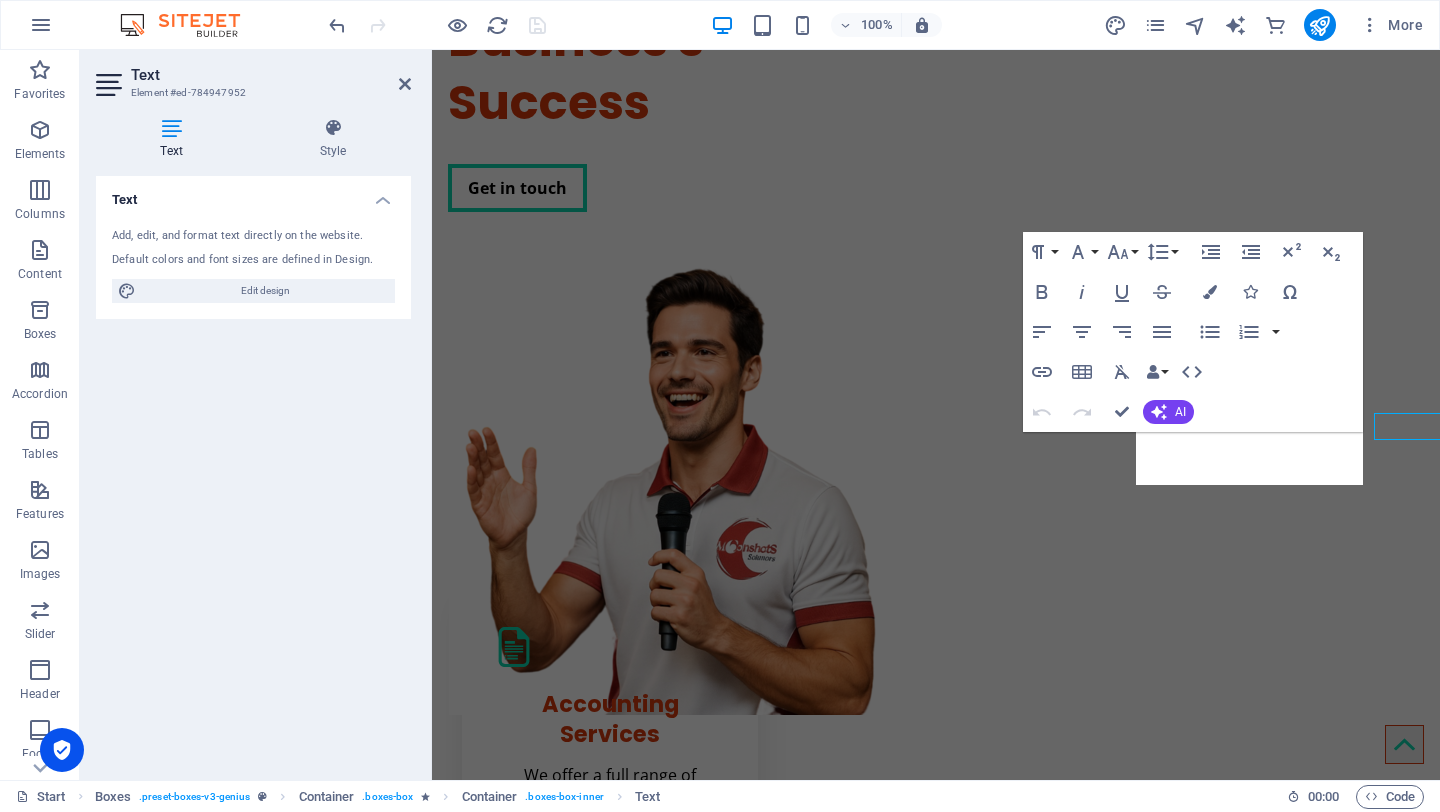 scroll, scrollTop: 233, scrollLeft: 0, axis: vertical 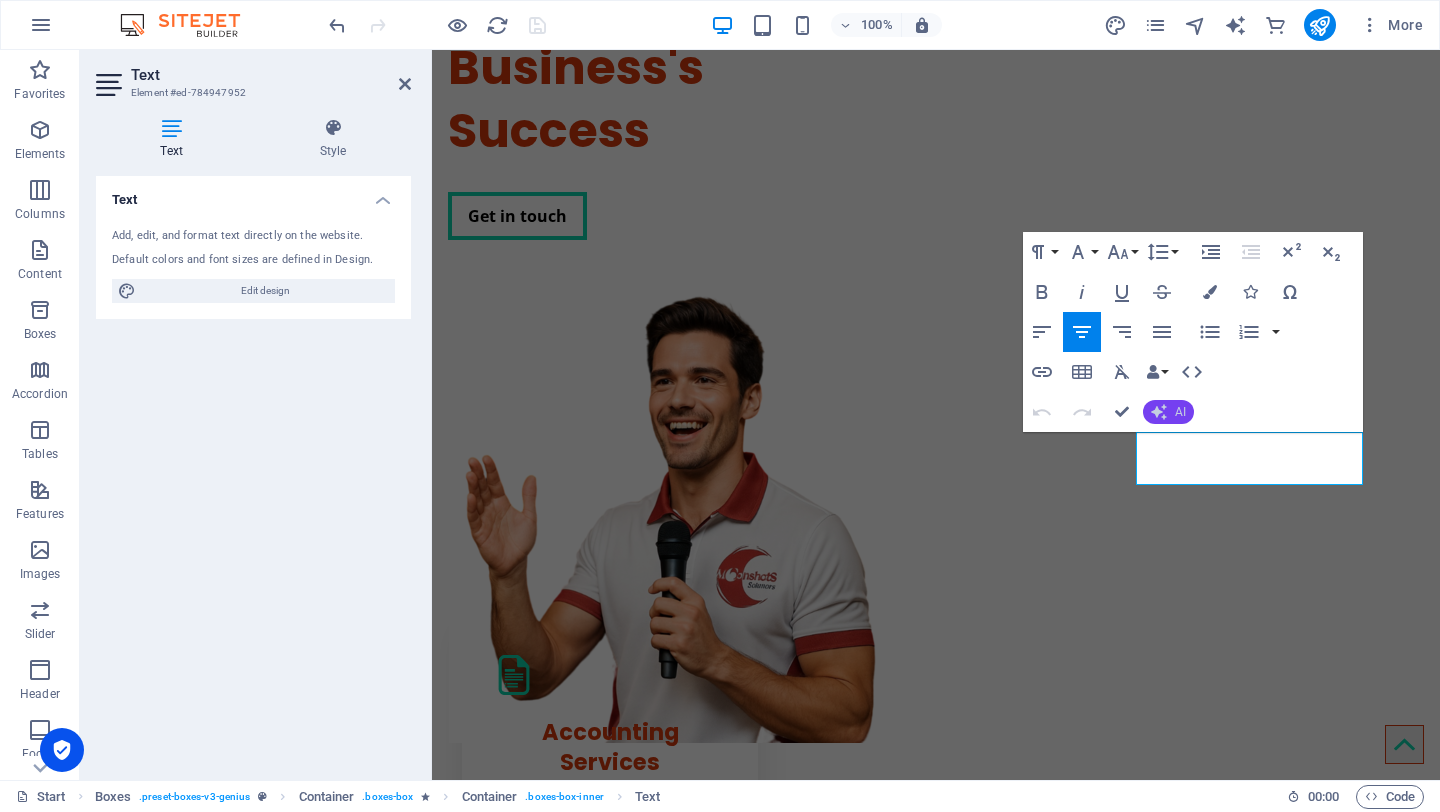 click on "AI" at bounding box center [1180, 412] 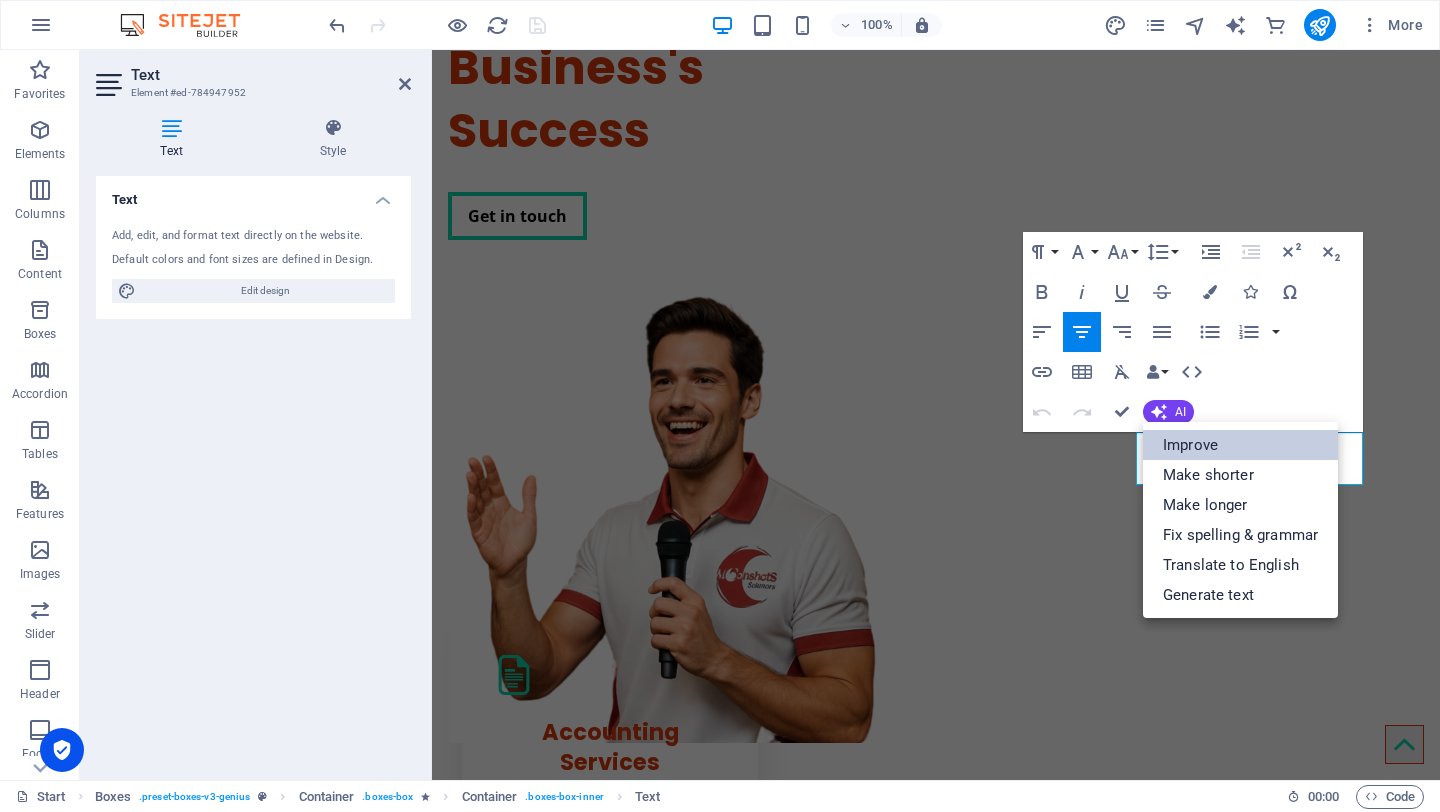 click on "Improve" at bounding box center (1240, 445) 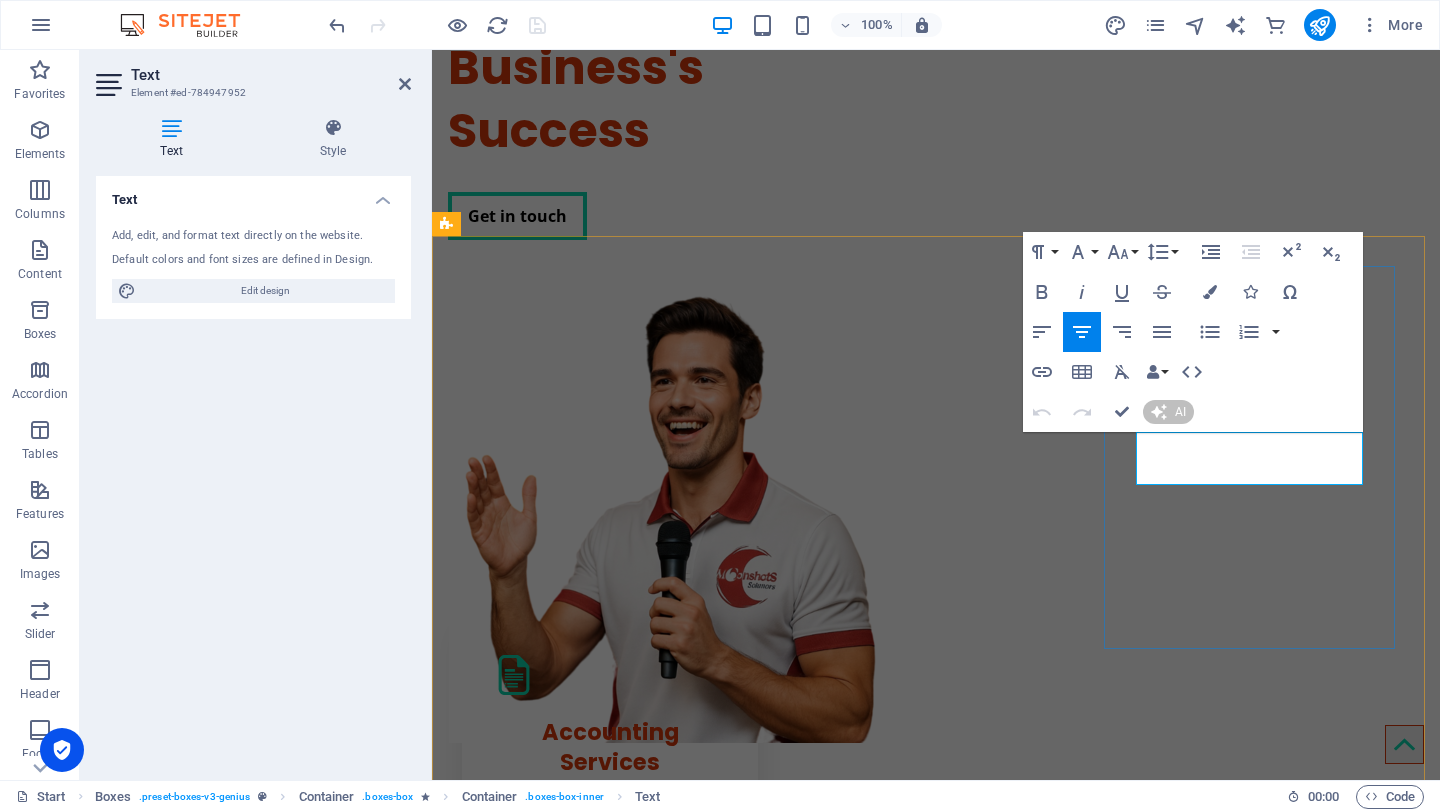type 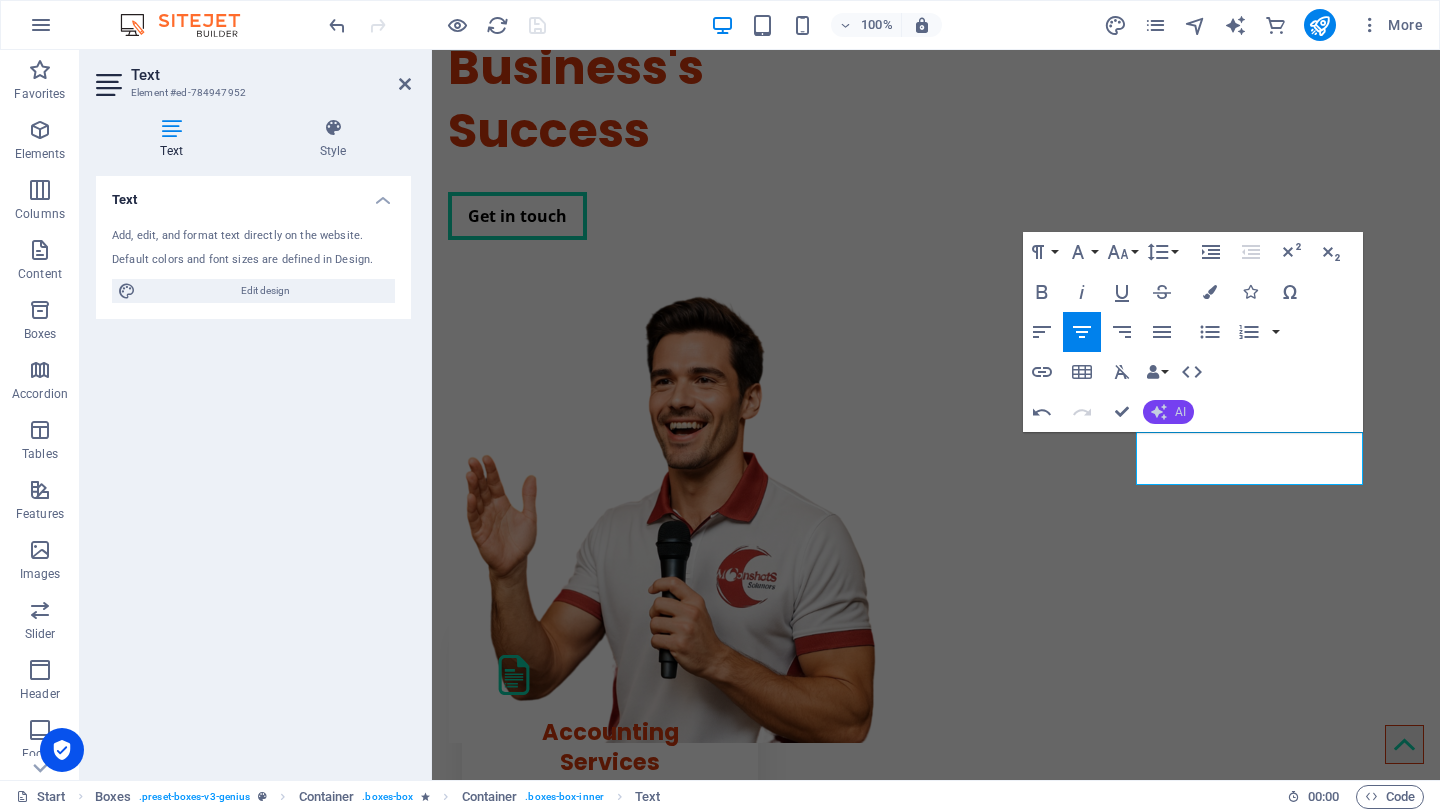 click on "AI" at bounding box center [1180, 412] 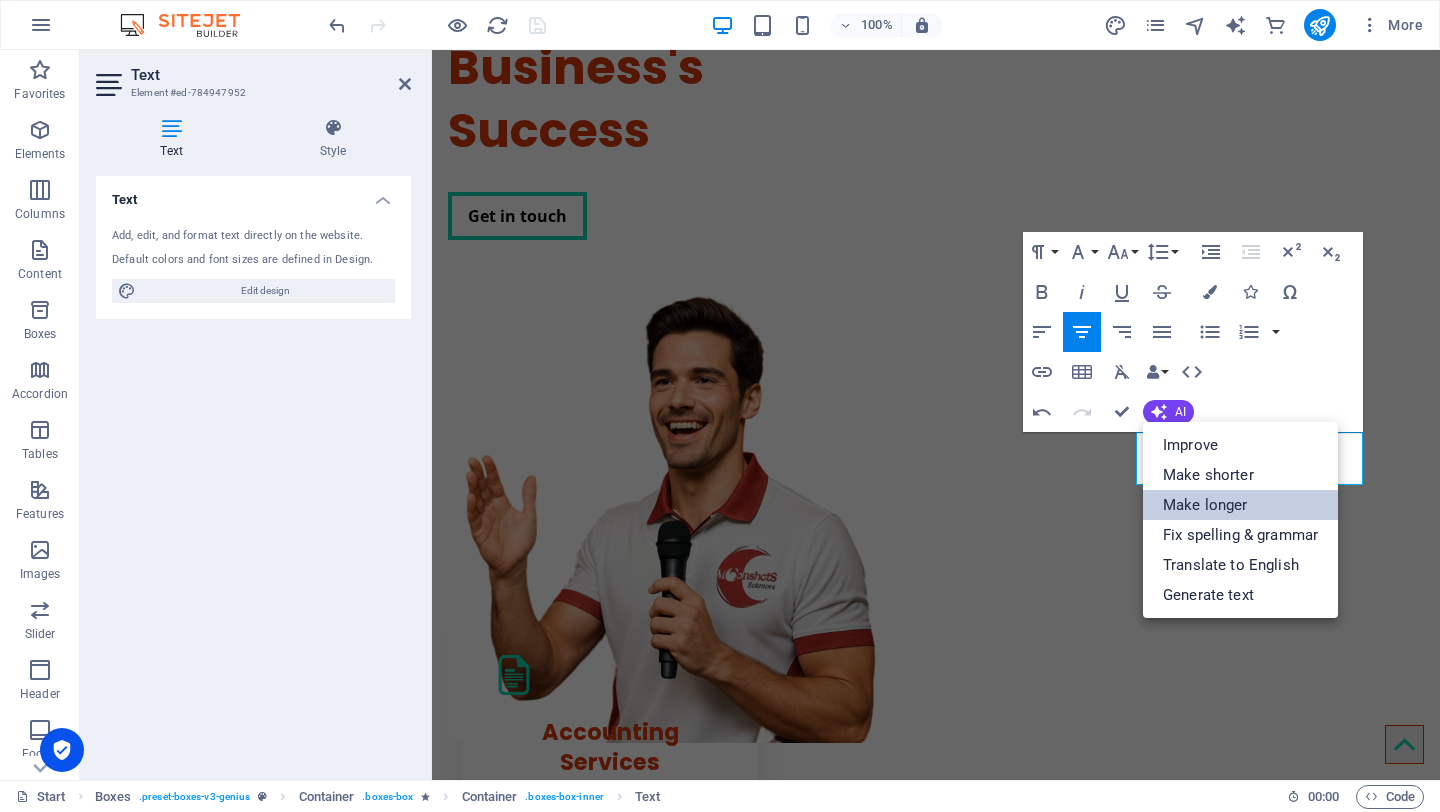 click on "Make longer" at bounding box center (1240, 505) 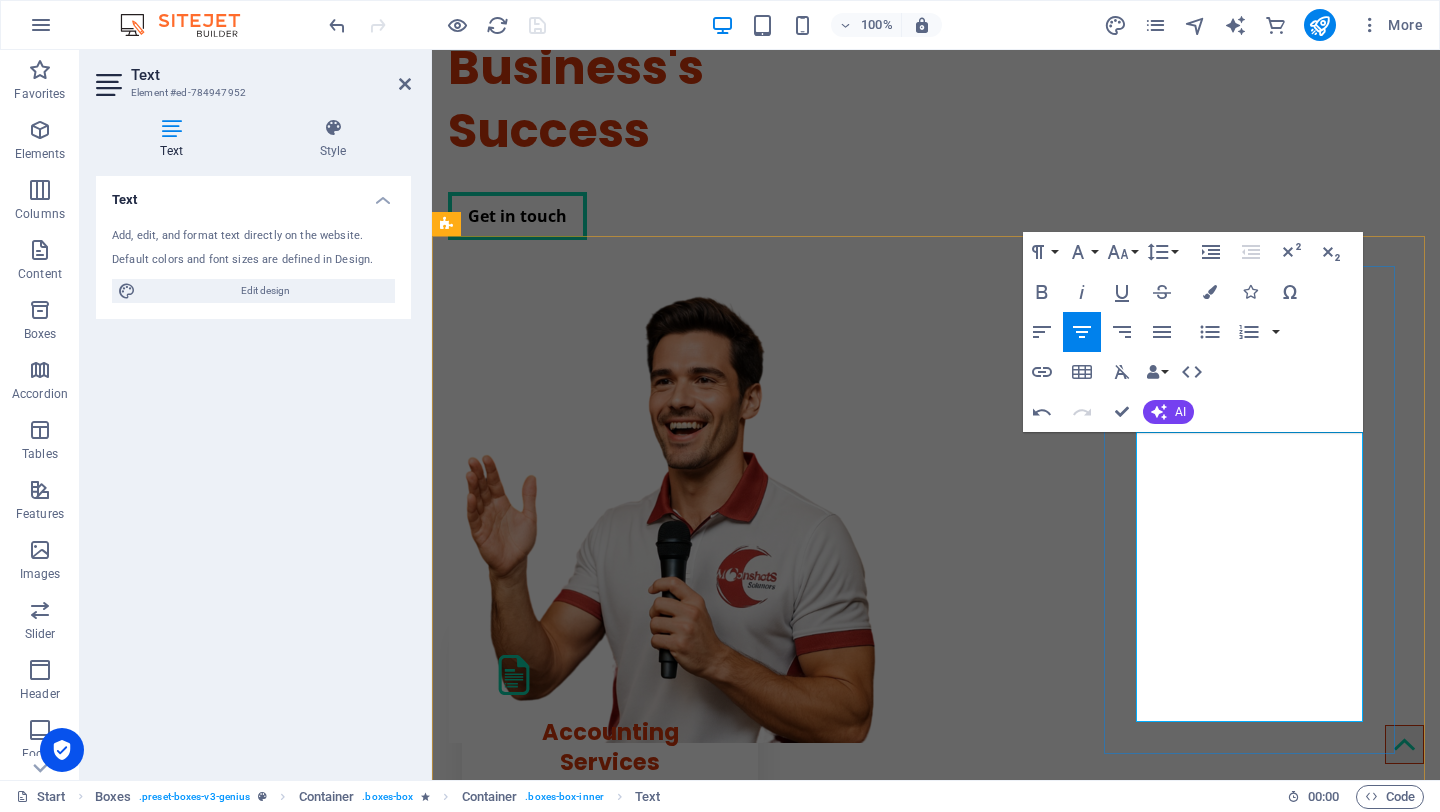 click on "We are proud to offer a wide range of comprehensive sales support services designed to cater to the diverse needs of our clients. Our team is dedicated to ensuring that every aspect of the sales process is efficiently addressed, allowing businesses to thrive and achieve their goals." at bounding box center [610, 1702] 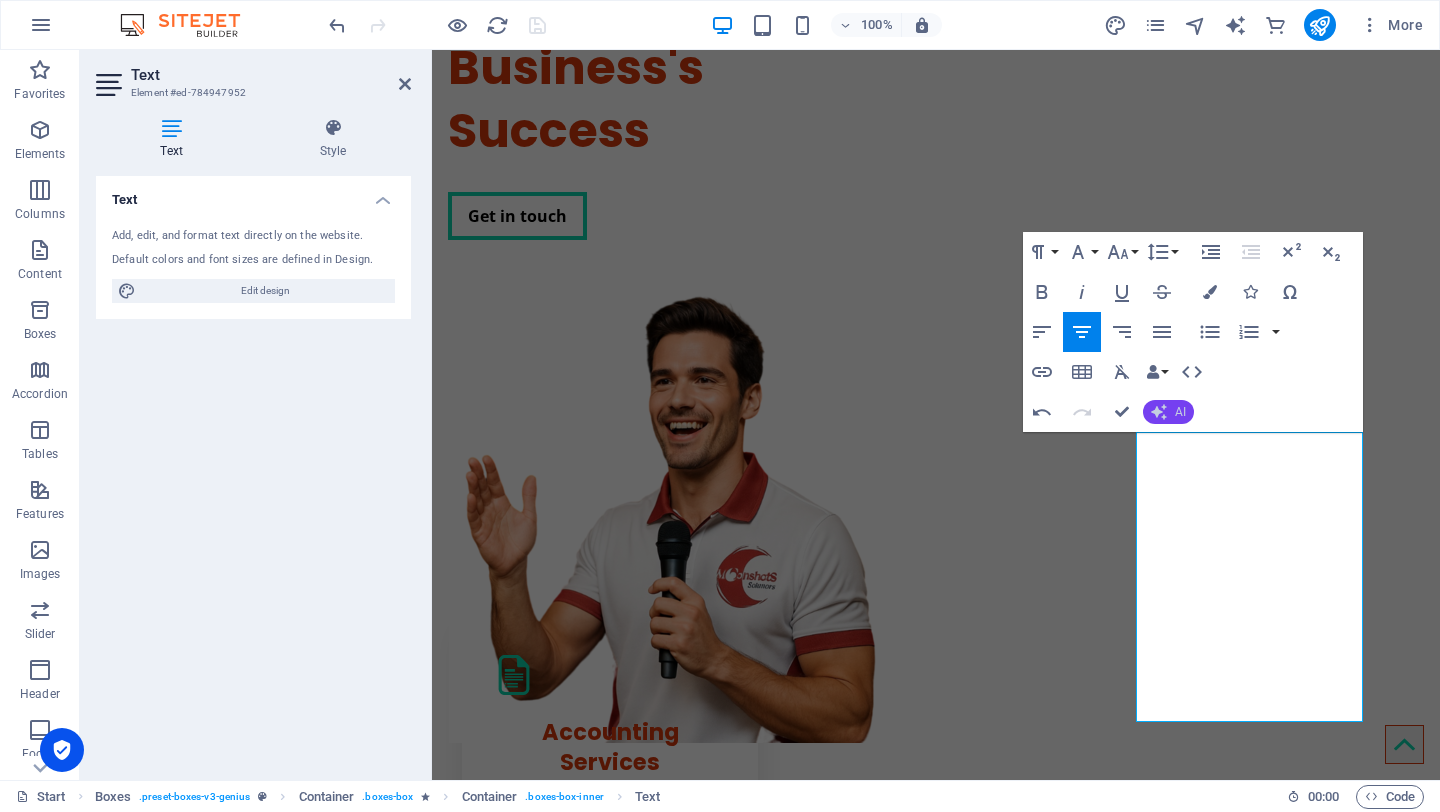 click on "AI" at bounding box center (1168, 412) 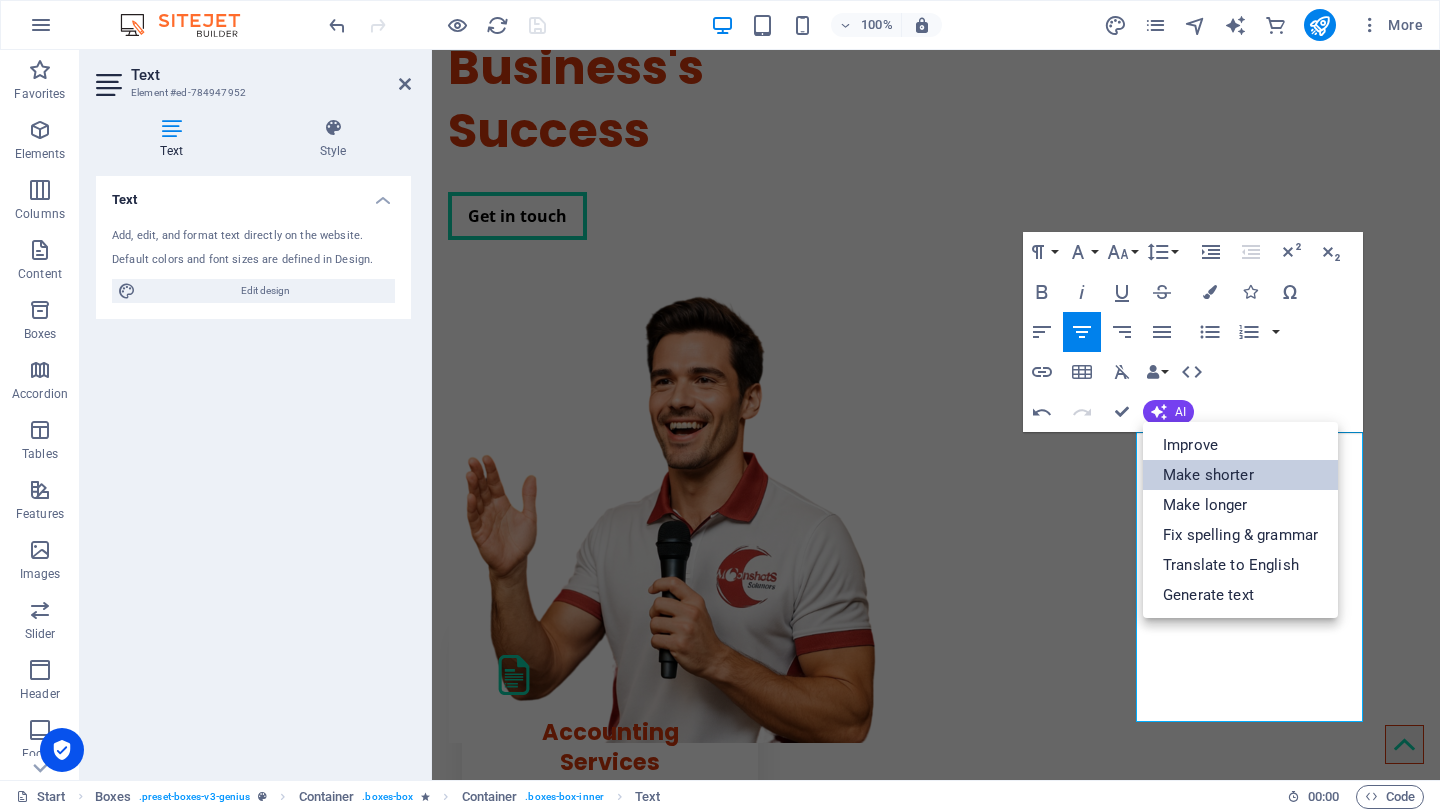 click on "Make shorter" at bounding box center (1240, 475) 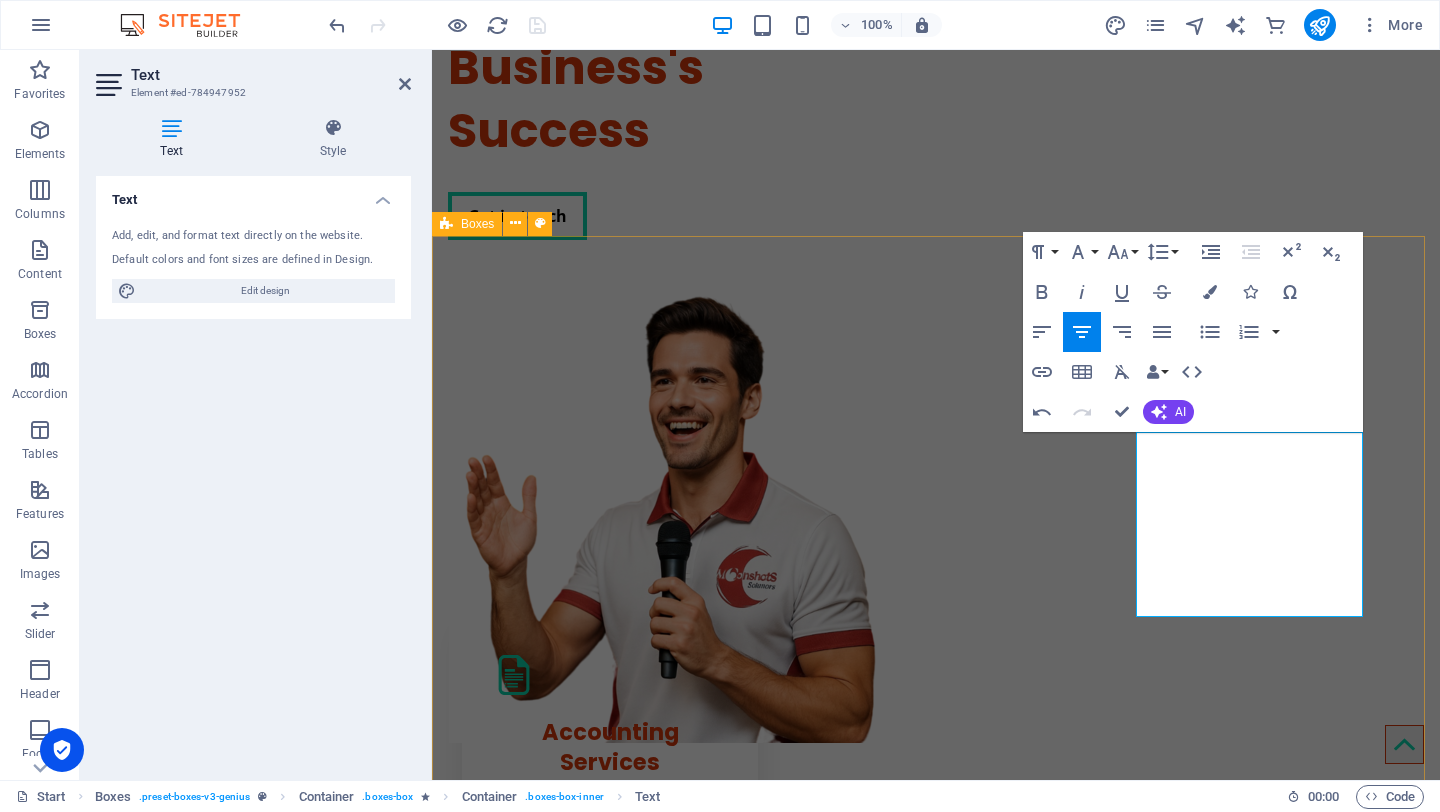 click on "Accounting Services We offer a full range of accounting, finance, taxation, advisory, and payroll services. Our skilled team is ready to help with financial reporting, tax planning, and strategic business advice. Manpower Services We provide full support for your manpower needs, from filling temporary roles to sourcing skilled professionals and building teams. Trust our expertise to advance your business. Sales Support Services We proudly offer comprehensive sales support services tailored to meet our clients' diverse needs, ensuring efficient management of the sales process for business success. Digital Content Services Lorem ipsum dolor sit amet, consectetur adipisicing elit. Veritatis dolorem! Marketing Services Lorem ipsum dolor sit amet, consectetur adipisicing elit. Veritatis dolorem!" at bounding box center [936, 1476] 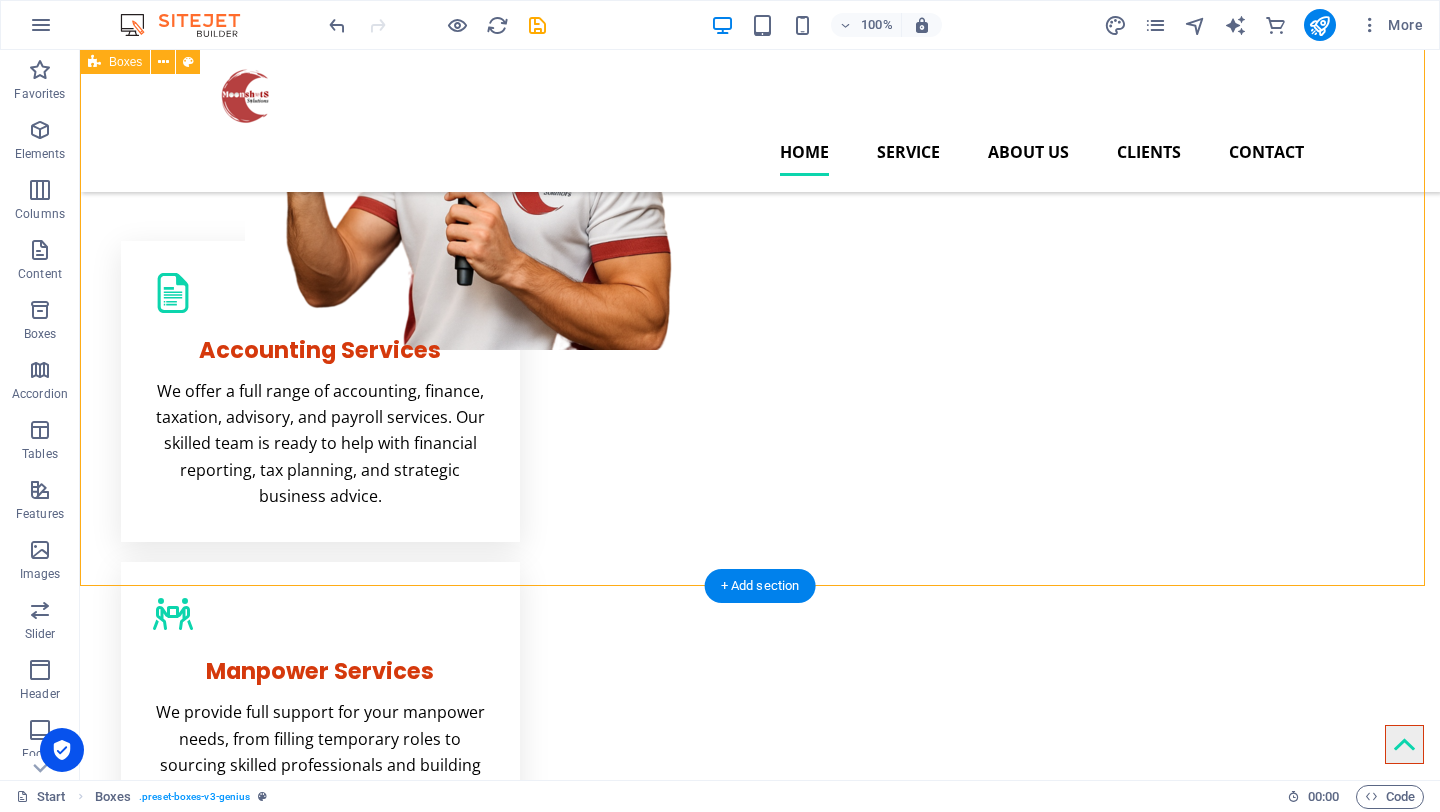 scroll, scrollTop: 512, scrollLeft: 0, axis: vertical 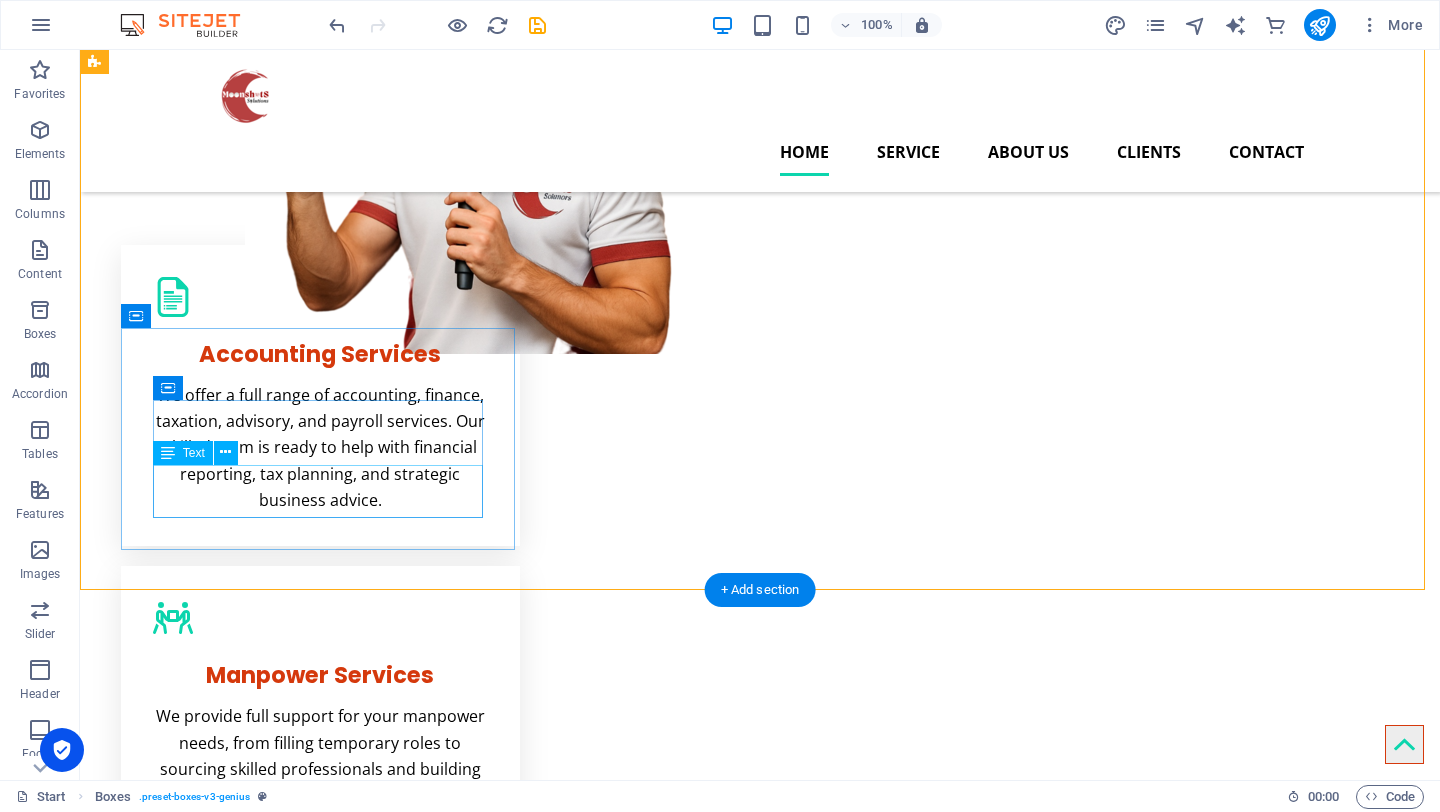 click on "Lorem ipsum dolor sit amet, consectetur adipisicing elit. Veritatis dolorem!" at bounding box center [320, 1372] 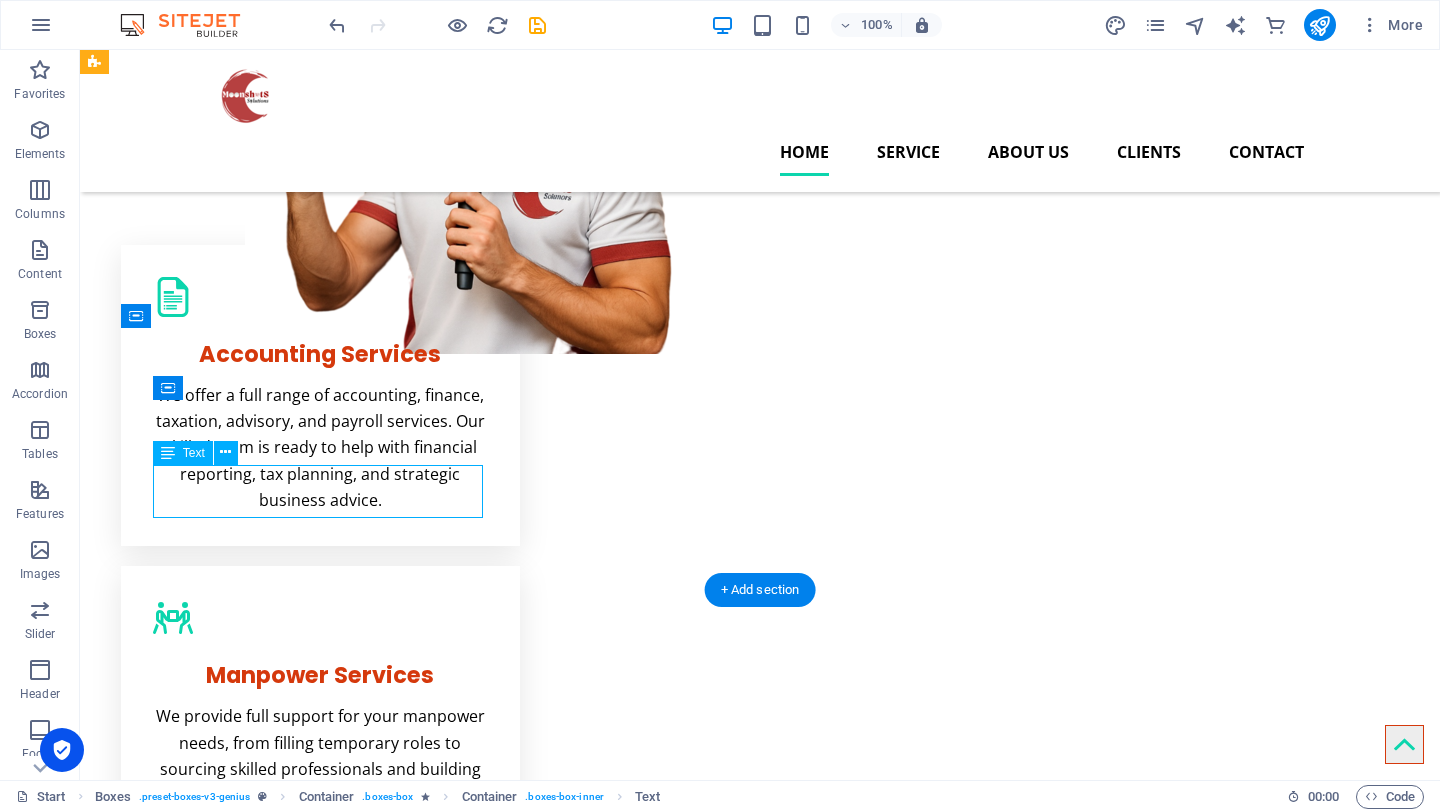 click on "Lorem ipsum dolor sit amet, consectetur adipisicing elit. Veritatis dolorem!" at bounding box center (320, 1372) 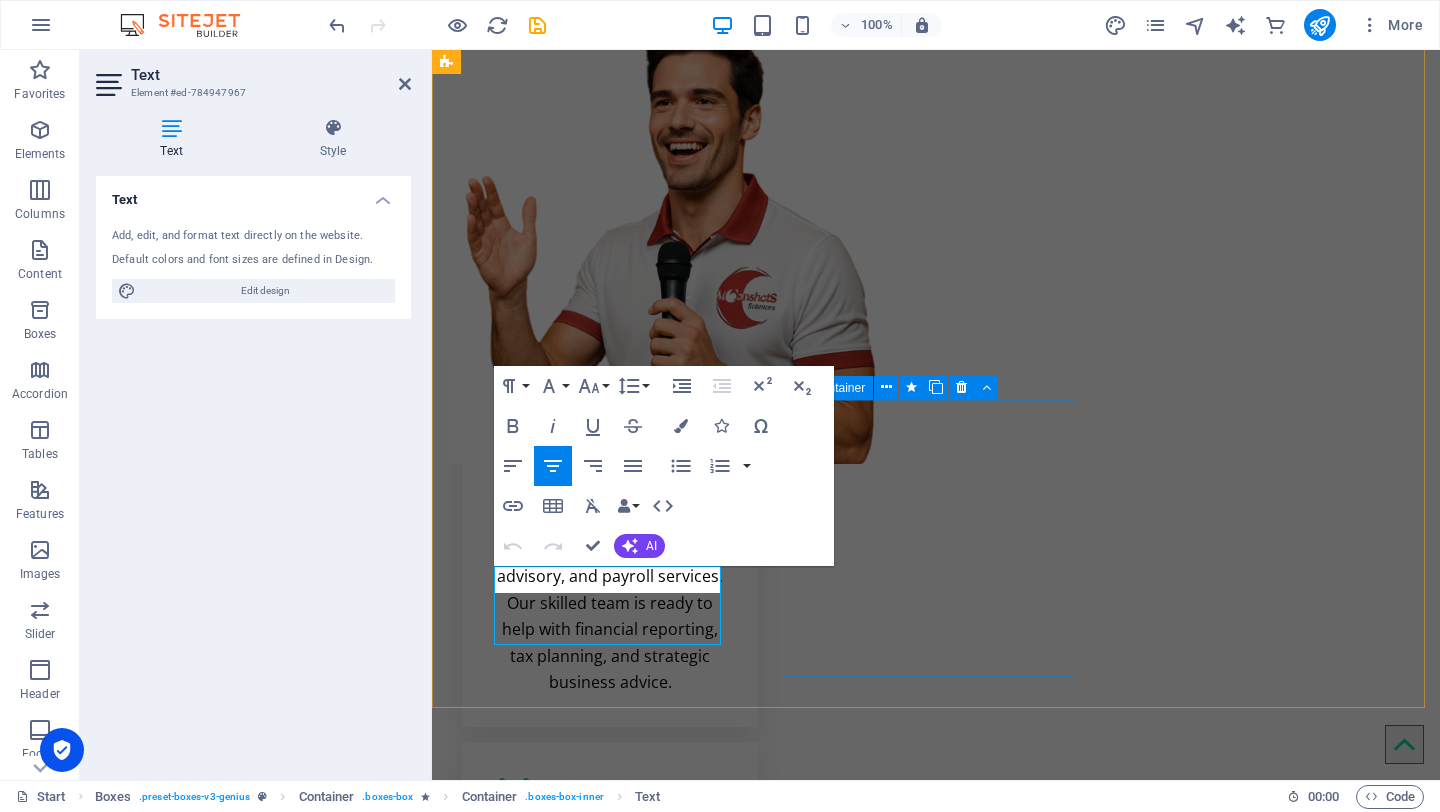 type 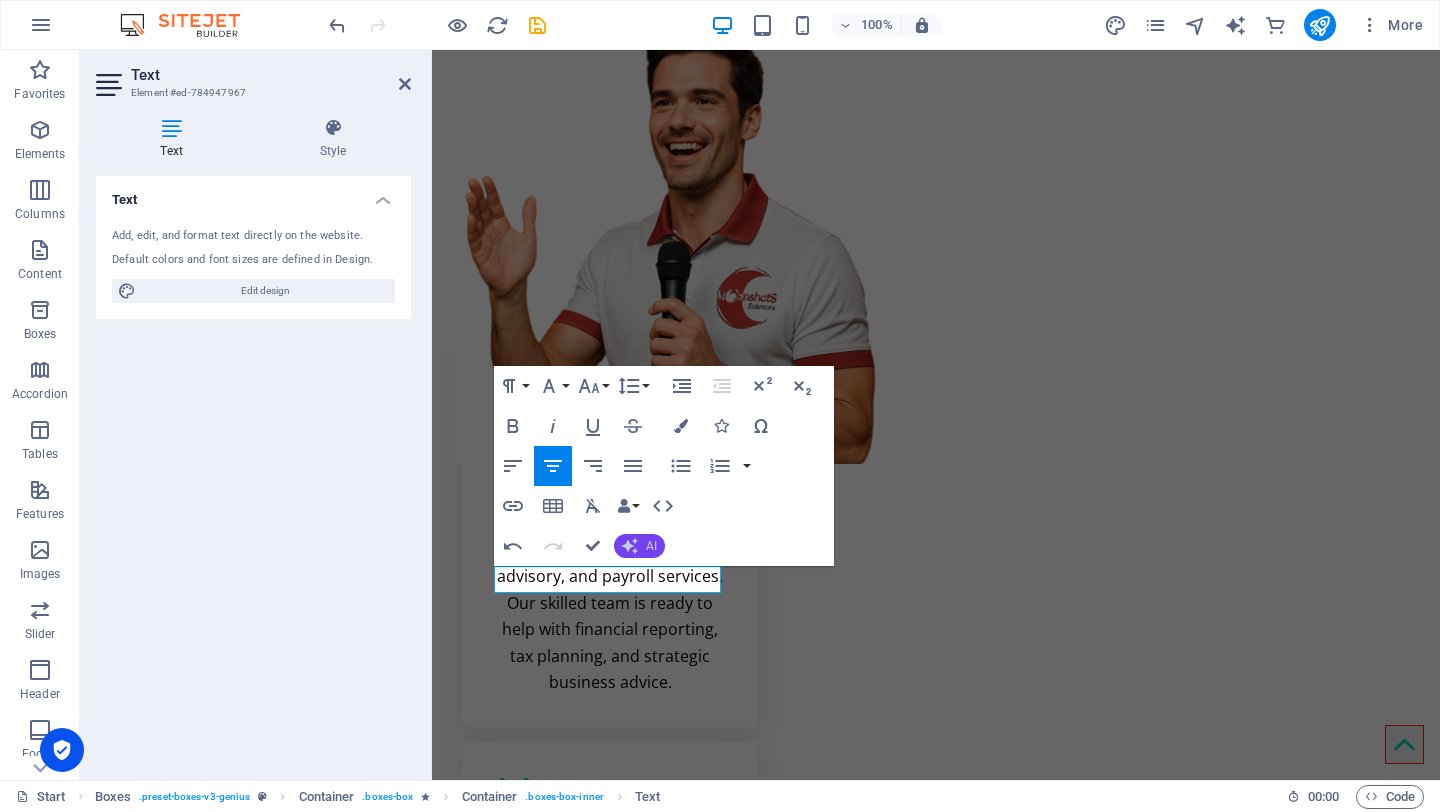 click on "AI" at bounding box center (639, 546) 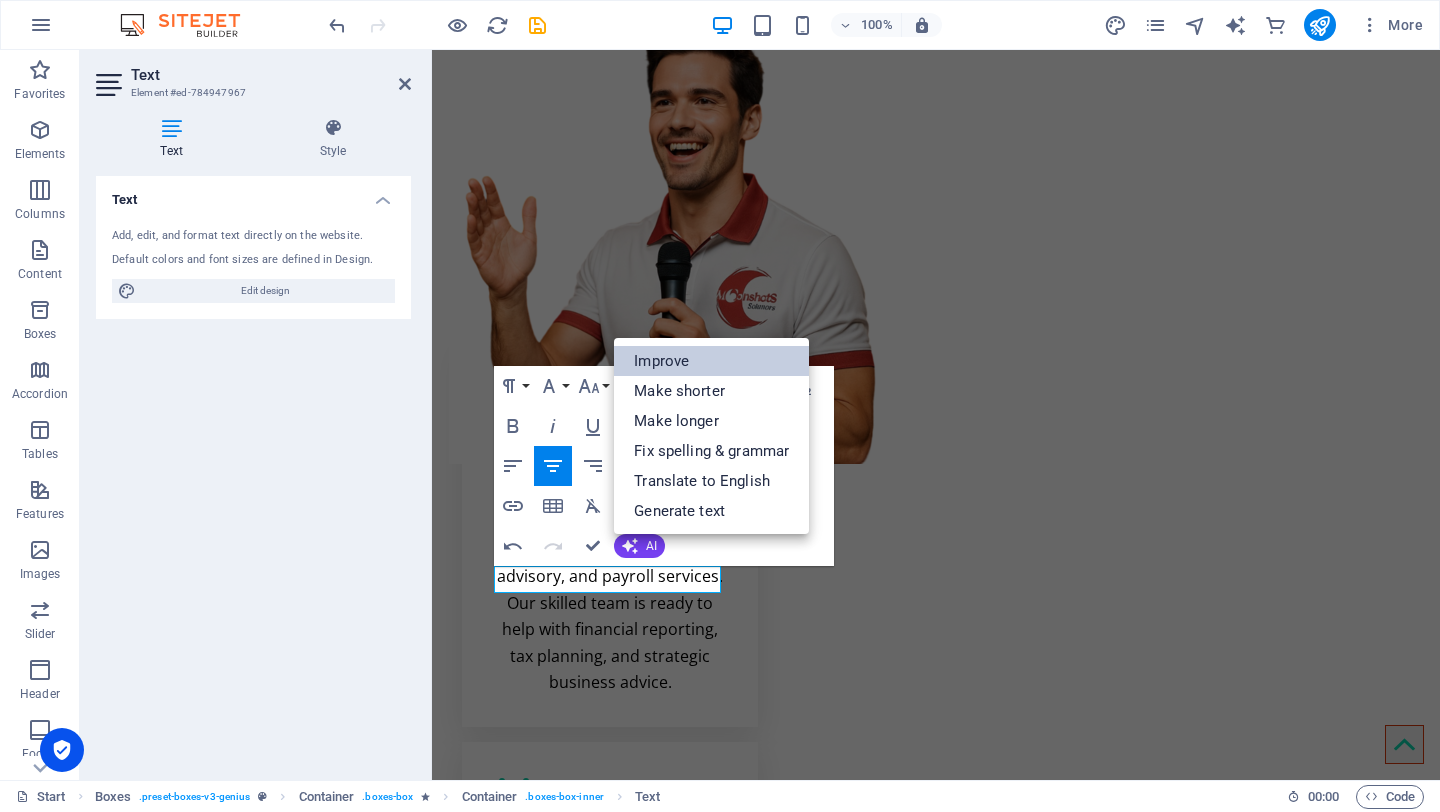 click on "Improve" at bounding box center (711, 361) 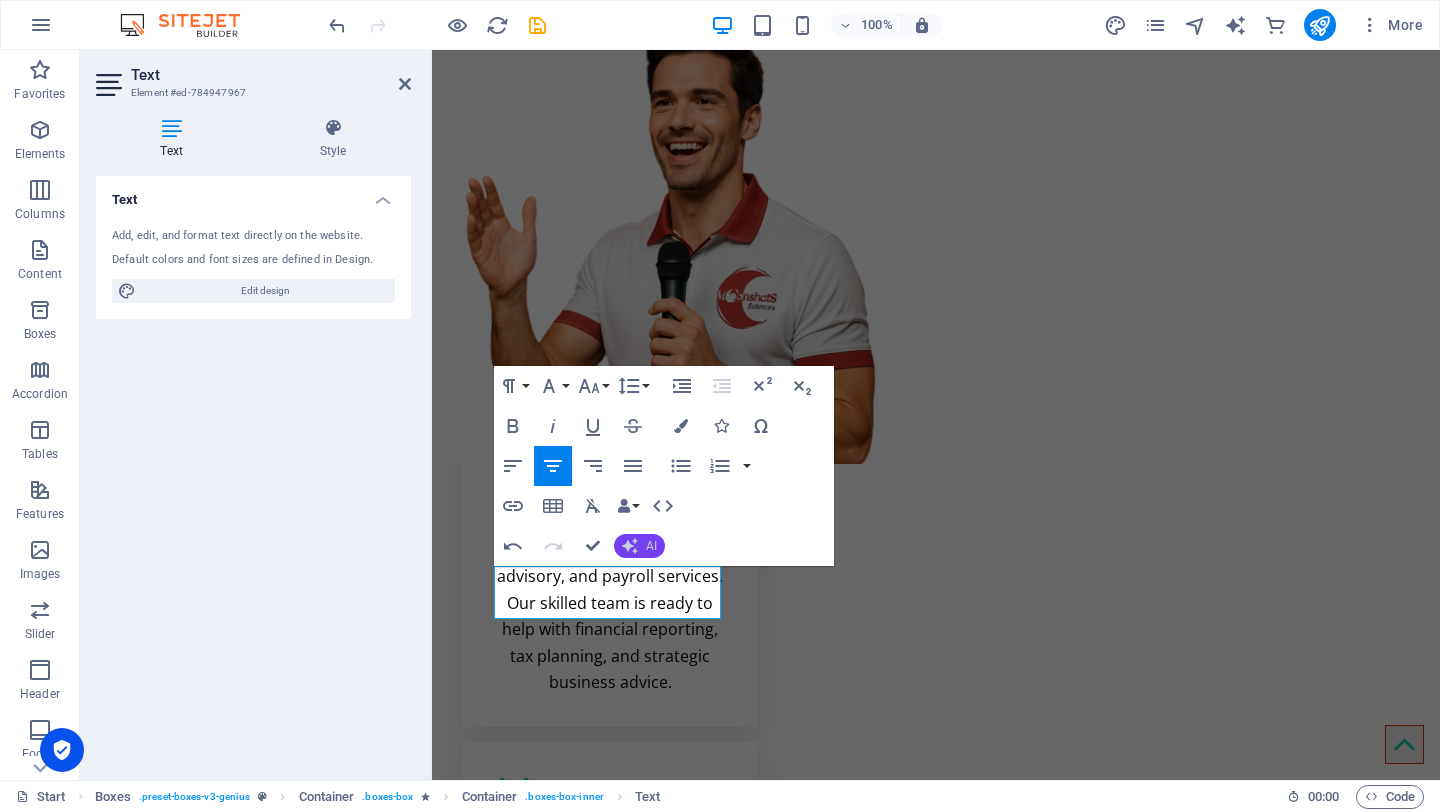 click 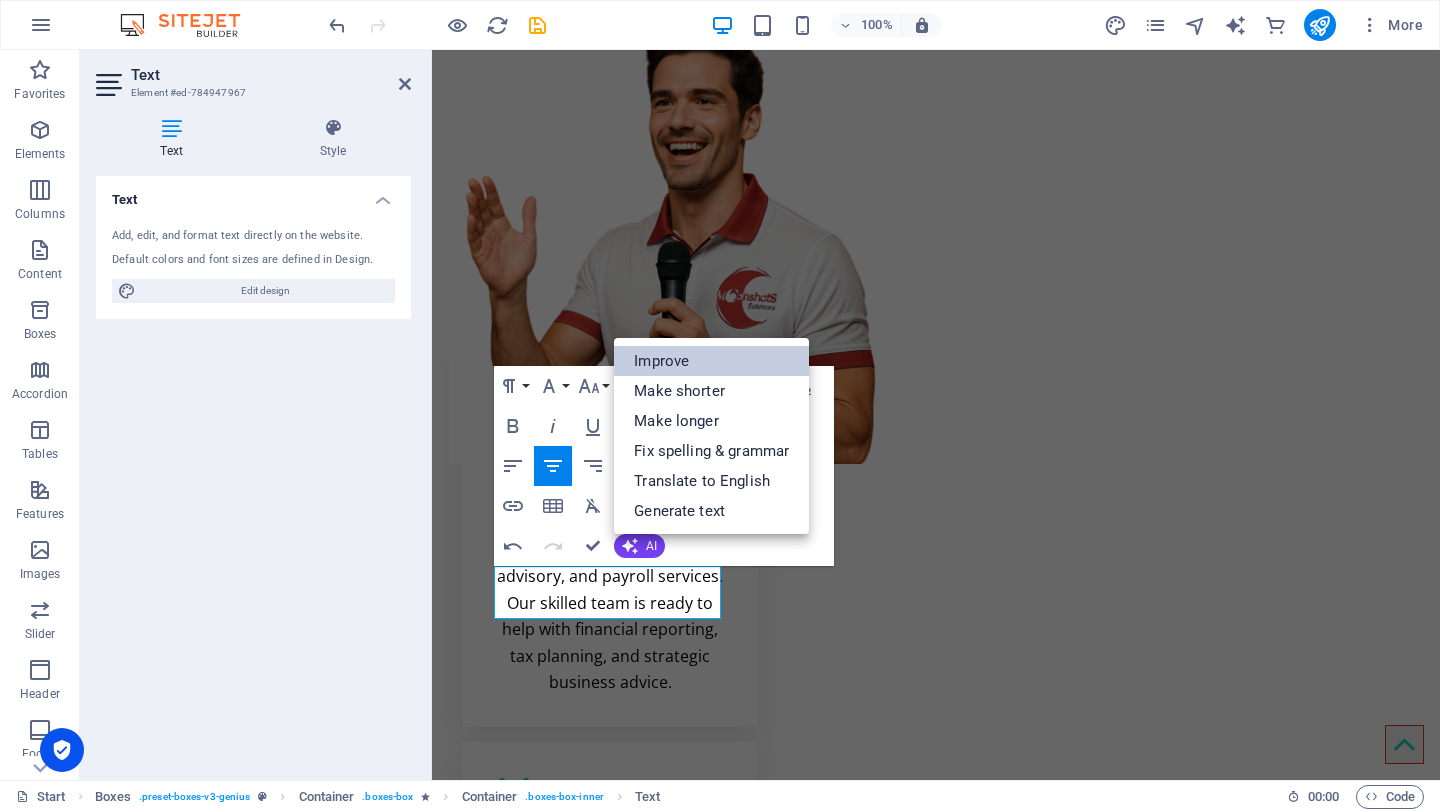 click on "Improve" at bounding box center (711, 361) 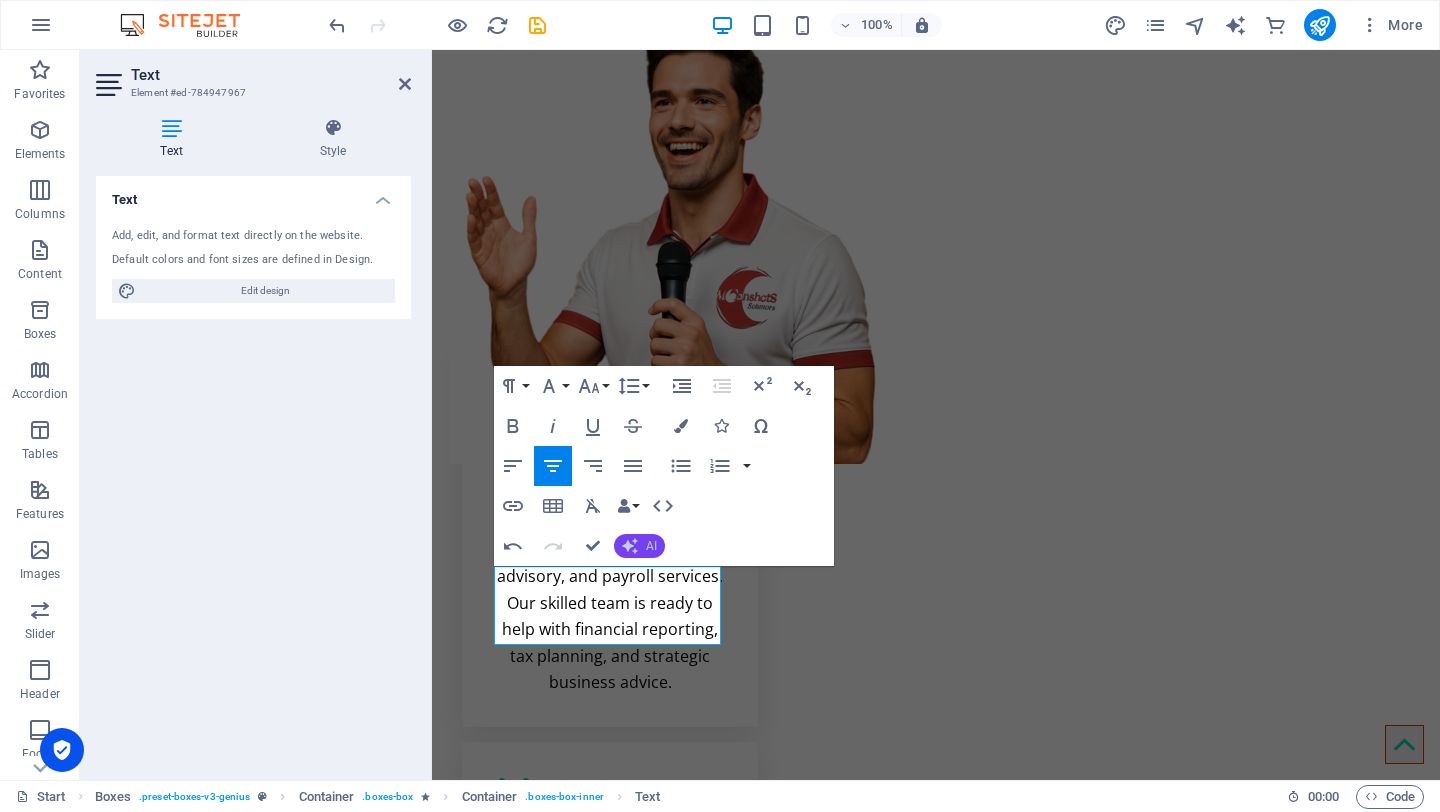 click on "AI" at bounding box center (639, 546) 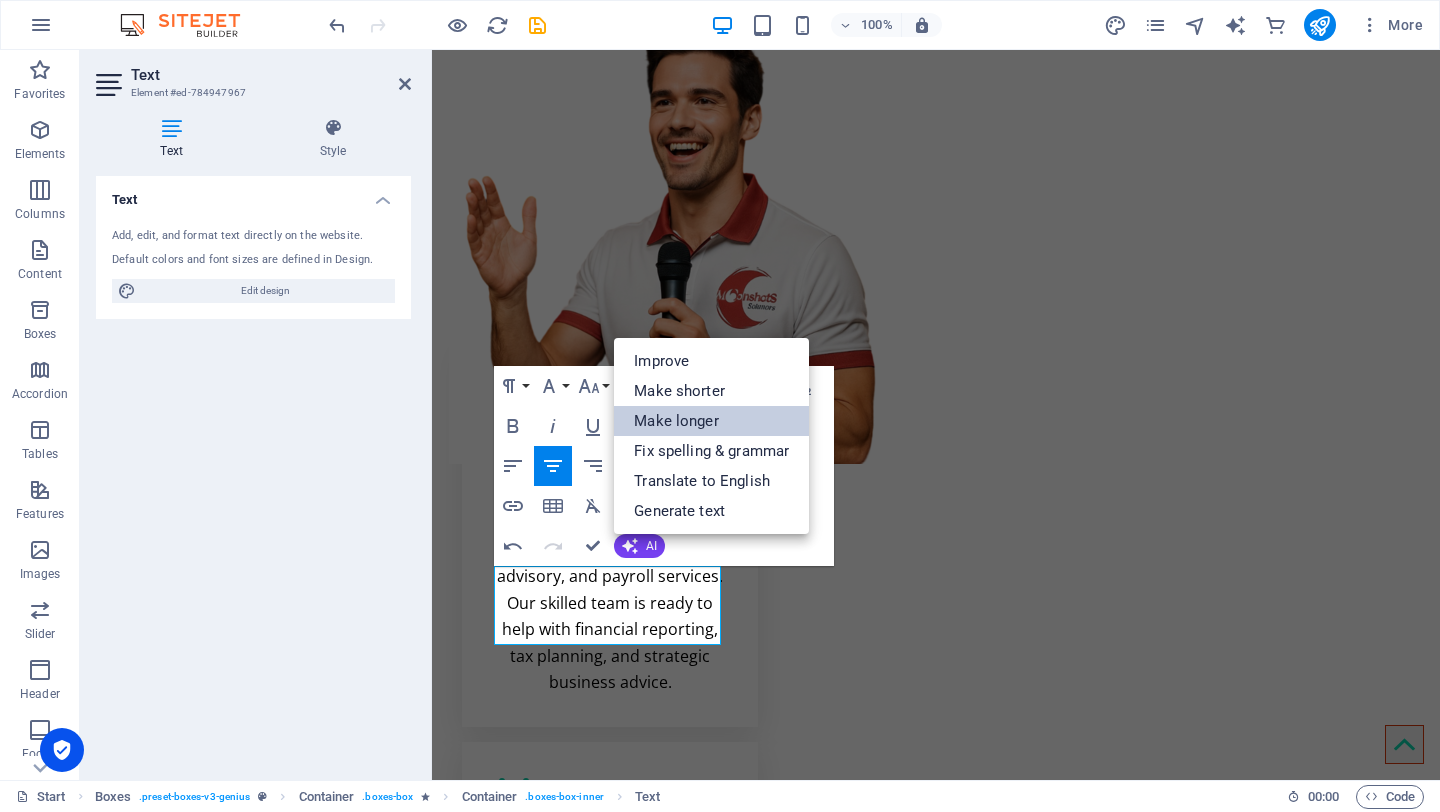 click on "Make longer" at bounding box center [711, 421] 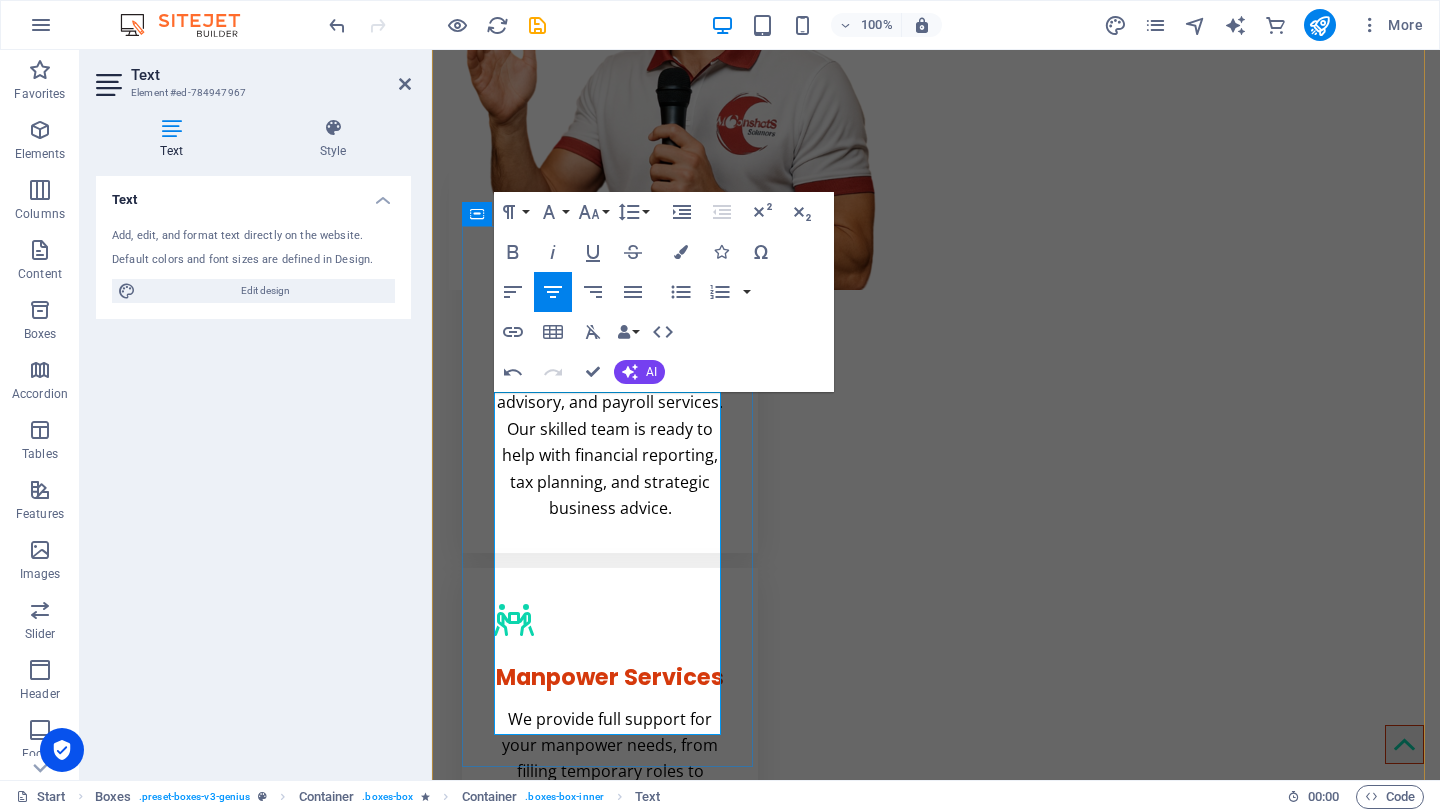 scroll, scrollTop: 690, scrollLeft: 0, axis: vertical 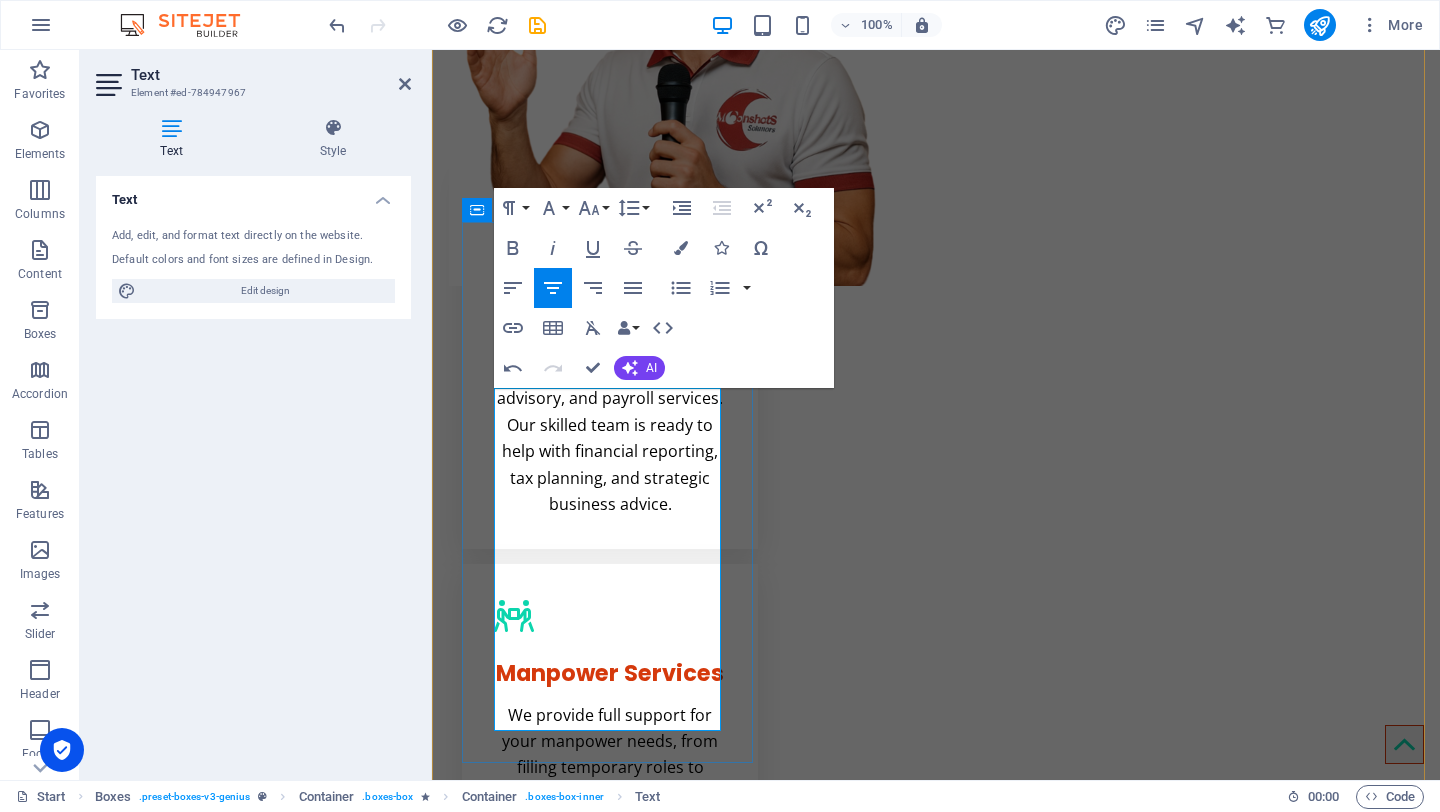 click on "We proudly offer an extensive array of comprehensive digital services tailored to meet the diverse needs of our clients. Whether you're looking for innovative solutions in web development, cutting-edge digital marketing strategies, or effective social media management, we have the expertise to help your business thrive in the digital landscape." at bounding box center (610, 1669) 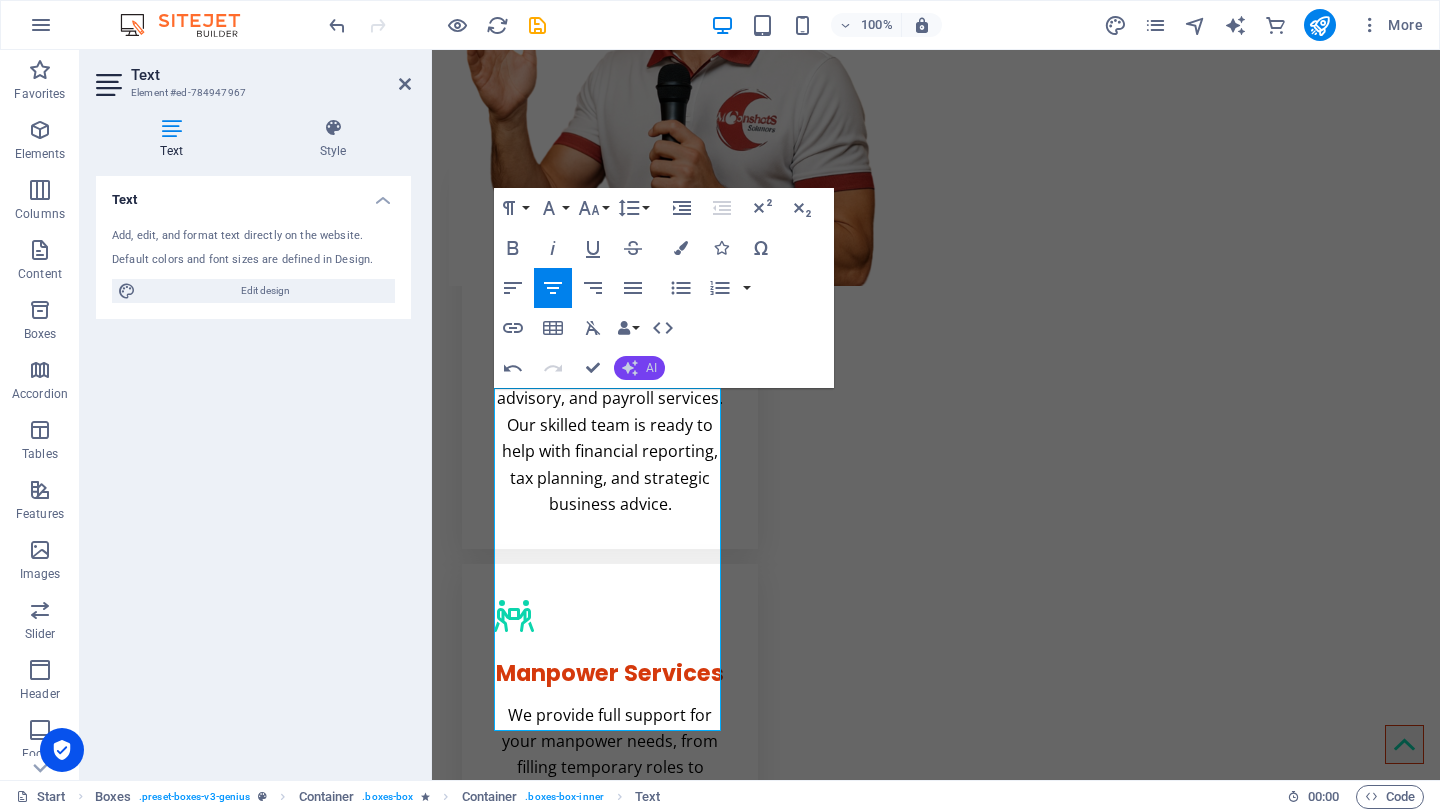 click on "AI" at bounding box center [651, 368] 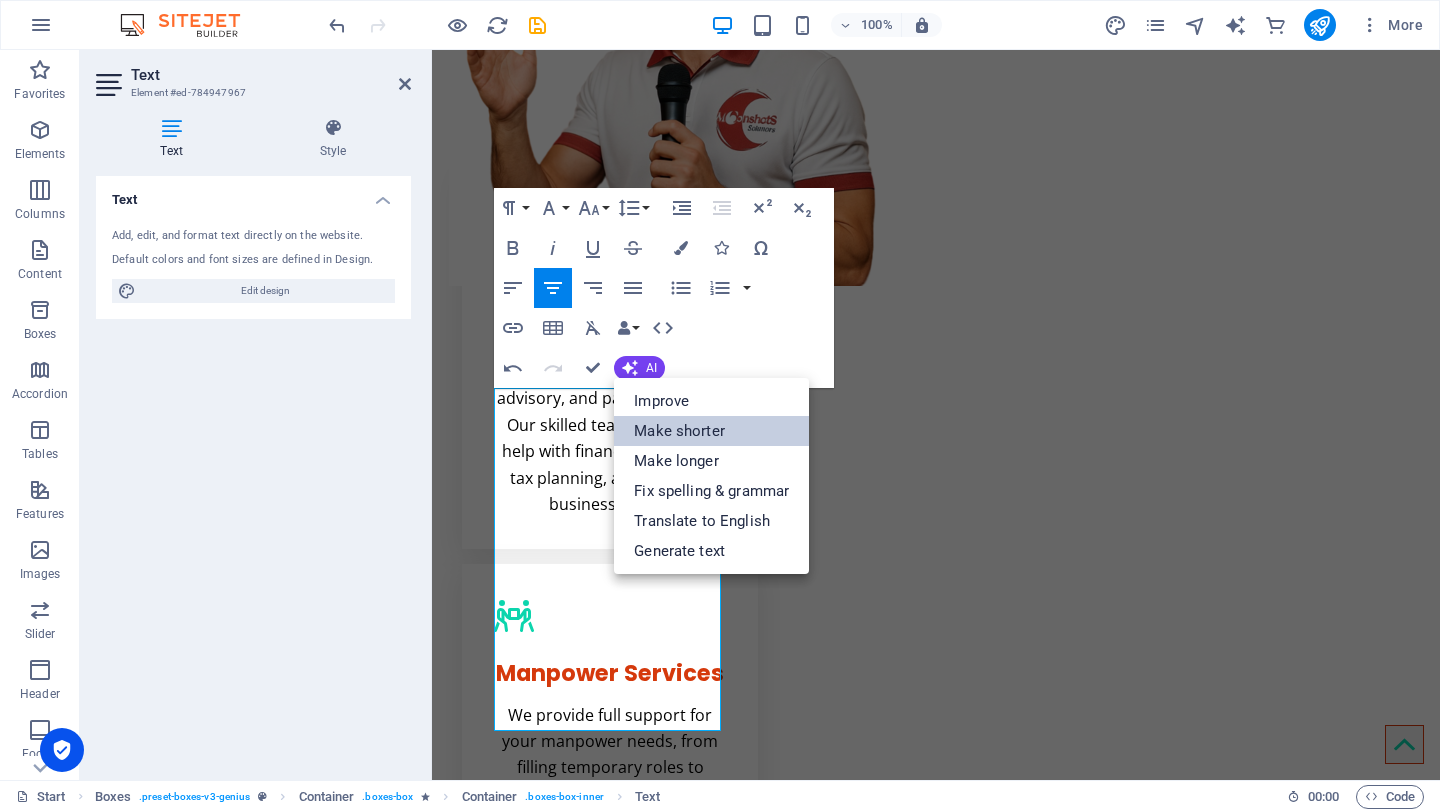 click on "Make shorter" at bounding box center [711, 431] 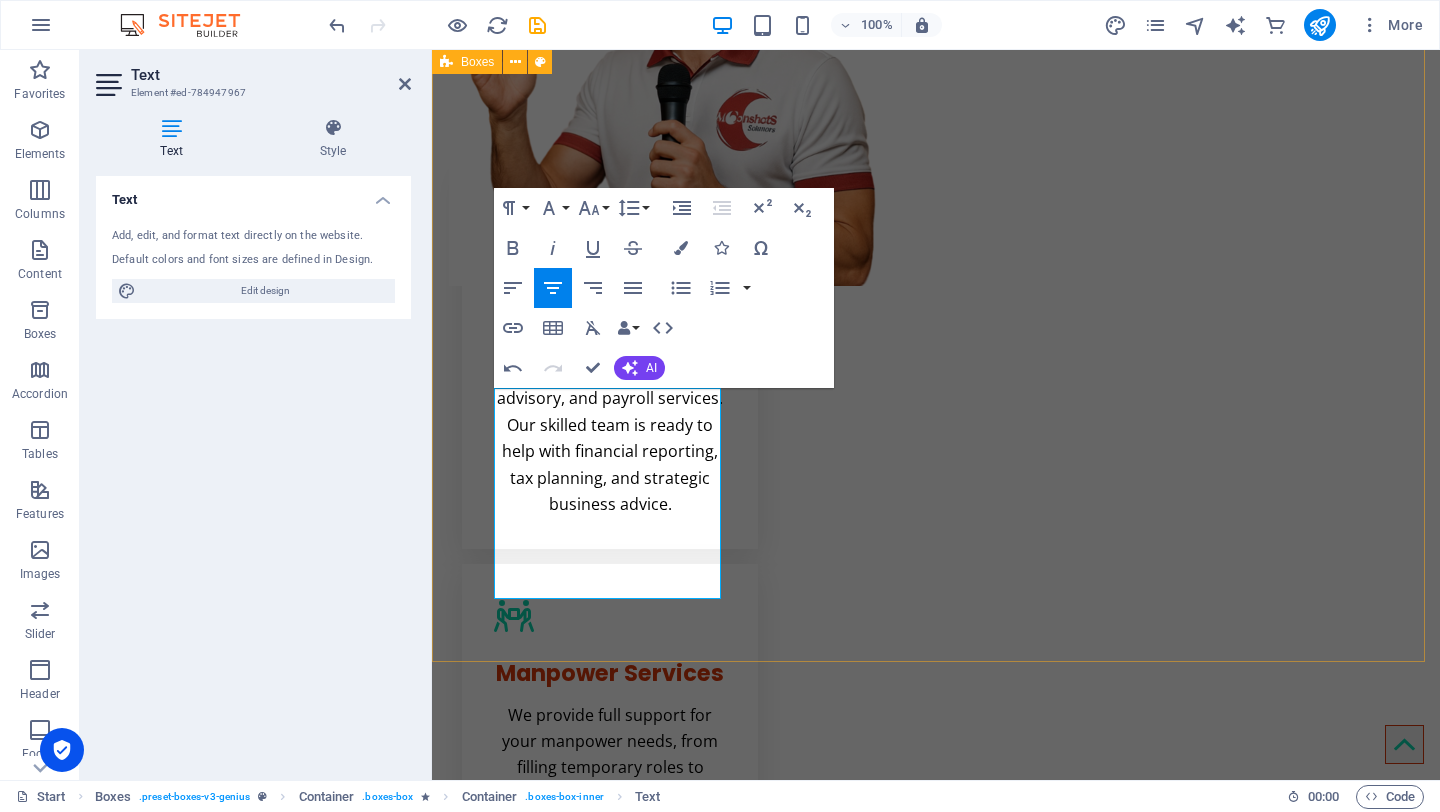 click on "Accounting Services We offer a full range of accounting, finance, taxation, advisory, and payroll services. Our skilled team is ready to help with financial reporting, tax planning, and strategic business advice. Manpower Services We provide full support for your manpower needs, from filling temporary roles to sourcing skilled professionals and building teams. Trust our expertise to advance your business. Sales Support Services We proudly offer comprehensive sales support services tailored to meet our clients' diverse needs, ensuring efficient management of the sales process for business success. Digital Content Services We offer a wide range of digital services to meet our clients' needs, including web development, digital marketing, and social media management, all aimed at helping your business thrive online. Marketing Services Lorem ipsum dolor sit amet, consectetur adipisicing elit. Veritatis dolorem!" at bounding box center [936, 1085] 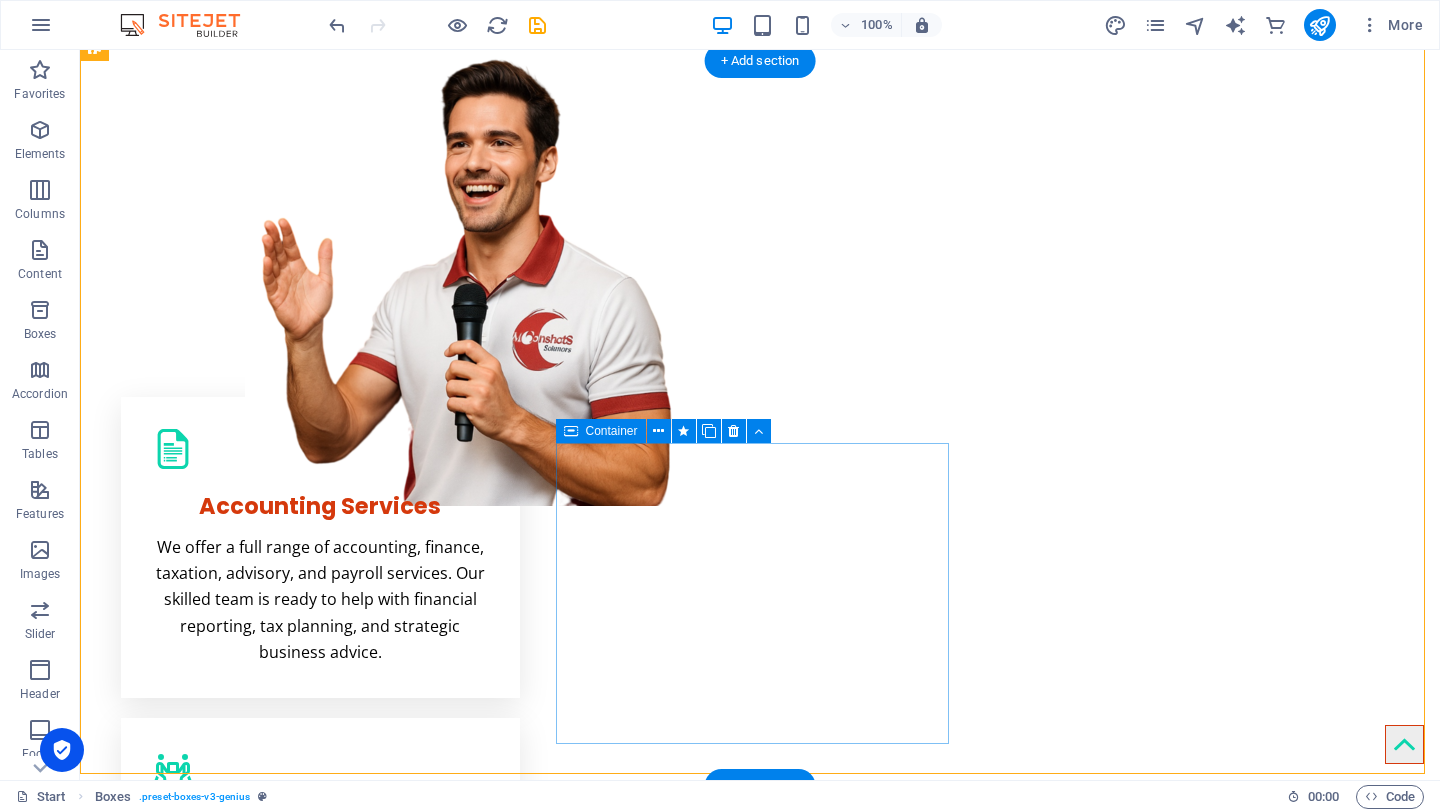 scroll, scrollTop: 520, scrollLeft: 0, axis: vertical 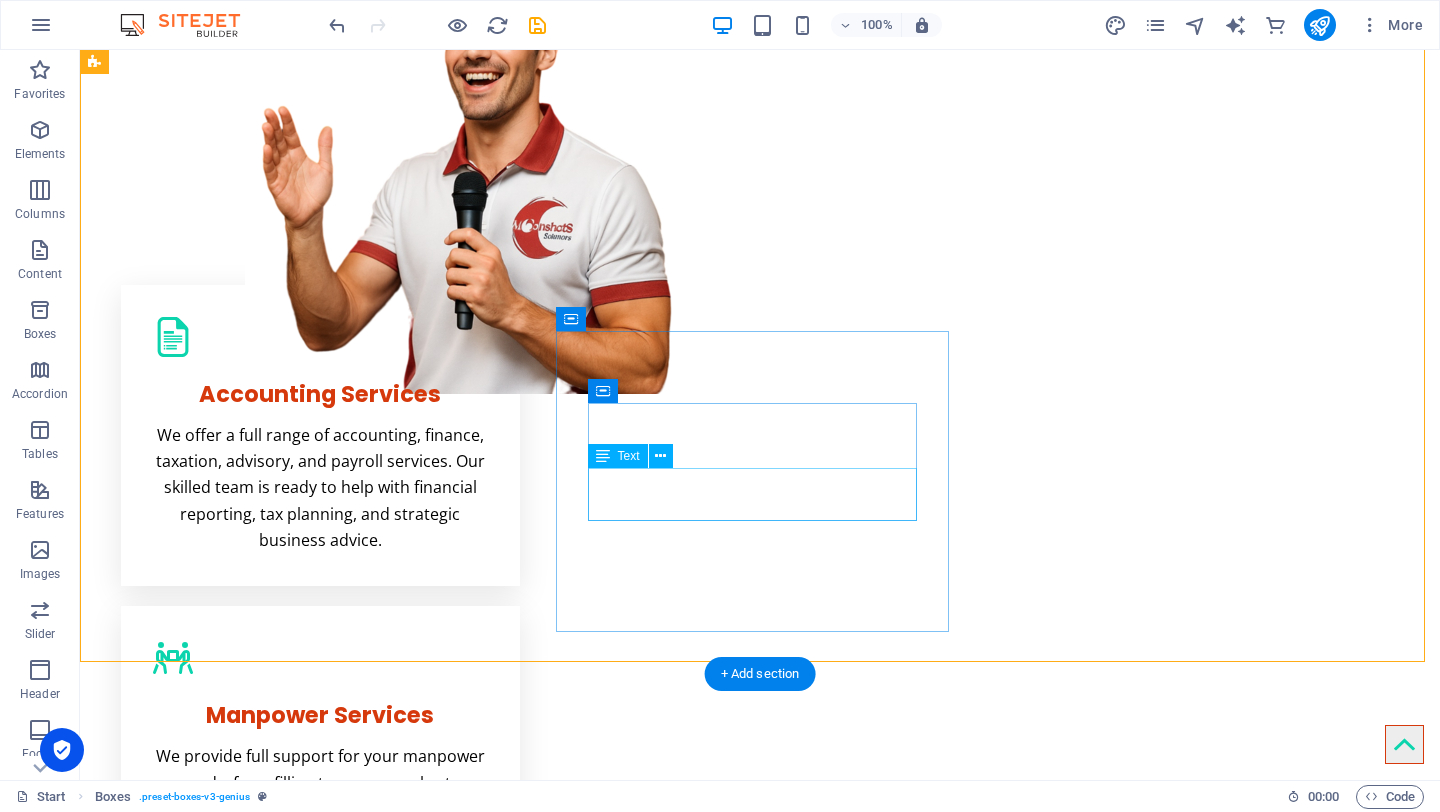 click on "Lorem ipsum dolor sit amet, consectetur adipisicing elit. Veritatis dolorem!" at bounding box center (320, 1734) 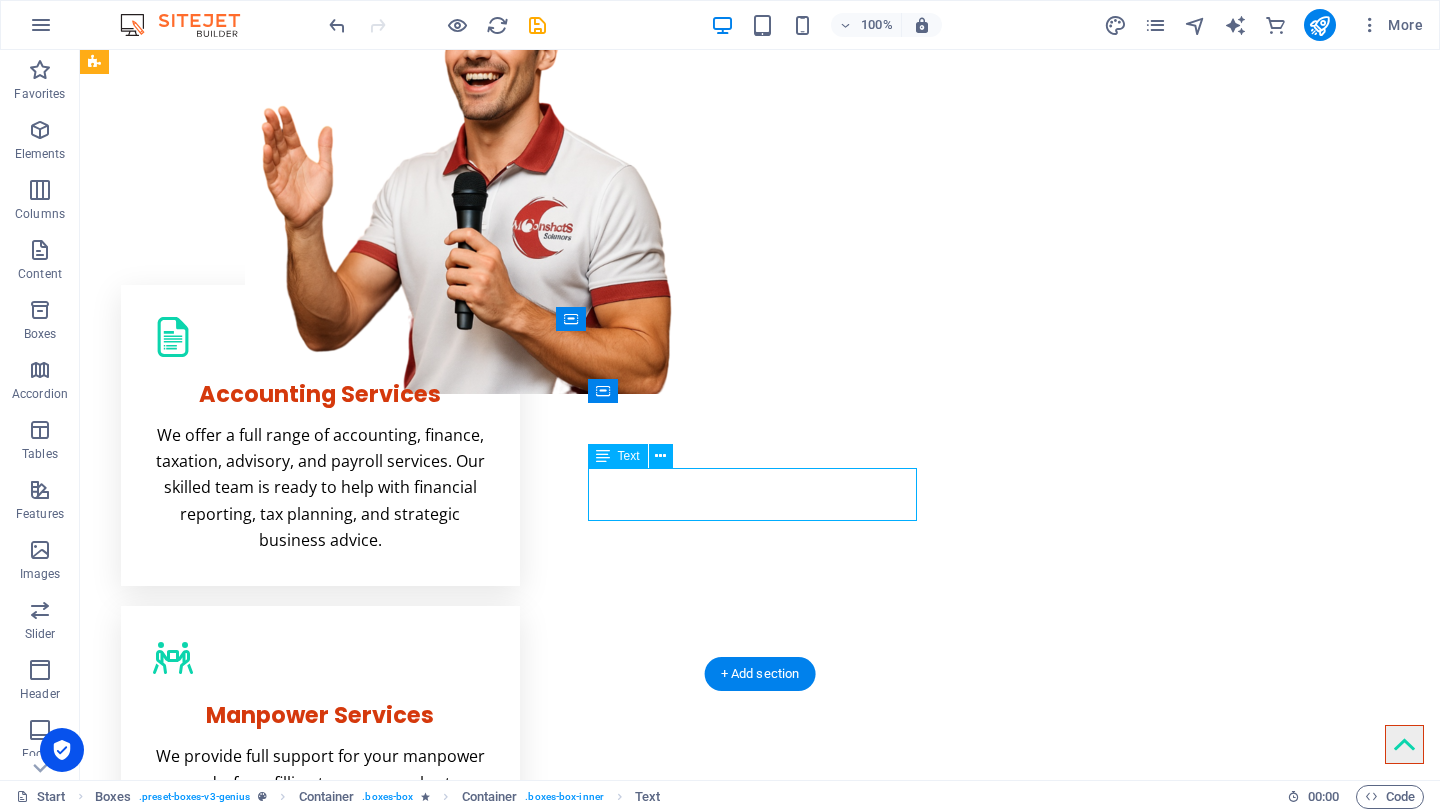 click on "Lorem ipsum dolor sit amet, consectetur adipisicing elit. Veritatis dolorem!" at bounding box center [320, 1734] 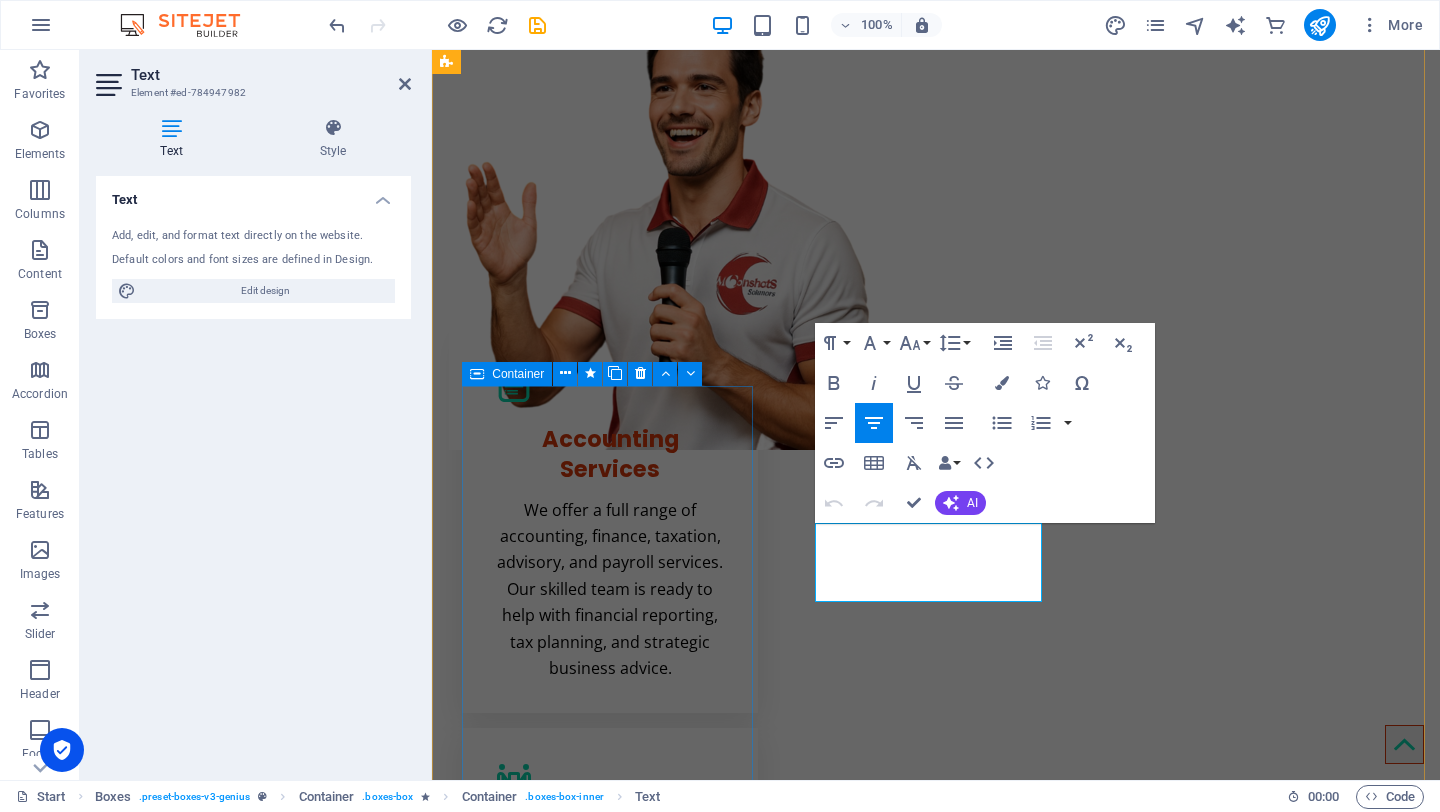 type 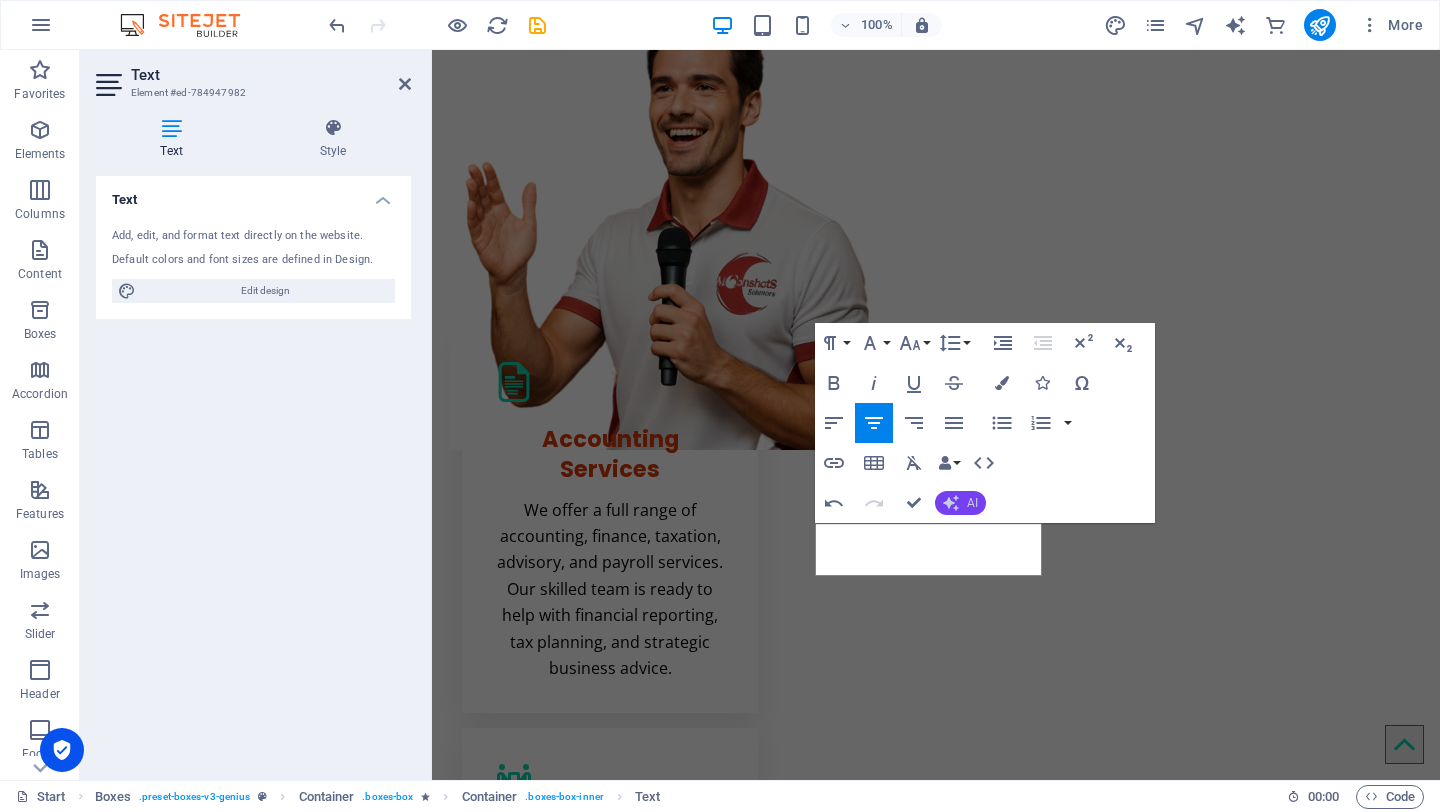 click on "AI" at bounding box center (960, 503) 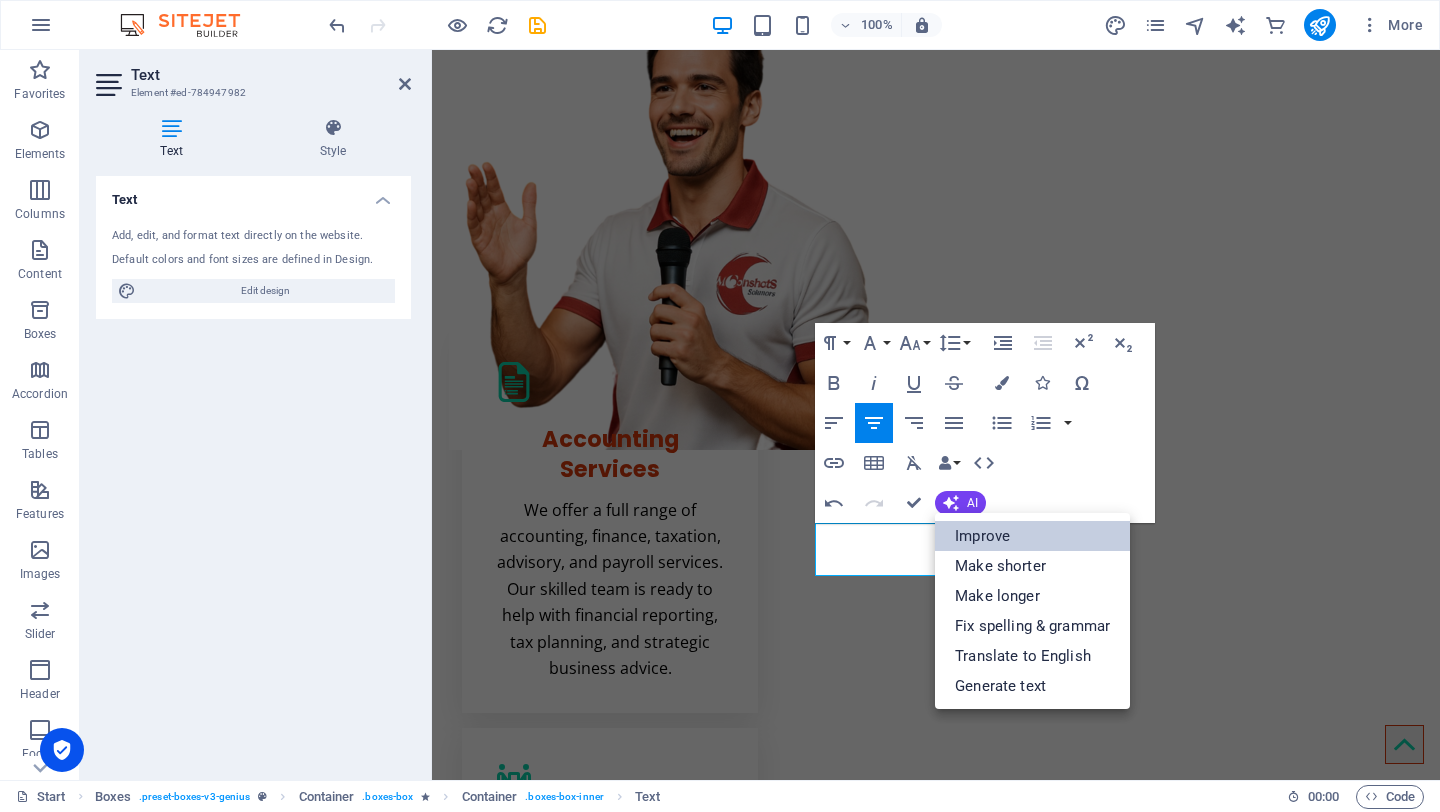 click on "Improve" at bounding box center (1032, 536) 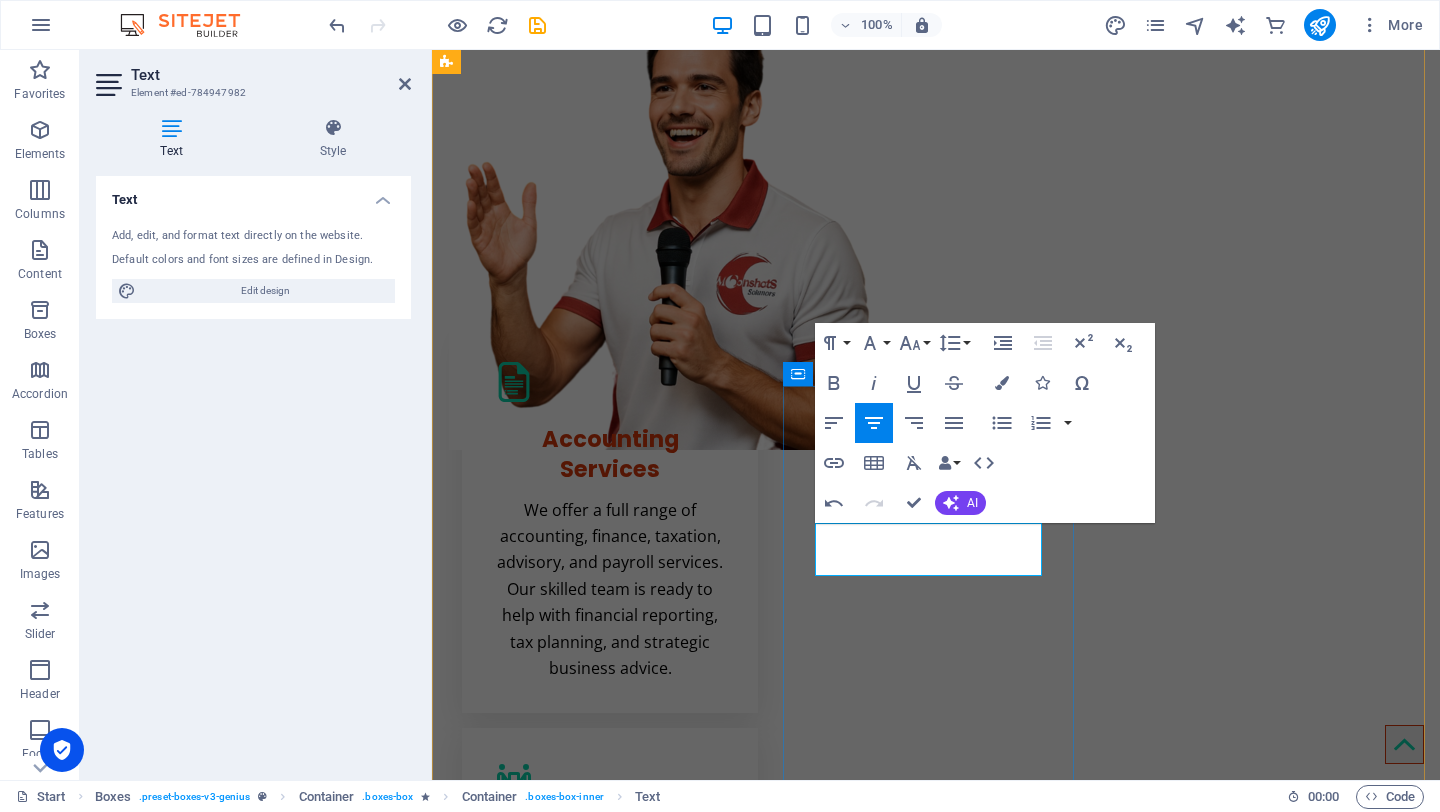 drag, startPoint x: 906, startPoint y: 535, endPoint x: 1032, endPoint y: 539, distance: 126.06348 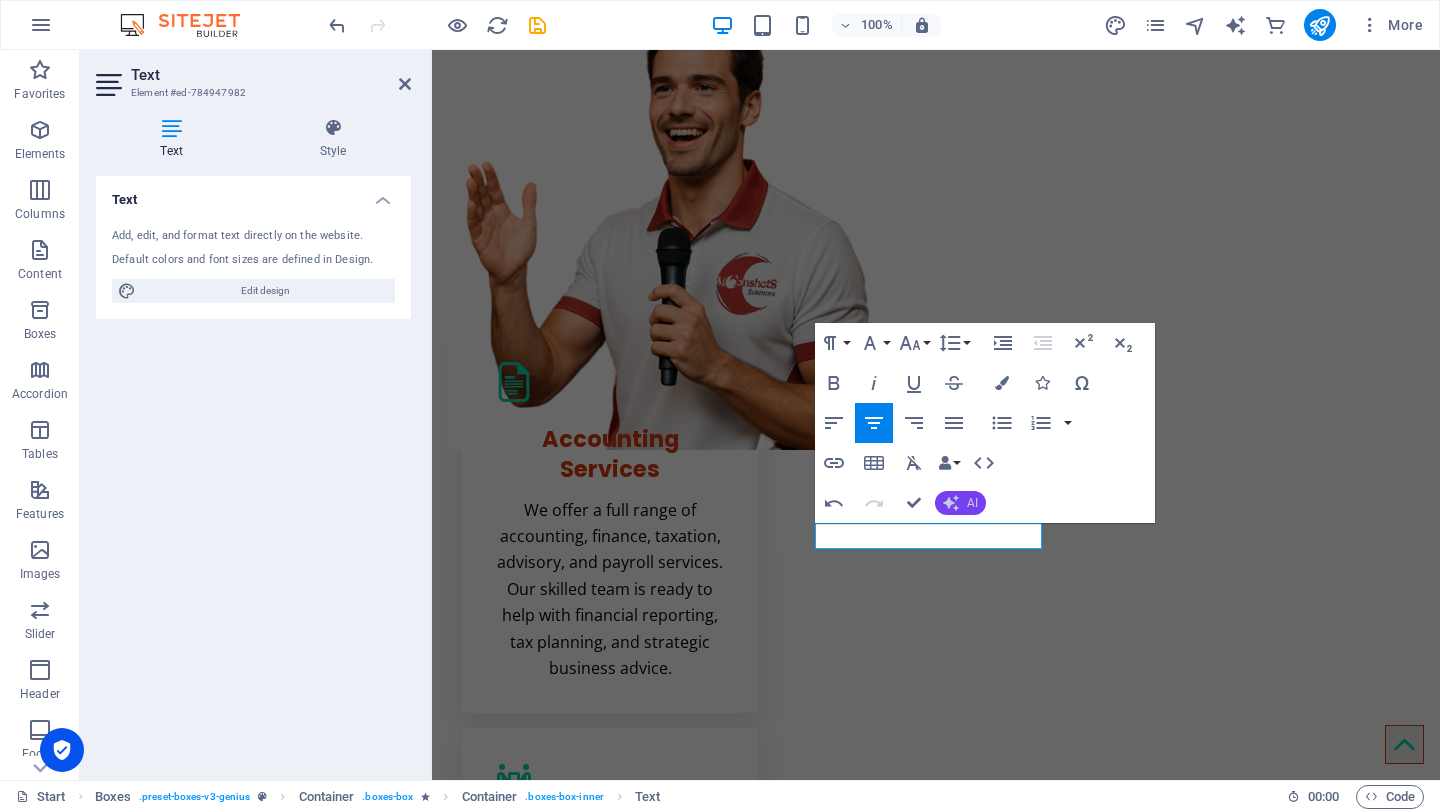 click on "AI" at bounding box center (960, 503) 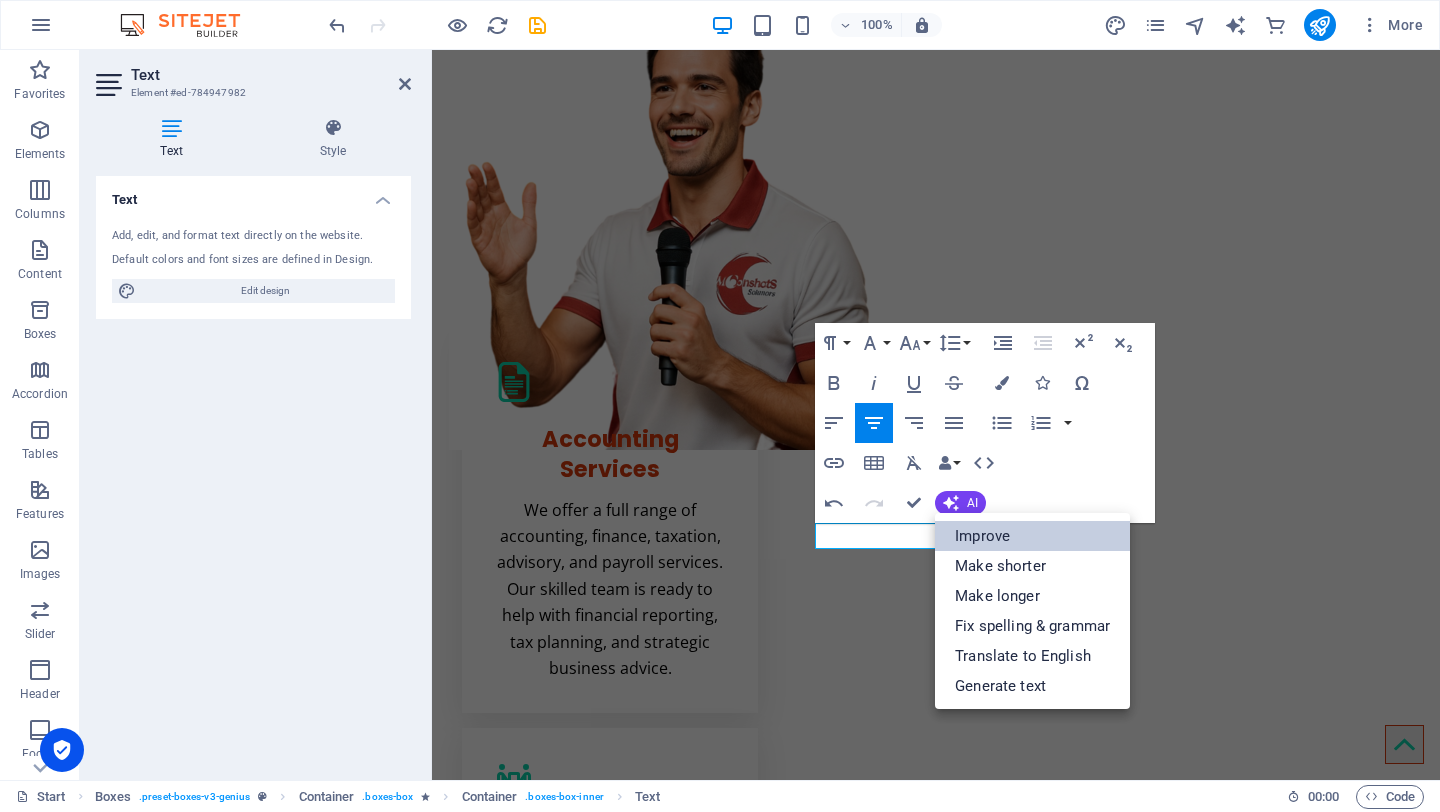 click on "Improve" at bounding box center (1032, 536) 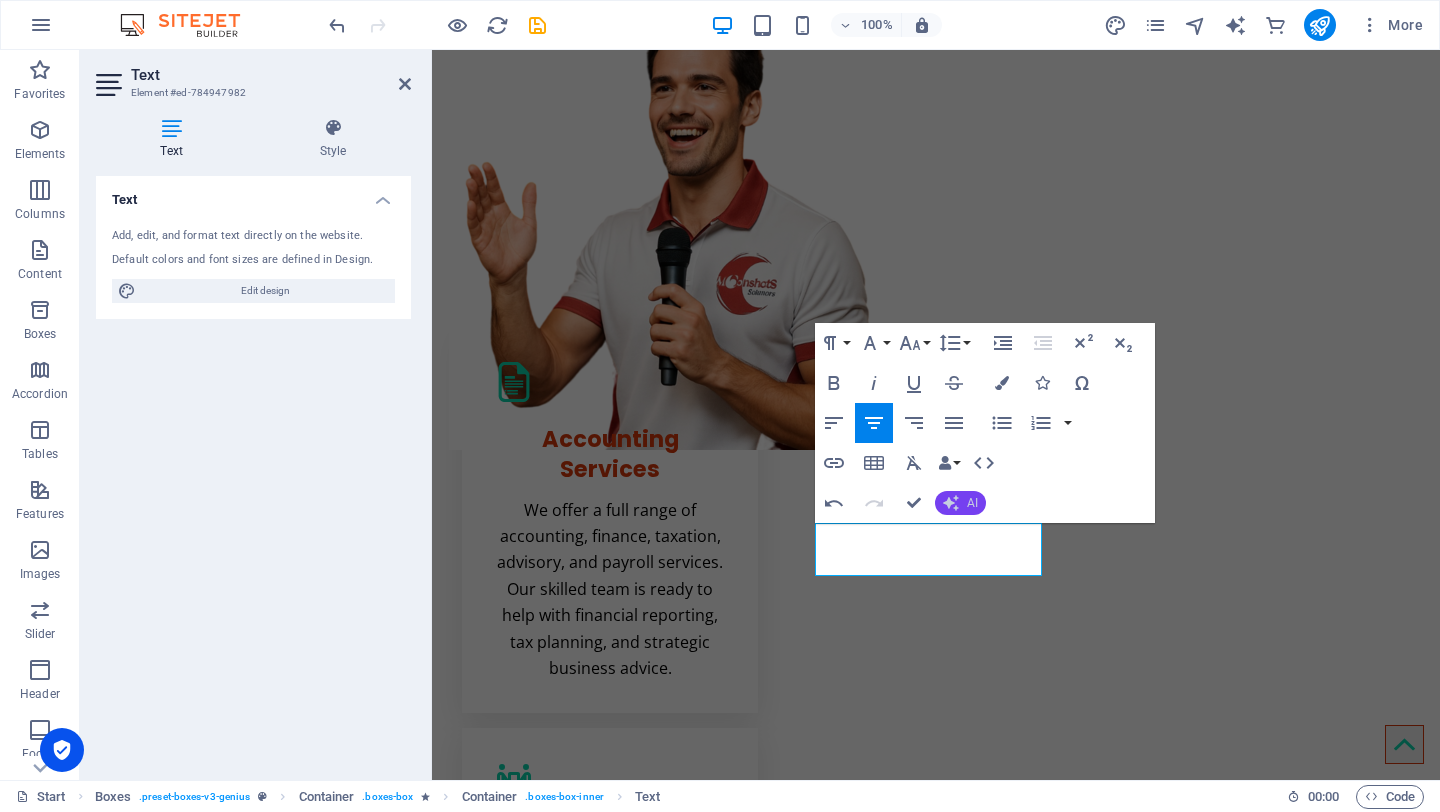 click 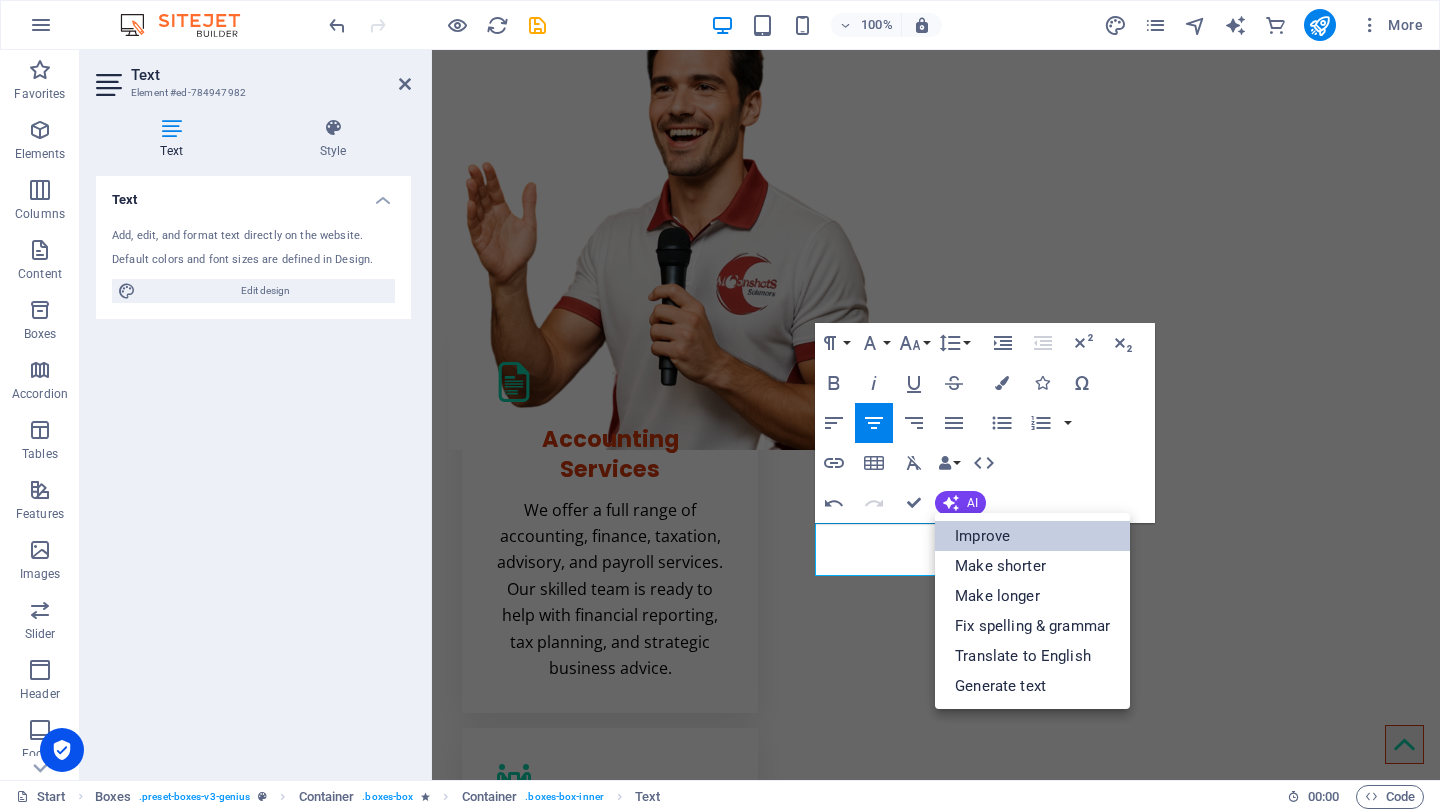 click on "Improve" at bounding box center [1032, 536] 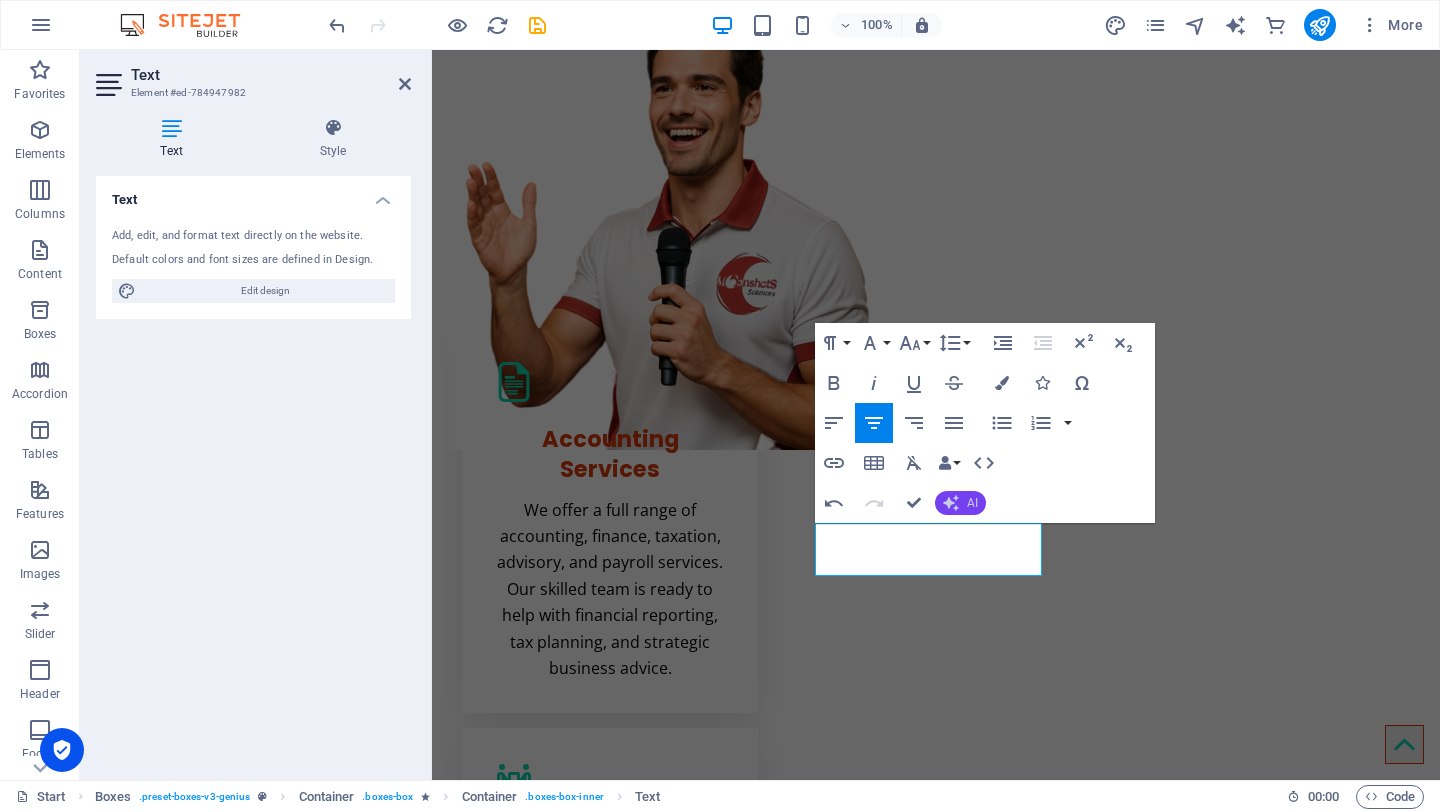 click on "AI" at bounding box center [972, 503] 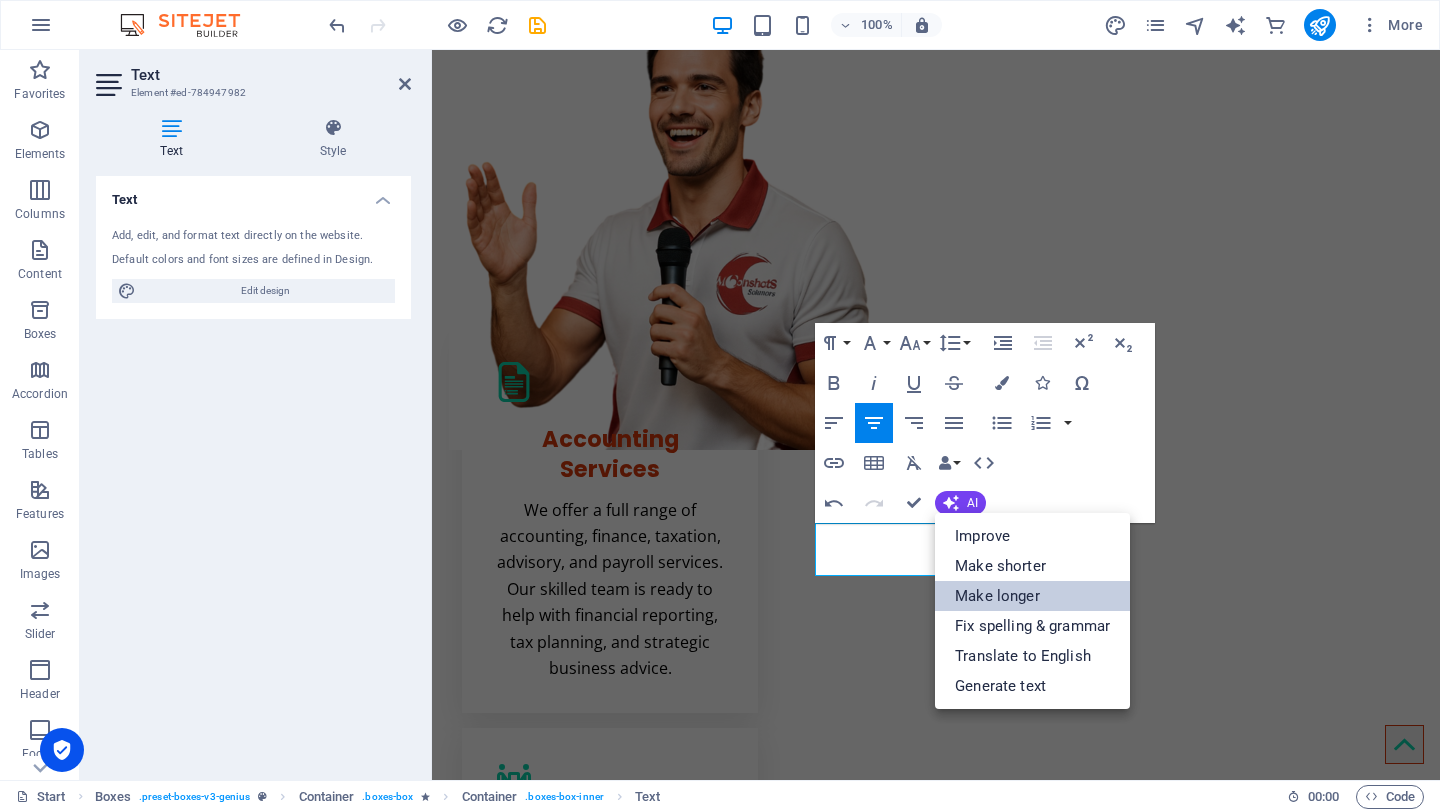 click on "Make longer" at bounding box center [1032, 596] 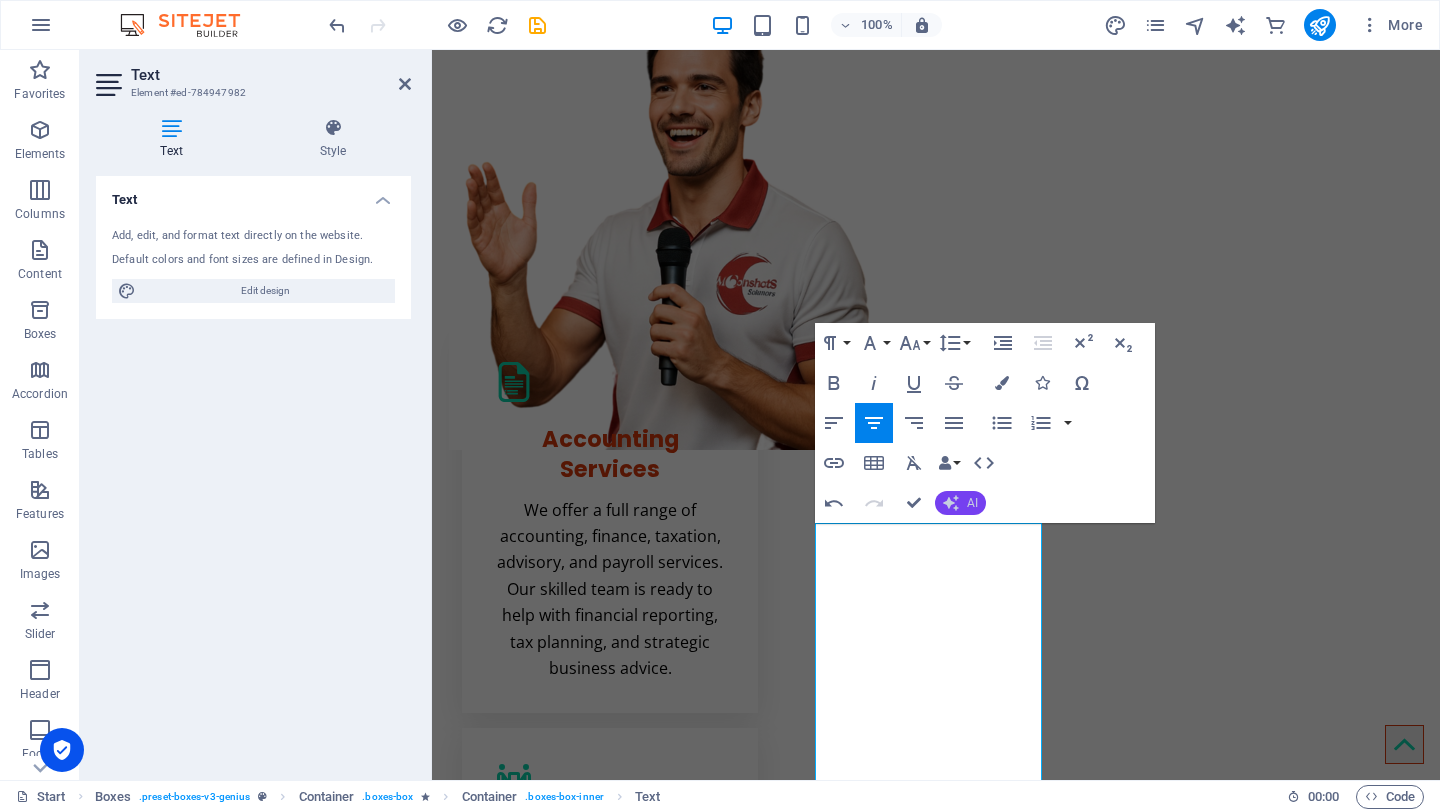 click 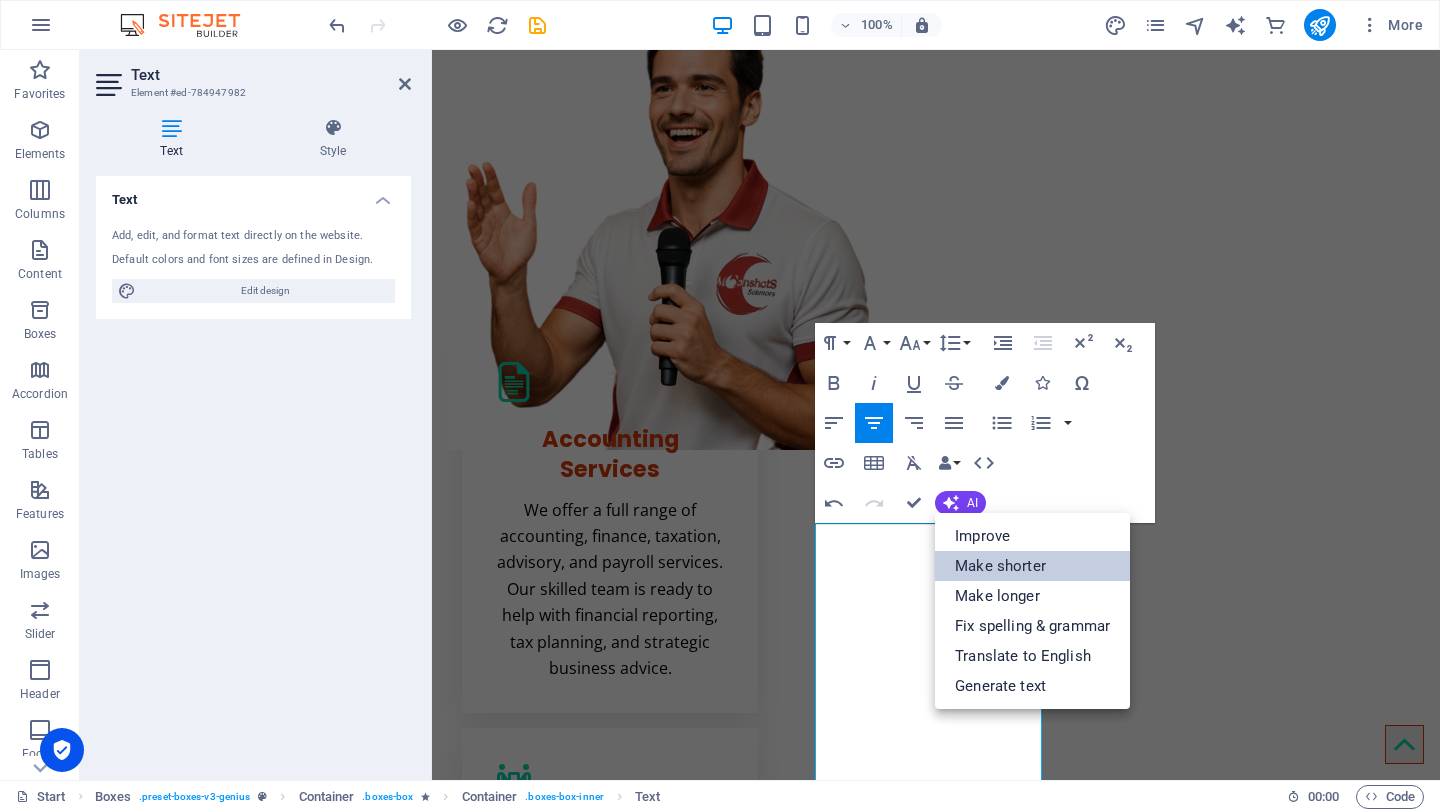 click on "Make shorter" at bounding box center [1032, 566] 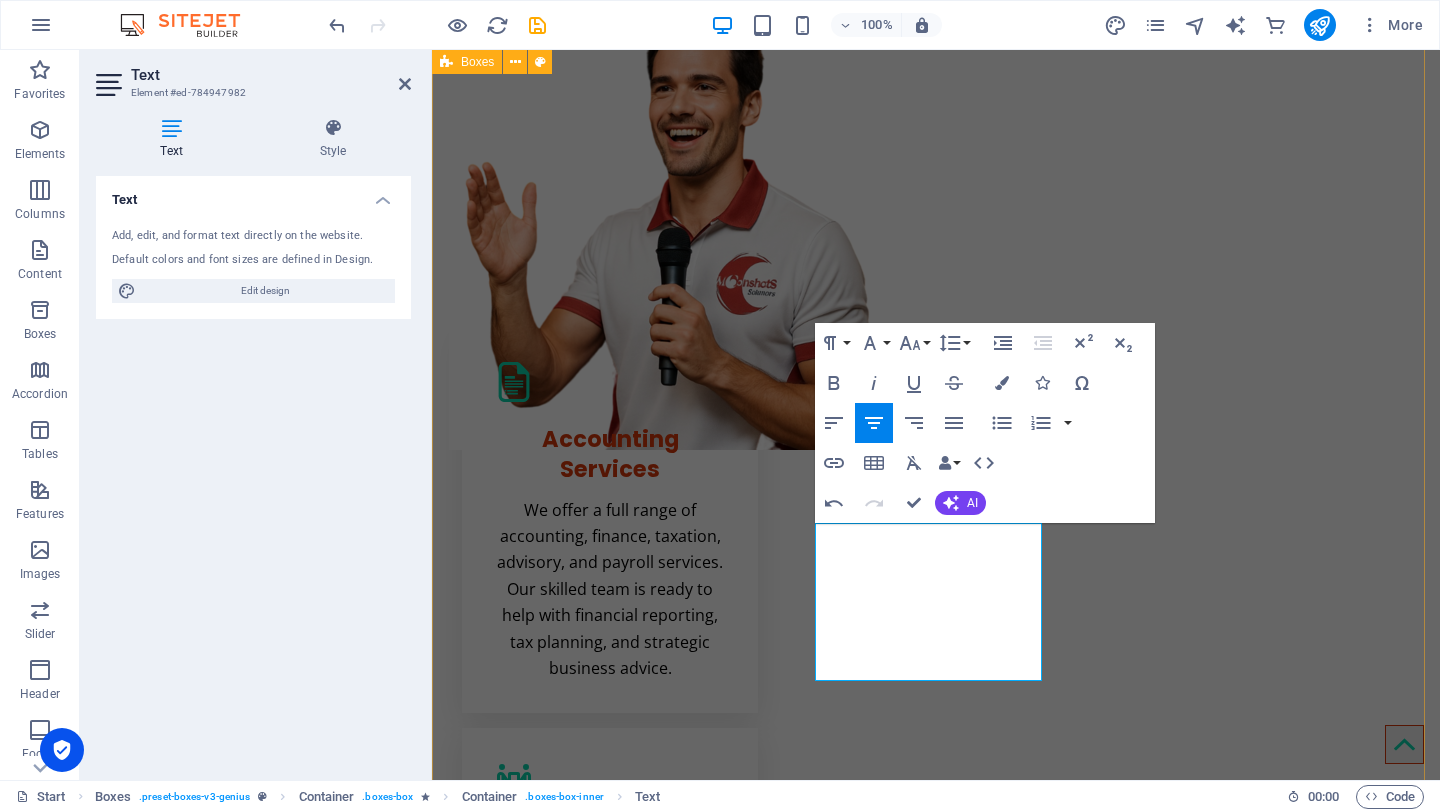 click on "Accounting Services We offer a full range of accounting, finance, taxation, advisory, and payroll services. Our skilled team is ready to help with financial reporting, tax planning, and strategic business advice. Manpower Services We provide full support for your manpower needs, from filling temporary roles to sourcing skilled professionals and building teams. Trust our expertise to advance your business. Sales Support Services We proudly offer comprehensive sales support services tailored to meet our clients' diverse needs, ensuring efficient management of the sales process for business success. Digital Content Services We offer a wide range of digital services to meet our clients' needs, including web development, digital marketing, and social media management, all aimed at helping your business thrive online. Marketing Services We offer a diverse range of marketing solutions, including digital strategies and traditional advertising, to help your business thrive in [DATE] competitive landscape." at bounding box center [936, 1289] 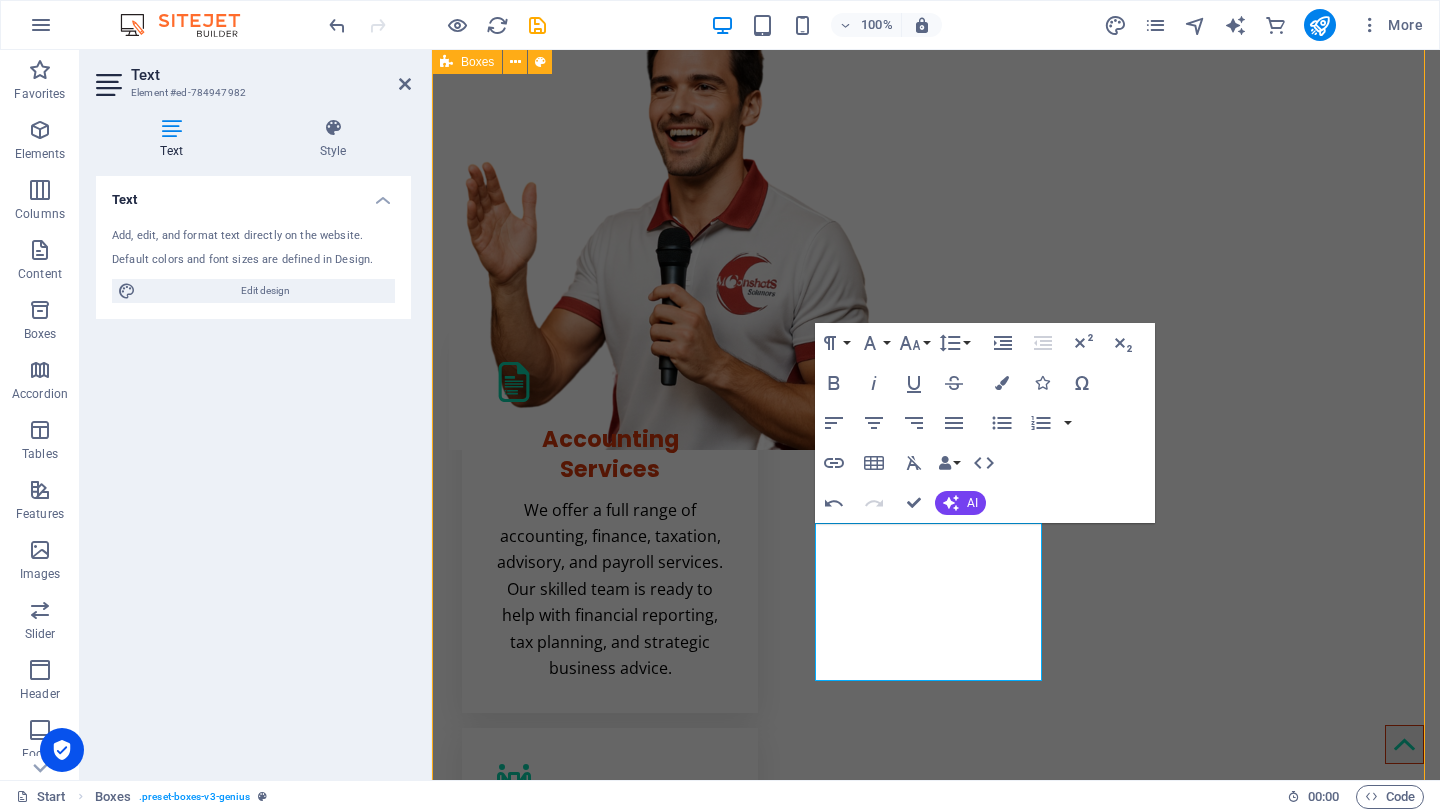 scroll, scrollTop: 520, scrollLeft: 0, axis: vertical 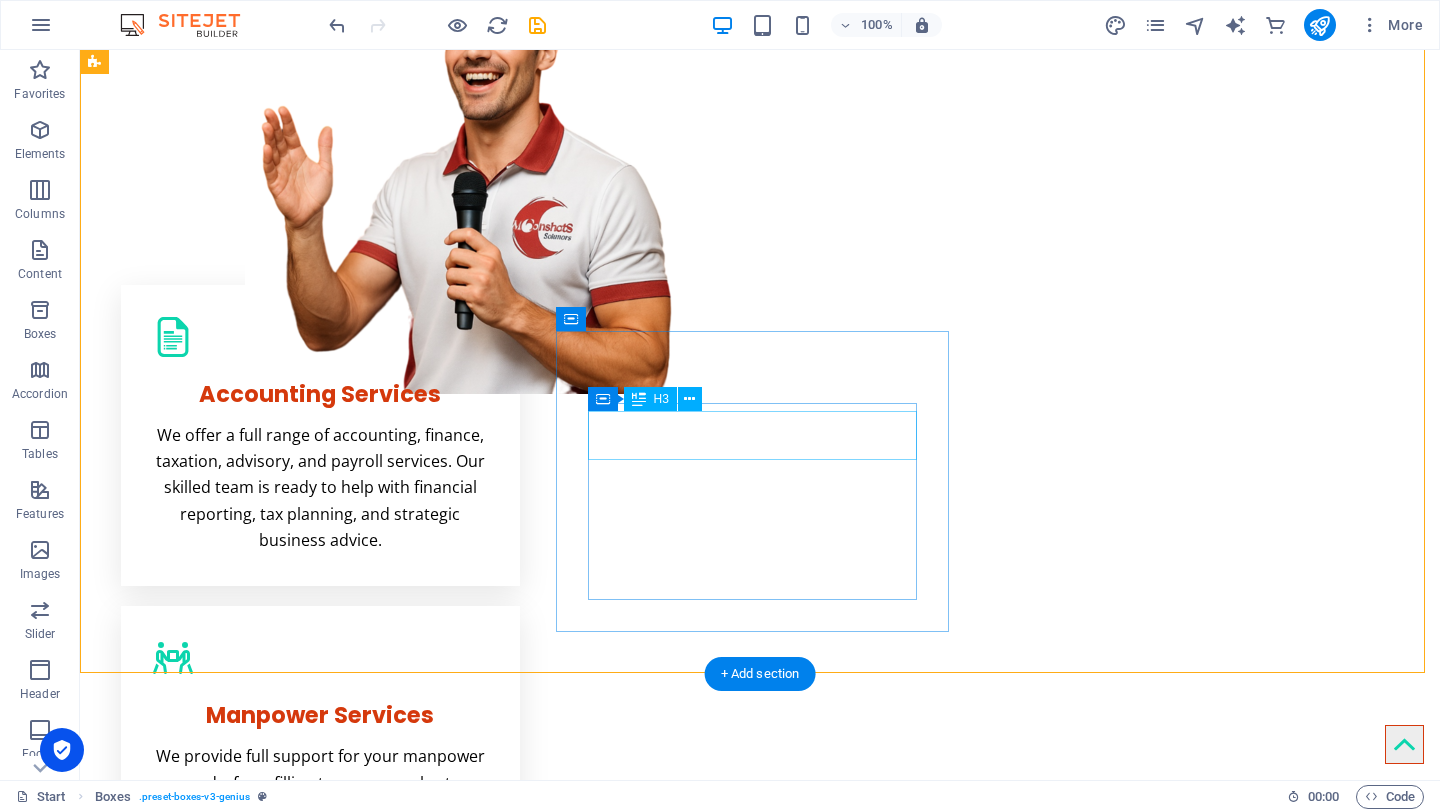 click on "Marketing Services" at bounding box center [320, 1674] 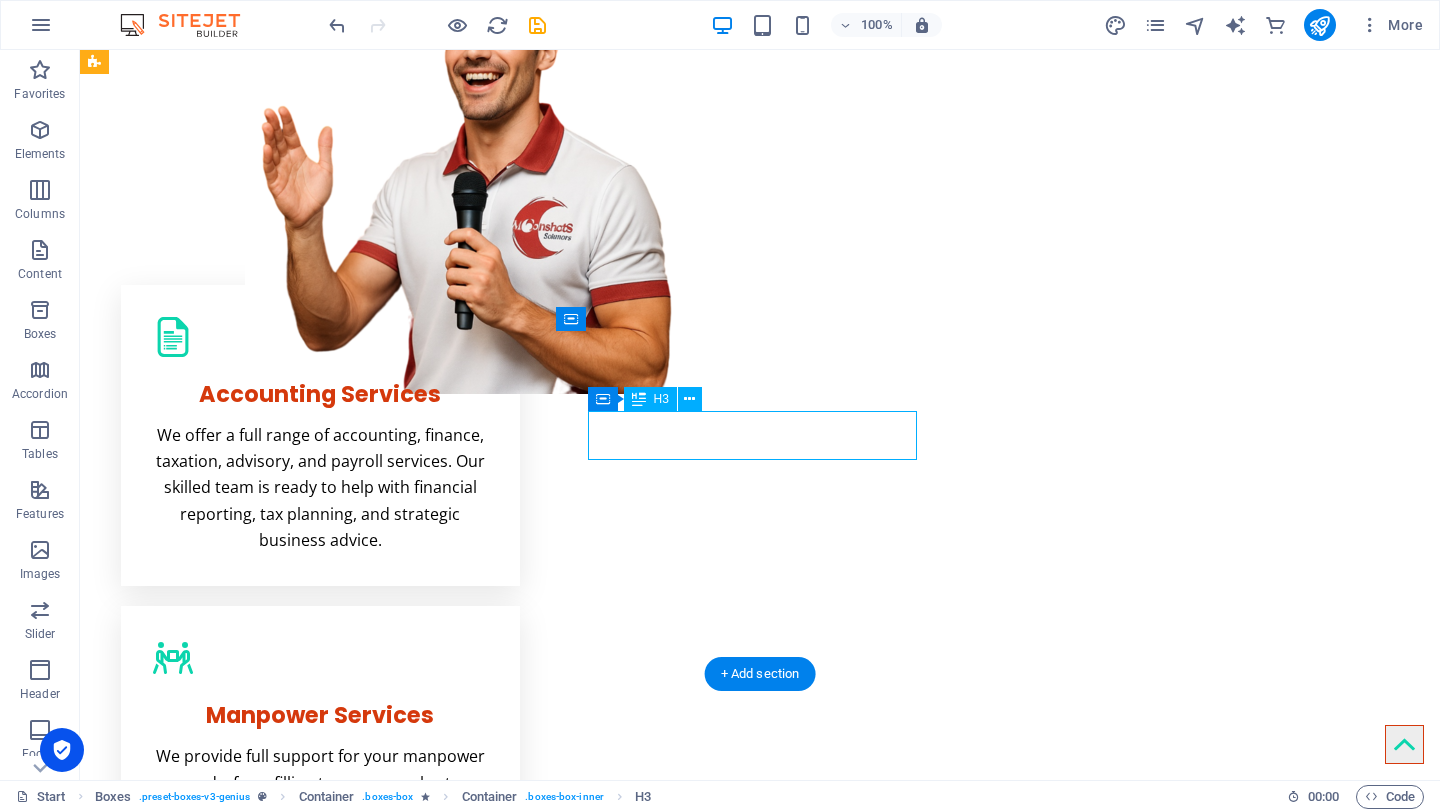 click on "Marketing Services" at bounding box center (320, 1674) 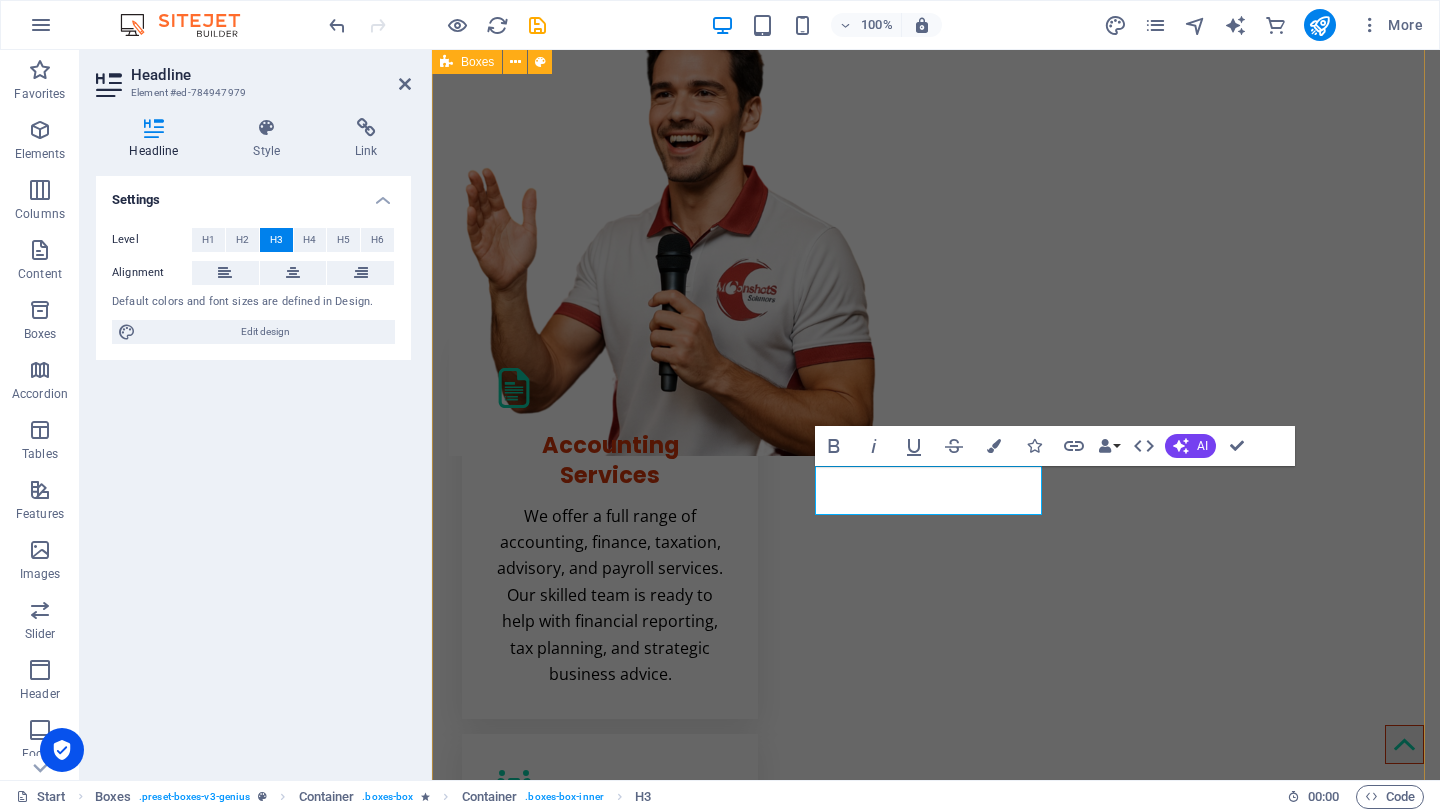 scroll, scrollTop: 526, scrollLeft: 0, axis: vertical 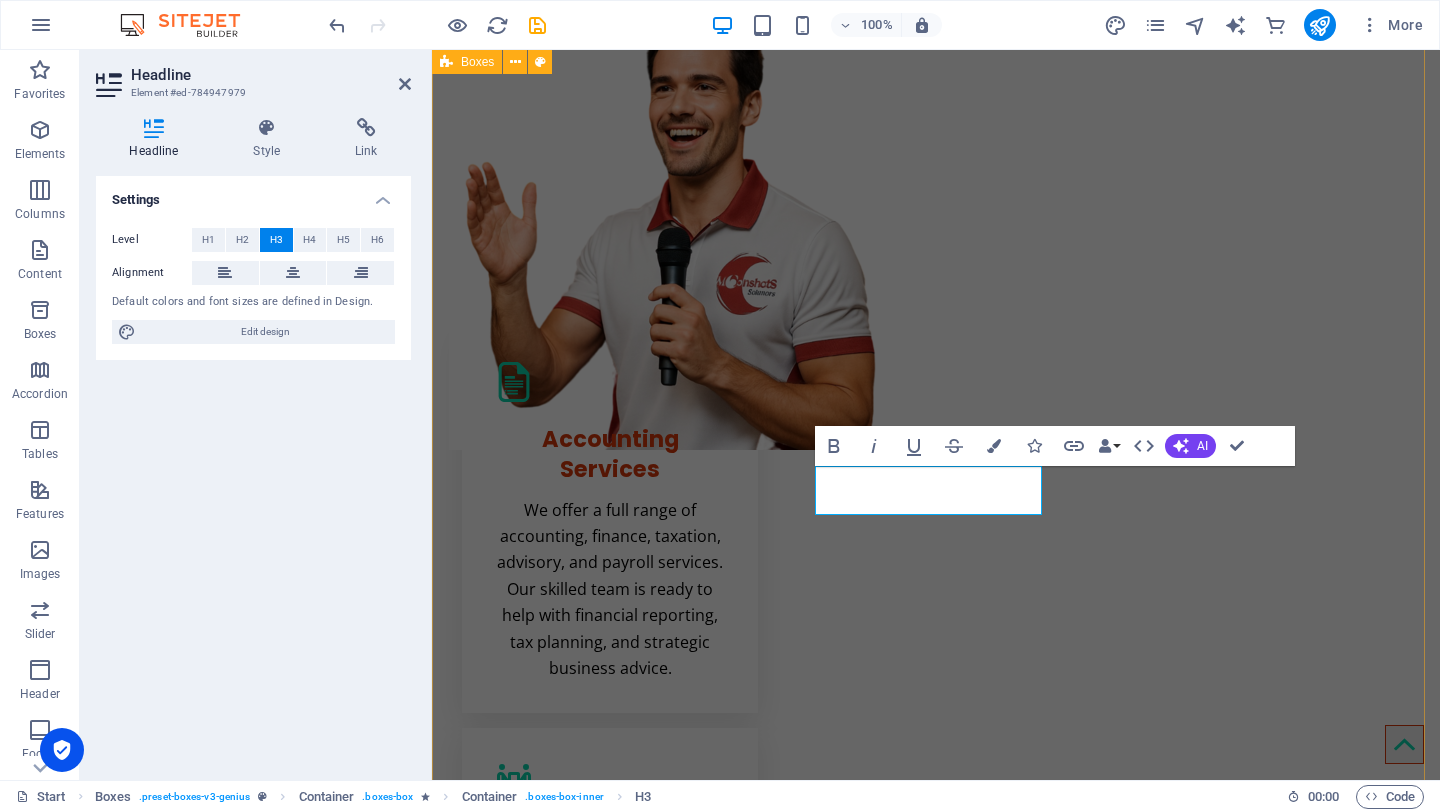 type 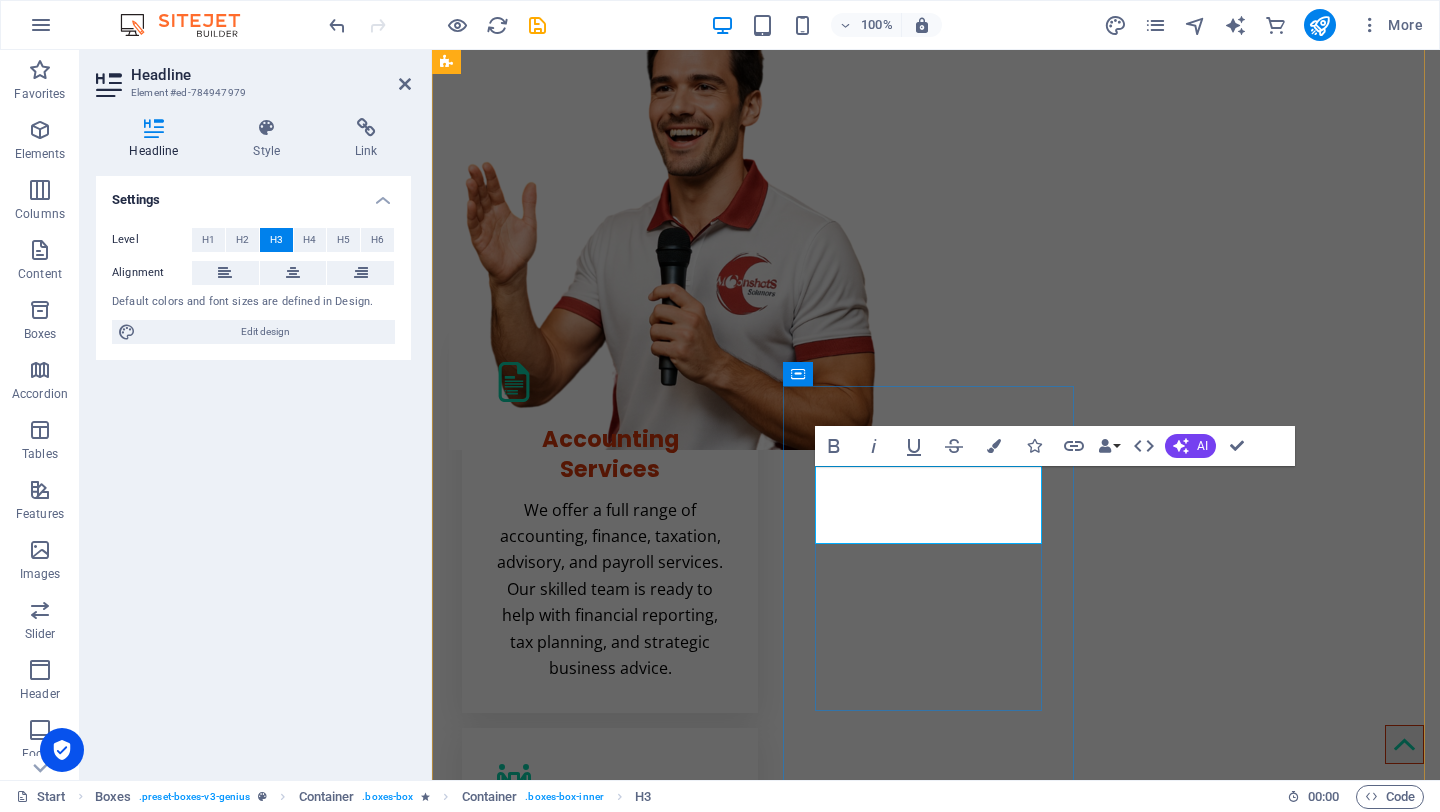 click on "Photo & Video Services" at bounding box center [610, 2043] 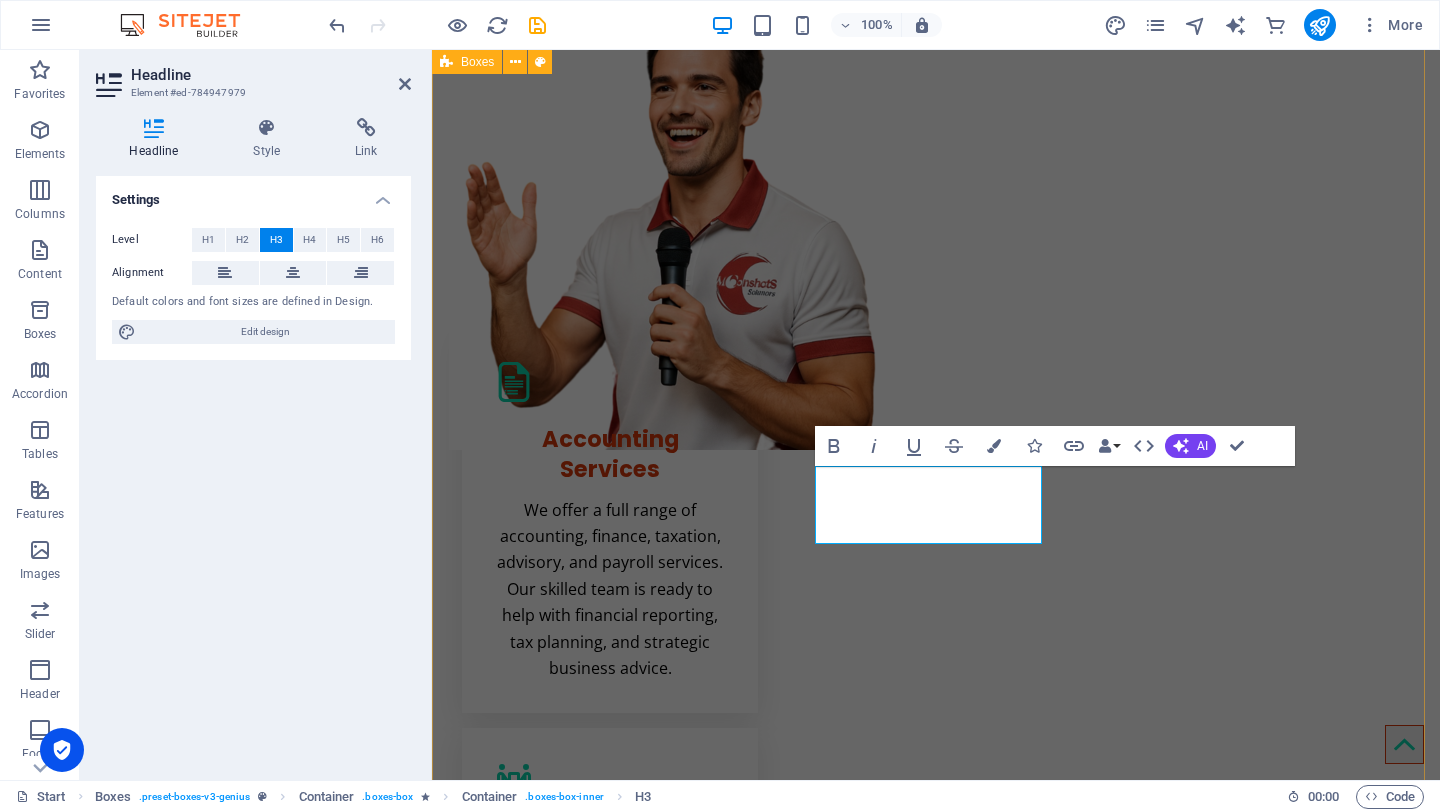 click on "Accounting Services We offer a full range of accounting, finance, taxation, advisory, and payroll services. Our skilled team is ready to help with financial reporting, tax planning, and strategic business advice. Manpower Services We provide full support for your manpower needs, from filling temporary roles to sourcing skilled professionals and building teams. Trust our expertise to advance your business. Sales Support Services We proudly offer comprehensive sales support services tailored to meet our clients' diverse needs, ensuring efficient management of the sales process for business success. Digital Content Services We offer a wide range of digital services to meet our clients' needs, including web development, digital marketing, and social media management, all aimed at helping your business thrive online. Photo/Video Services We offer a diverse range of marketing solutions, including digital strategies and traditional advertising, to help your business thrive in [DATE] competitive landscape." at bounding box center [936, 1303] 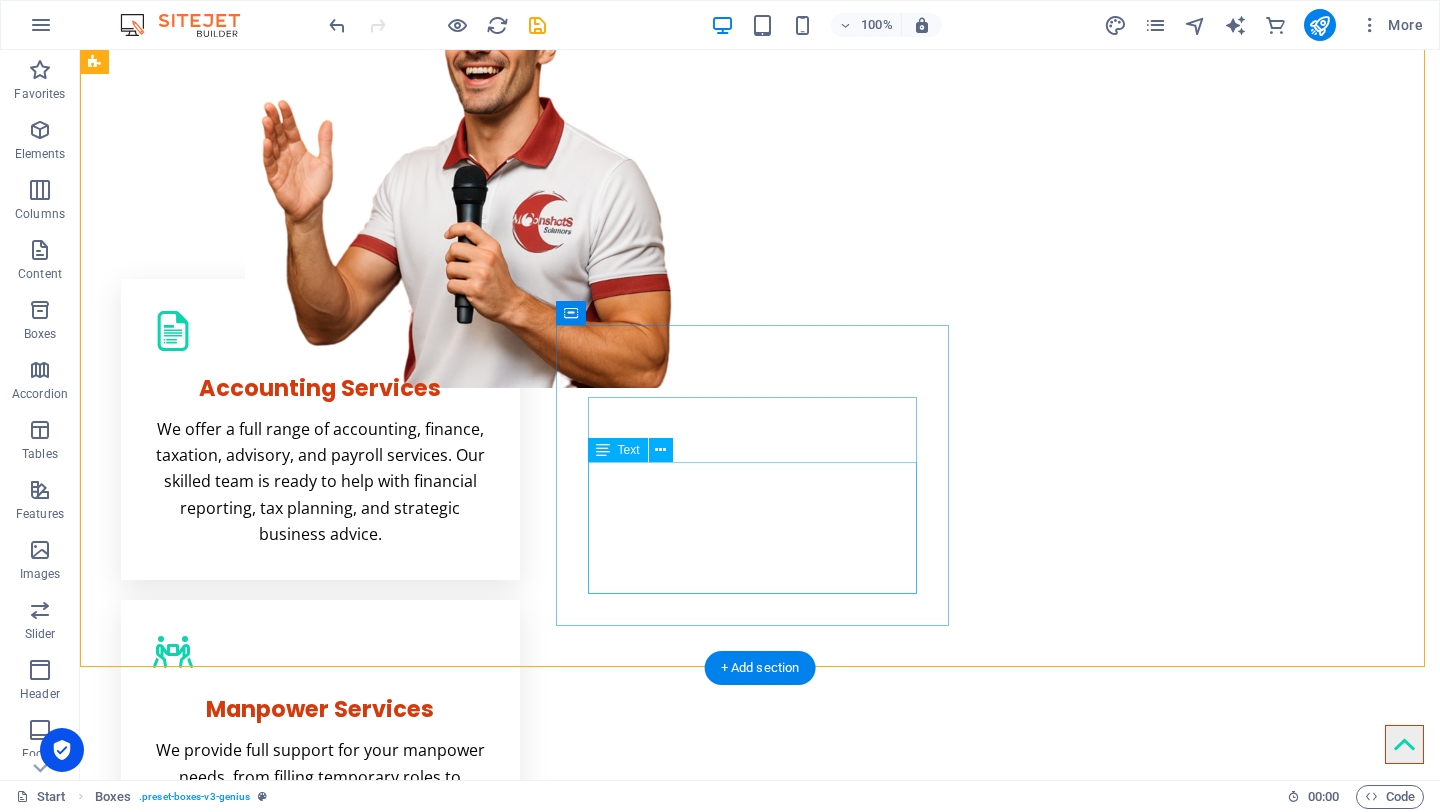 click on "We offer a diverse range of marketing solutions, including digital strategies and traditional advertising, to help your business thrive in [DATE] competitive landscape." at bounding box center [320, 1768] 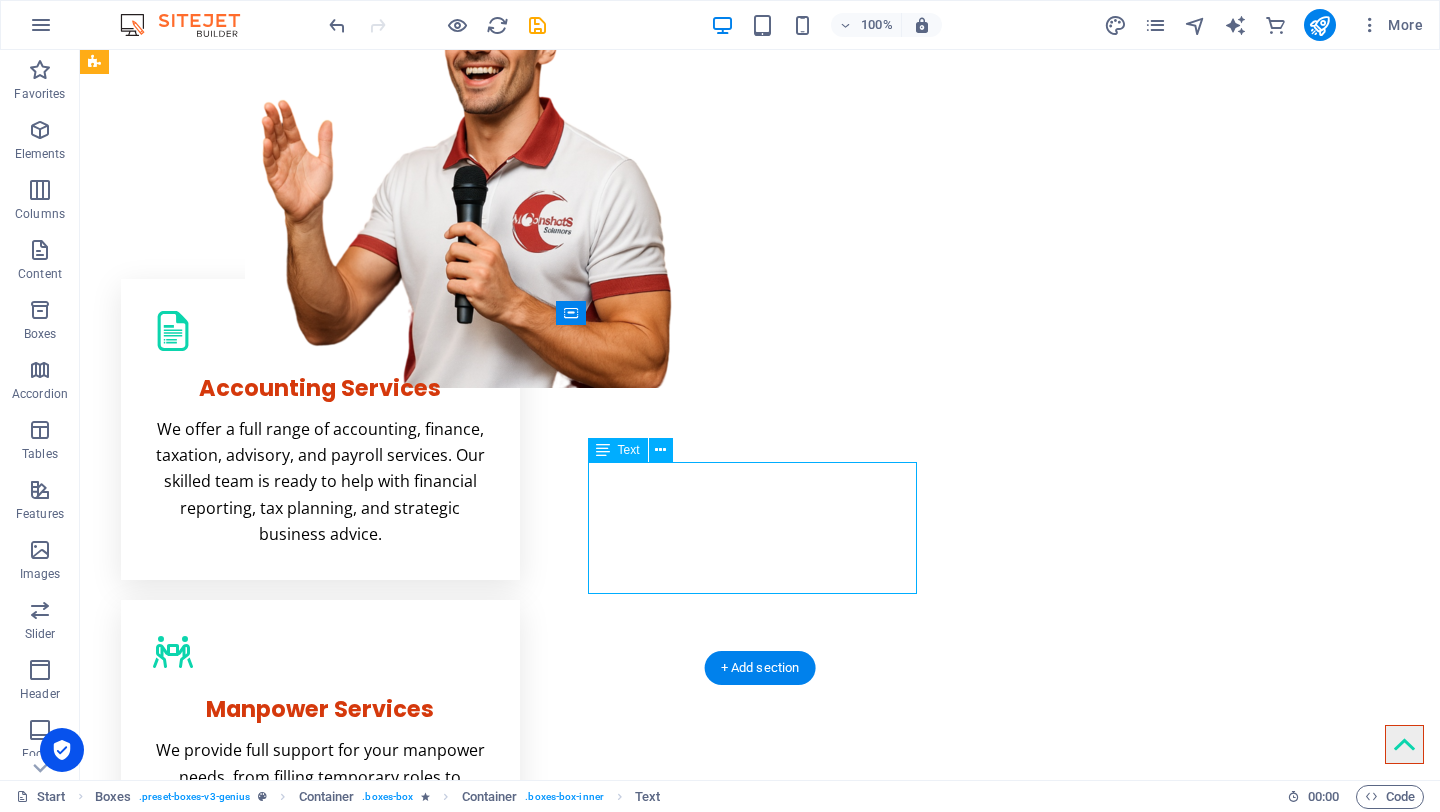 click on "We offer a diverse range of marketing solutions, including digital strategies and traditional advertising, to help your business thrive in [DATE] competitive landscape." at bounding box center (320, 1768) 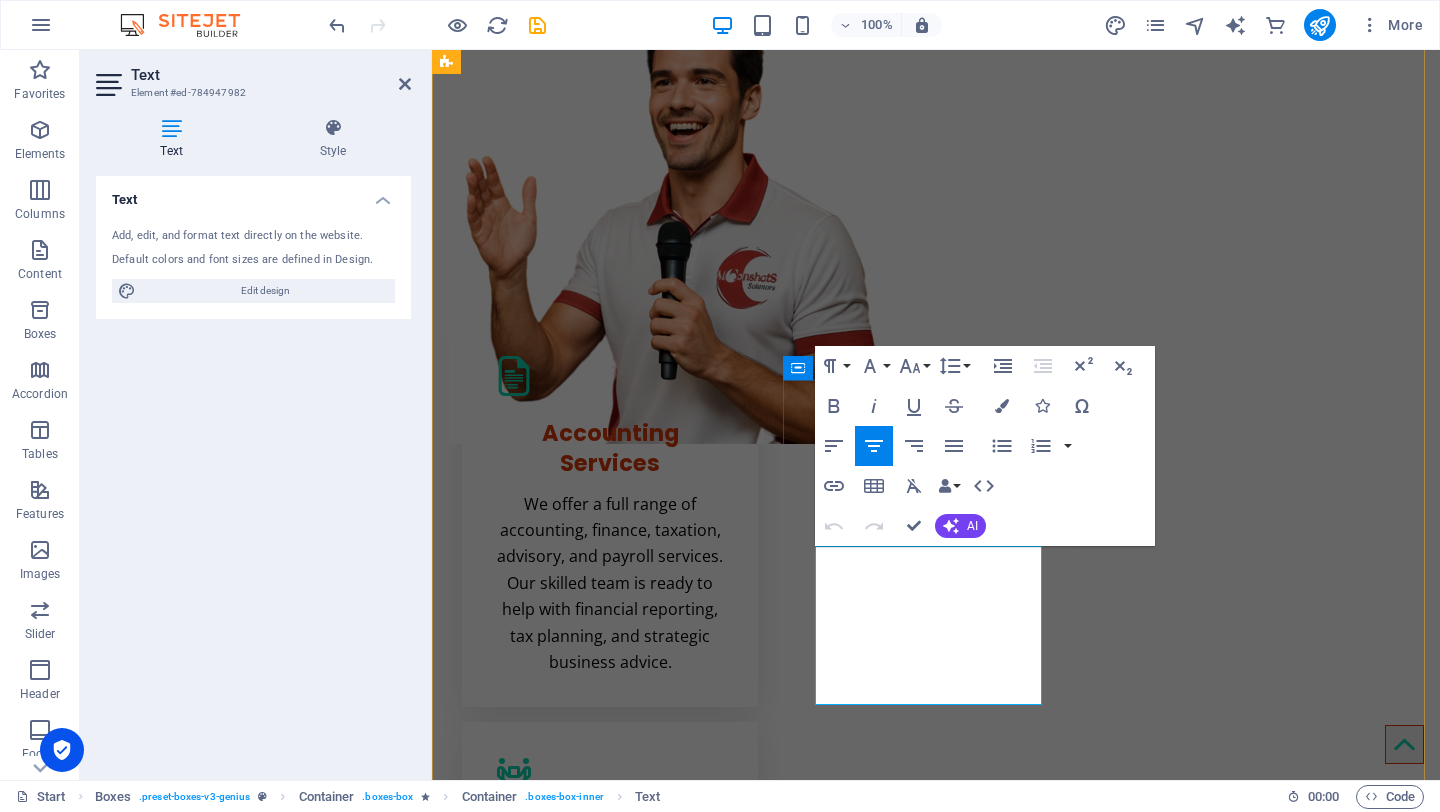 click on "We offer a diverse range of marketing solutions, including digital strategies and traditional advertising, to help your business thrive in [DATE] competitive landscape." at bounding box center [610, 2159] 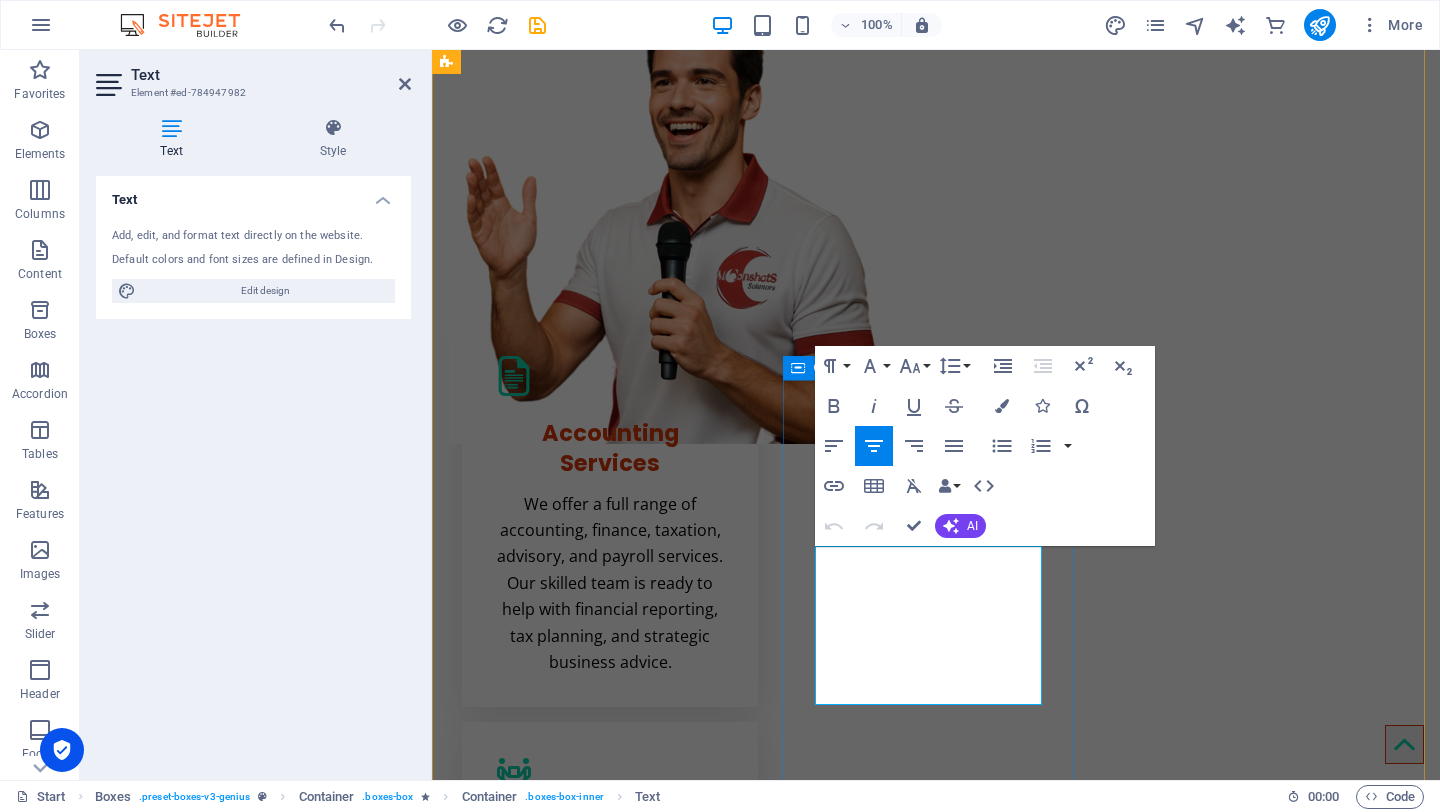 drag, startPoint x: 819, startPoint y: 587, endPoint x: 1049, endPoint y: 706, distance: 258.9614 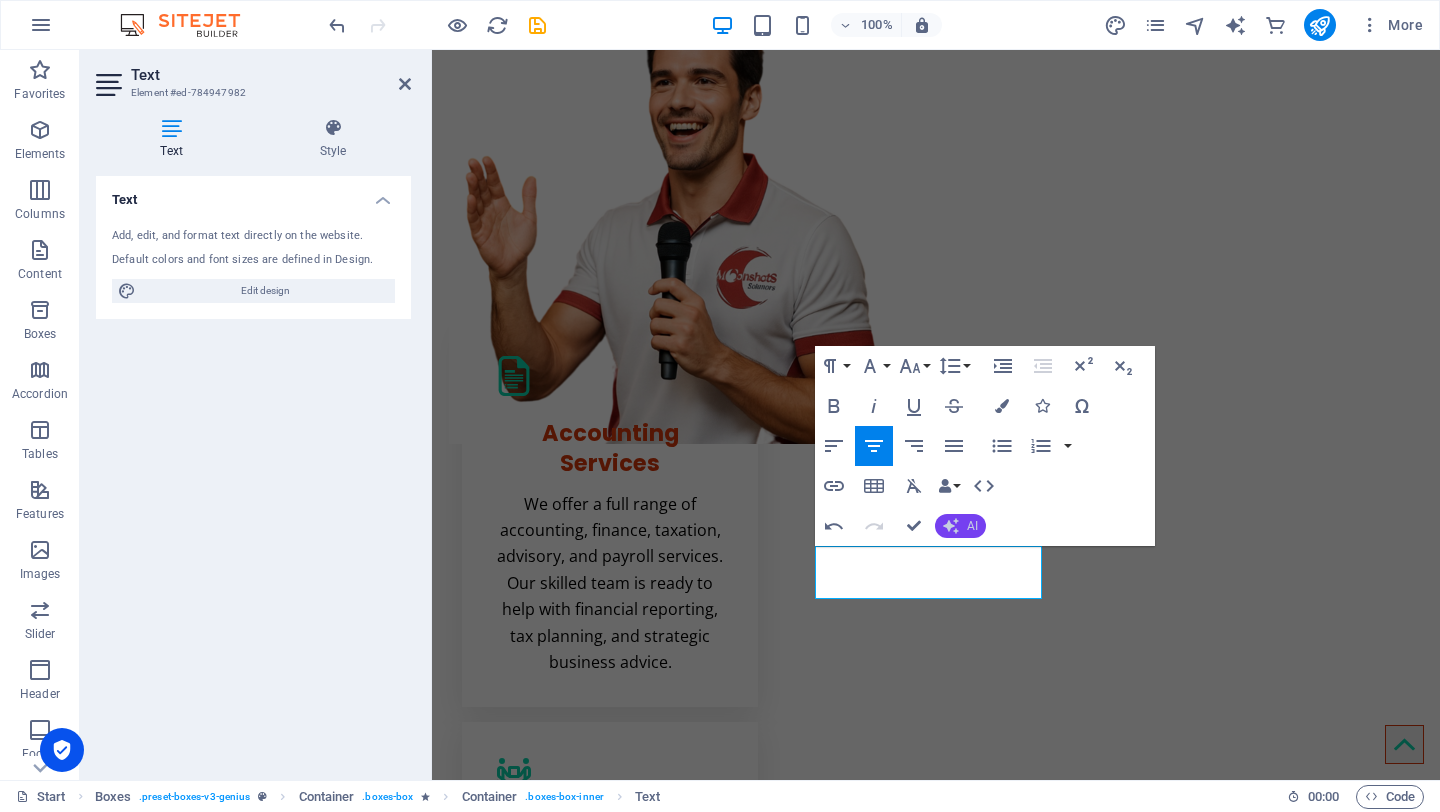 click on "AI" at bounding box center [960, 526] 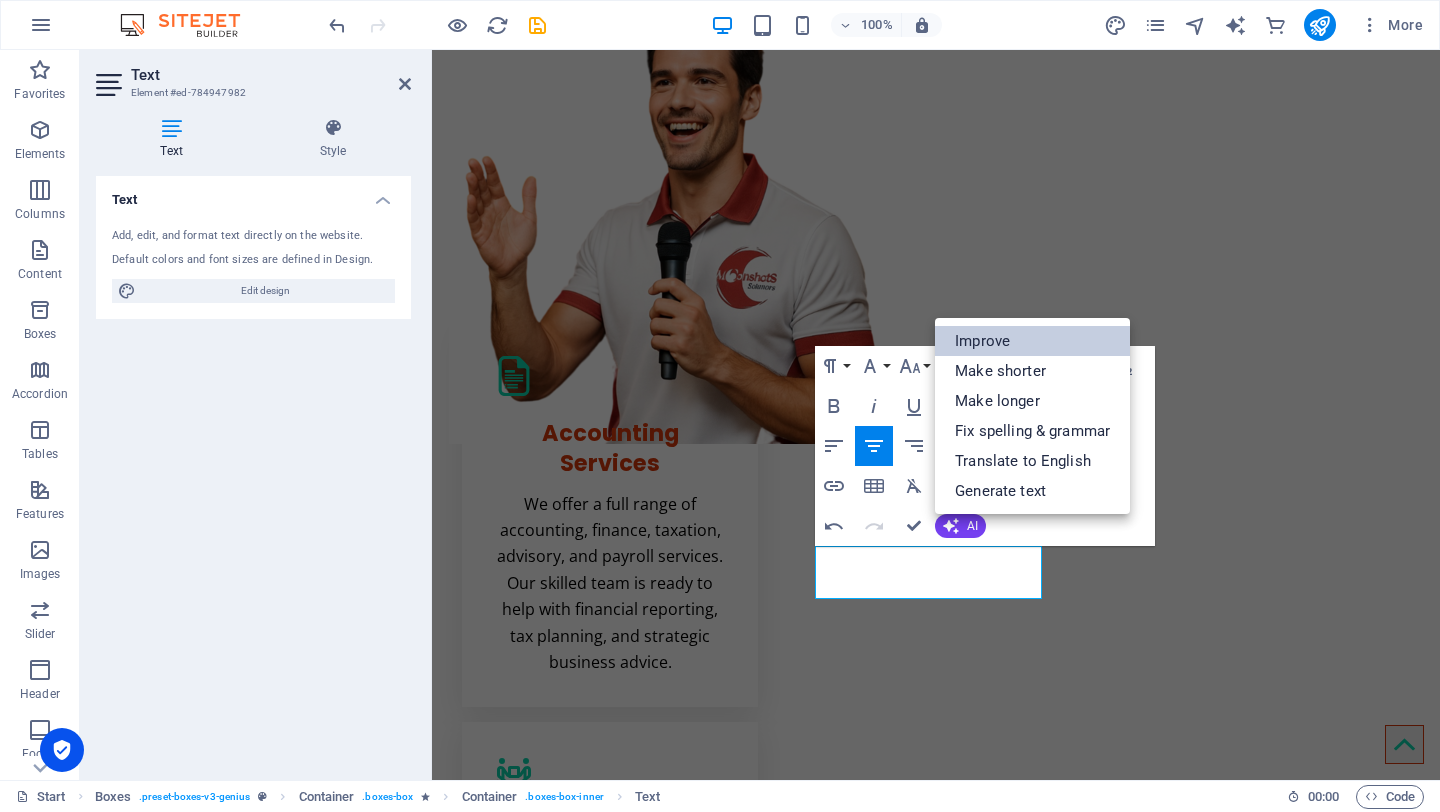 click on "Improve" at bounding box center [1032, 341] 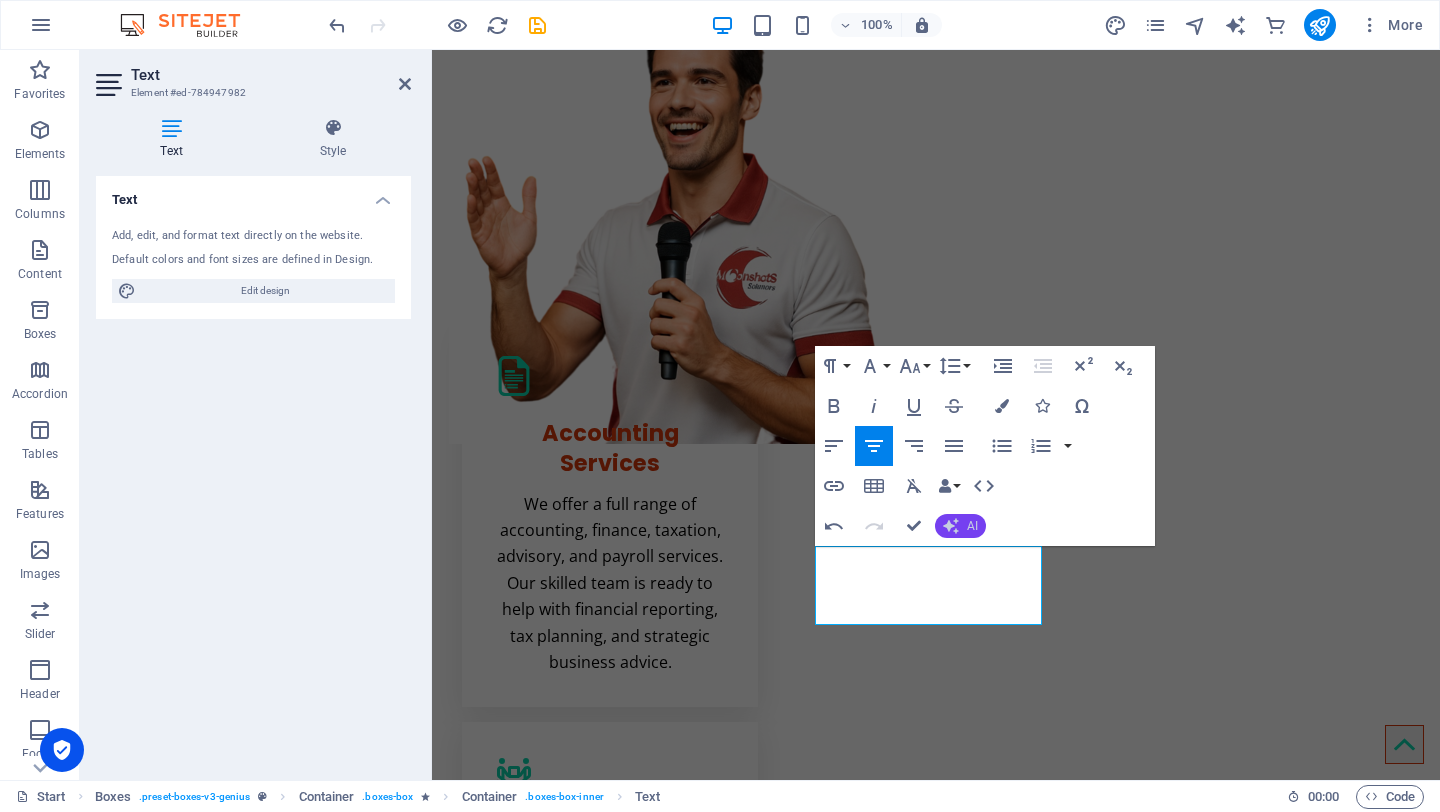 click on "AI" at bounding box center [960, 526] 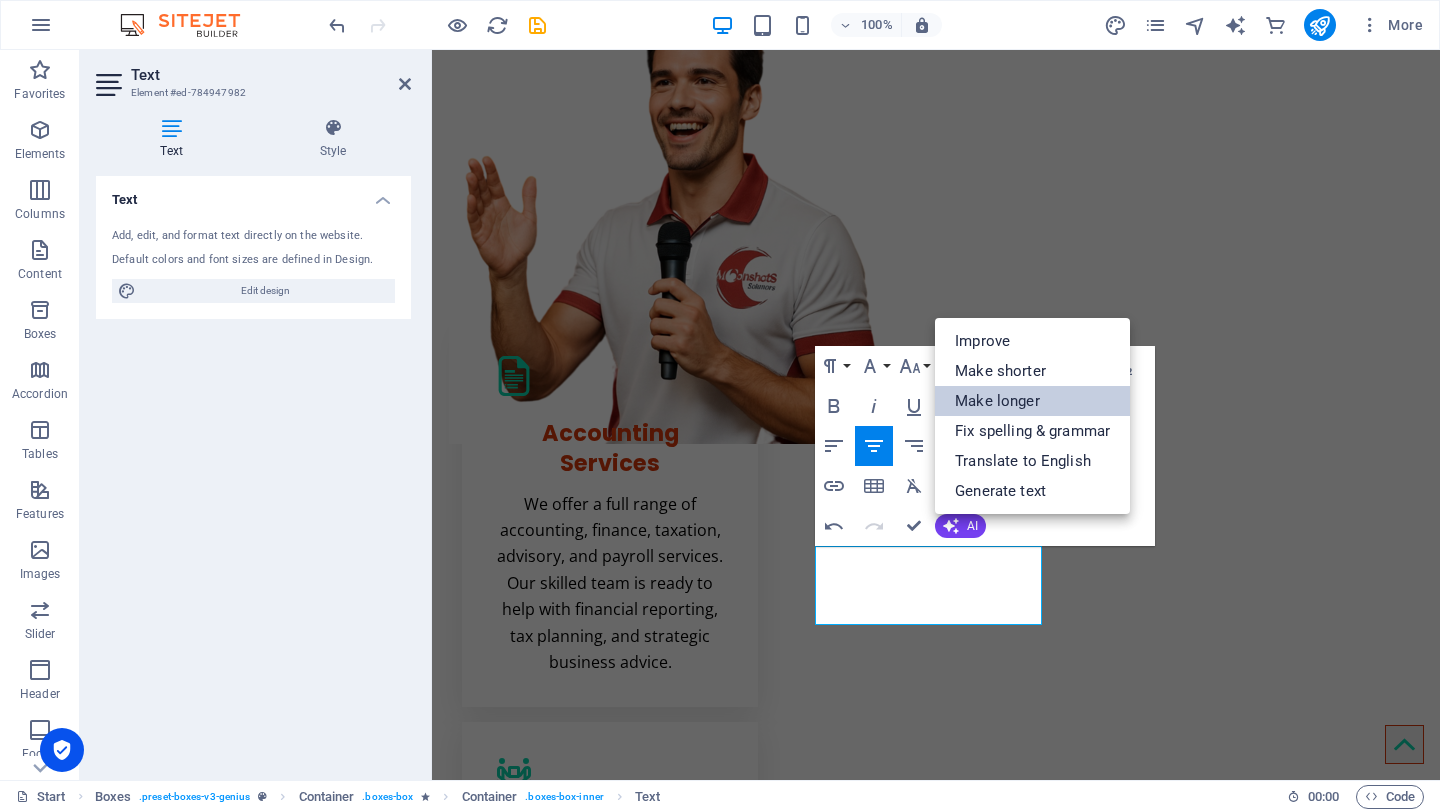 click on "Make longer" at bounding box center [1032, 401] 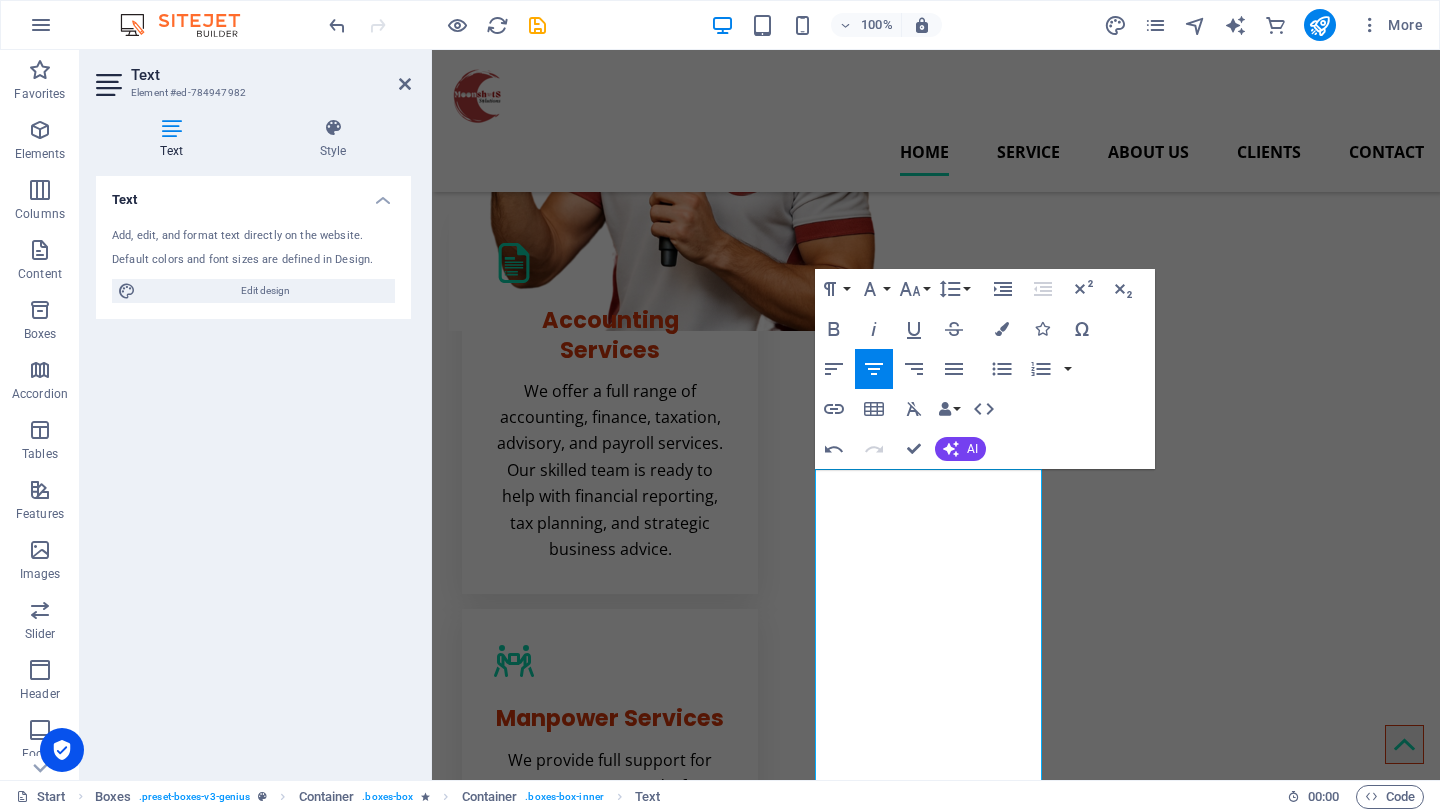 scroll, scrollTop: 591, scrollLeft: 0, axis: vertical 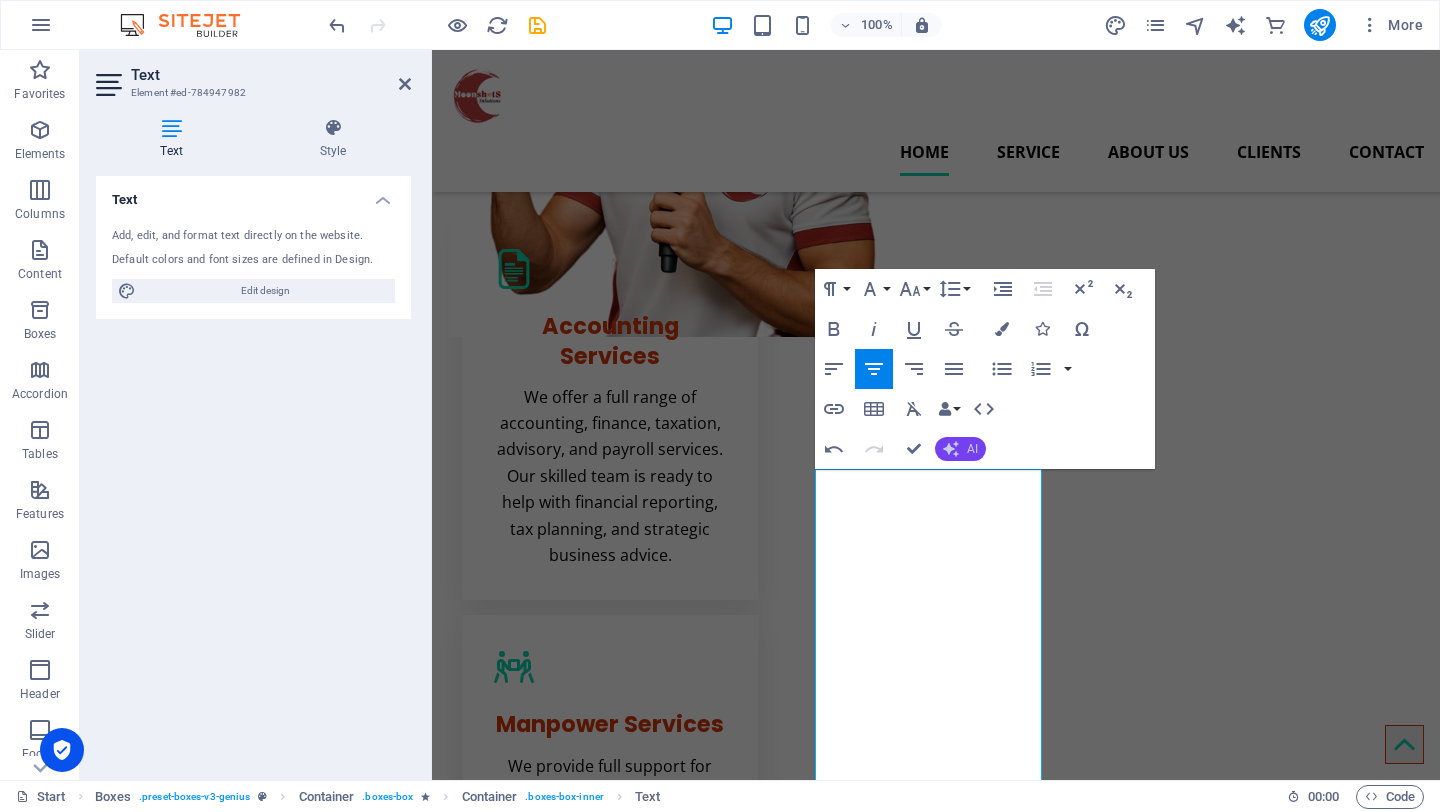 click on "AI" at bounding box center [960, 449] 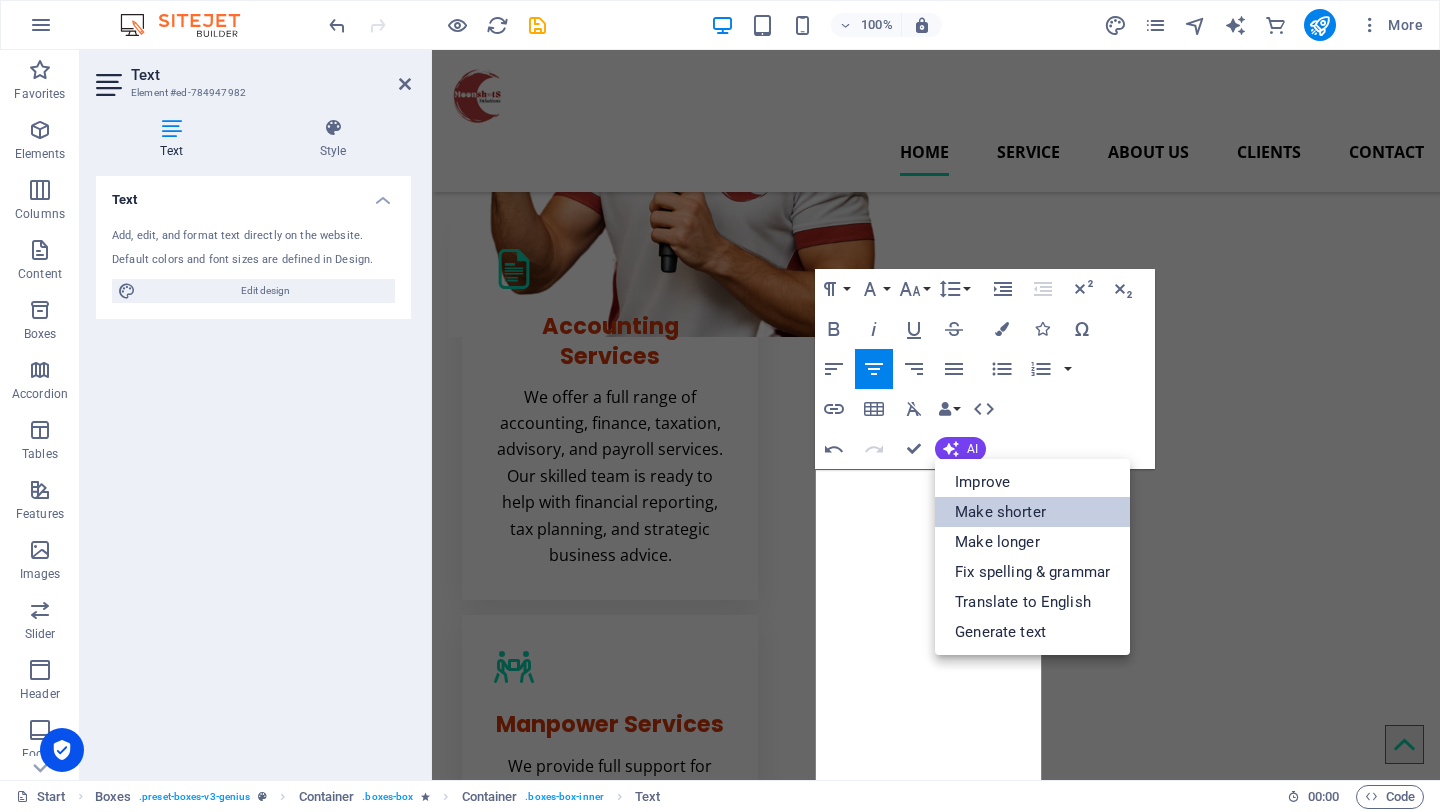 click on "Make shorter" at bounding box center (1032, 512) 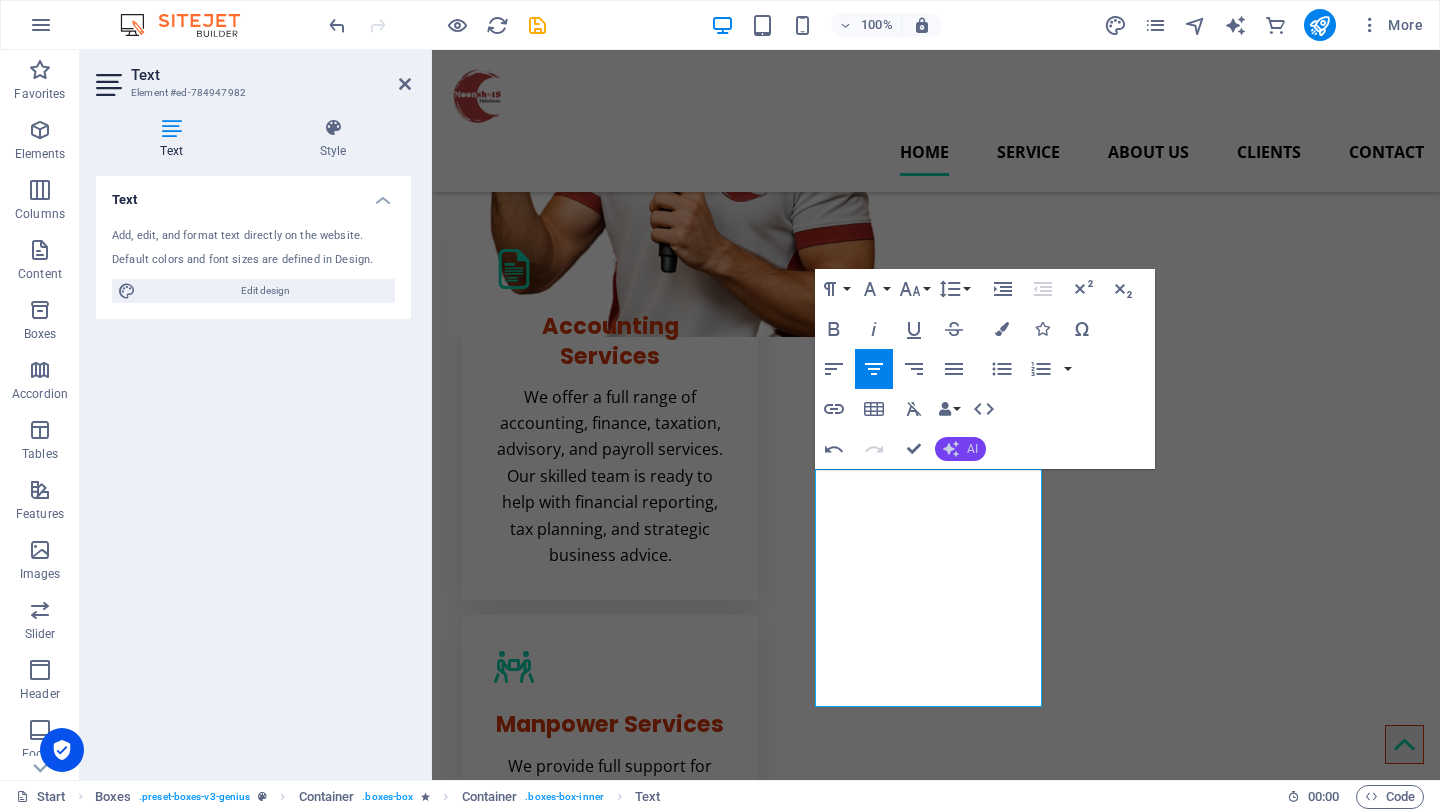 click on "AI" at bounding box center [960, 449] 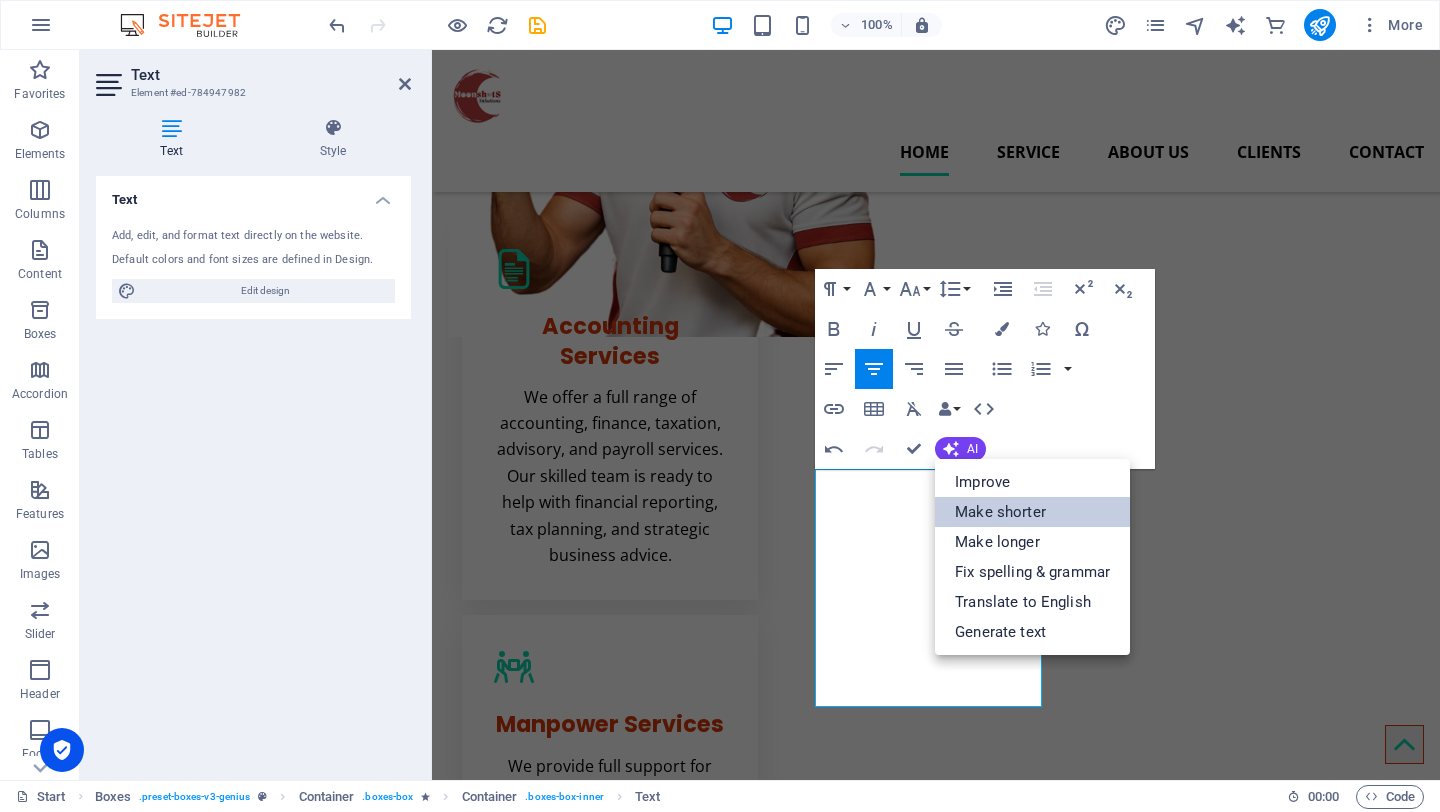 click on "Make shorter" at bounding box center [1032, 512] 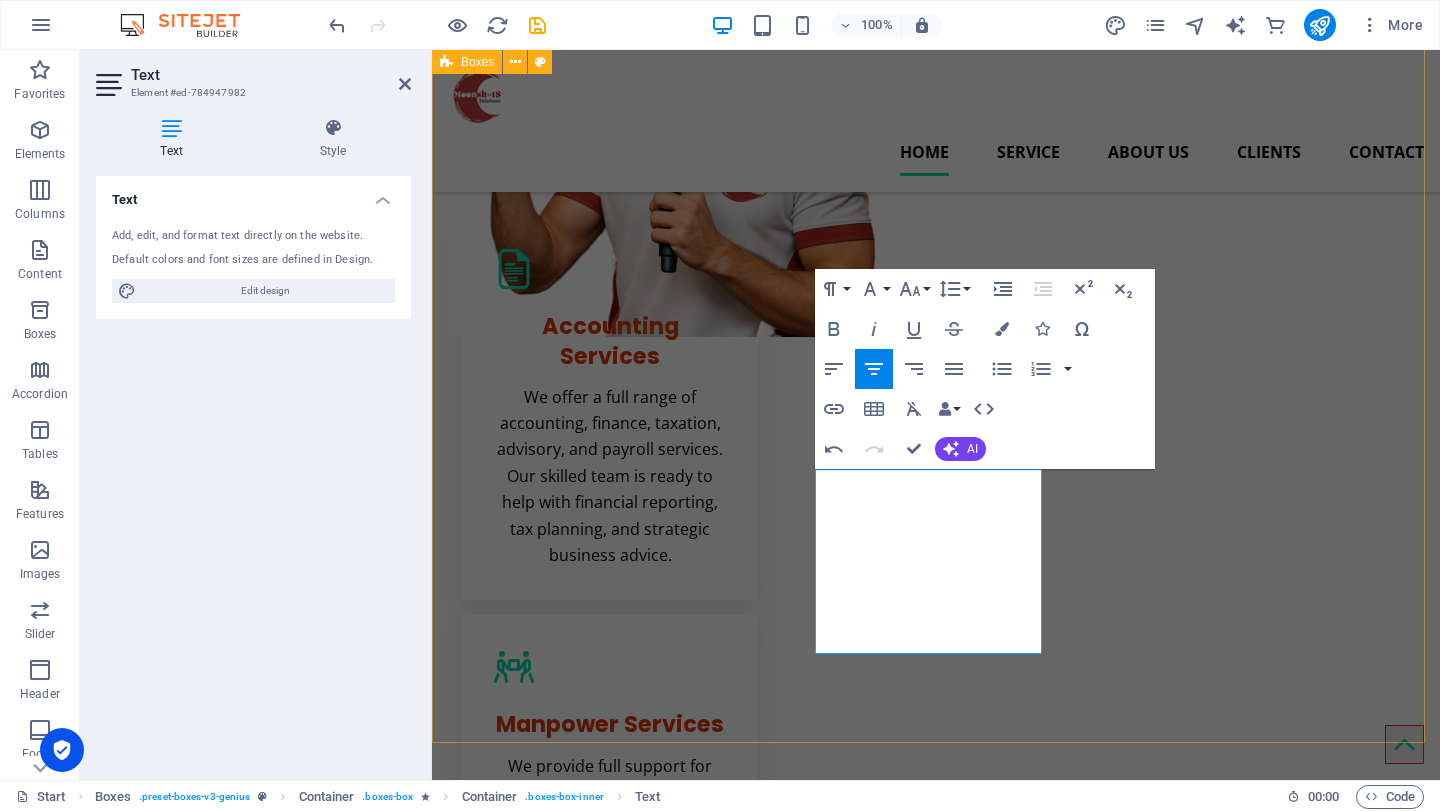 click on "Accounting Services We offer a full range of accounting, finance, taxation, advisory, and payroll services. Our skilled team is ready to help with financial reporting, tax planning, and strategic business advice. Manpower Services We provide full support for your manpower needs, from filling temporary roles to sourcing skilled professionals and building teams. Trust our expertise to advance your business. Sales Support Services We proudly offer comprehensive sales support services tailored to meet our clients' diverse needs, ensuring efficient management of the sales process for business success. Digital Content Services We offer a wide range of digital services to meet our clients' needs, including web development, digital marketing, and social media management, all aimed at helping your business thrive online. Photo/Video Services We provide a range of photography and videography services, including portraits, event coverage, and promotional videos, all tailored to capture your vision." at bounding box center [936, 1203] 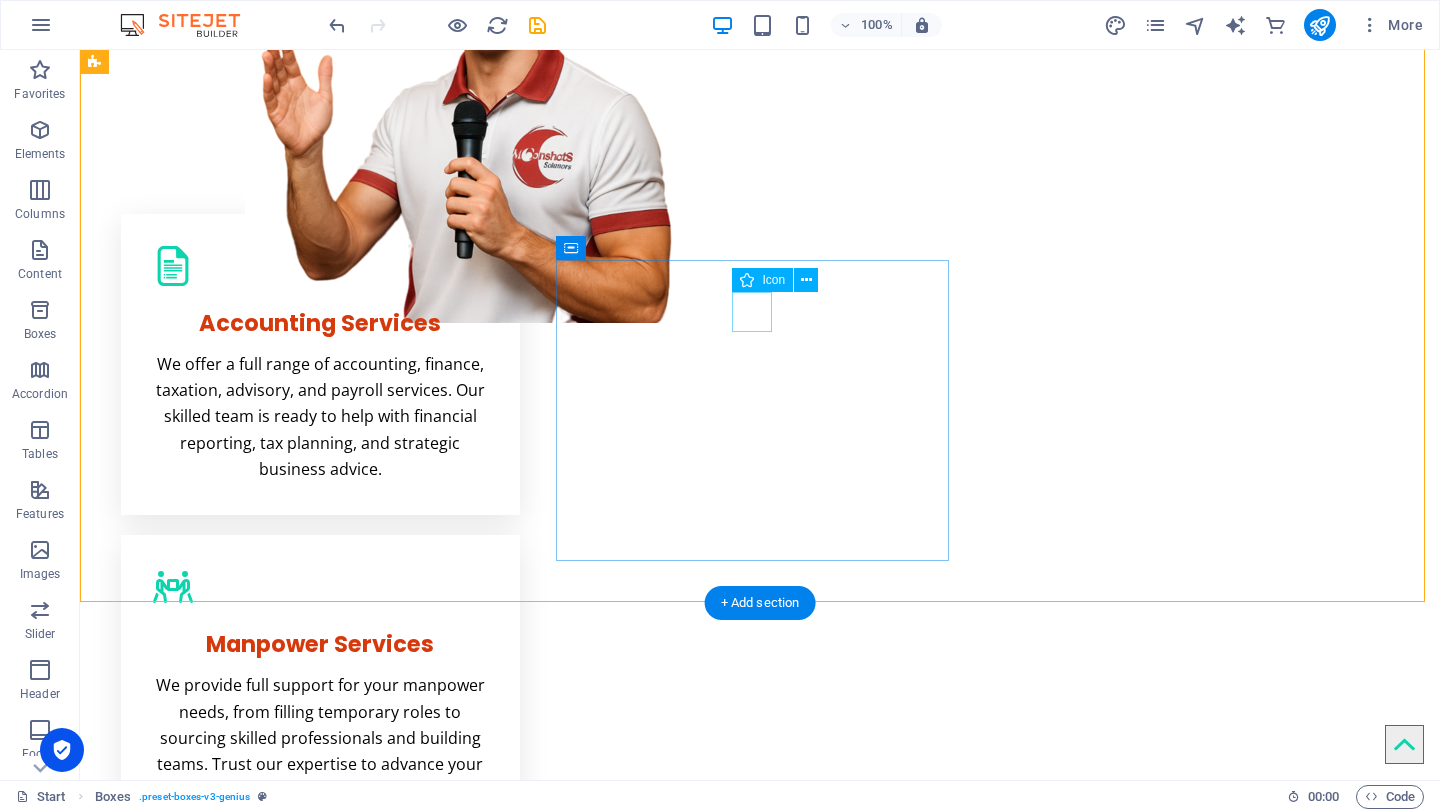 click at bounding box center (320, 1551) 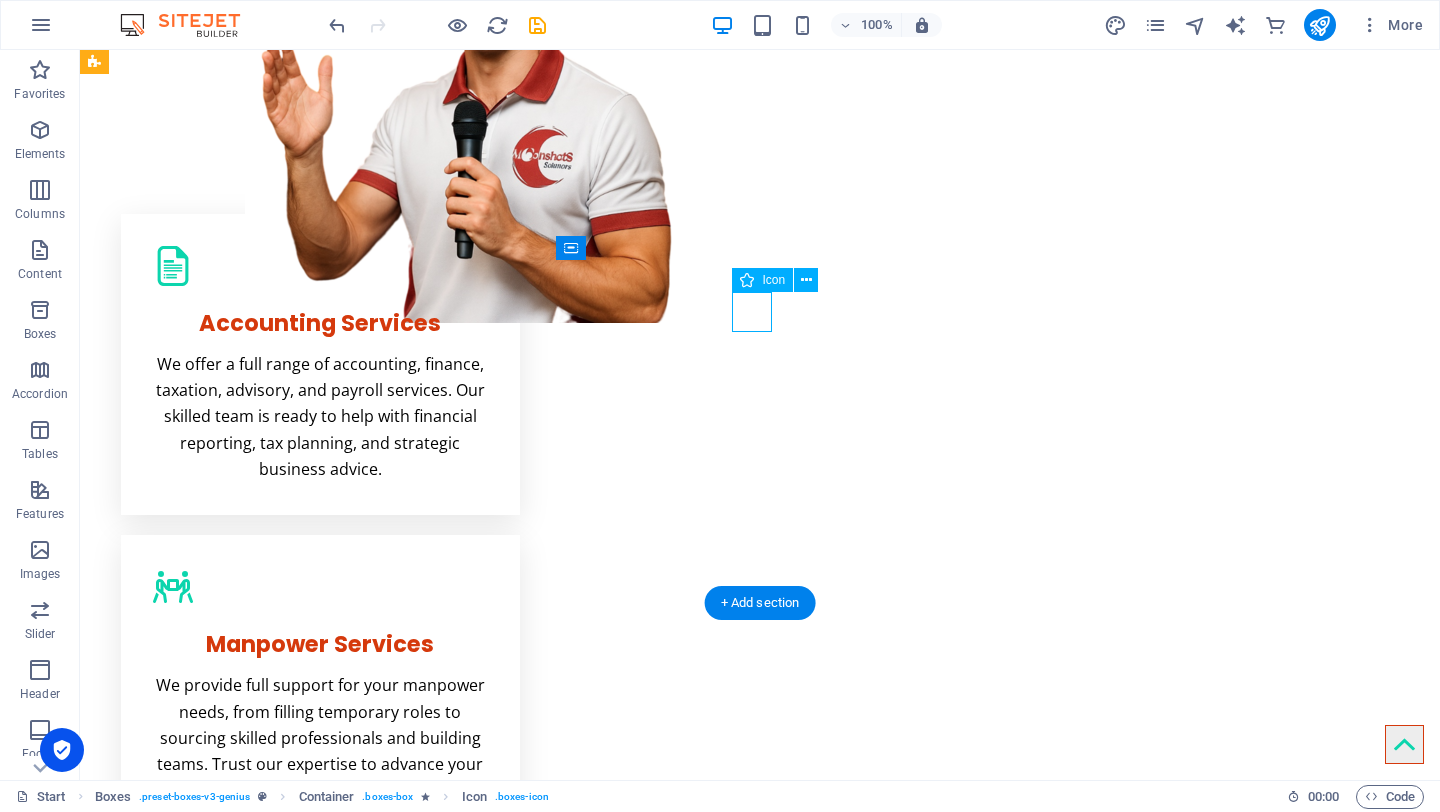click at bounding box center (320, 1551) 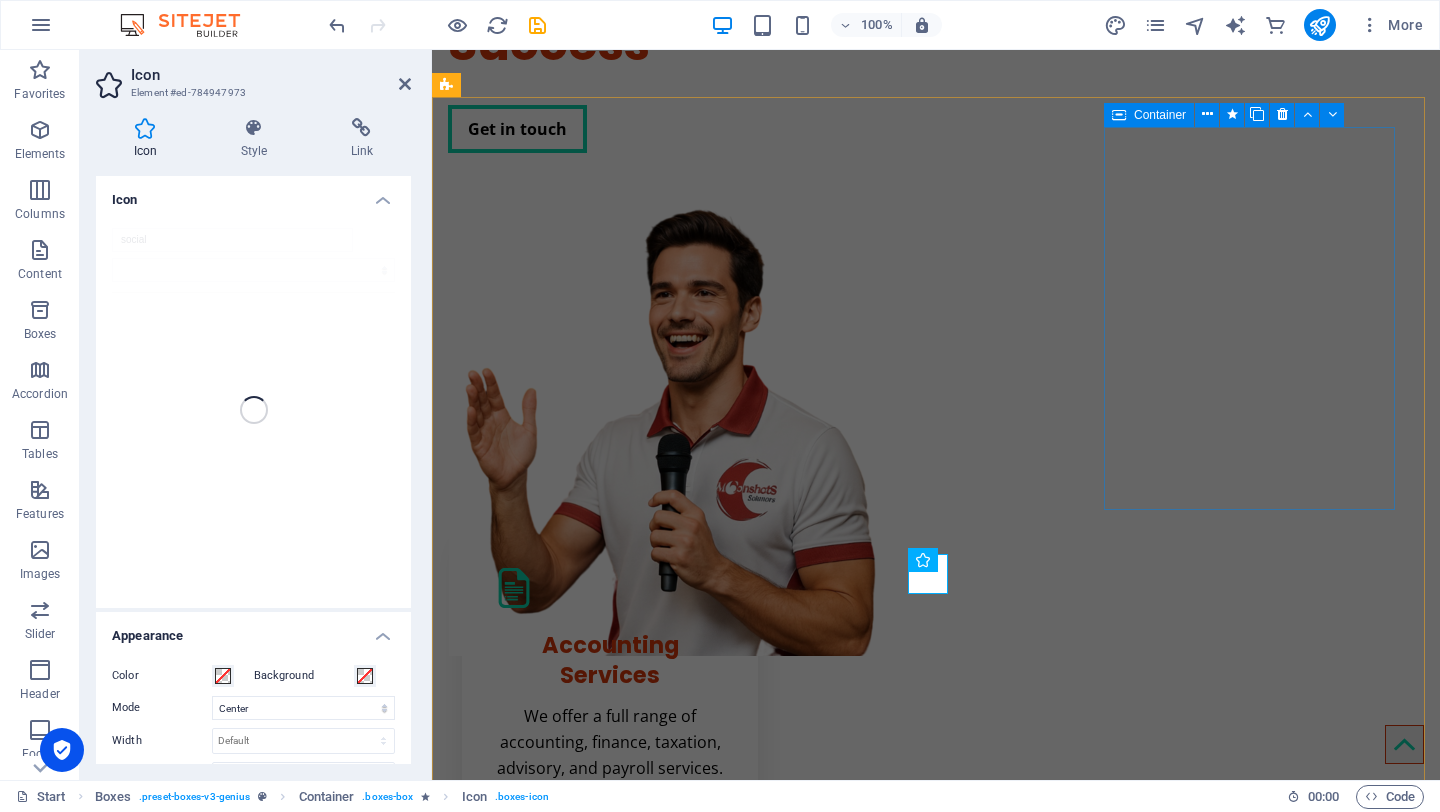 scroll, scrollTop: 372, scrollLeft: 0, axis: vertical 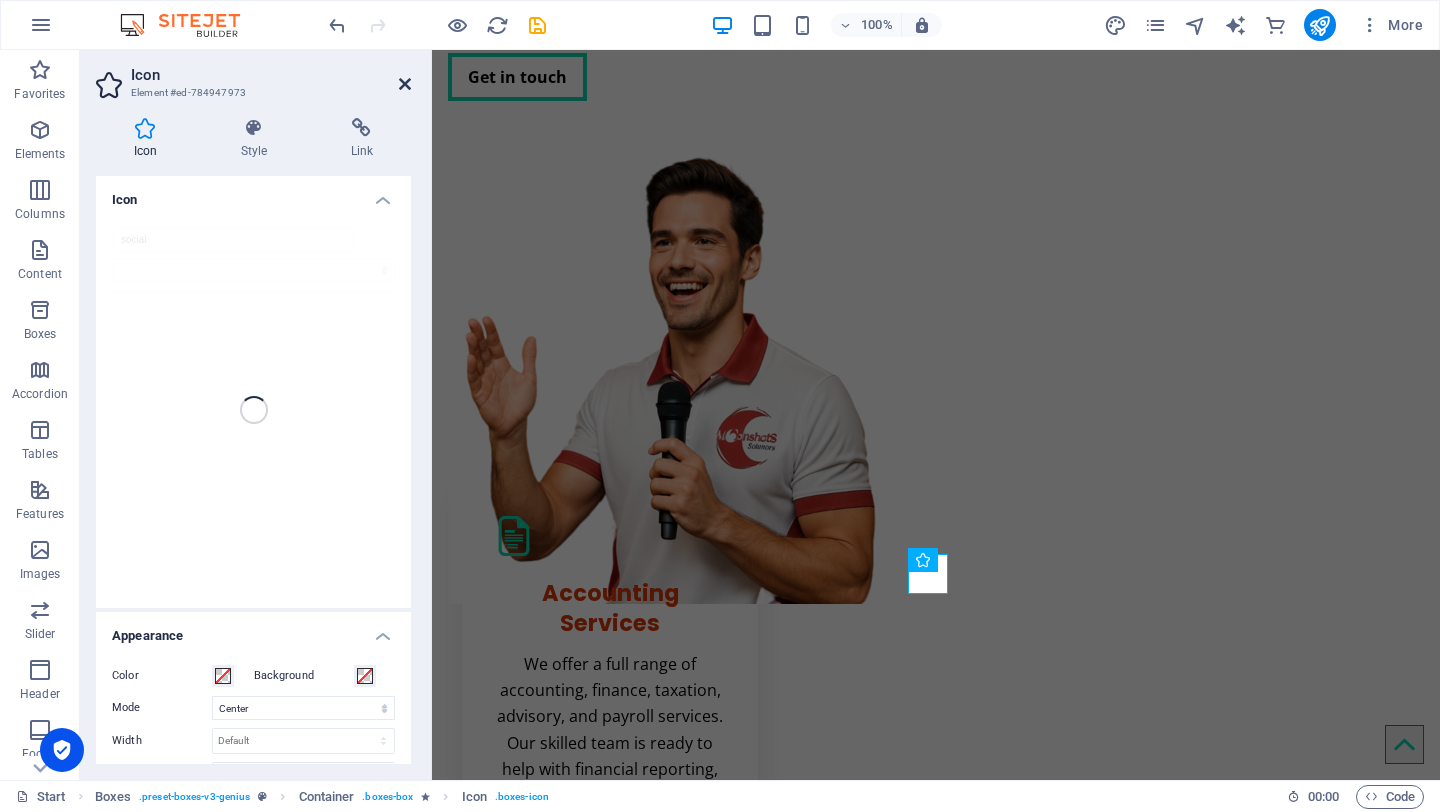 click at bounding box center [405, 84] 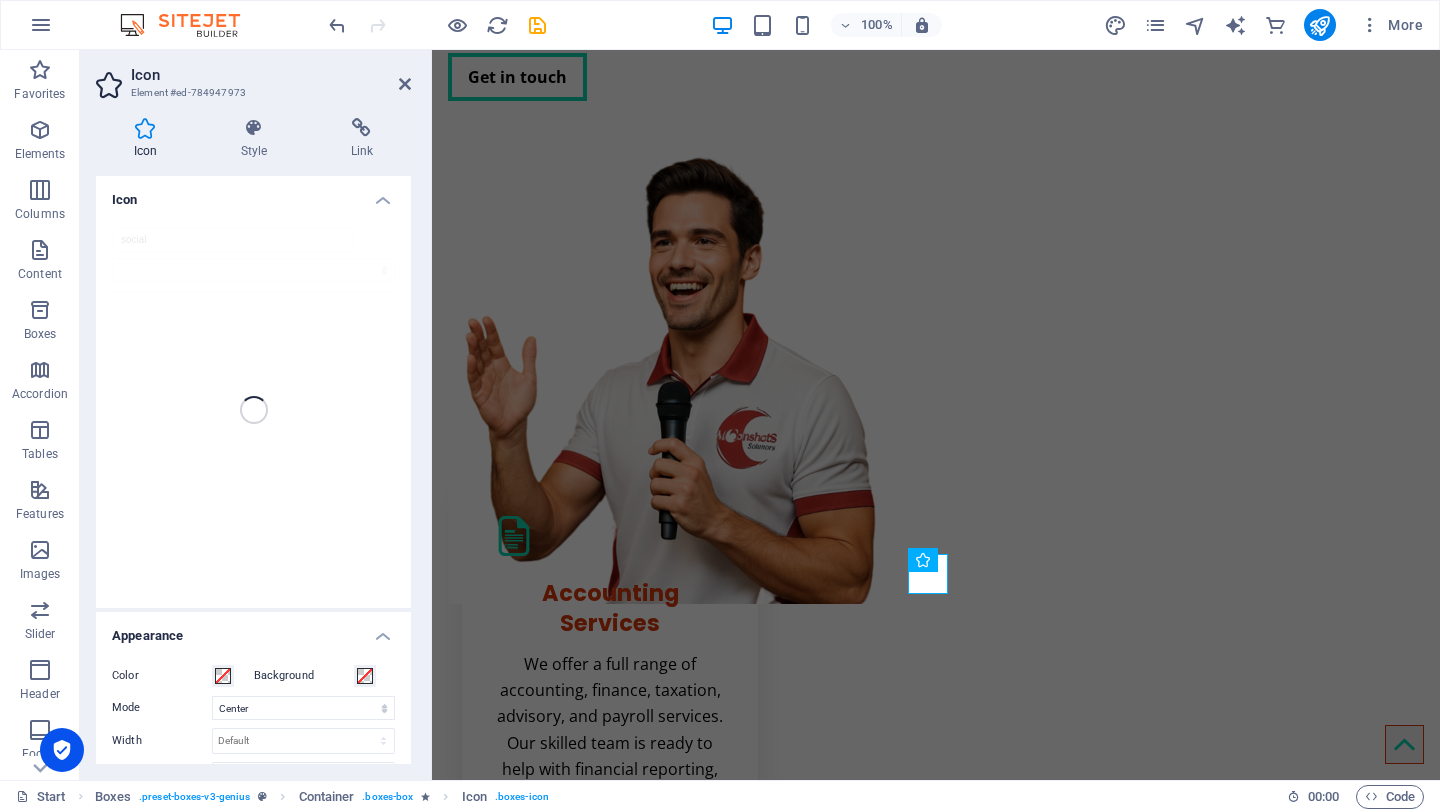 scroll, scrollTop: 400, scrollLeft: 0, axis: vertical 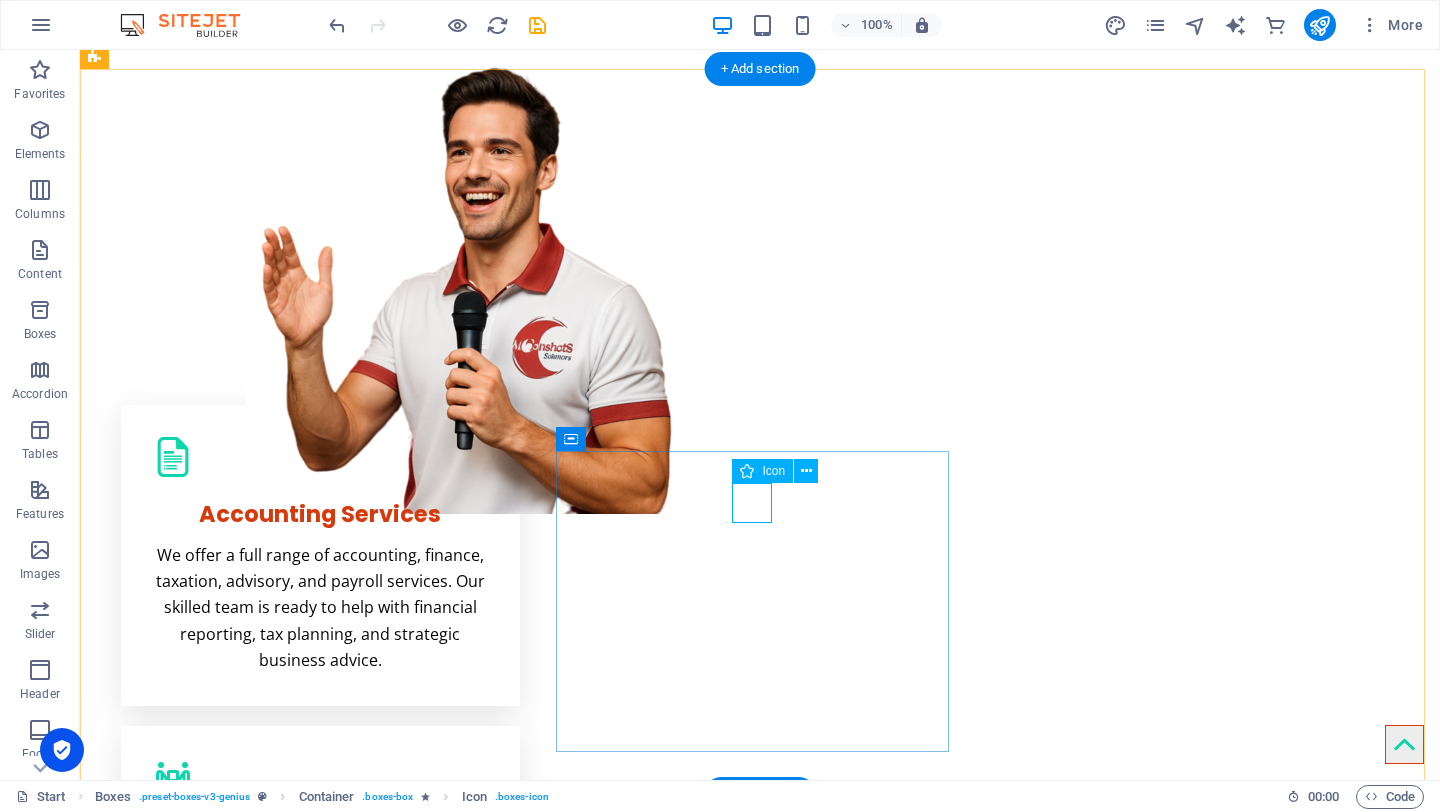 click at bounding box center [320, 1742] 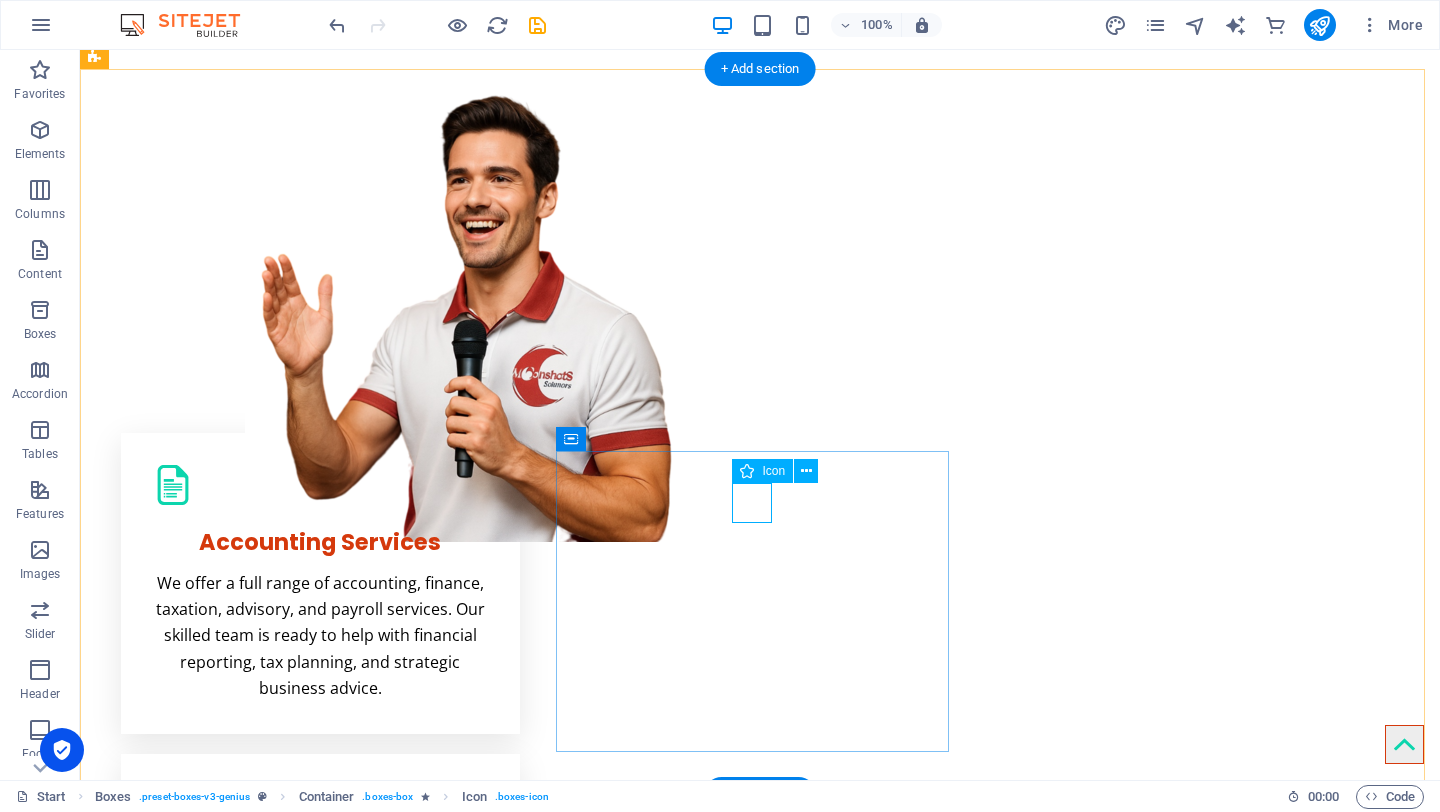 select on "xMidYMid" 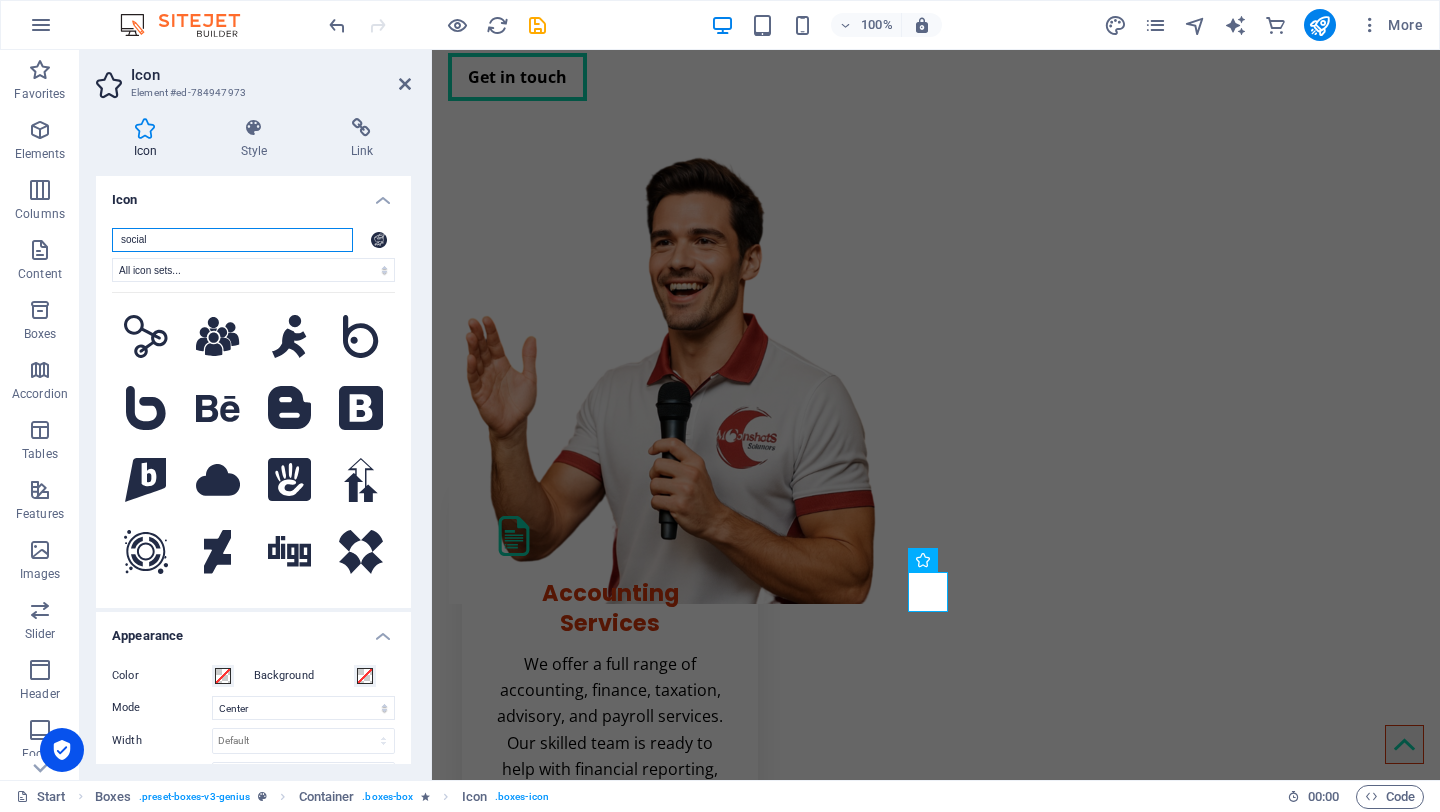 click on "social" at bounding box center (232, 240) 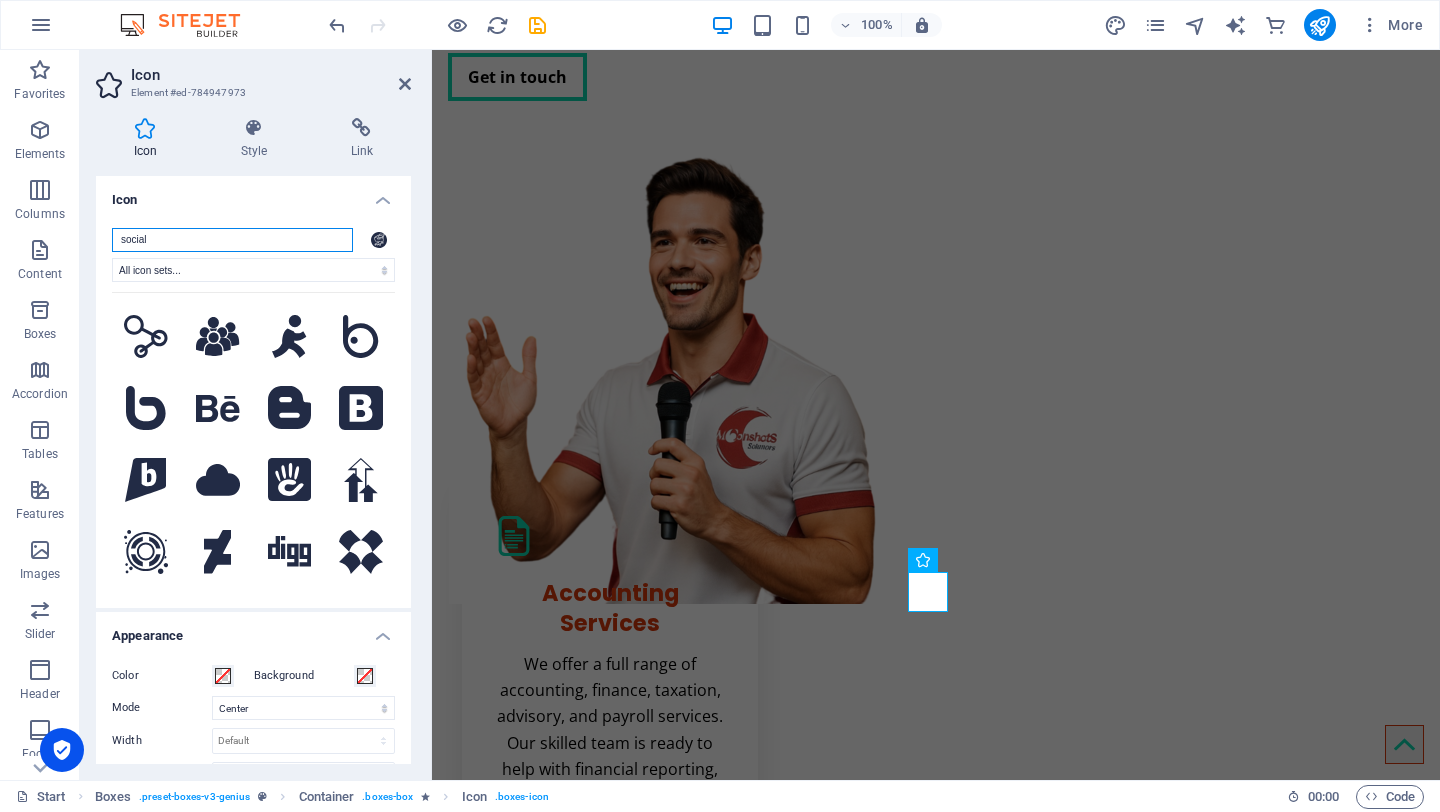 drag, startPoint x: 207, startPoint y: 242, endPoint x: 90, endPoint y: 204, distance: 123.01626 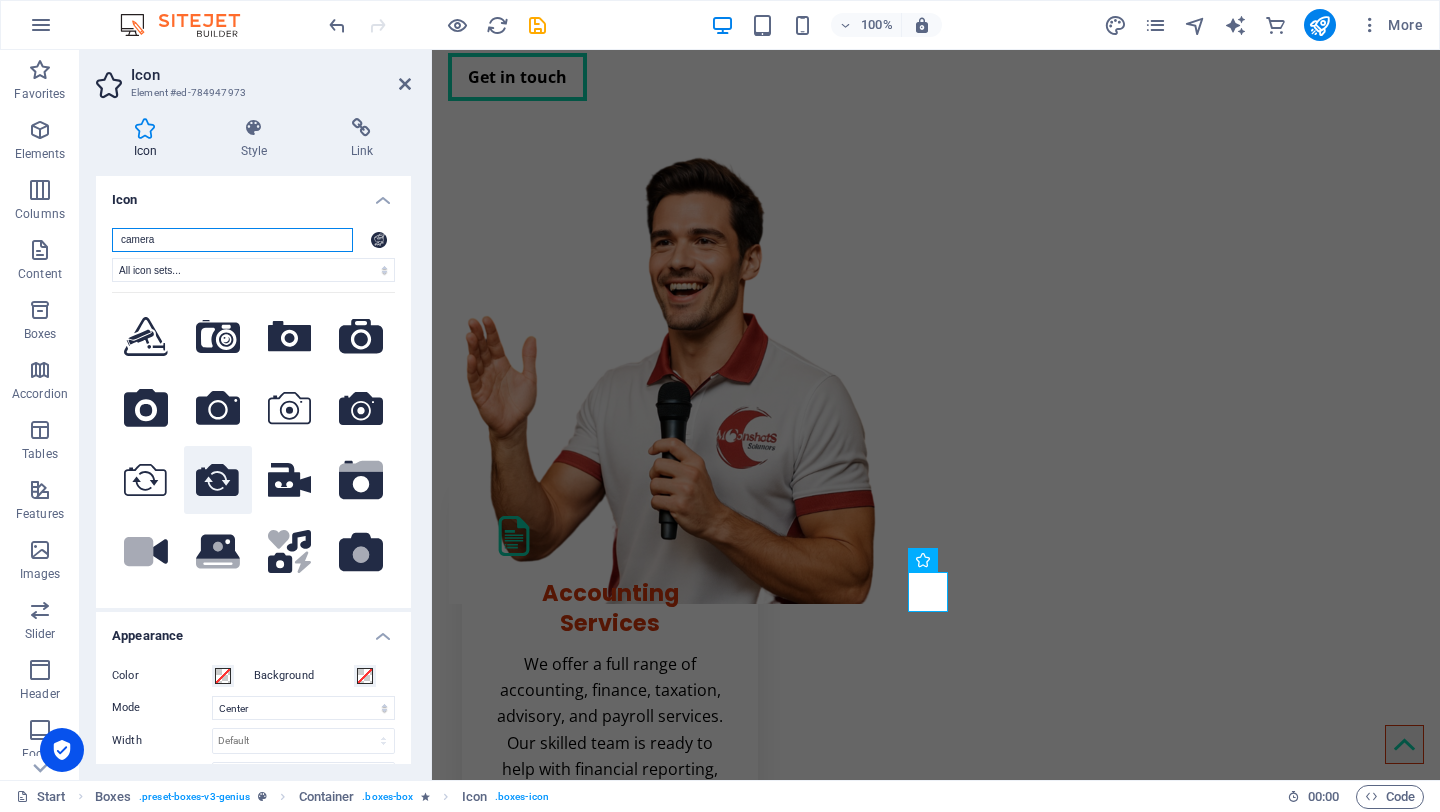 type on "camera" 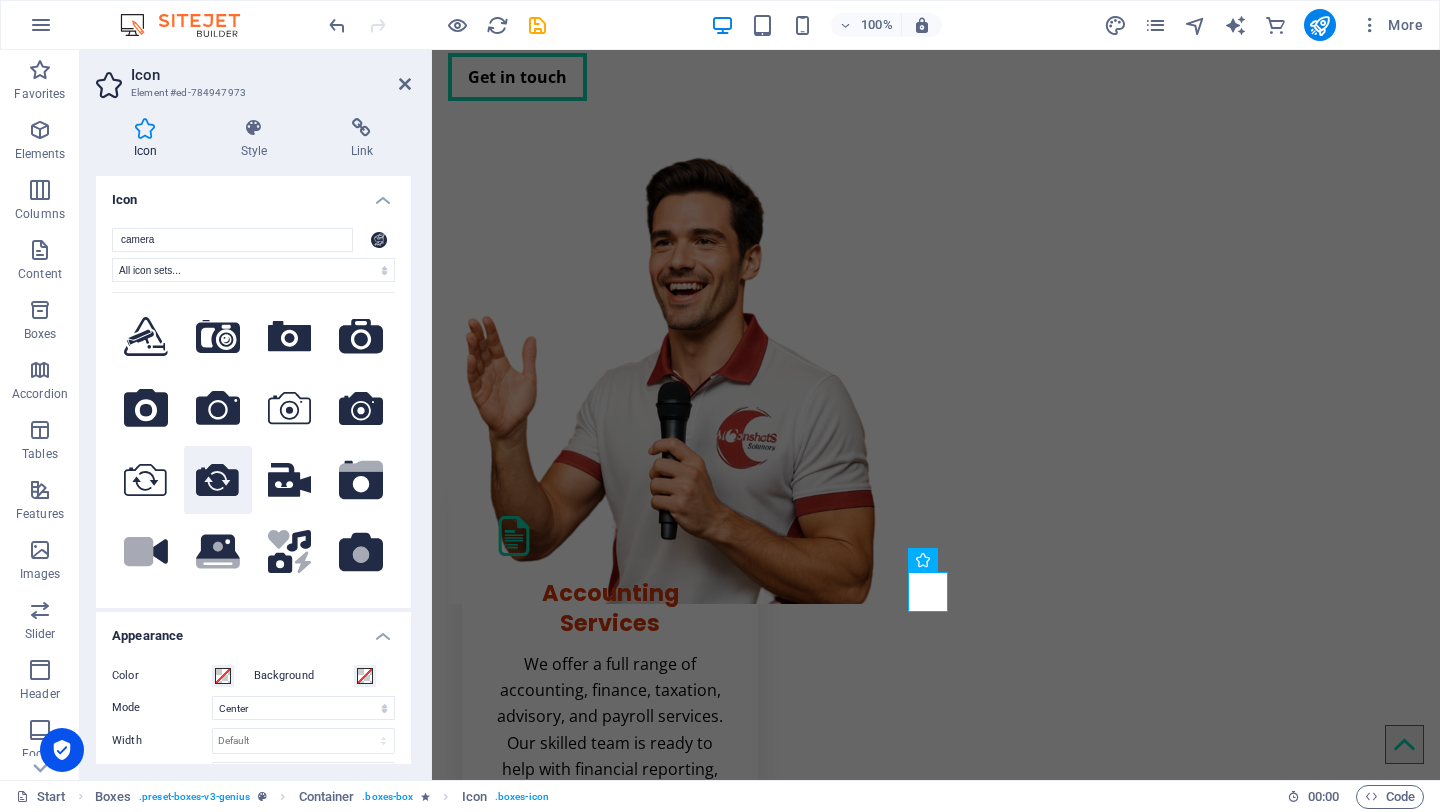 click 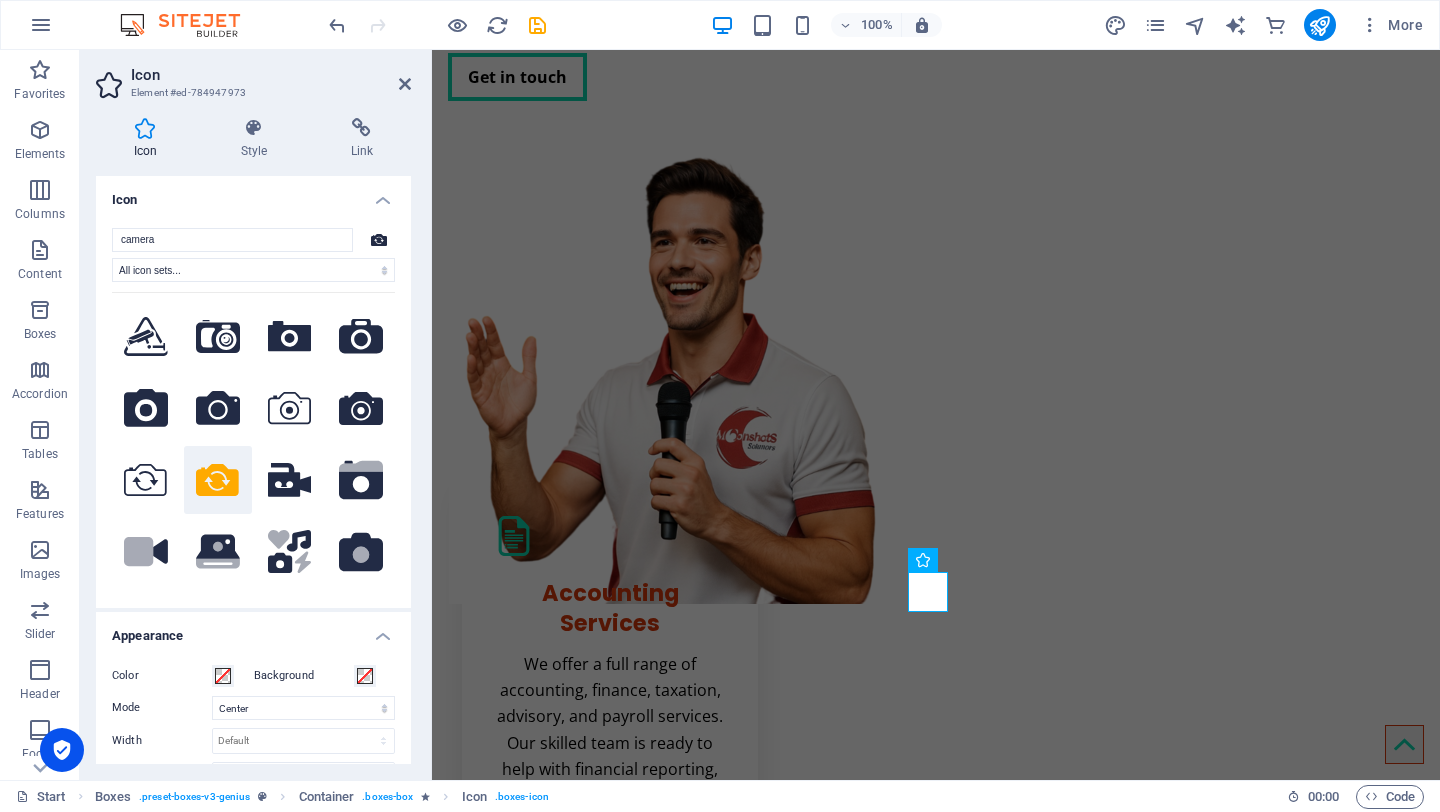 click 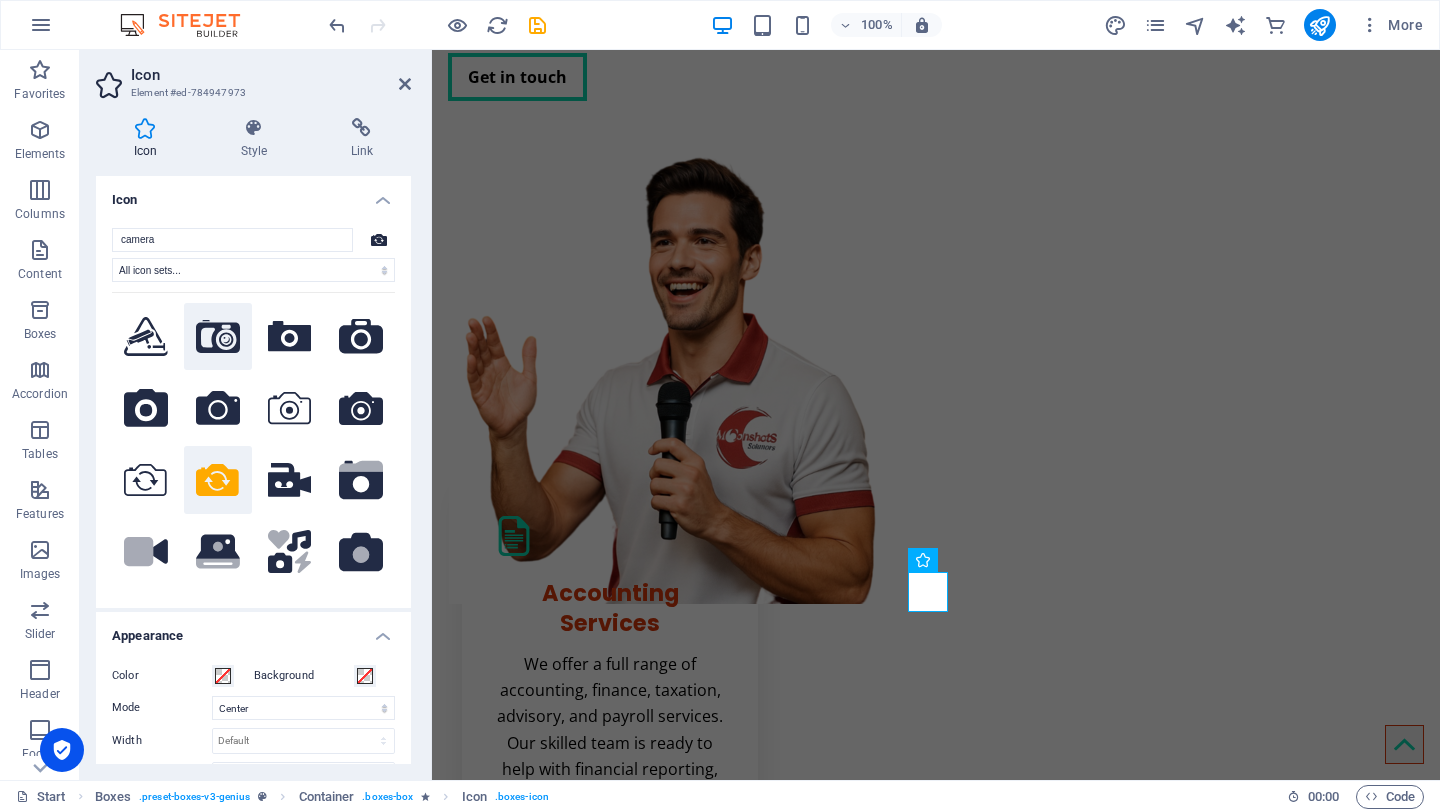 click 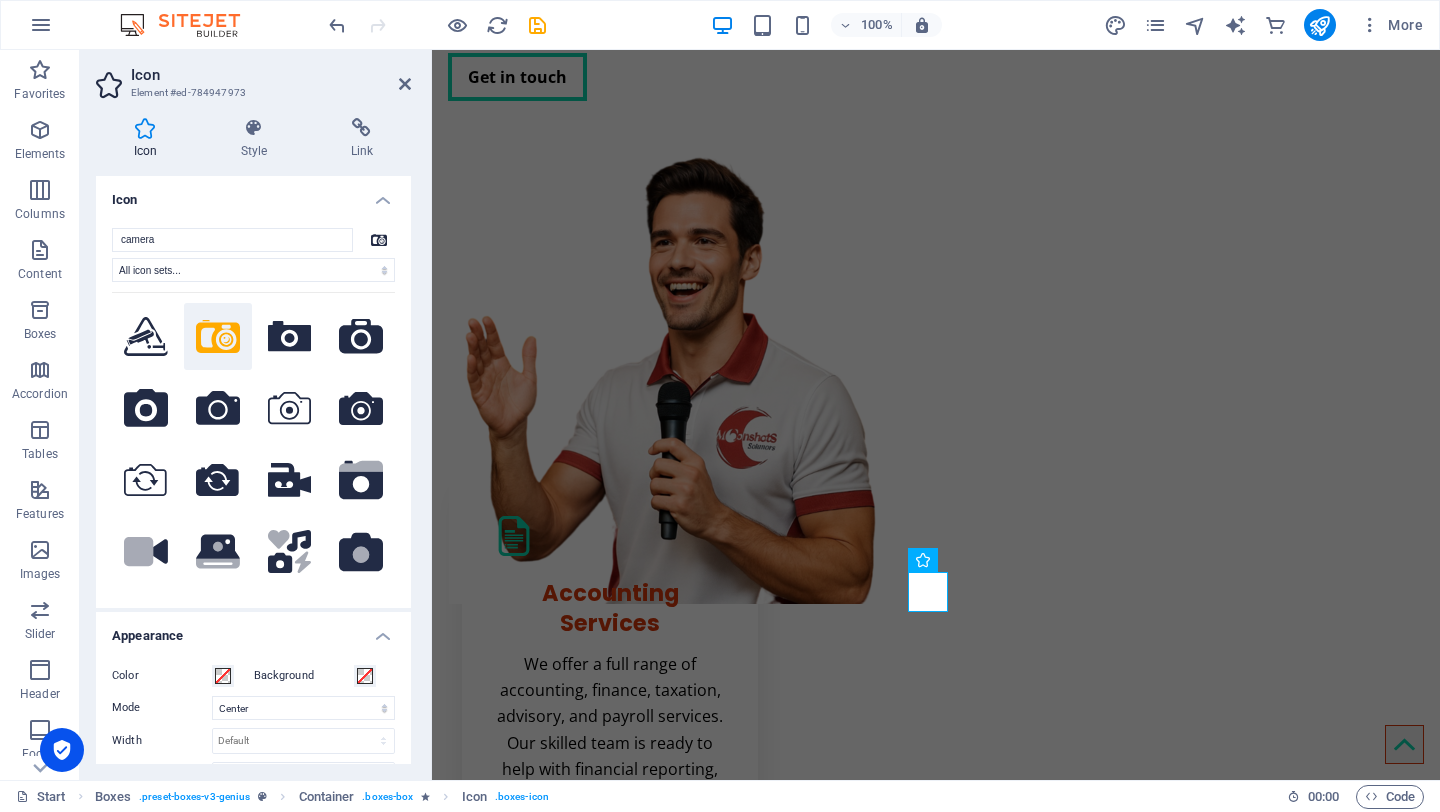 click 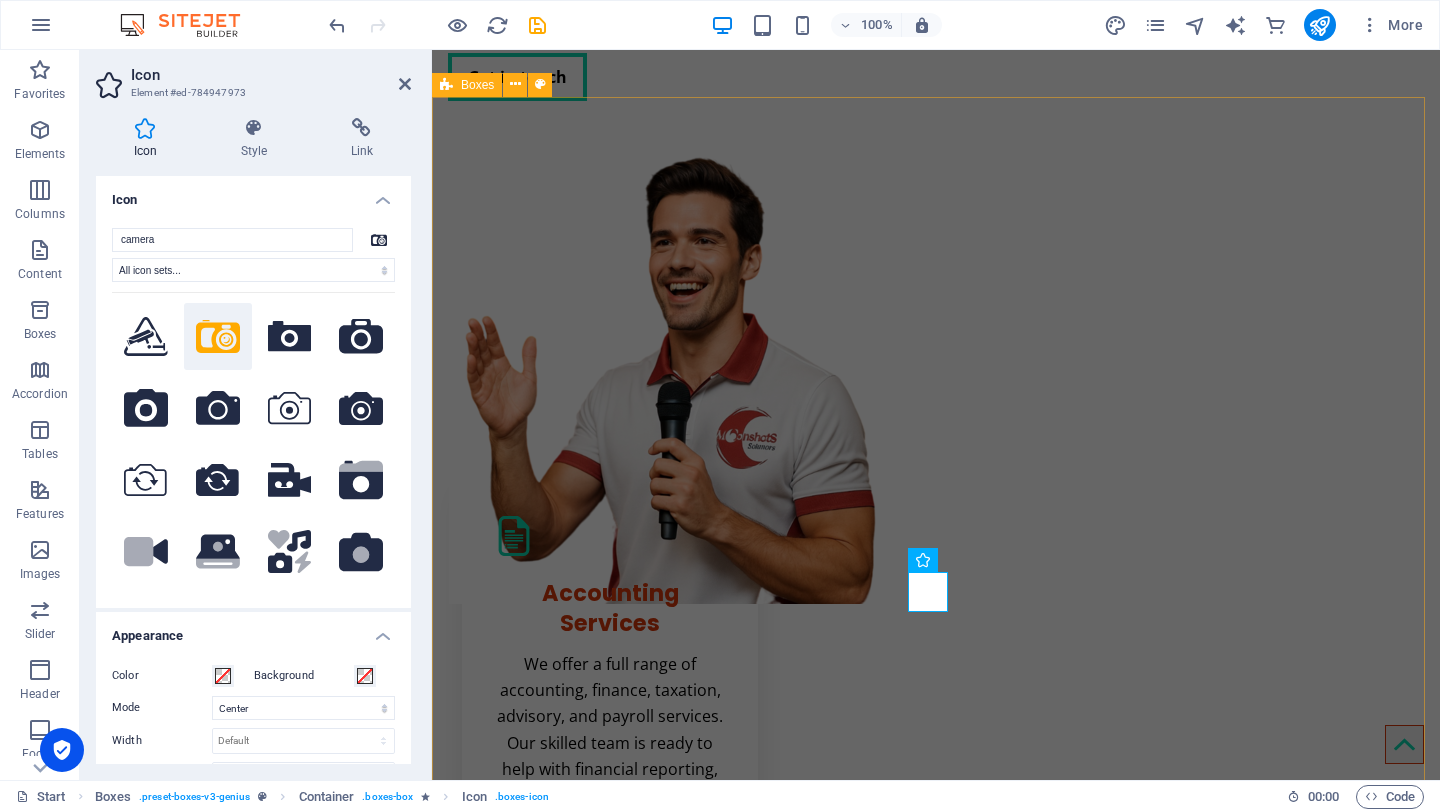 click on "Accounting Services We offer a full range of accounting, finance, taxation, advisory, and payroll services. Our skilled team is ready to help with financial reporting, tax planning, and strategic business advice. Manpower Services We provide full support for your manpower needs, from filling temporary roles to sourcing skilled professionals and building teams. Trust our expertise to advance your business. Sales Support Services We proudly offer comprehensive sales support services tailored to meet our clients' diverse needs, ensuring efficient management of the sales process for business success. Digital Content Services We offer a wide range of digital services to meet our clients' needs, including web development, digital marketing, and social media management, all aimed at helping your business thrive online. Photo/Video Services We provide a range of photography and videography services, including portraits, event coverage, and promotional videos, all tailored to capture your vision." at bounding box center (936, 1470) 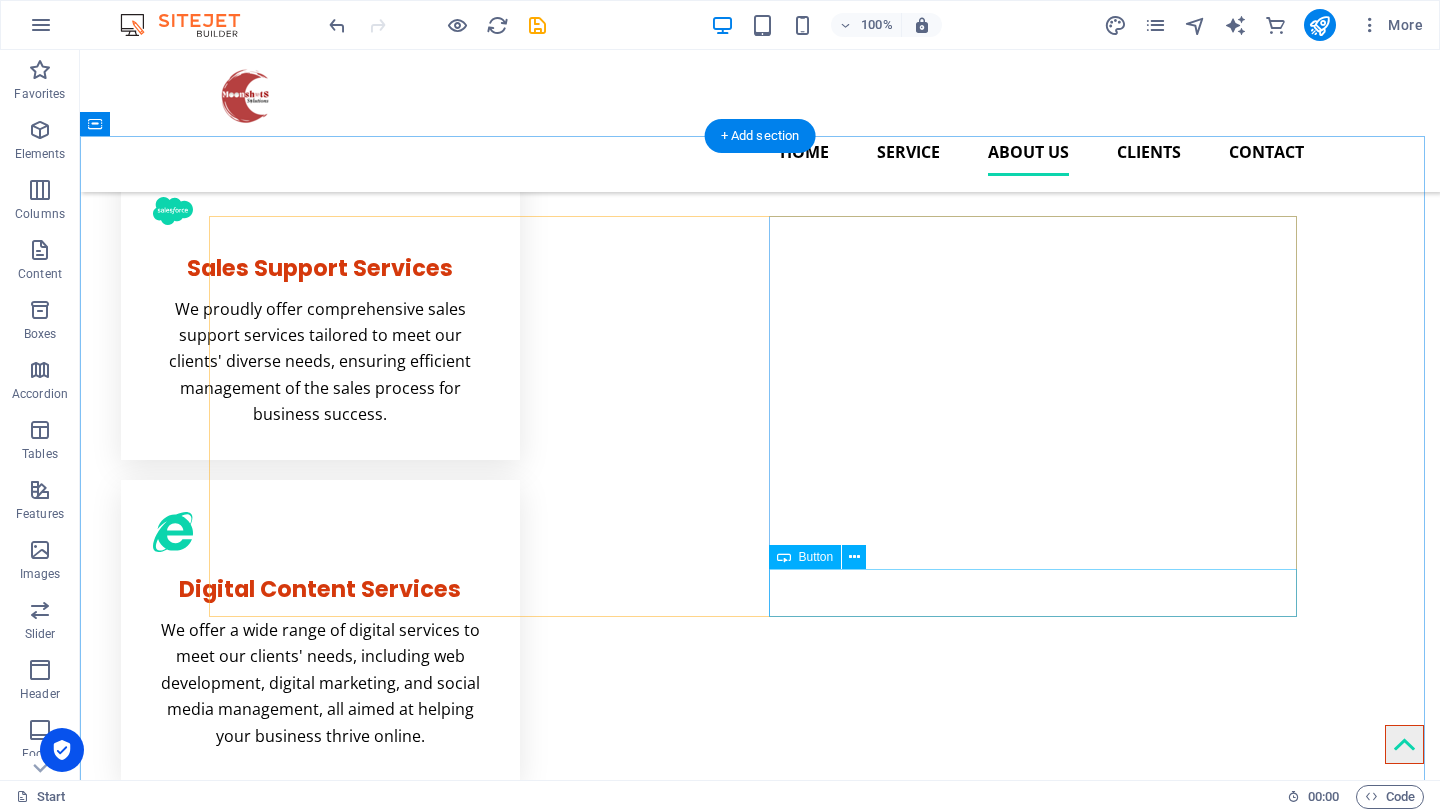 scroll, scrollTop: 1054, scrollLeft: 0, axis: vertical 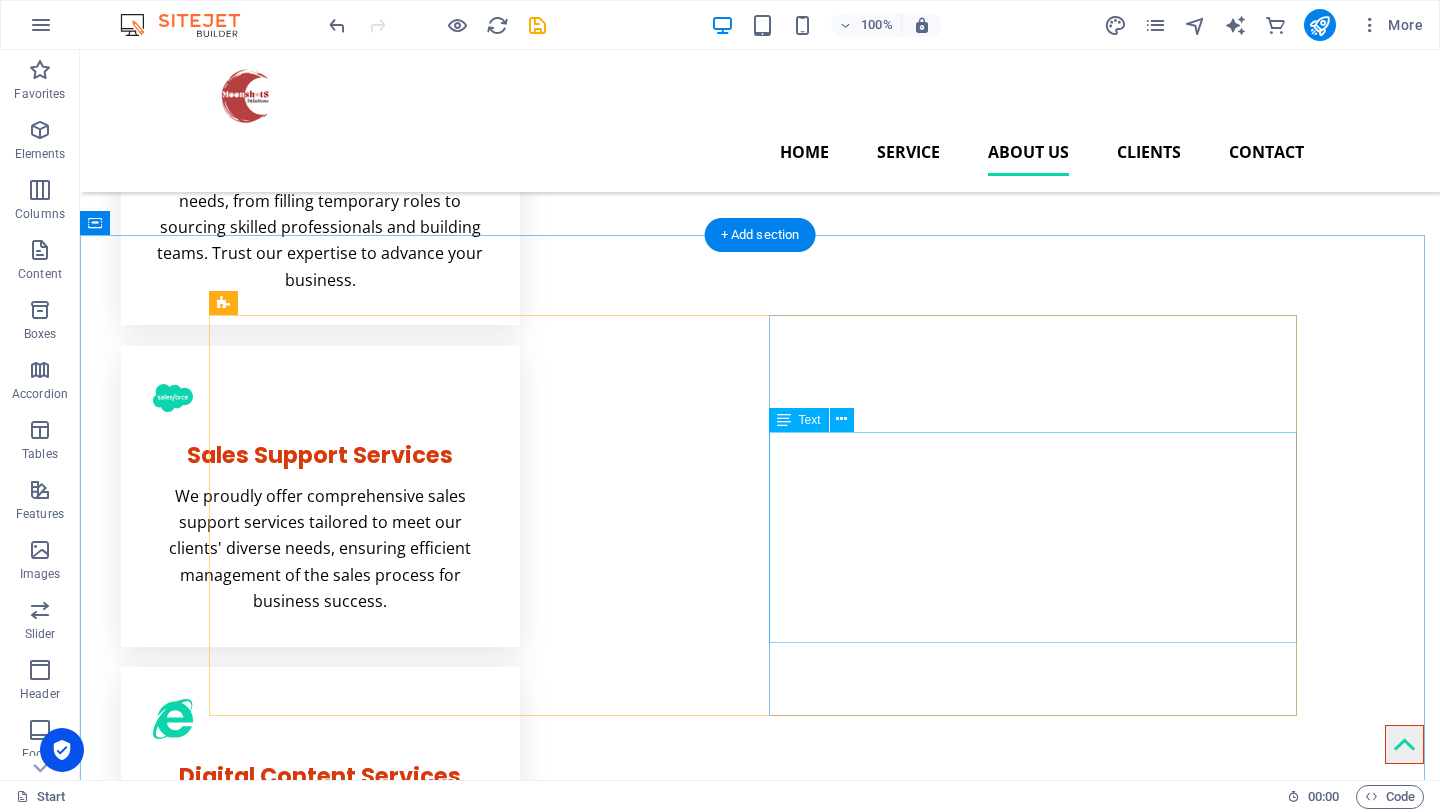 click on "Lorem ipsum dolor sit amet, consetetur sadipscing elitr, sed diam nonumy eirmod tempor invidunt utarie labore et dolore magna aliquyam erat, sedum erat dolore diam voluptua. Sea takimata sanctus est Lorem ipsum dolor sit amet. Lorem ipsum dolor sit amet, consetetur sadiping elitr, sed atom diam nonumy eirmod tempor invidunt ut labore et dolore magna aliquyam erat, sed diam voluptua vero eos et accusam." at bounding box center [760, 2424] 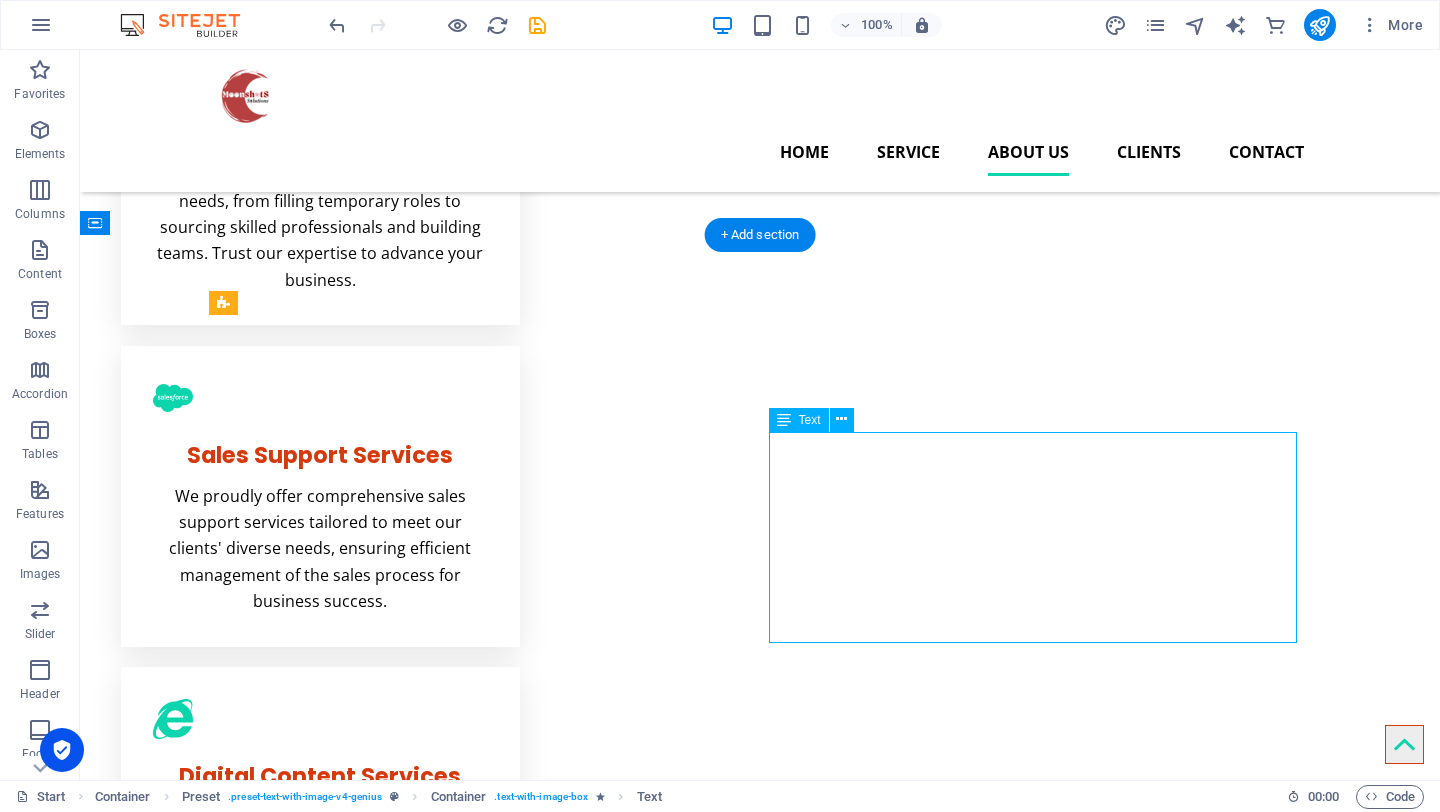 click on "Lorem ipsum dolor sit amet, consetetur sadipscing elitr, sed diam nonumy eirmod tempor invidunt utarie labore et dolore magna aliquyam erat, sedum erat dolore diam voluptua. Sea takimata sanctus est Lorem ipsum dolor sit amet. Lorem ipsum dolor sit amet, consetetur sadiping elitr, sed atom diam nonumy eirmod tempor invidunt ut labore et dolore magna aliquyam erat, sed diam voluptua vero eos et accusam." at bounding box center (760, 2424) 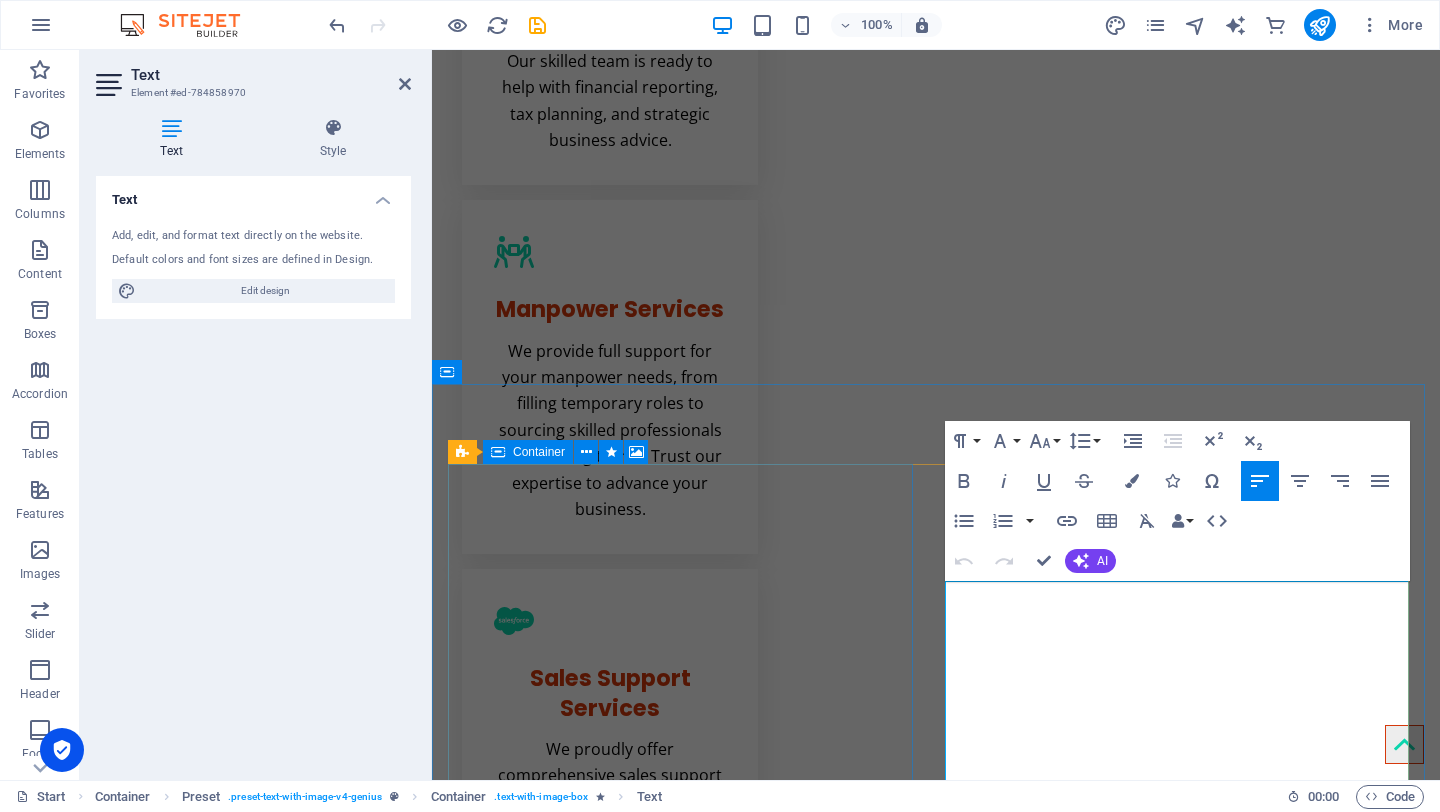 drag, startPoint x: 1061, startPoint y: 582, endPoint x: 793, endPoint y: 506, distance: 278.56778 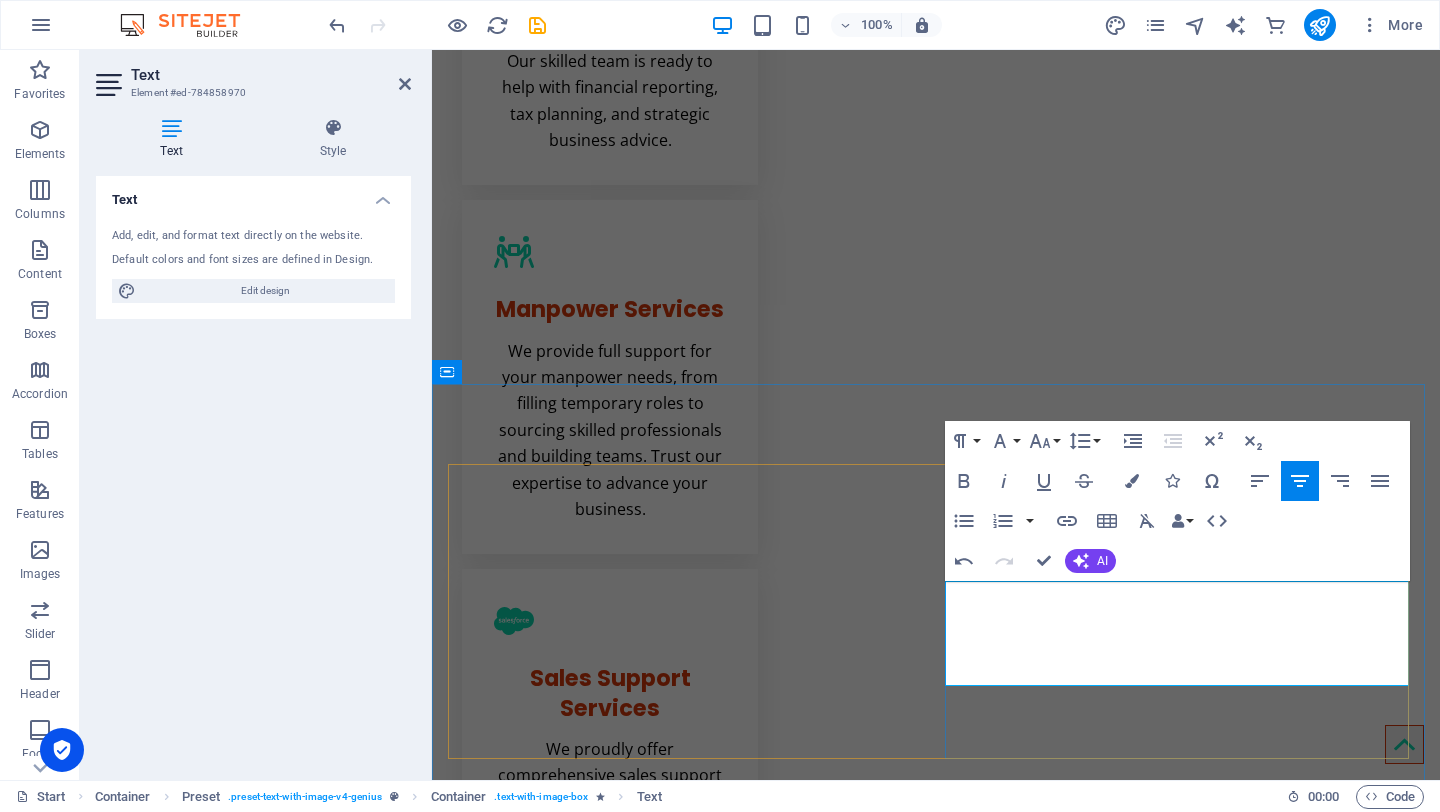 click on "At Moonshots Solutions Consultancy, we believe in integrity, excellence, and collaboration. We are dedicated to building strong relationships with our clients and delivering exceptional service that exceeds their expectations." at bounding box center (936, 2702) 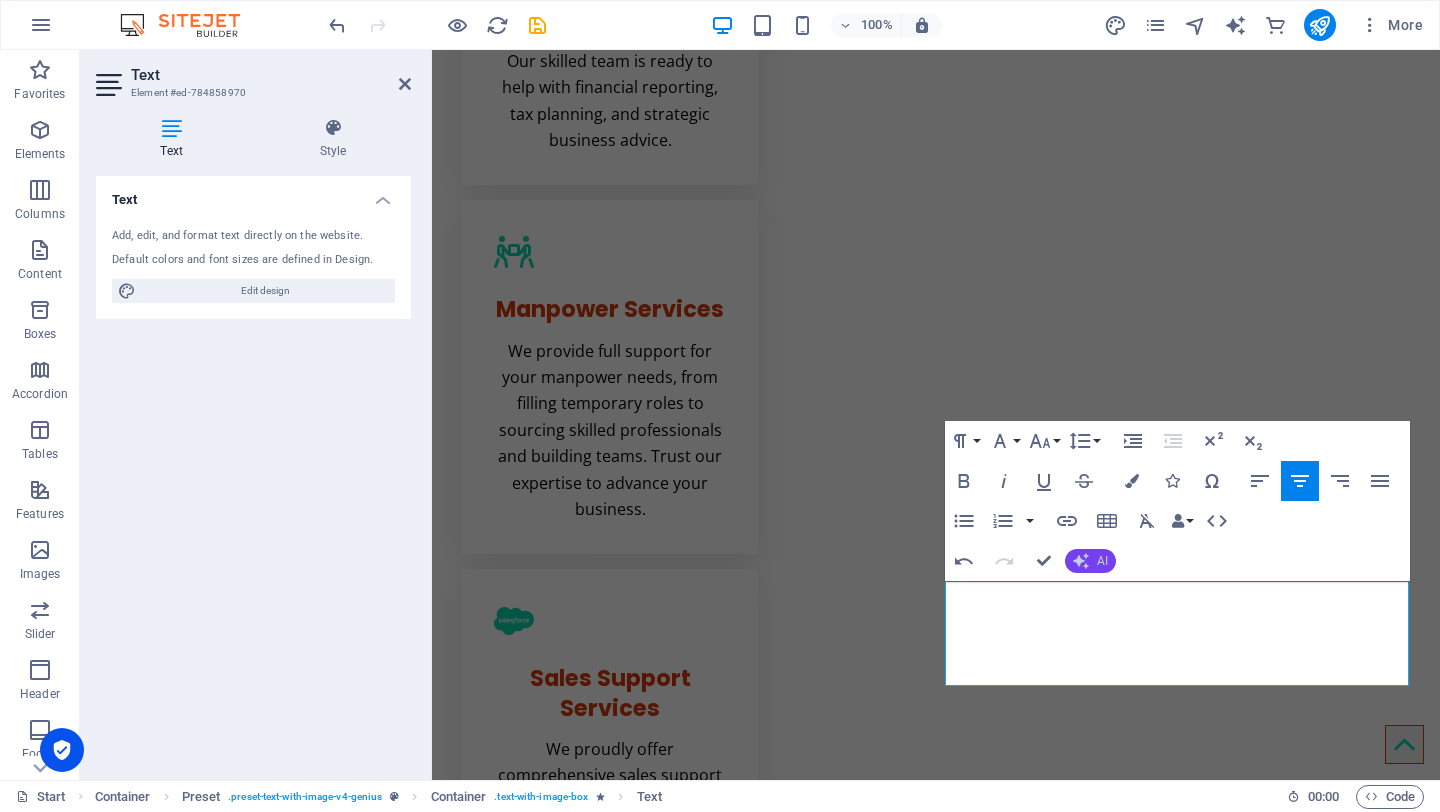 click 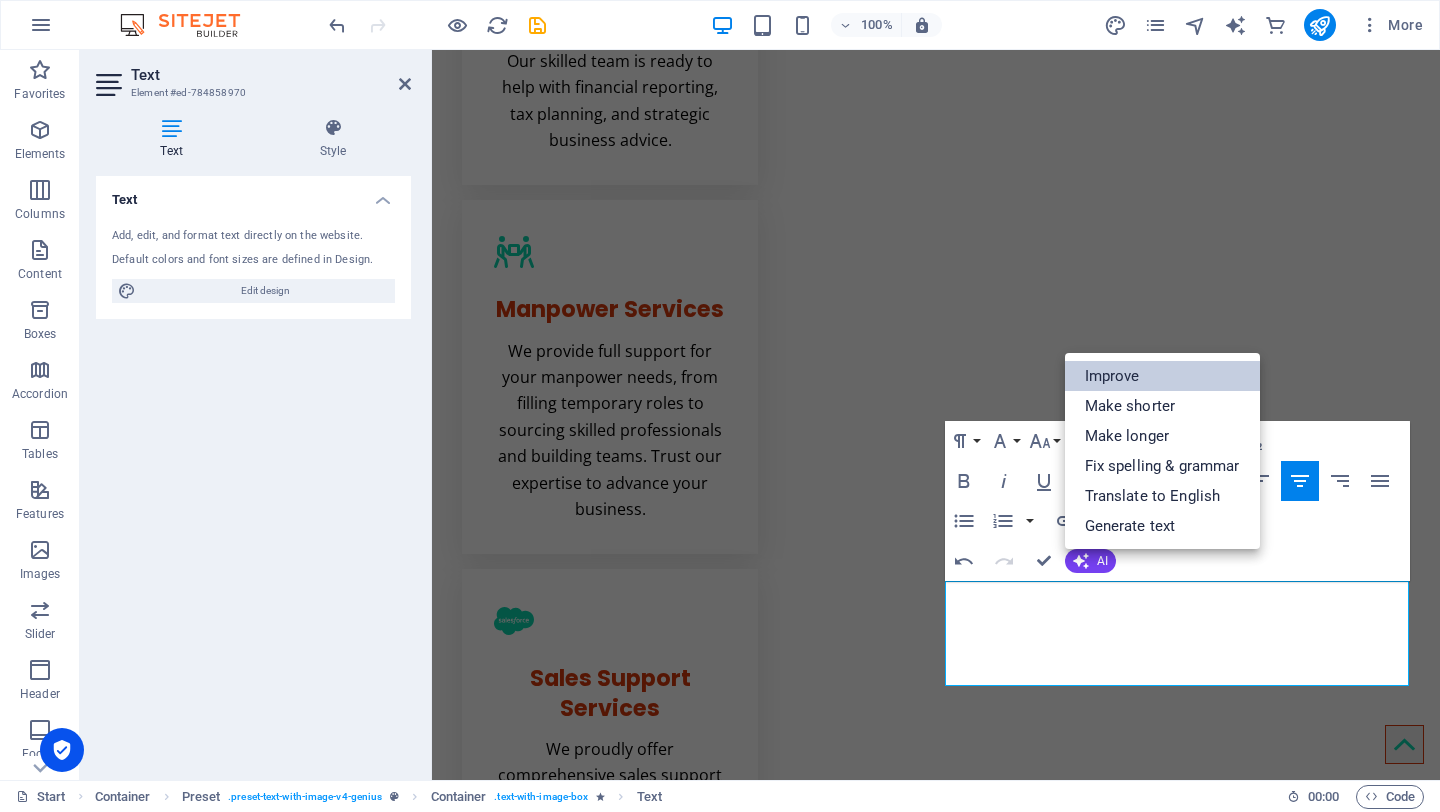 click on "Improve" at bounding box center (1162, 376) 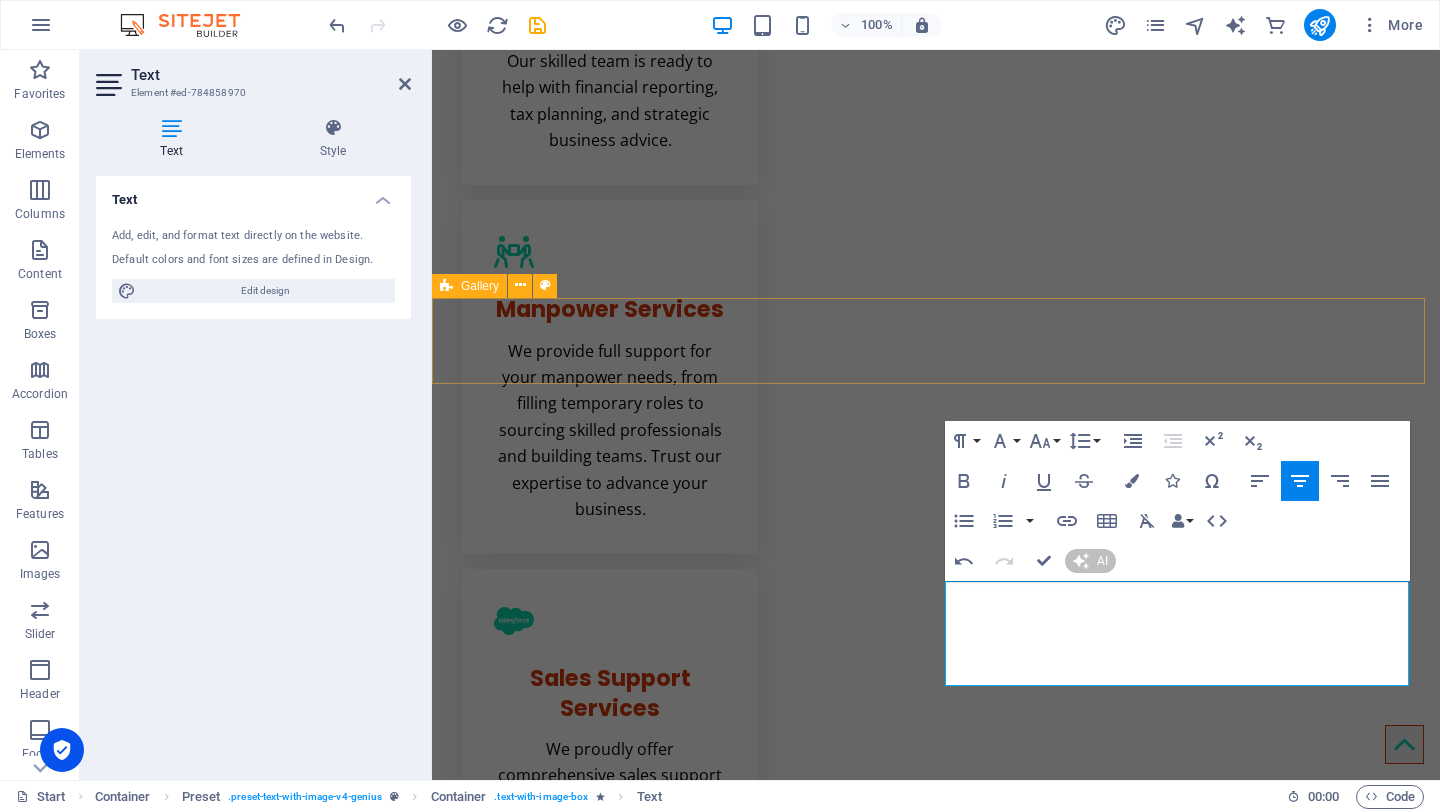 type 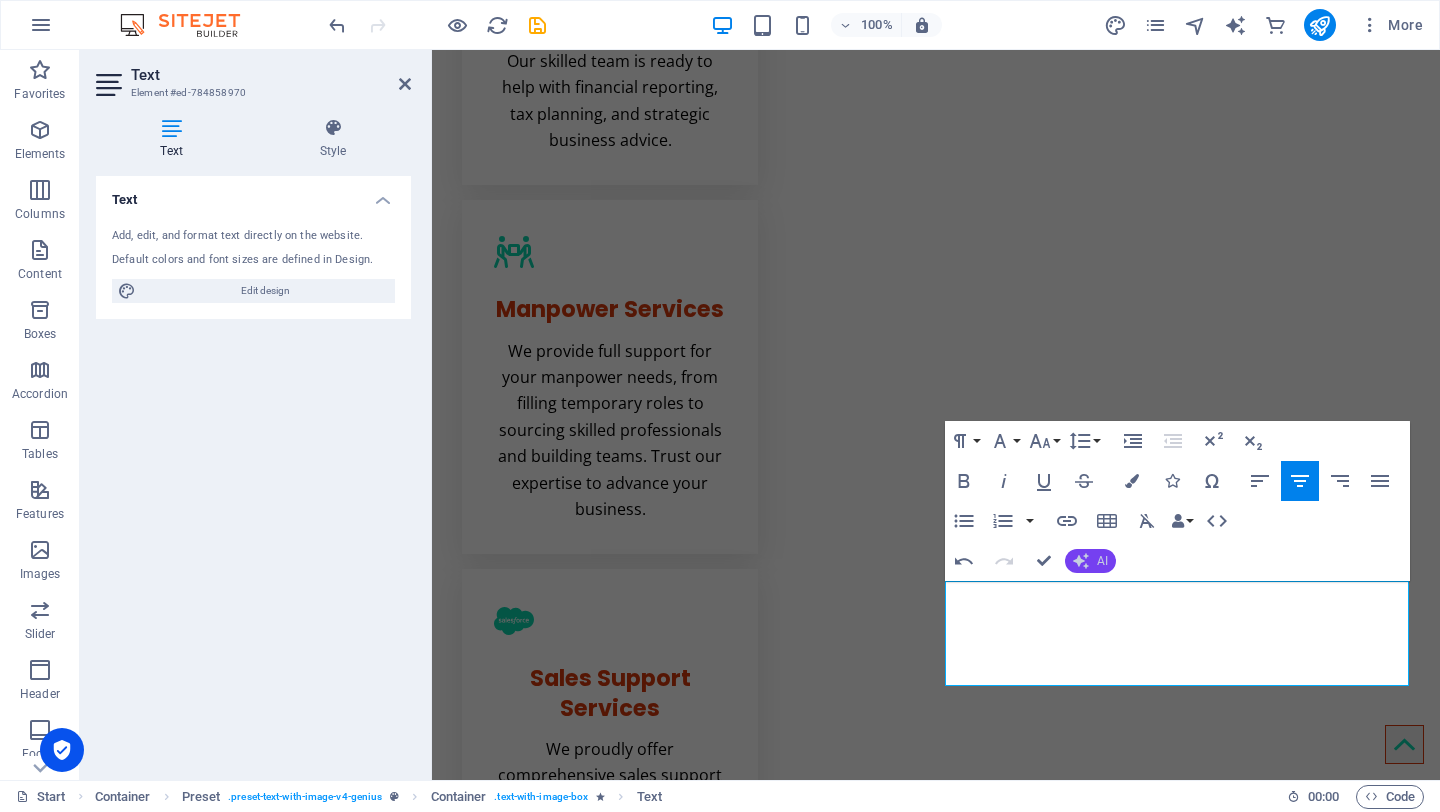 click on "AI" at bounding box center (1090, 561) 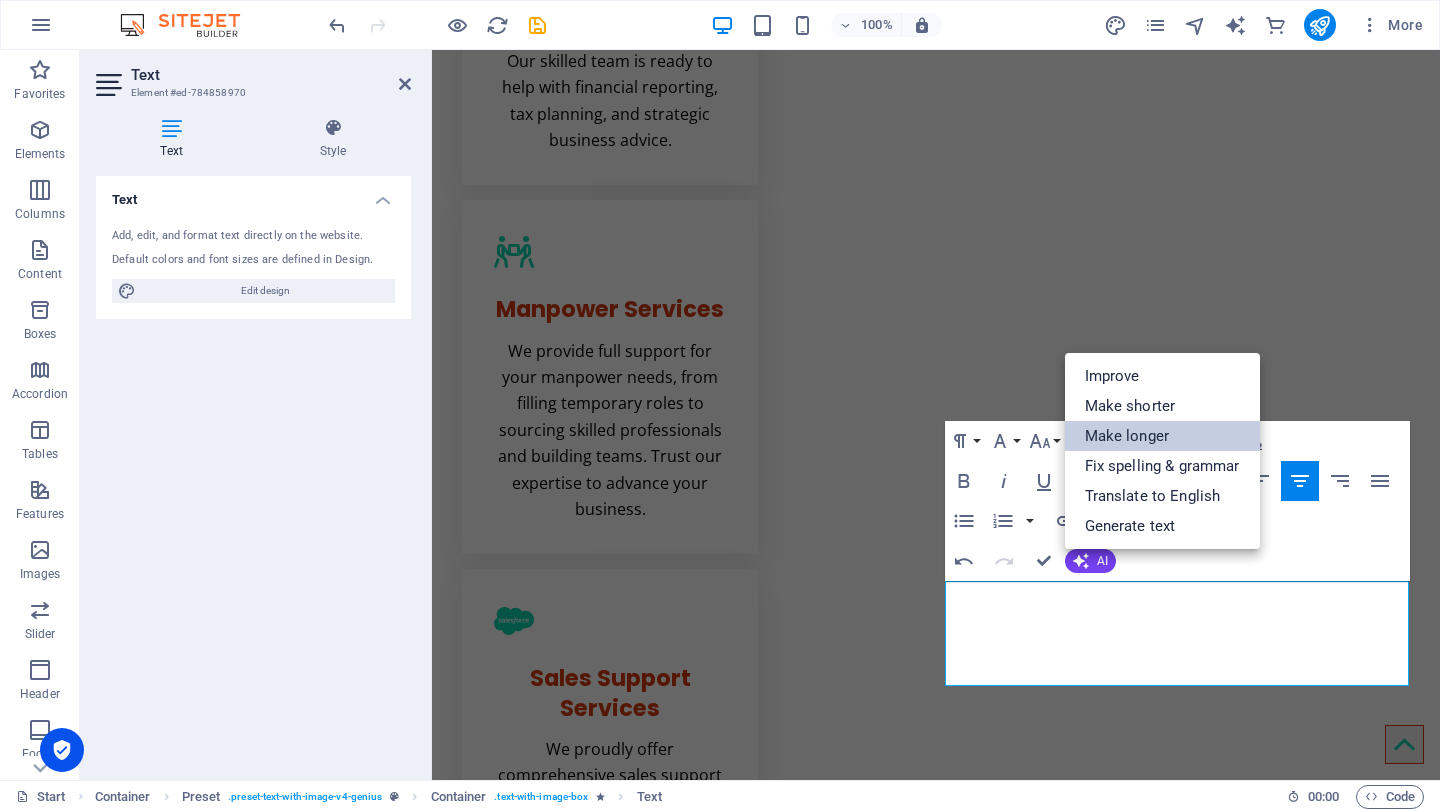 click on "Make longer" at bounding box center (1162, 436) 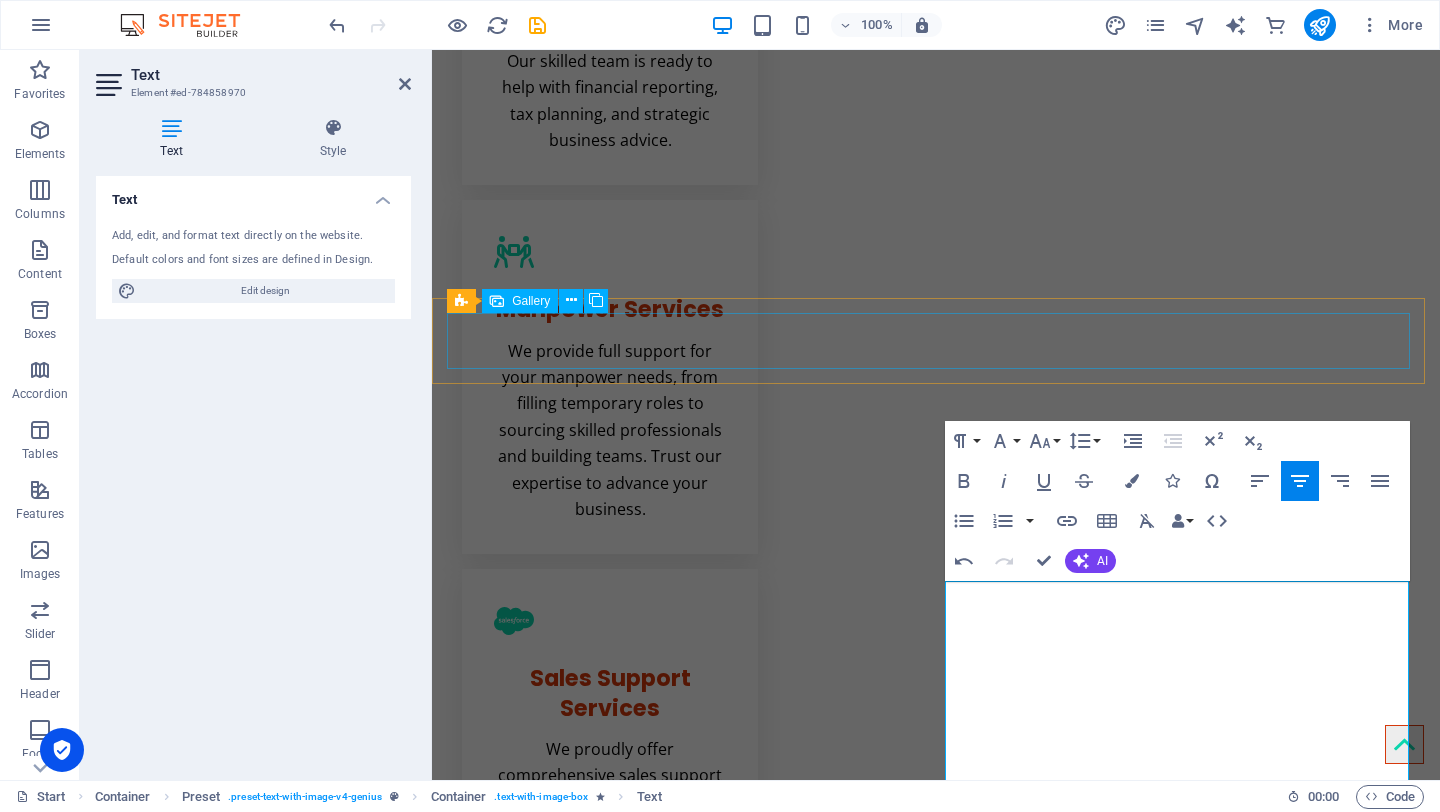 scroll, scrollTop: 1434, scrollLeft: 0, axis: vertical 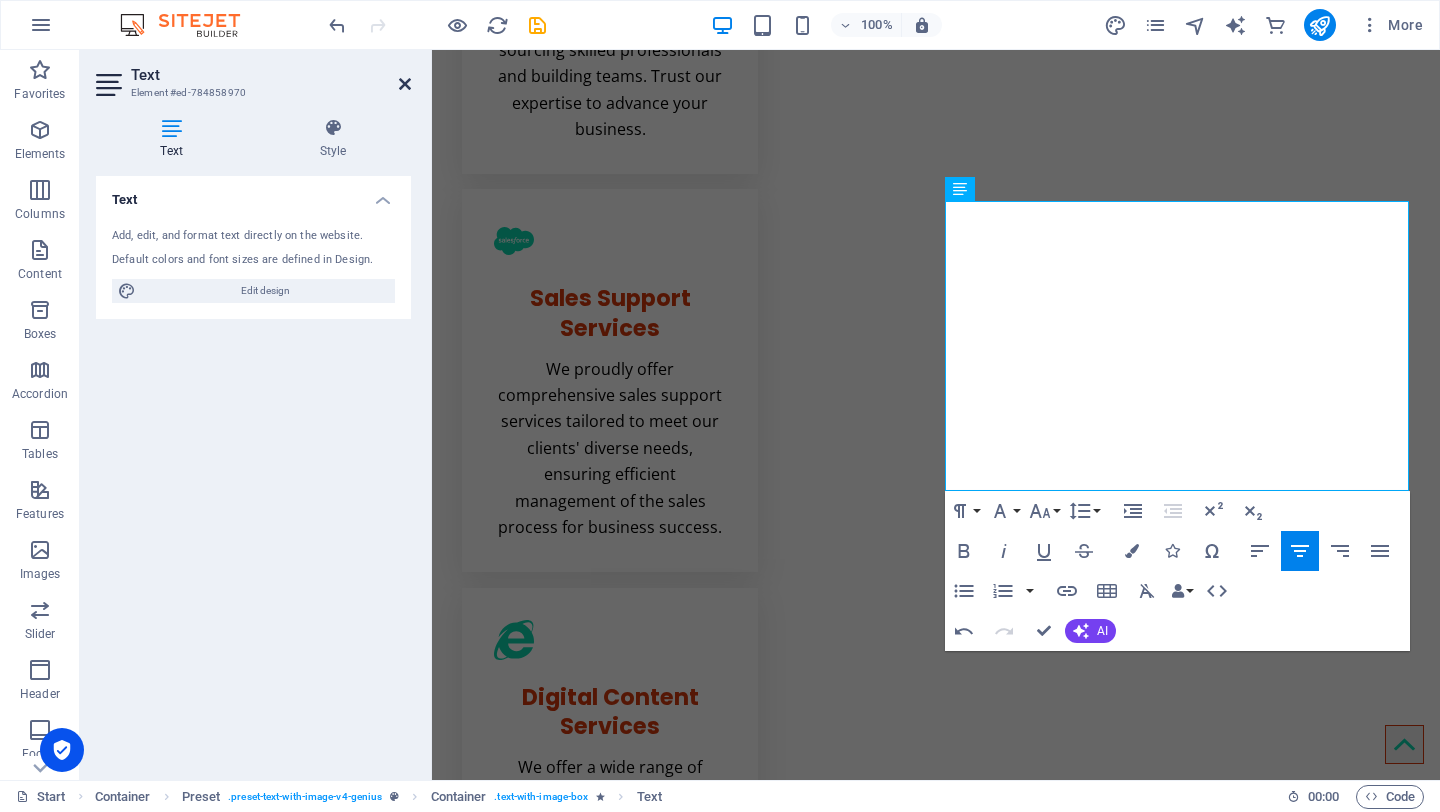 click at bounding box center (405, 84) 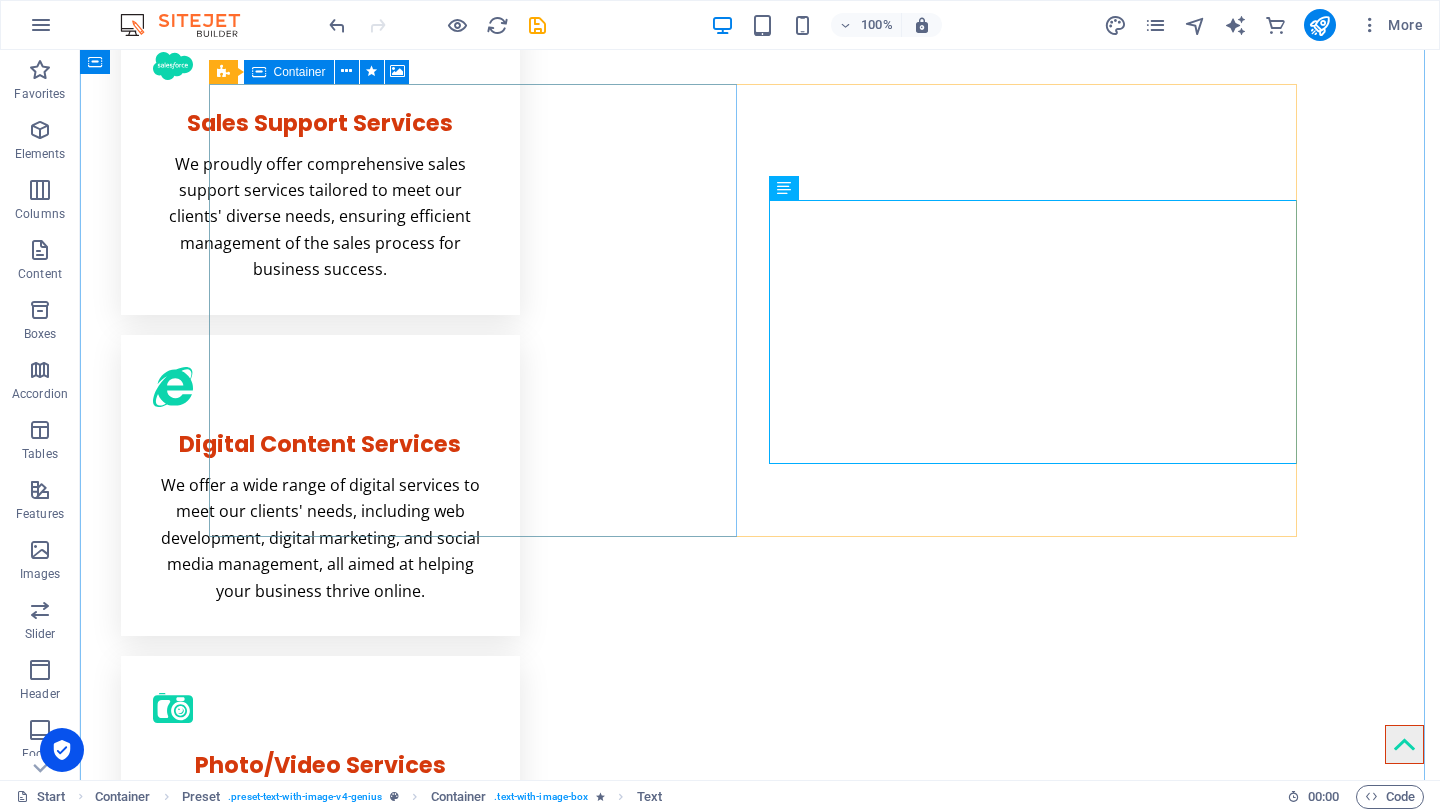 scroll, scrollTop: 1297, scrollLeft: 0, axis: vertical 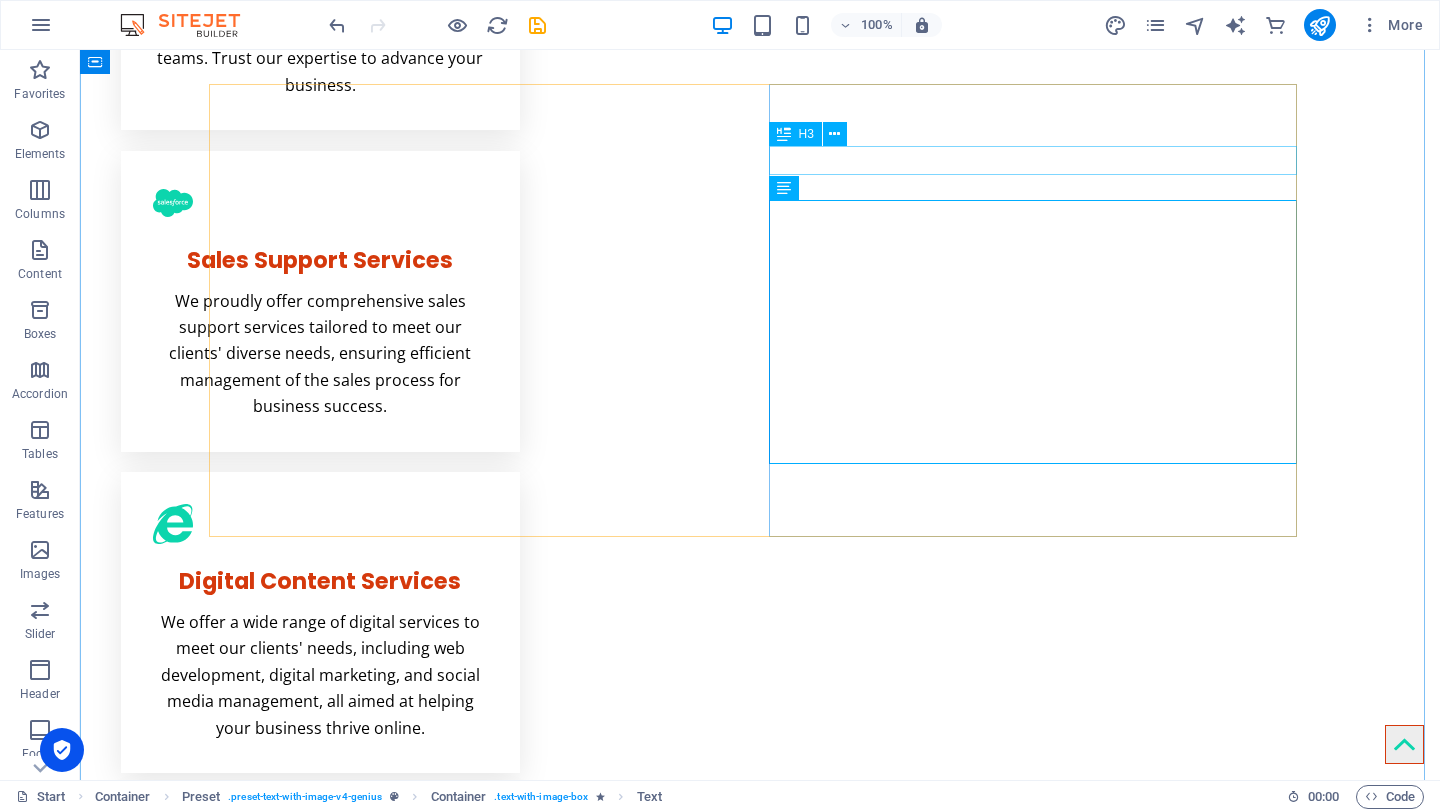 click on "Lorem ipsum dolor sit amet" at bounding box center (760, 2175) 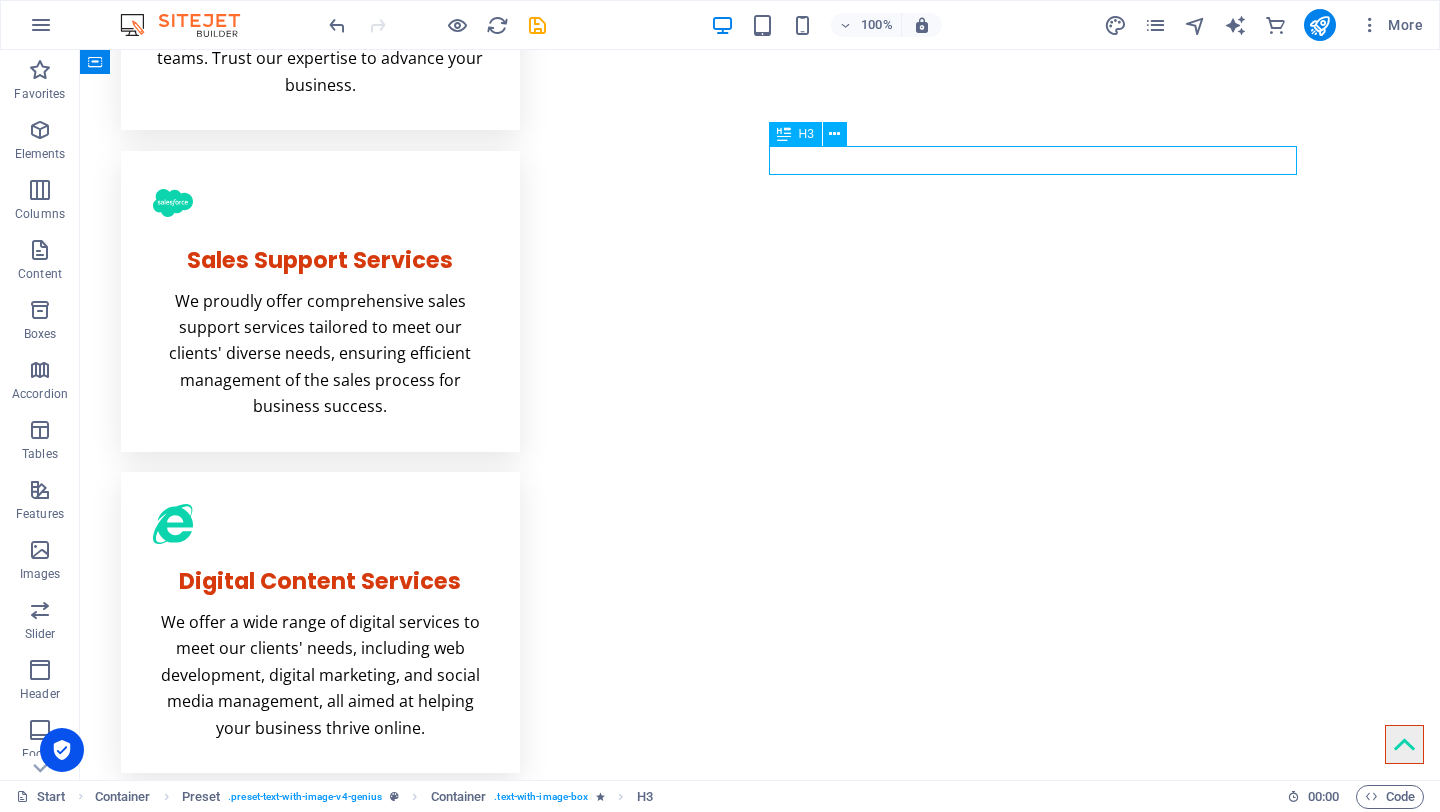 click on "Lorem ipsum dolor sit amet" at bounding box center [760, 2175] 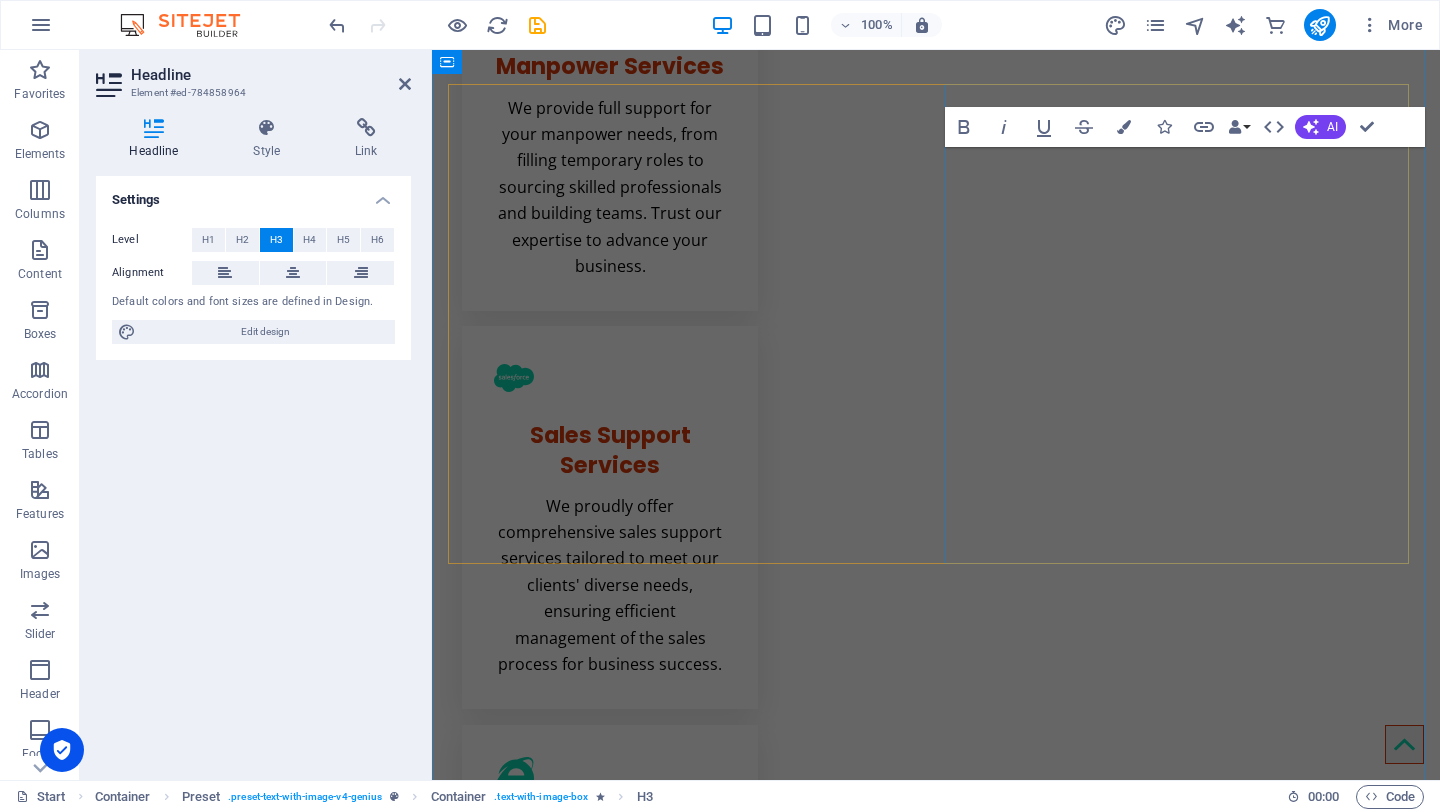 scroll, scrollTop: 1434, scrollLeft: 0, axis: vertical 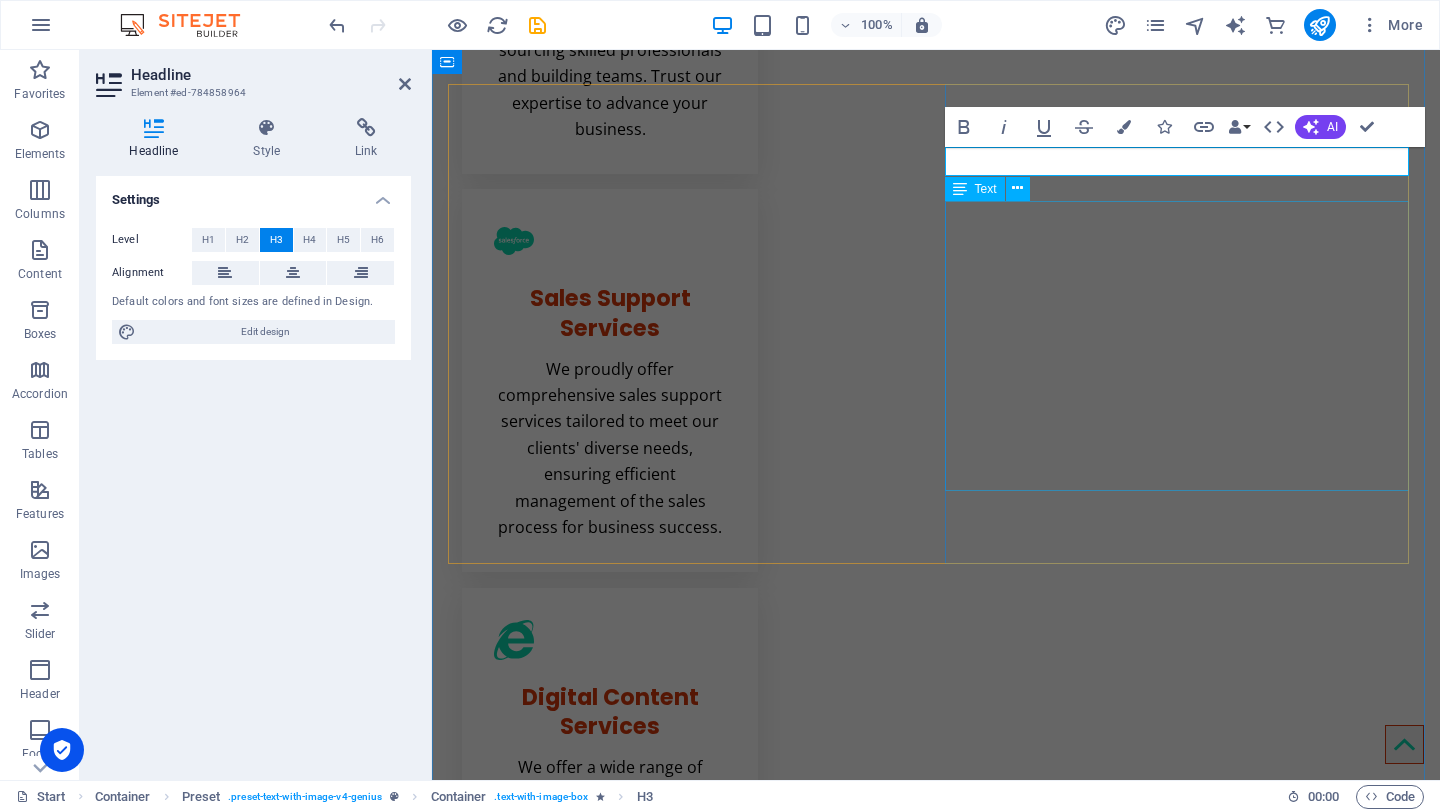 click on "At Moonshots Solutions Consultancy, we are wholeheartedly committed to upholding the values of integrity, excellence, and collaboration in everything we do. Our primary focus is on forging and nurturing strong, lasting relationships with our clients while providing exceptional service that not only meets but consistently surpasses their expectations. We believe that a deep understanding of our clients' needs, combined with our expert insights, enables us to deliver tailored solutions that drive success. Our dedication to integrity ensures that we operate with transparency and respect, allowing us to build trust and reliability in our partnerships." at bounding box center (936, 2531) 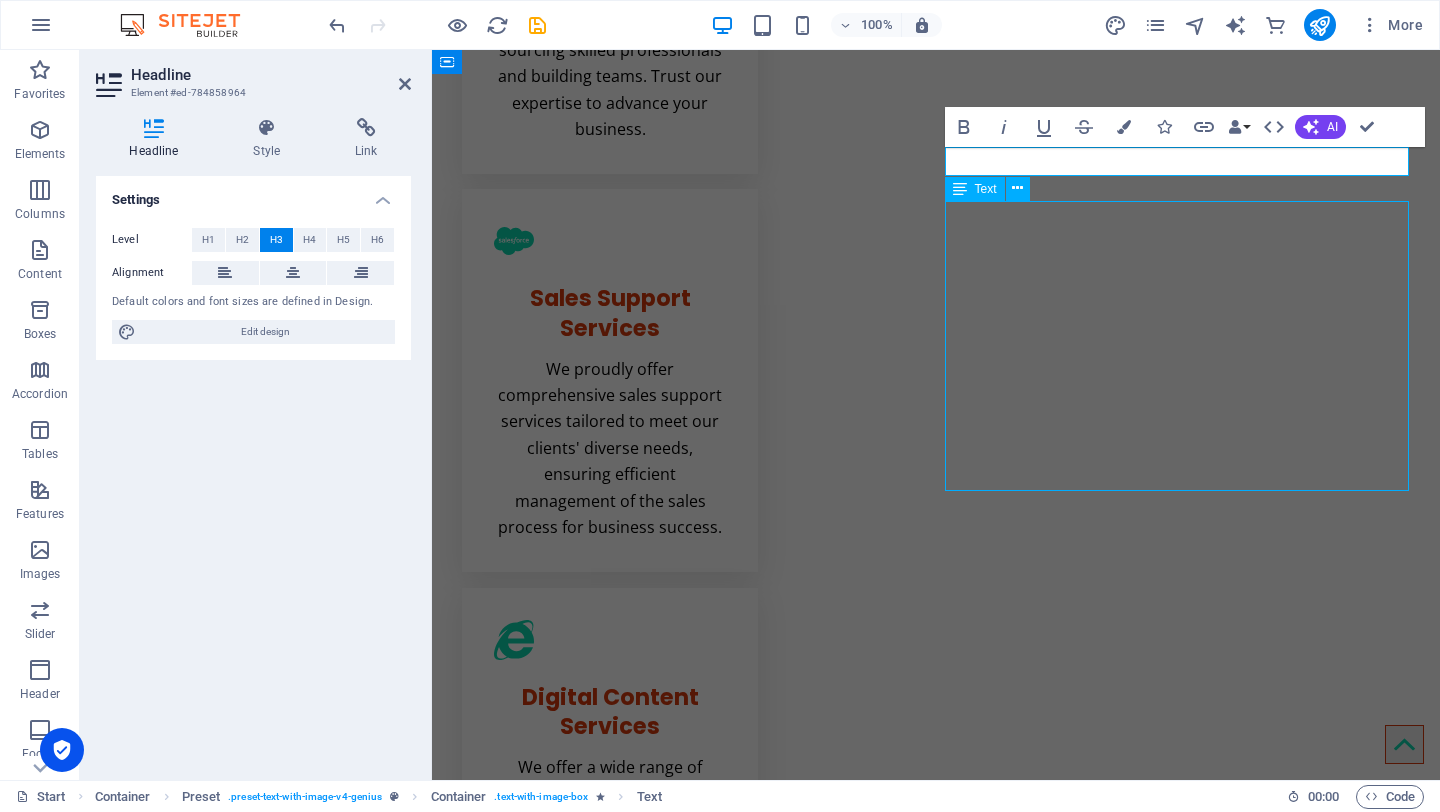 scroll, scrollTop: 1297, scrollLeft: 0, axis: vertical 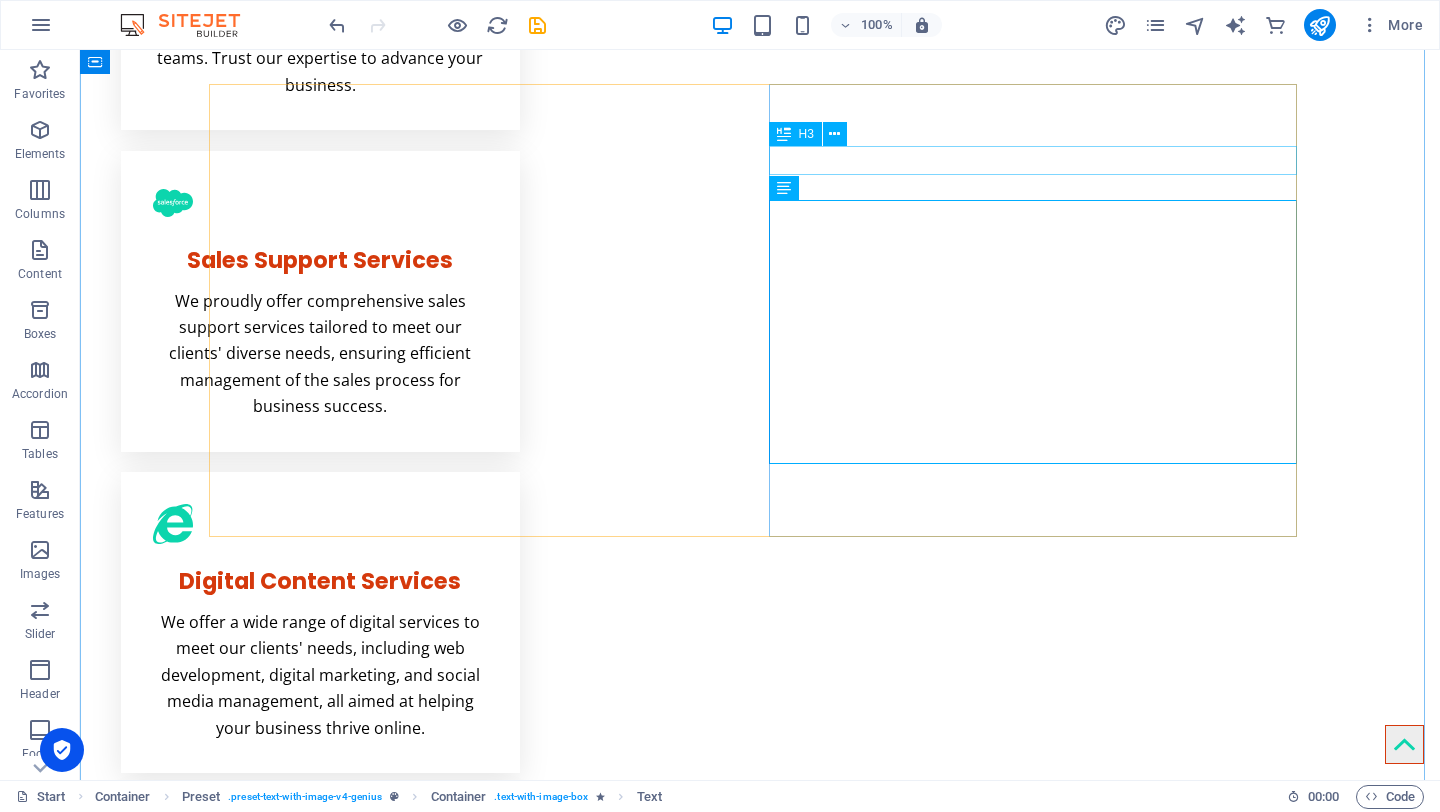 click on "Lorem ipsum dolor sit amet" at bounding box center (760, 2175) 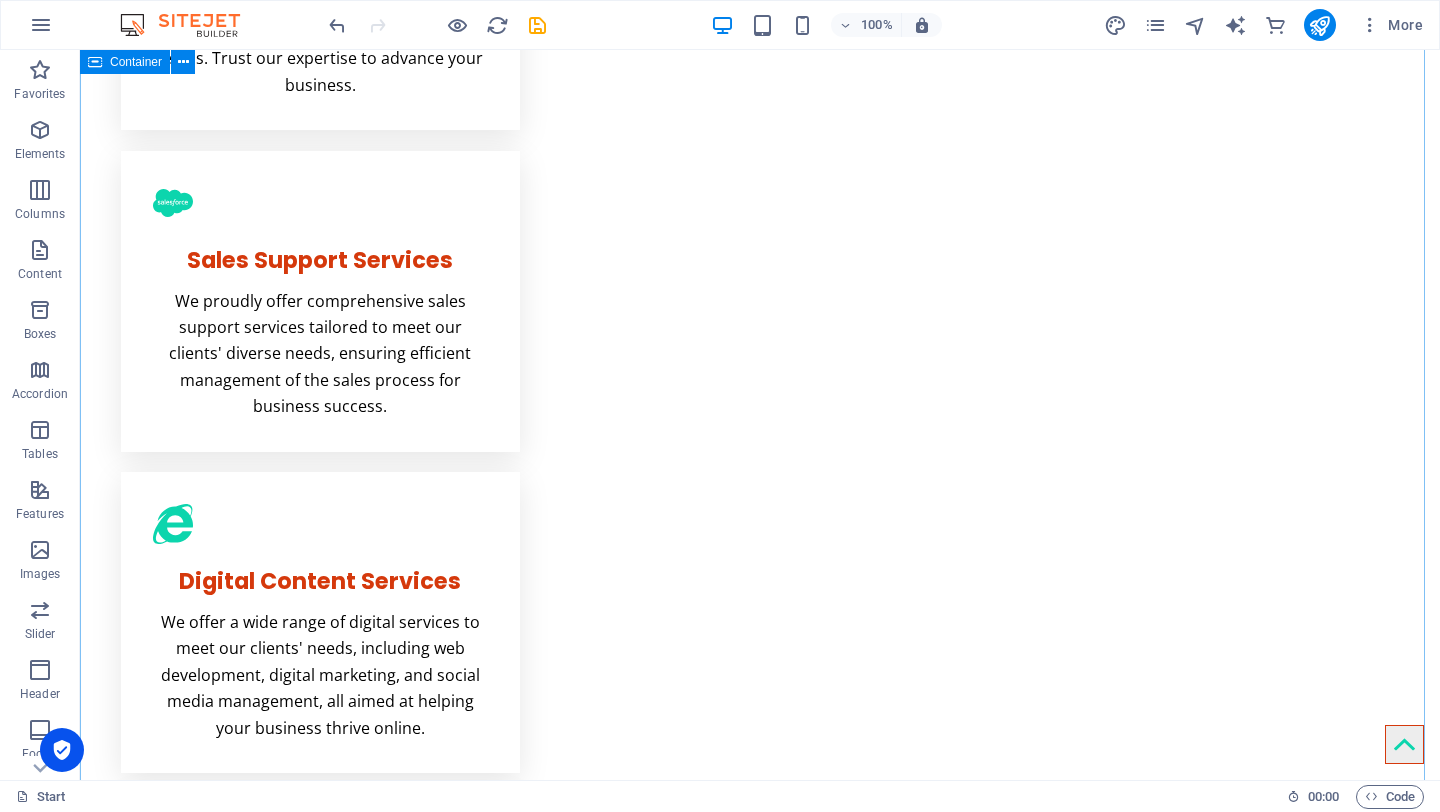 click on "Drop content here or  Add elements  Paste clipboard About Moonshots At Moonshots Solutions Consultancy, we are wholeheartedly committed to upholding the values of integrity, excellence, and collaboration in everything we do. Our primary focus is on forging and nurturing strong, lasting relationships with our clients while providing exceptional service that not only meets but consistently surpasses their expectations. We believe that a deep understanding of our clients' needs, combined with our expert insights, enables us to deliver tailored solutions that drive success. Our dedication to integrity ensures that we operate with transparency and respect, allowing us to build trust and reliability in our partnerships. Learn more Submit   I have read and understand the privacy policy. Nicht lesbar? Neu generieren [PERSON_NAME] Lorem ipsum dolor sit amet, consectetur adipisicing elit. Veritatis, dolorem!  [PERSON_NAME] Lorem ipsum dolor sit amet, consectetur adipisicing elit. Veritatis, dolorem!  [PERSON_NAME]" at bounding box center (760, 2959) 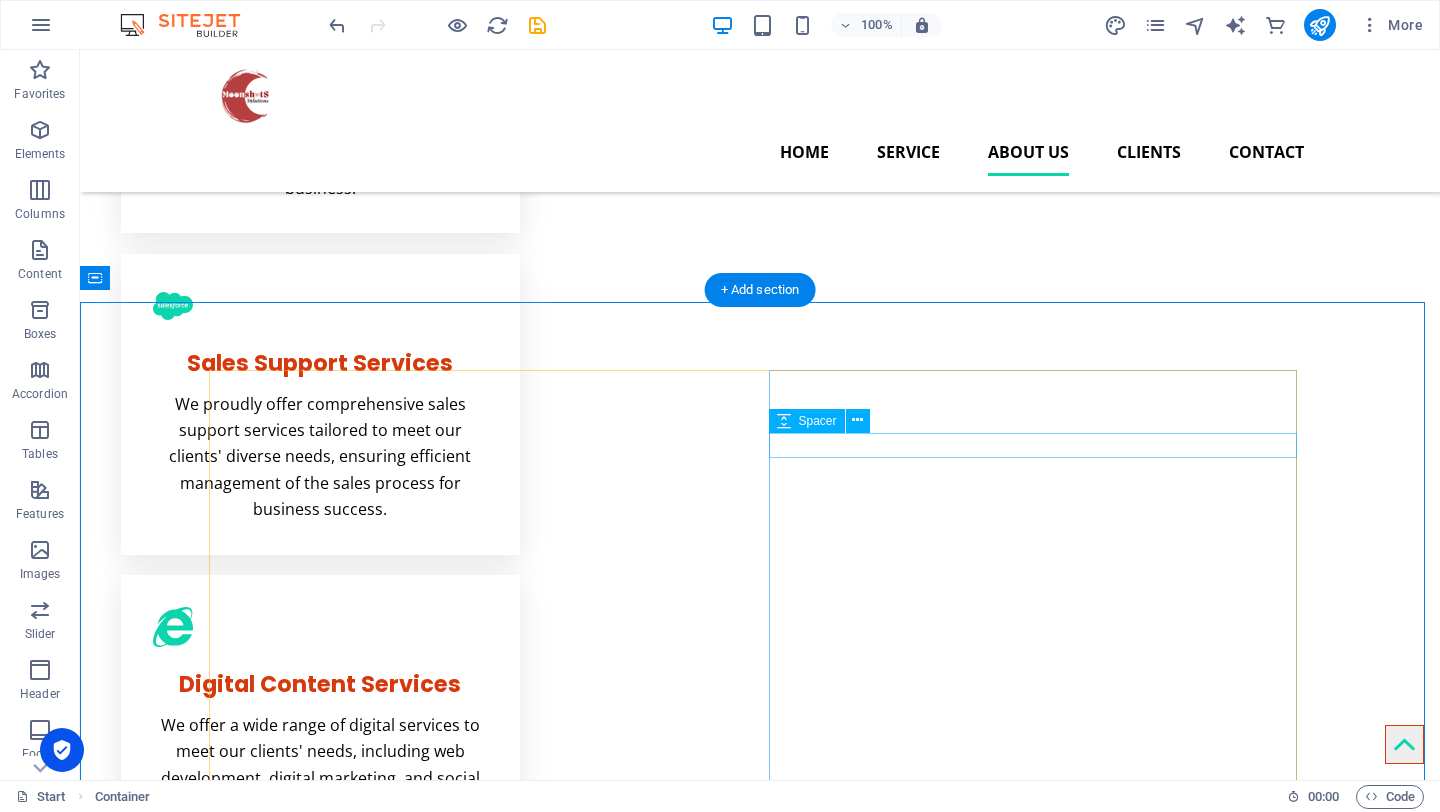 scroll, scrollTop: 999, scrollLeft: 0, axis: vertical 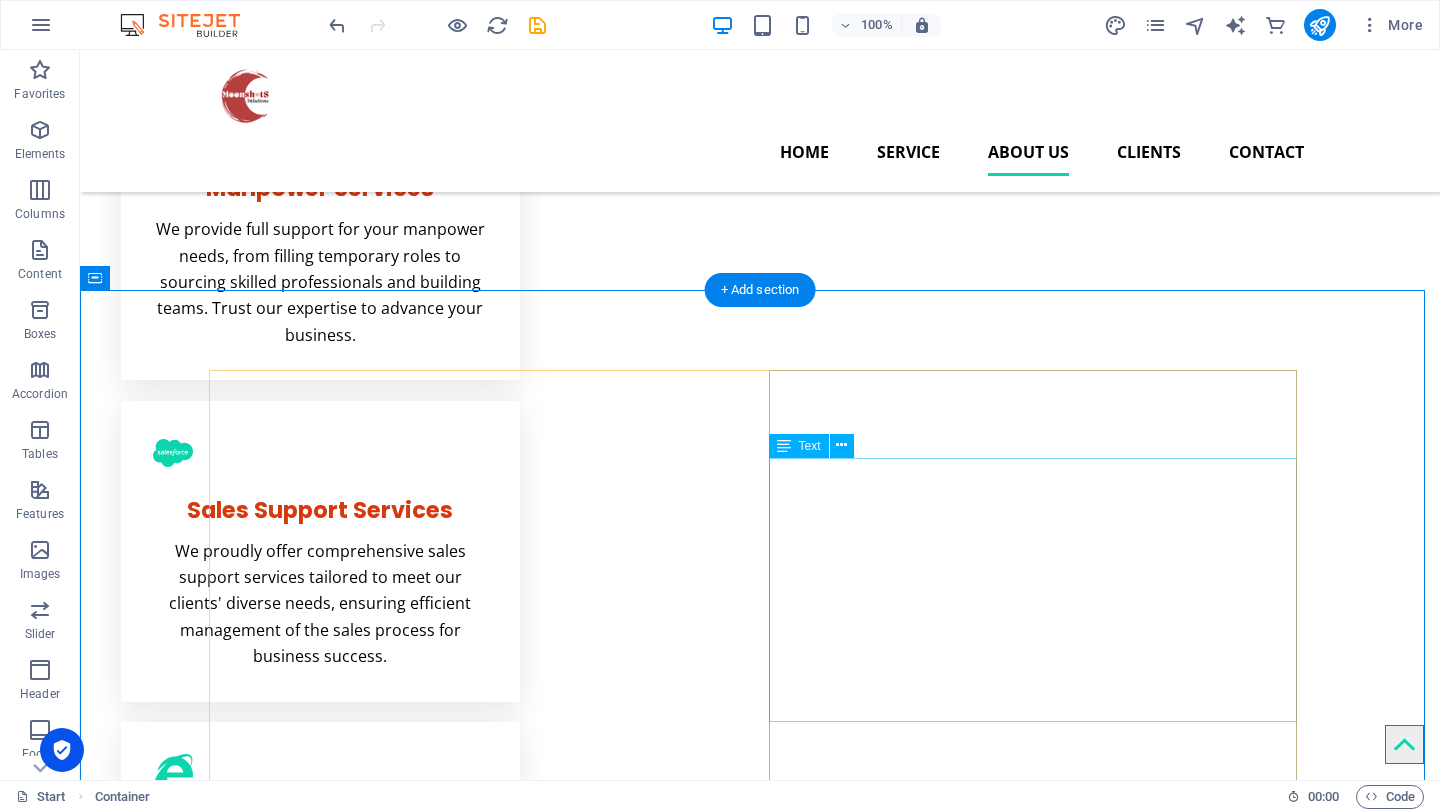 click on "At Moonshots Solutions Consultancy, we are wholeheartedly committed to upholding the values of integrity, excellence, and collaboration in everything we do. Our primary focus is on forging and nurturing strong, lasting relationships with our clients while providing exceptional service that not only meets but consistently surpasses their expectations. We believe that a deep understanding of our clients' needs, combined with our expert insights, enables us to deliver tailored solutions that drive success. Our dedication to integrity ensures that we operate with transparency and respect, allowing us to build trust and reliability in our partnerships." at bounding box center (760, 2473) 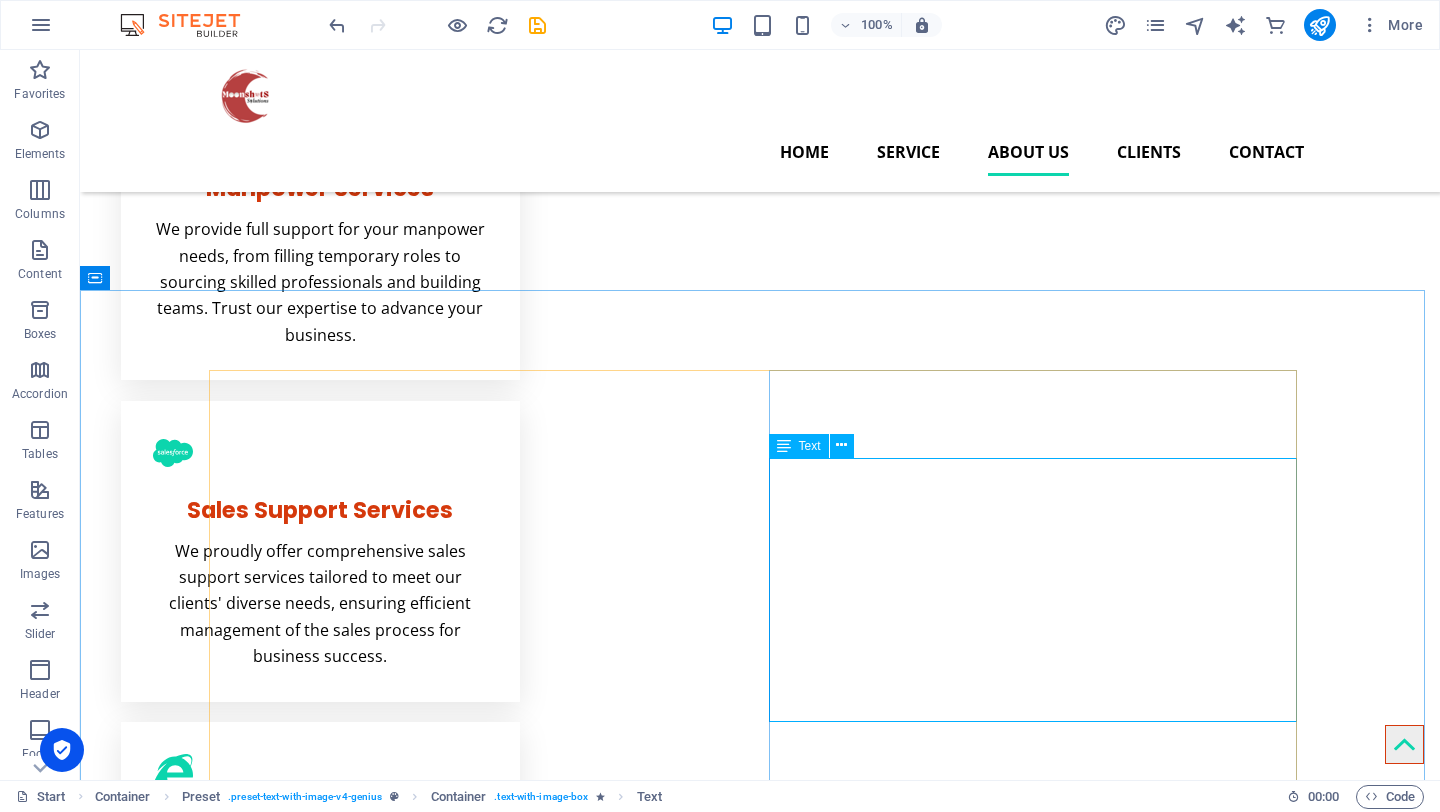 click at bounding box center (784, 446) 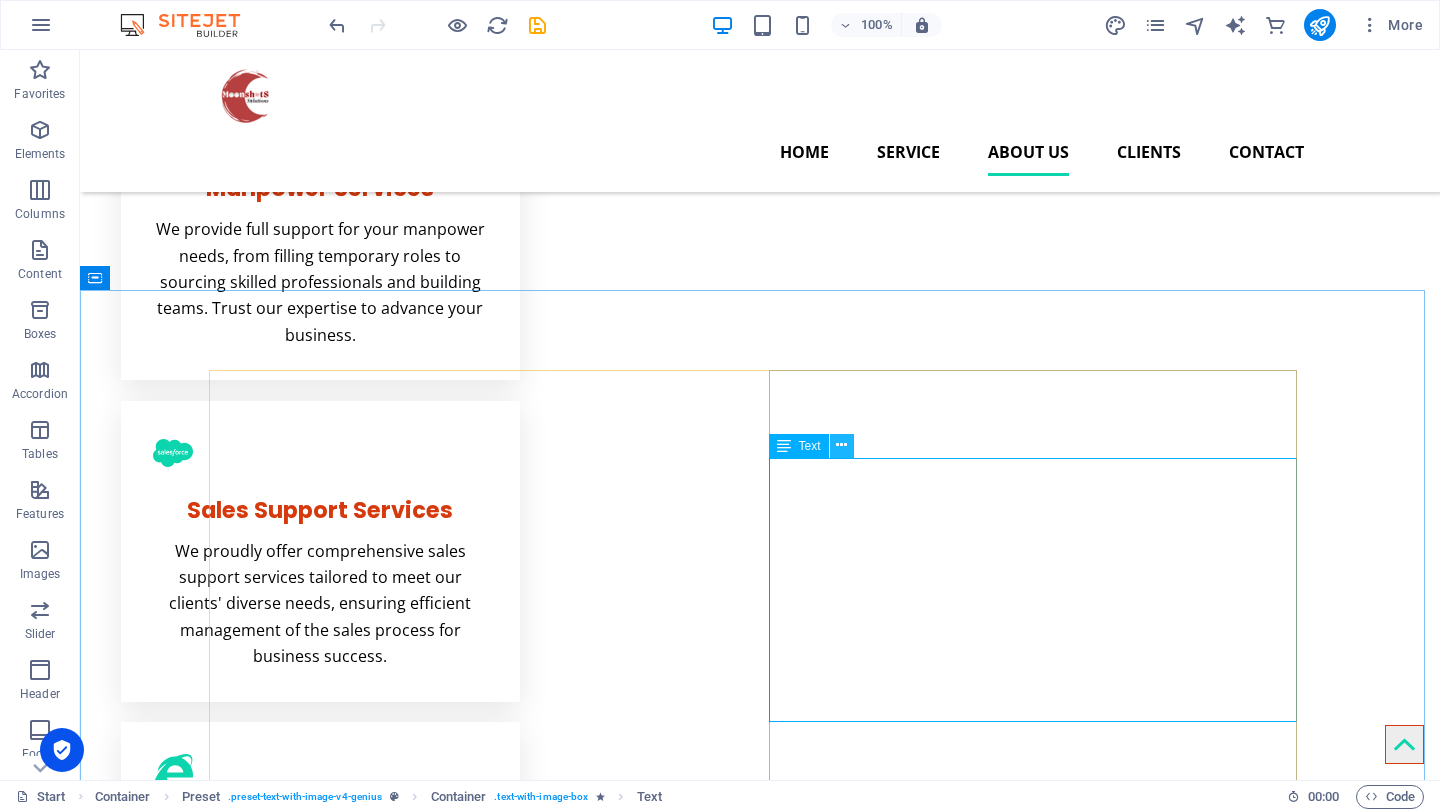 click at bounding box center [841, 445] 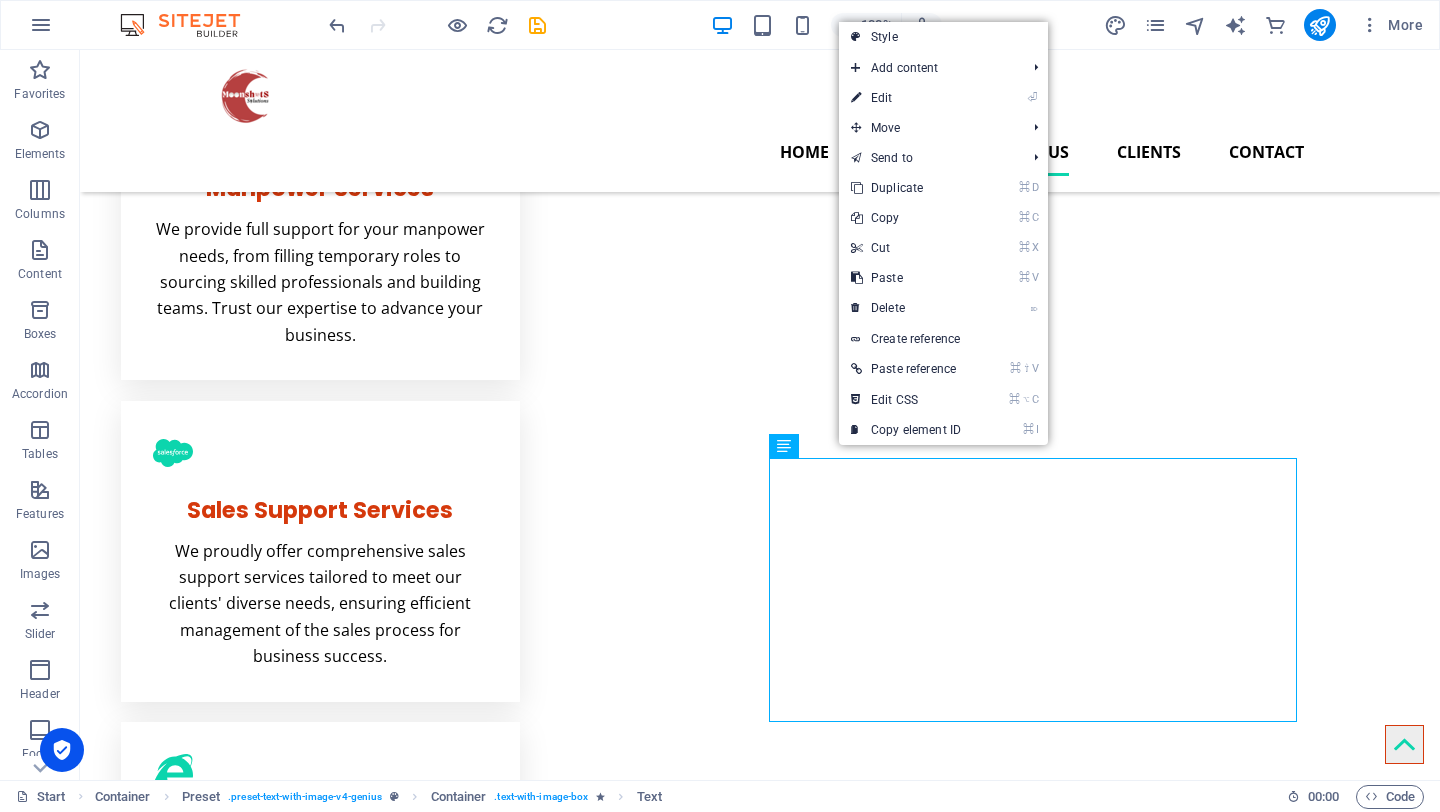 click on "Style" at bounding box center [943, 37] 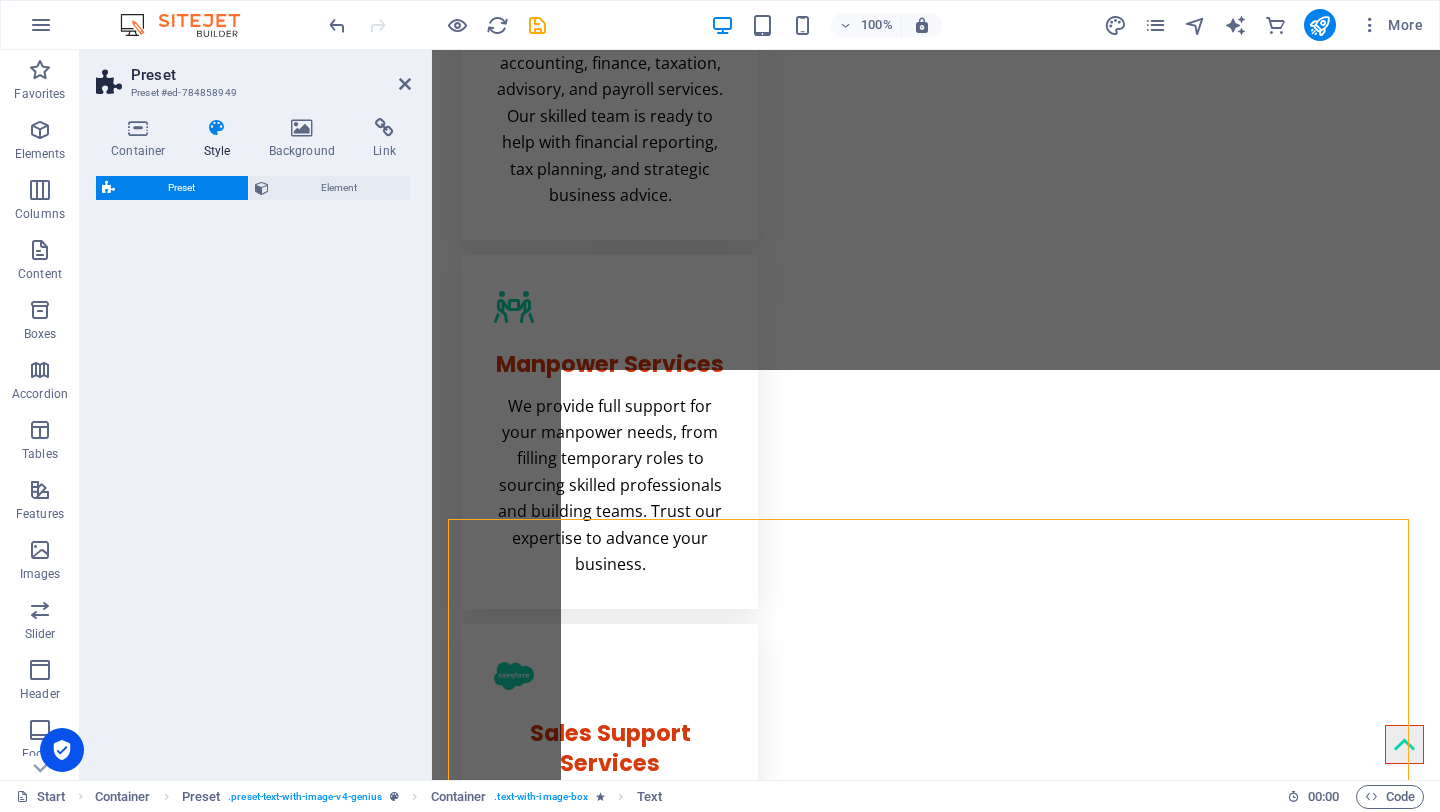 select on "rem" 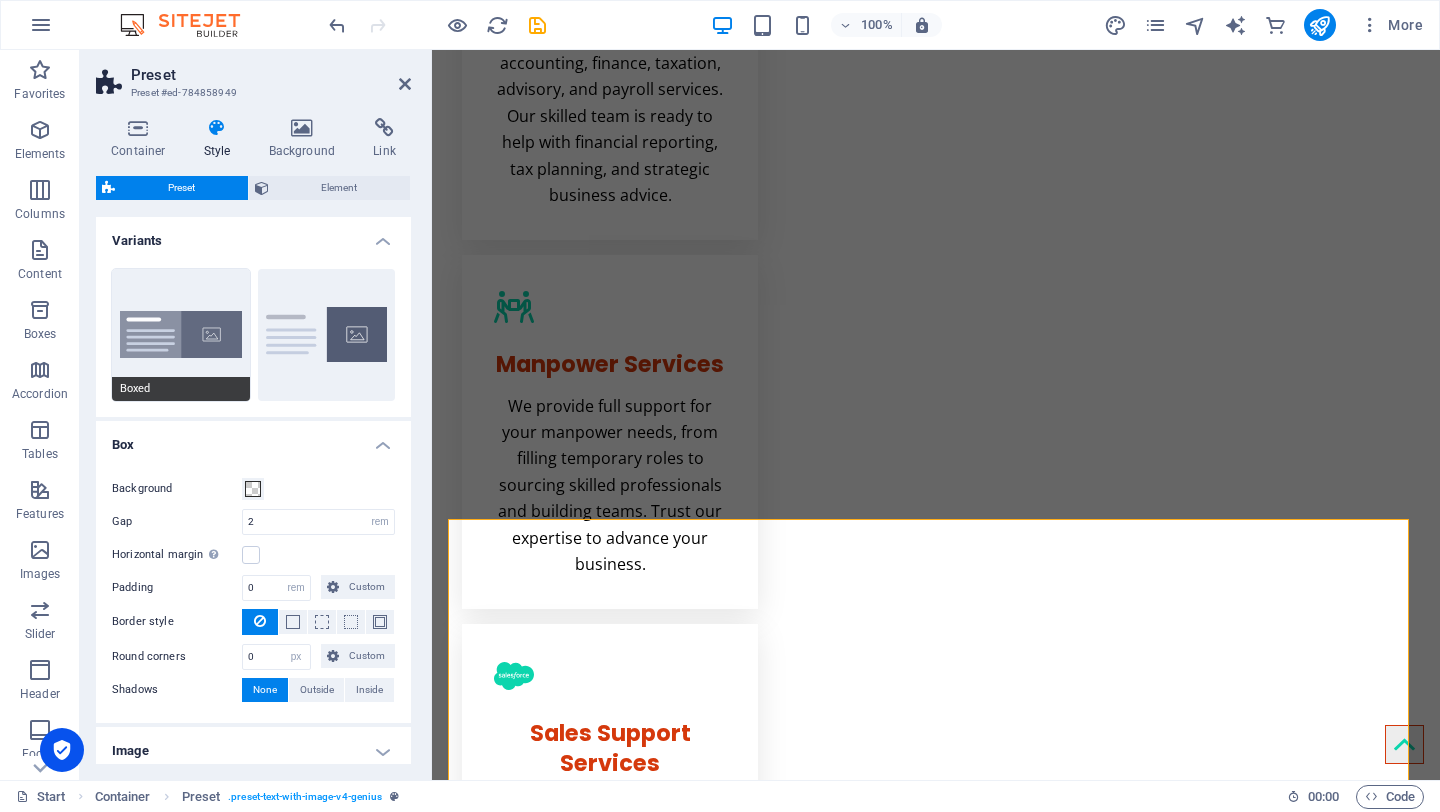 click on "Boxed" at bounding box center (181, 335) 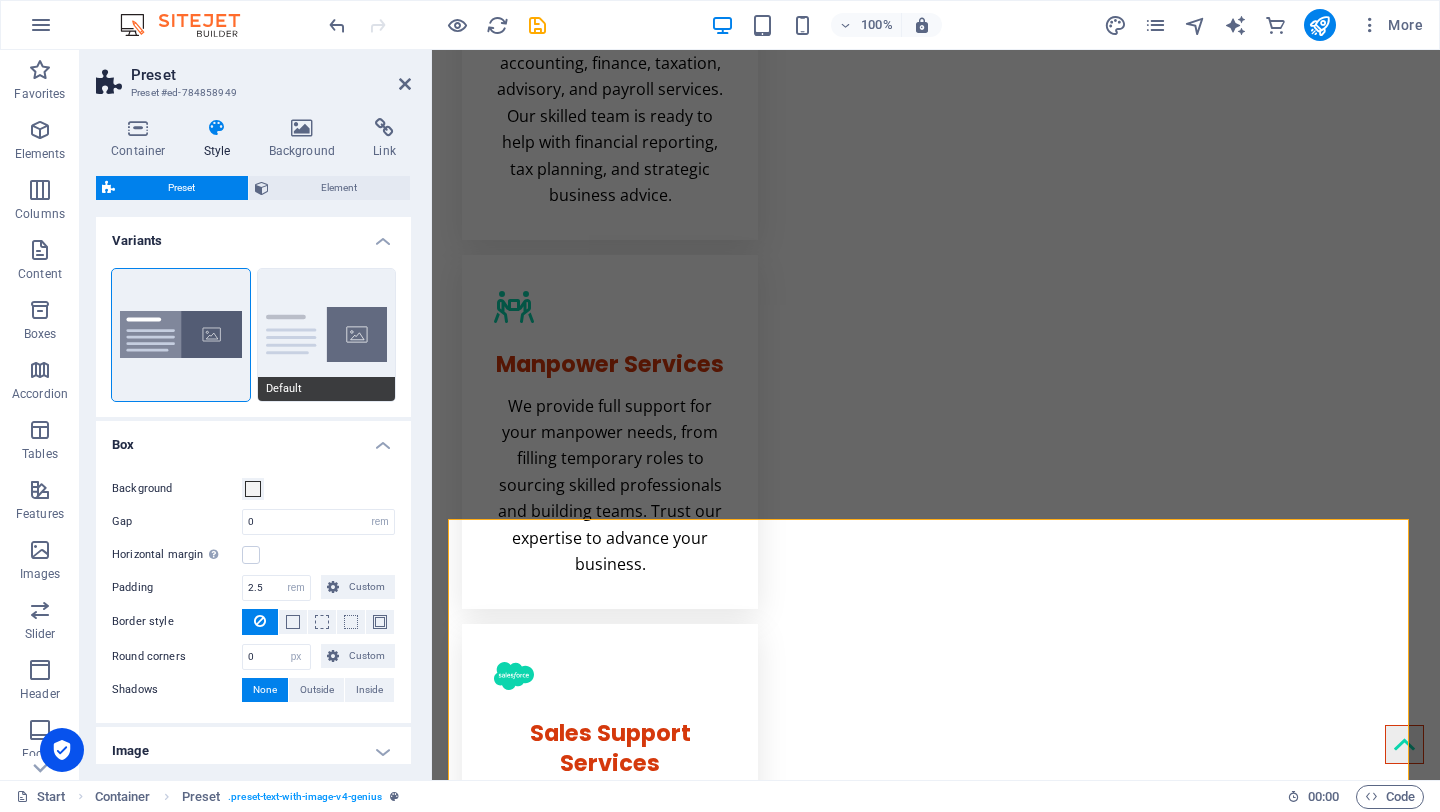 click on "Default" at bounding box center (327, 335) 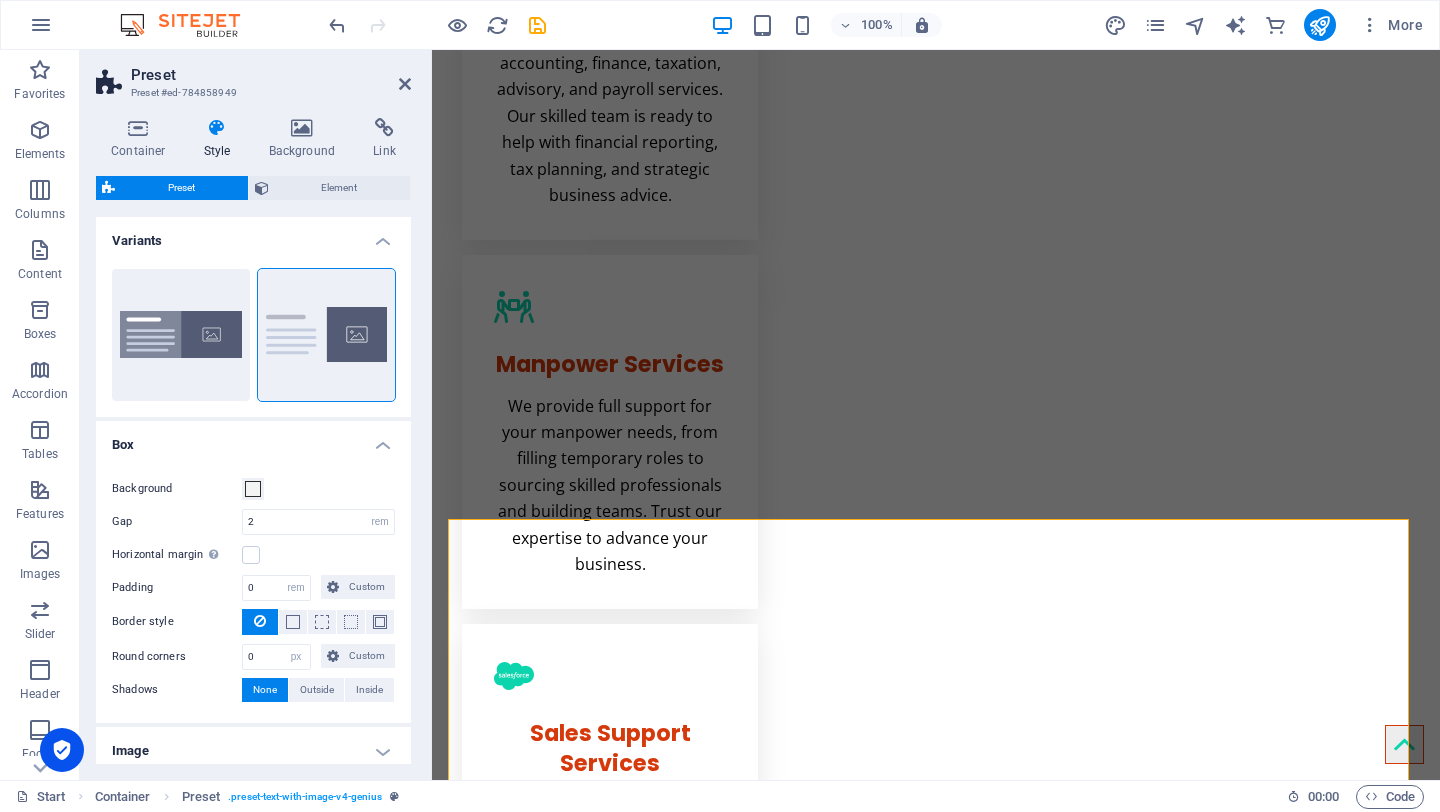 click at bounding box center [217, 128] 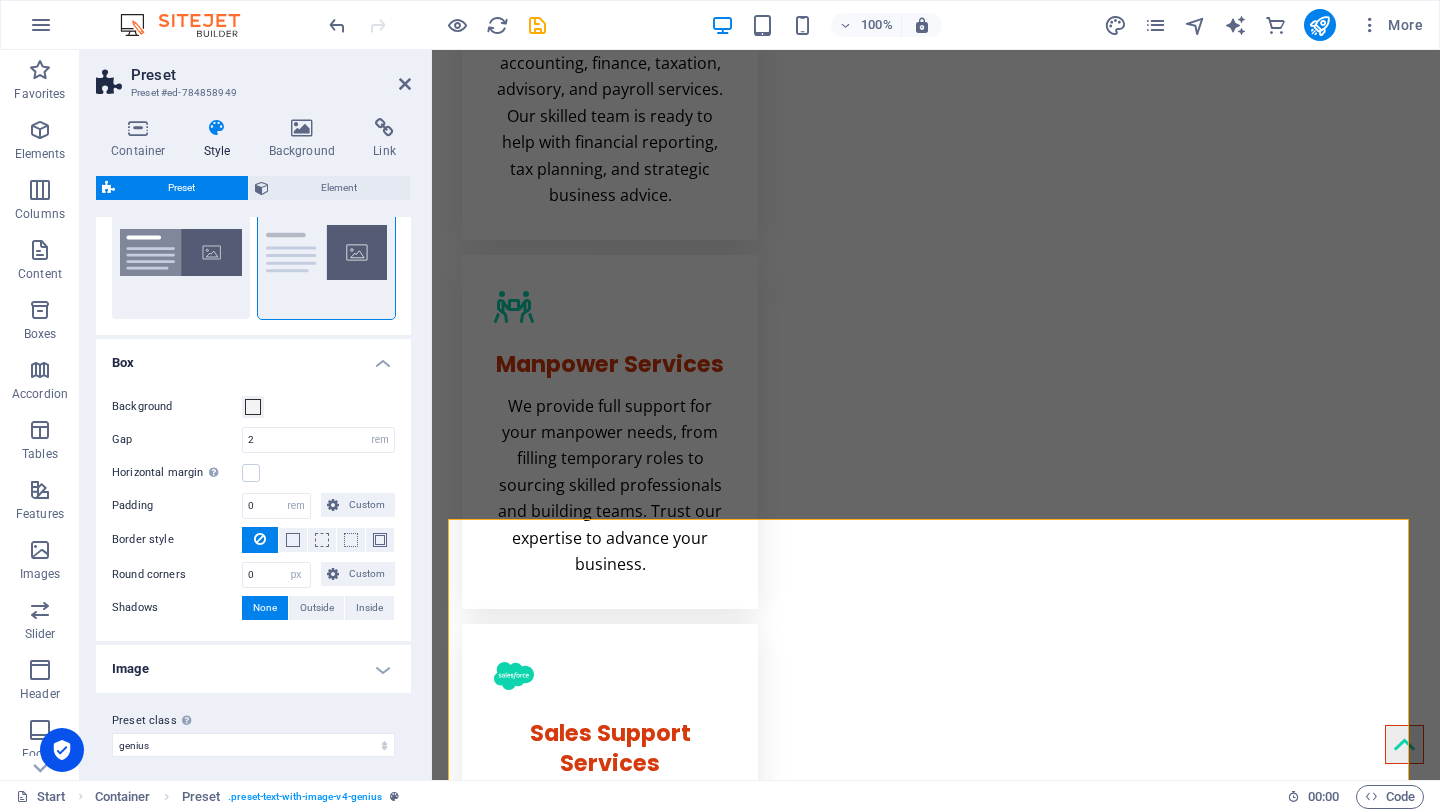 scroll, scrollTop: 91, scrollLeft: 0, axis: vertical 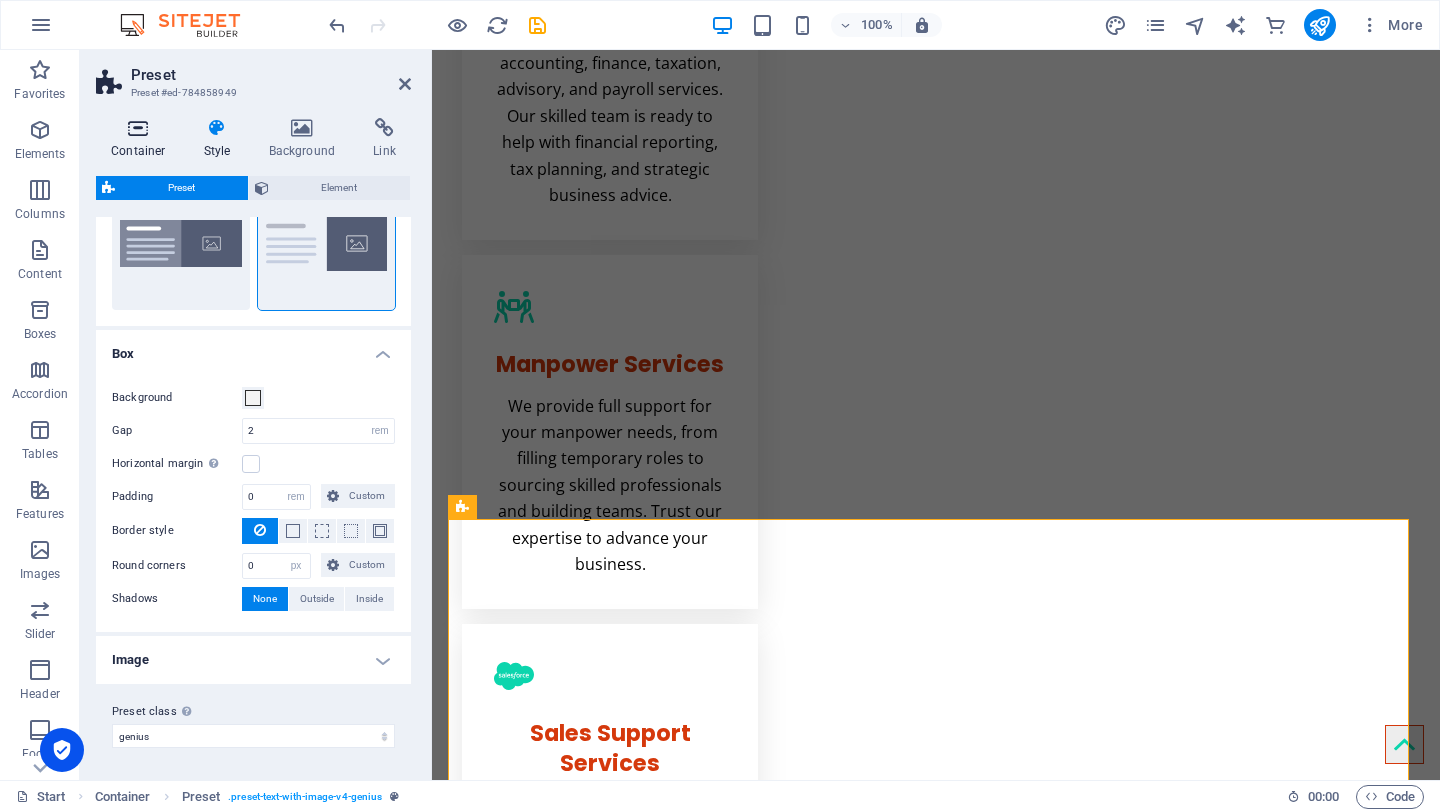 click at bounding box center (138, 128) 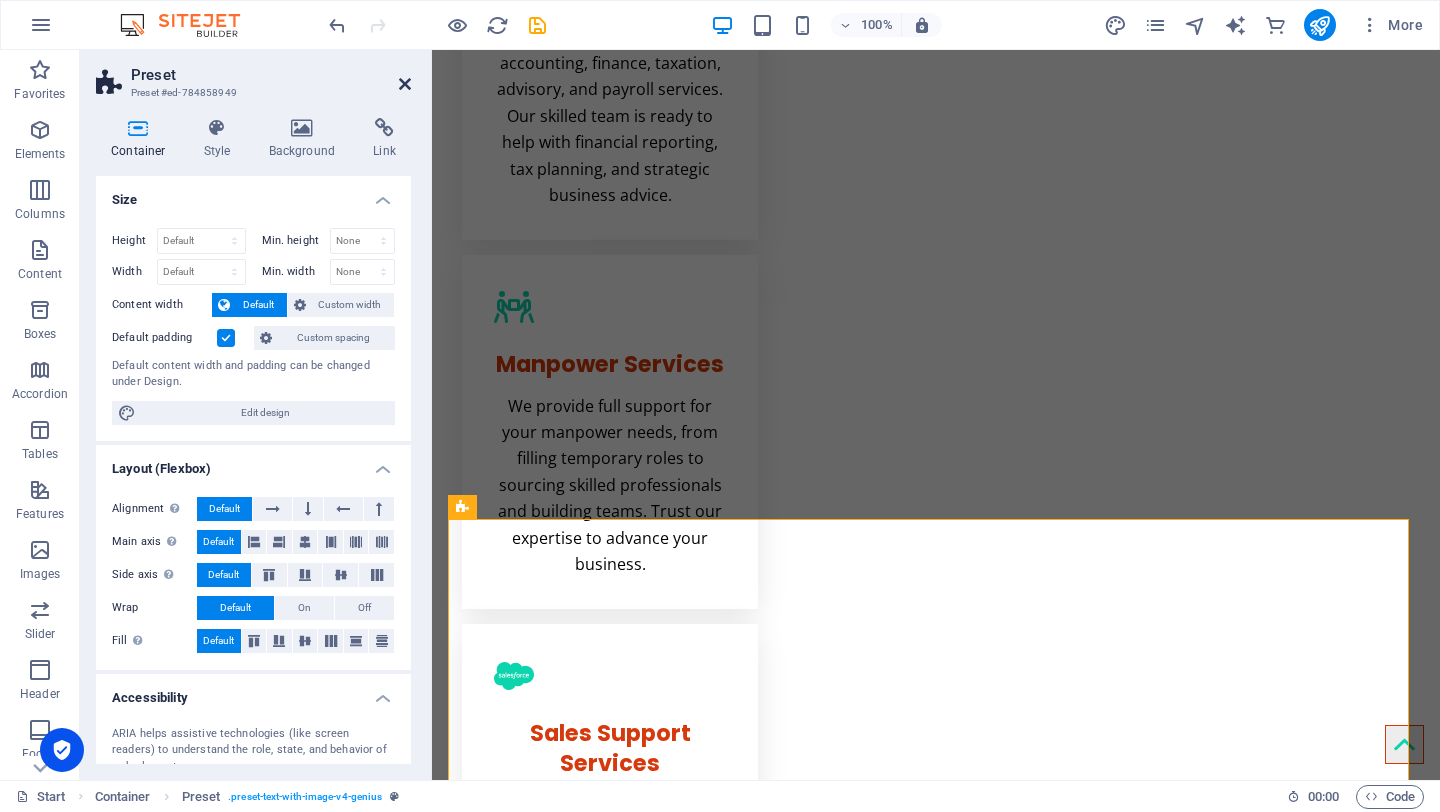 click at bounding box center (405, 84) 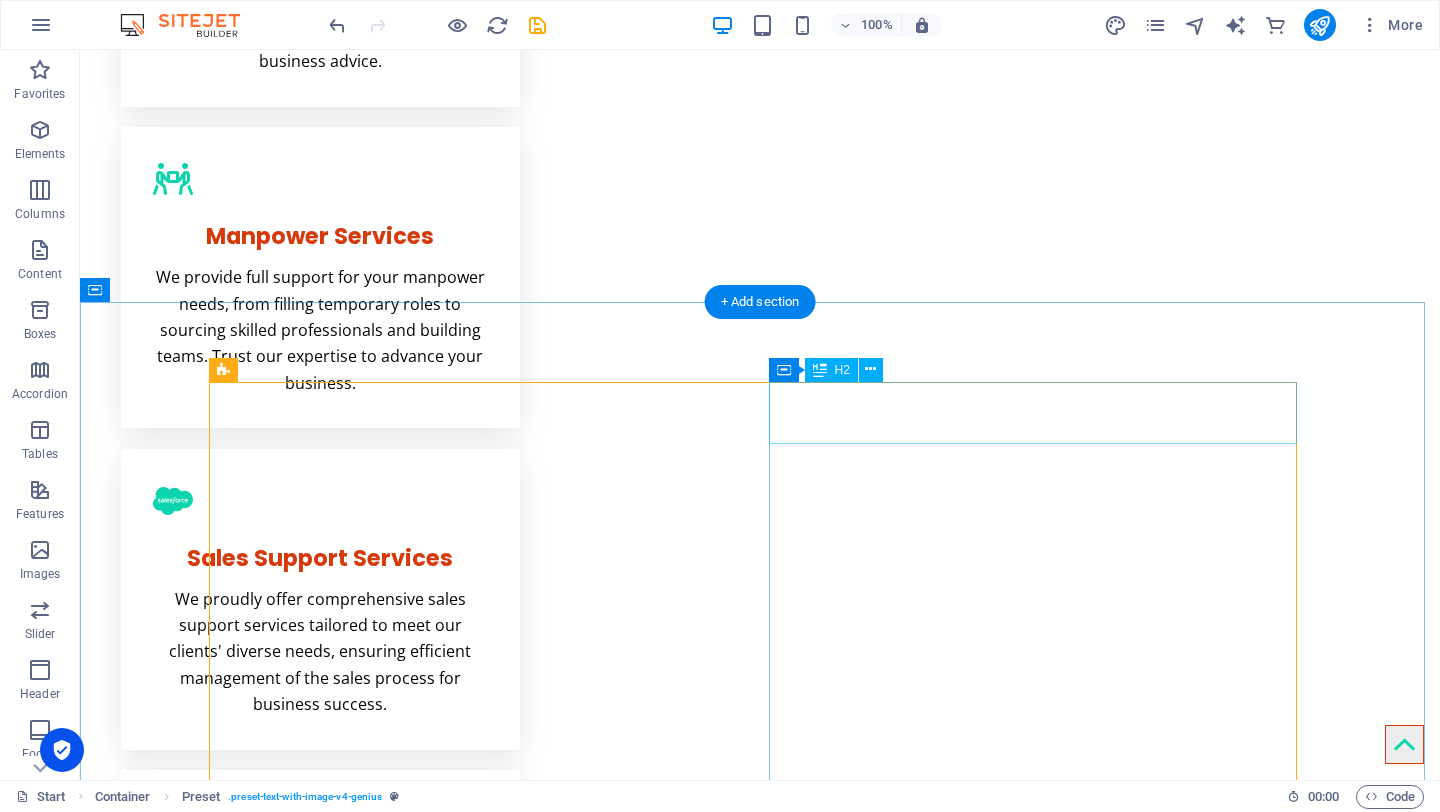 click on "About Moonshots" at bounding box center (760, 2425) 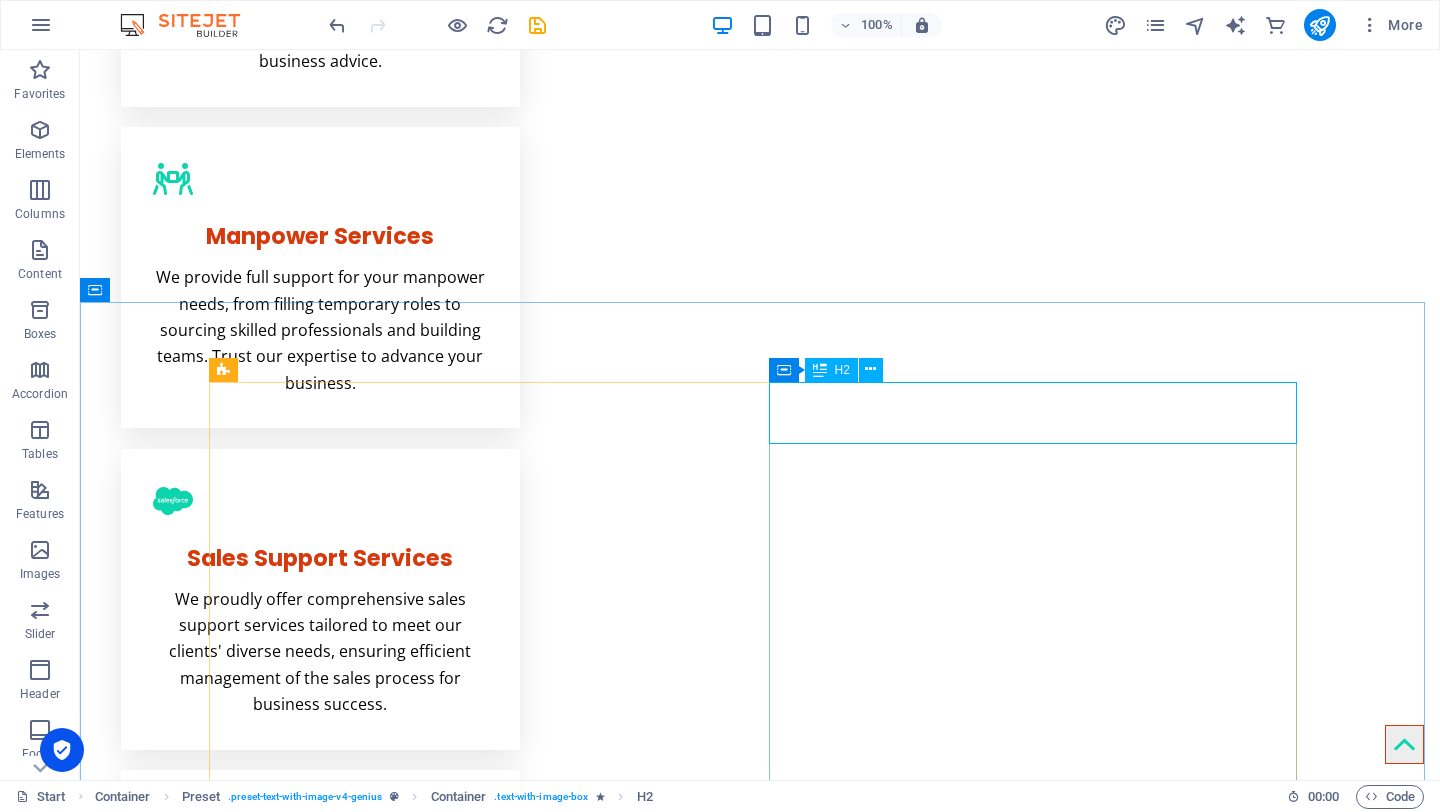 click at bounding box center (820, 370) 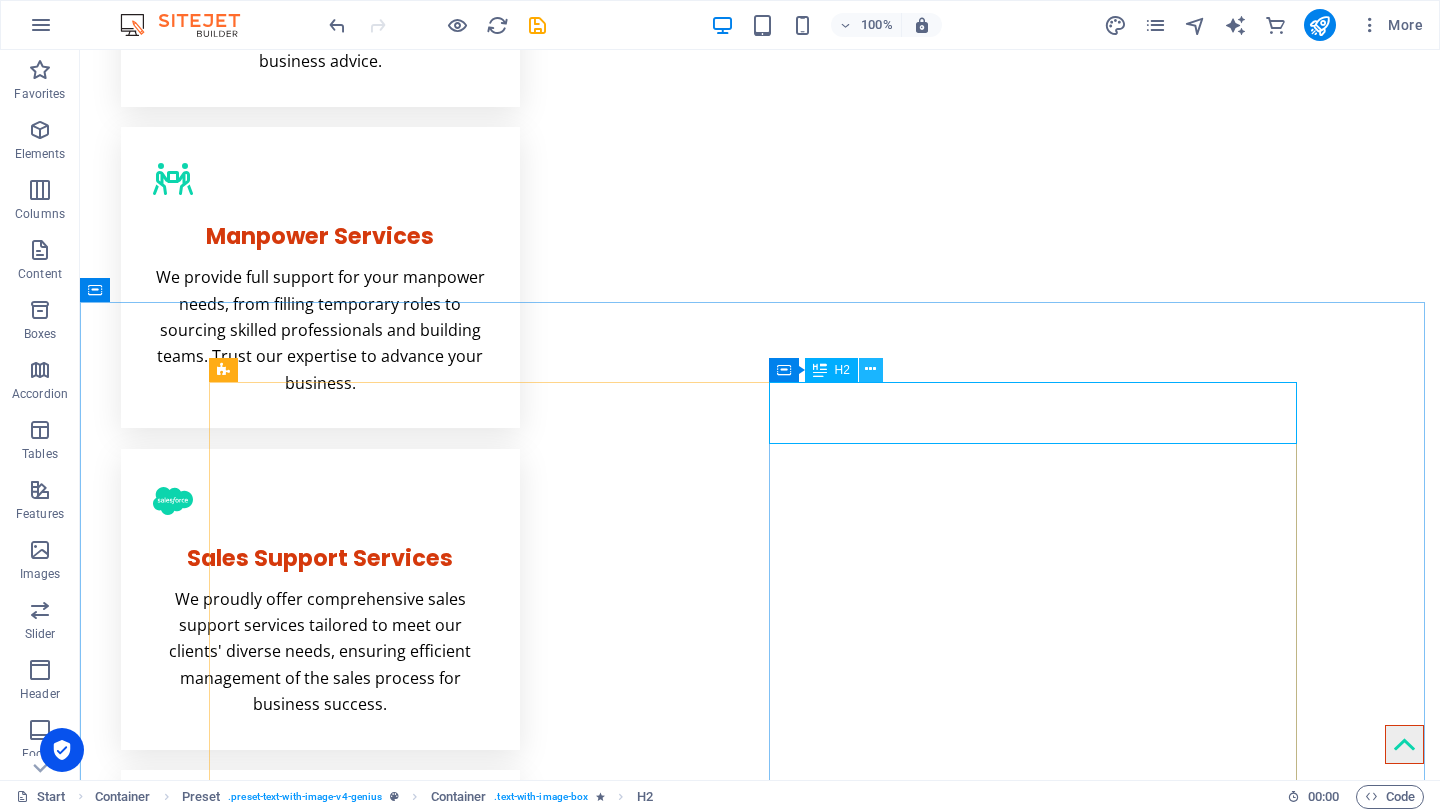 click at bounding box center [870, 369] 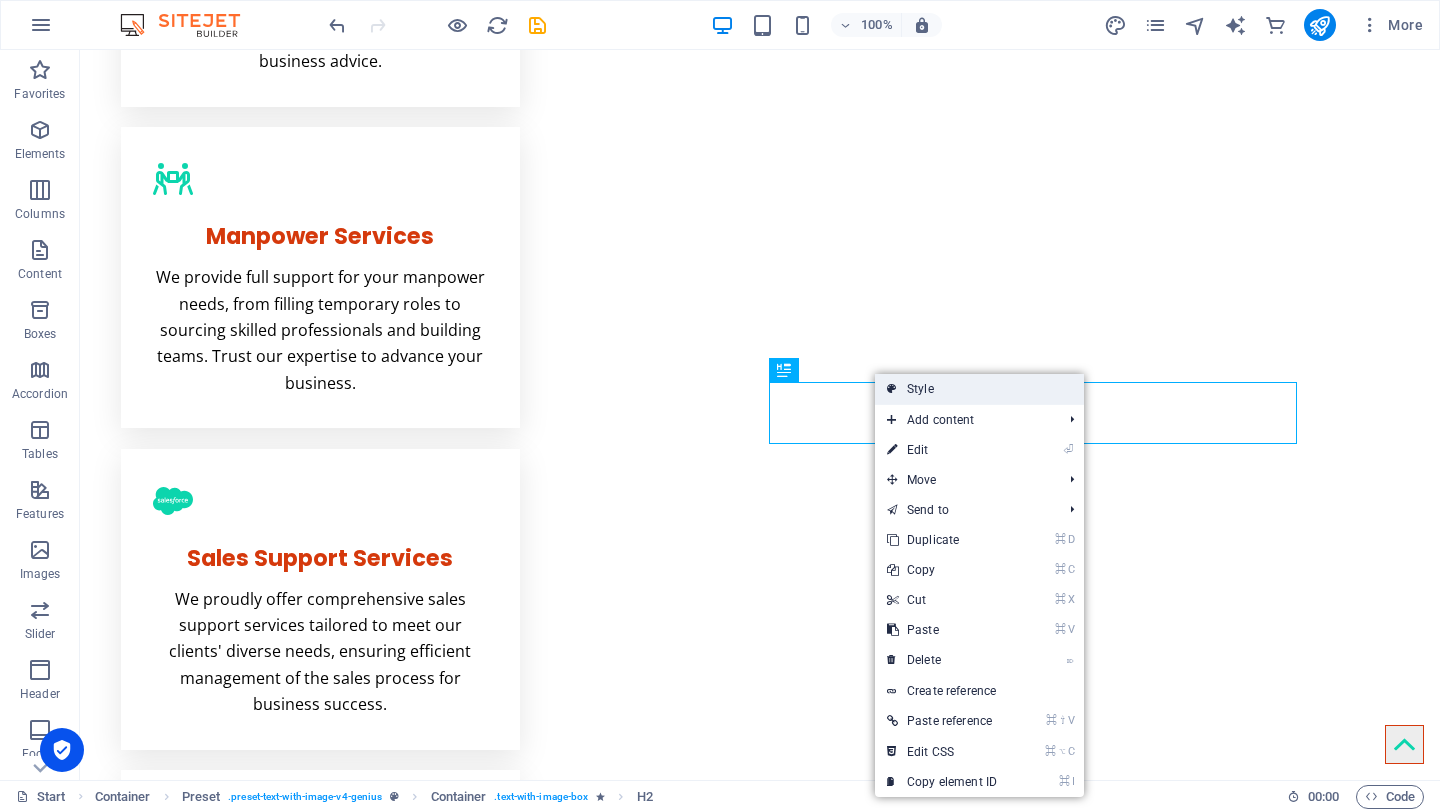 click on "Style" at bounding box center (979, 389) 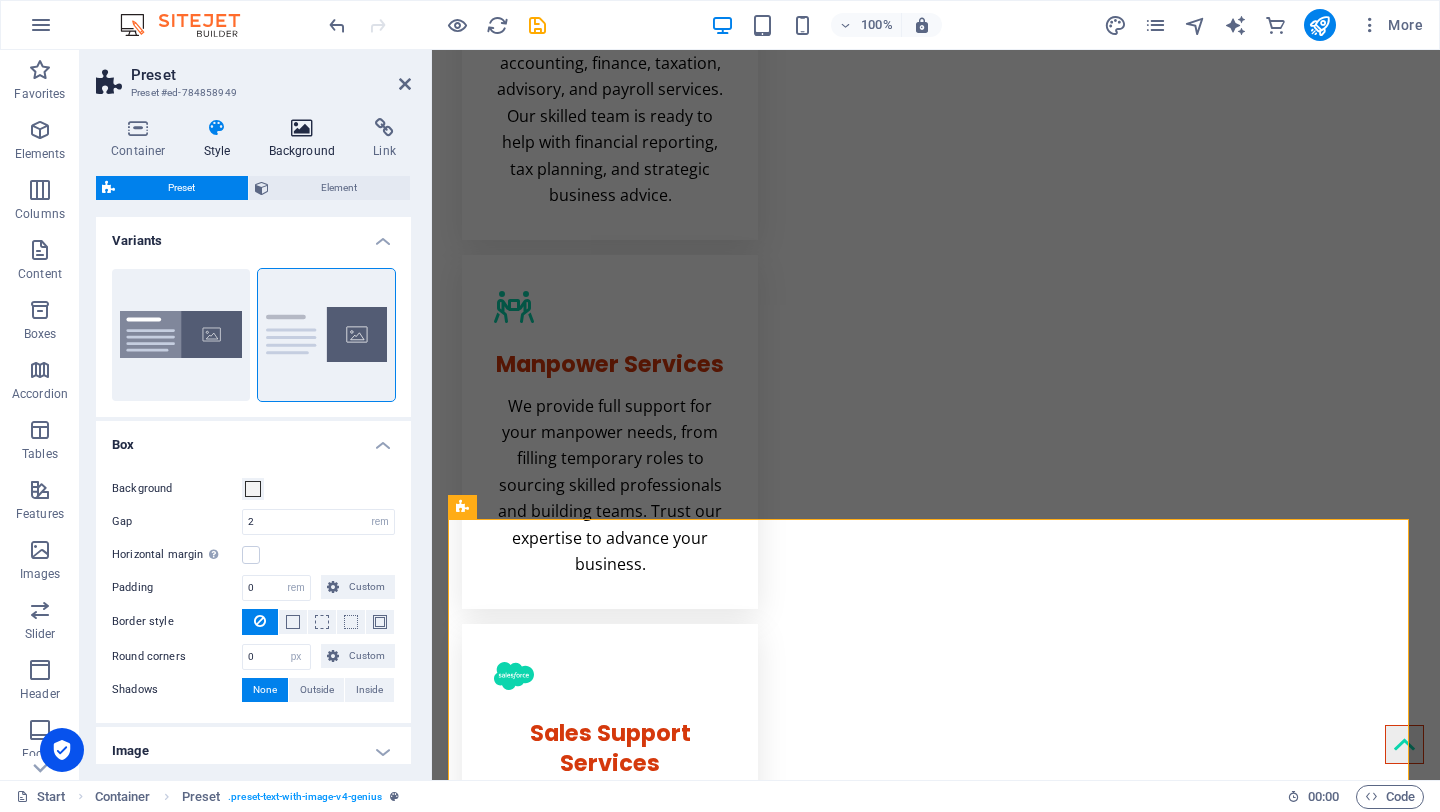 click at bounding box center (302, 128) 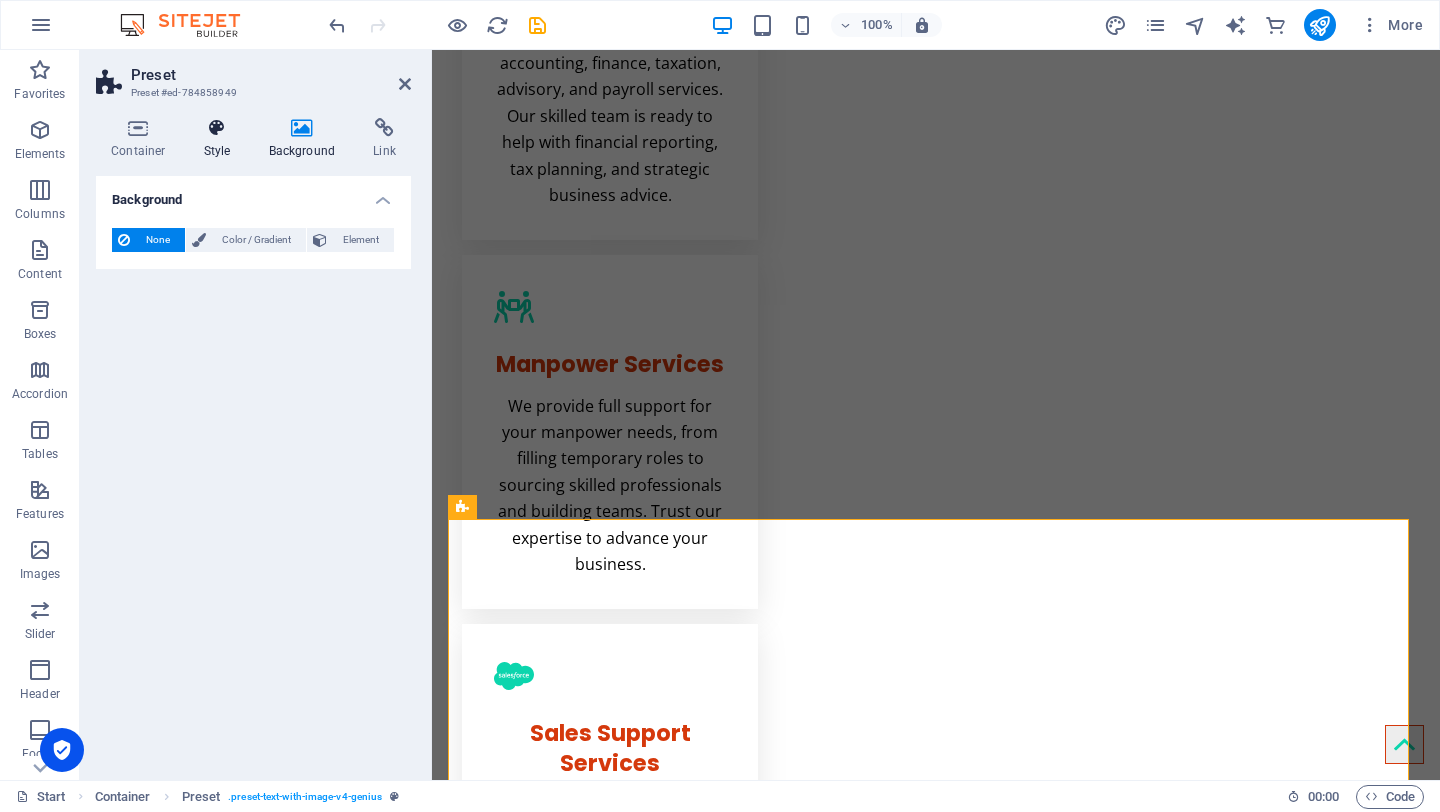 click on "Style" at bounding box center (221, 139) 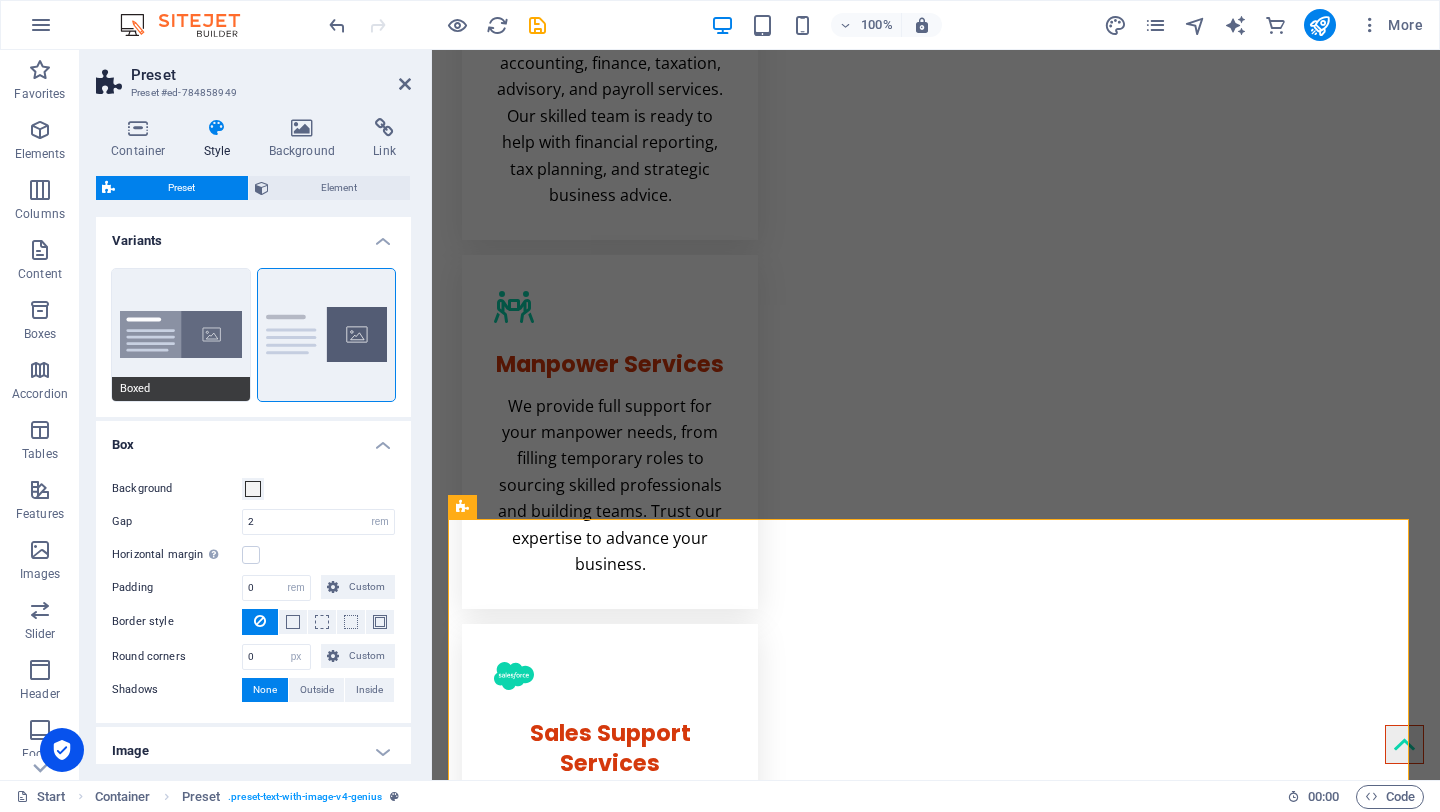 click on "Boxed" at bounding box center (181, 335) 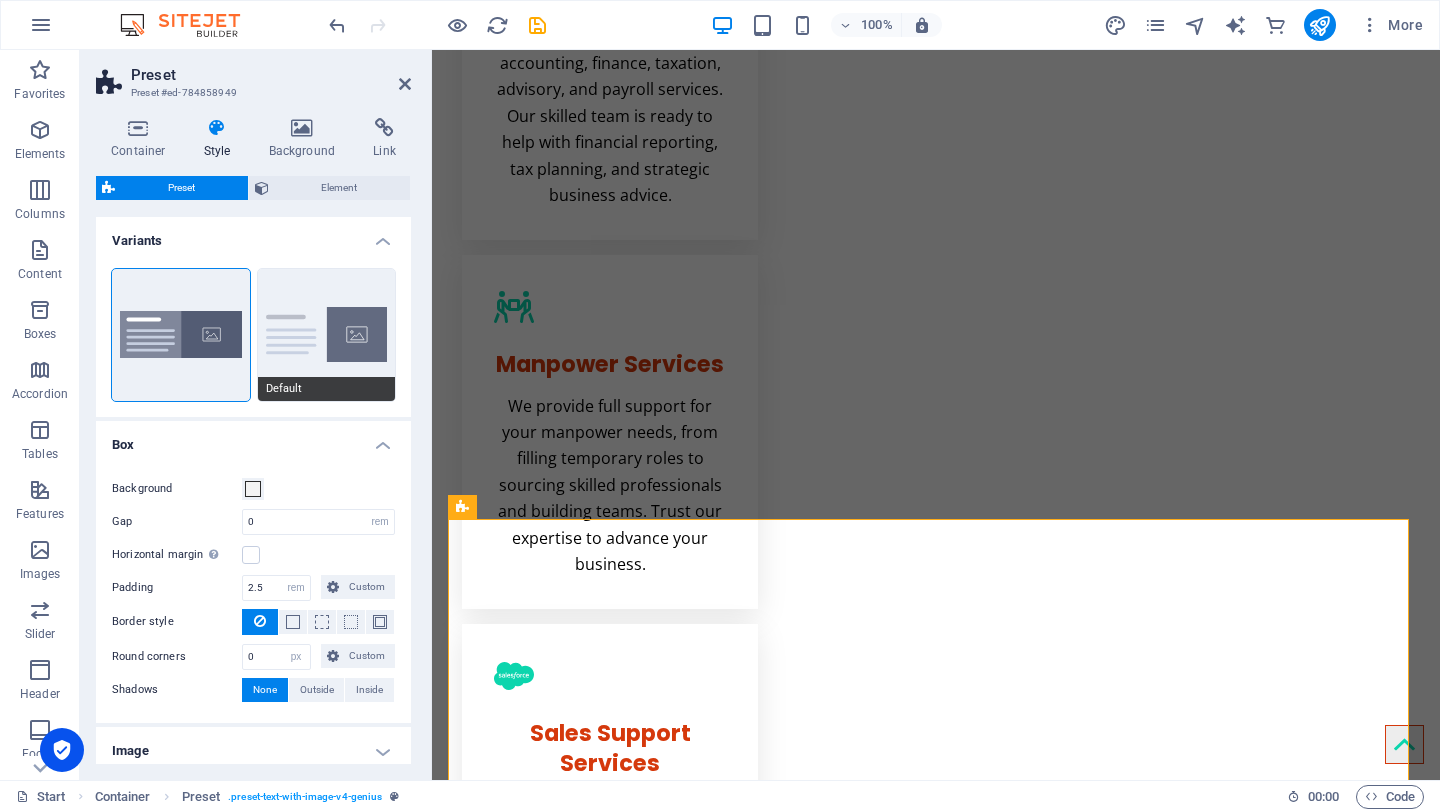 click on "Default" at bounding box center [327, 335] 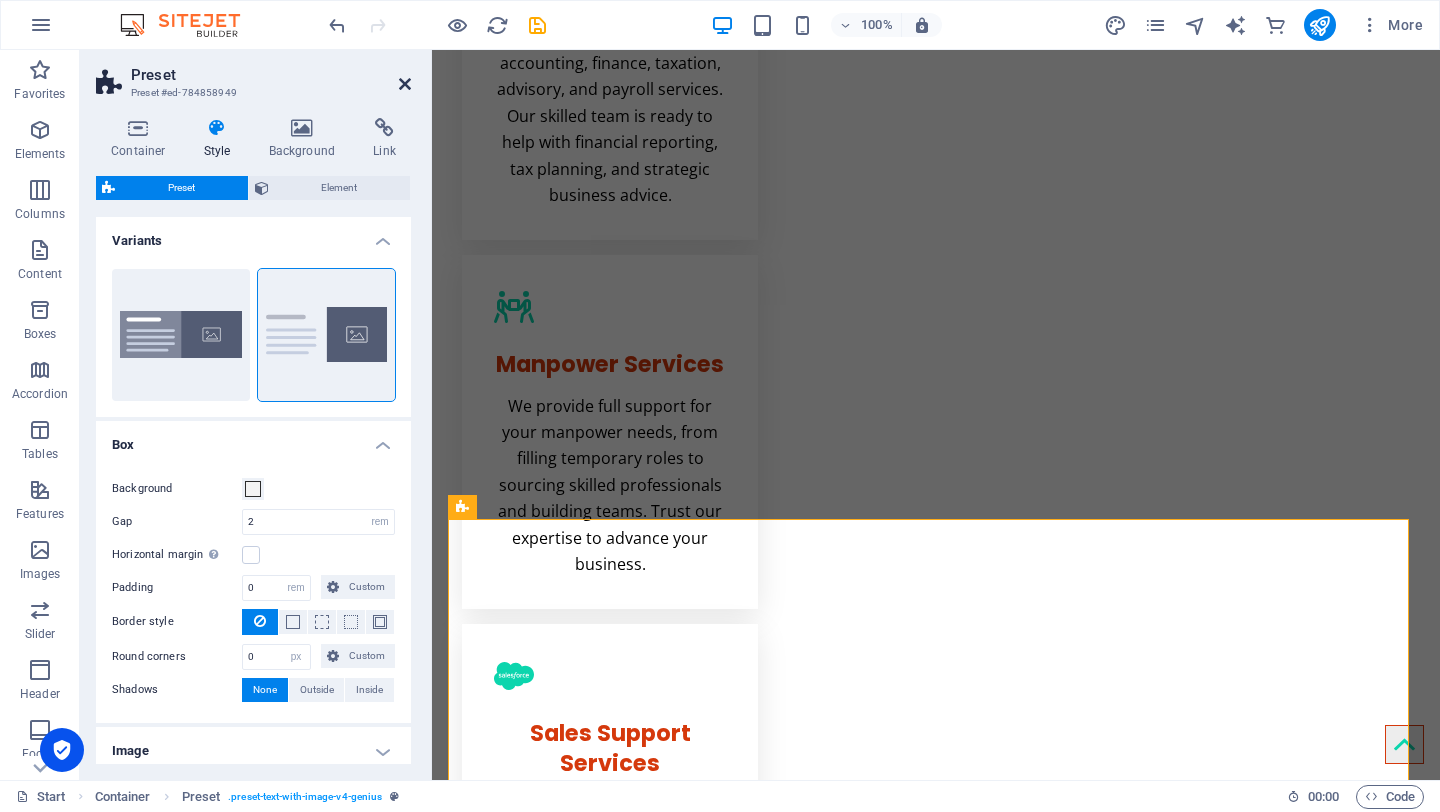 click at bounding box center (405, 84) 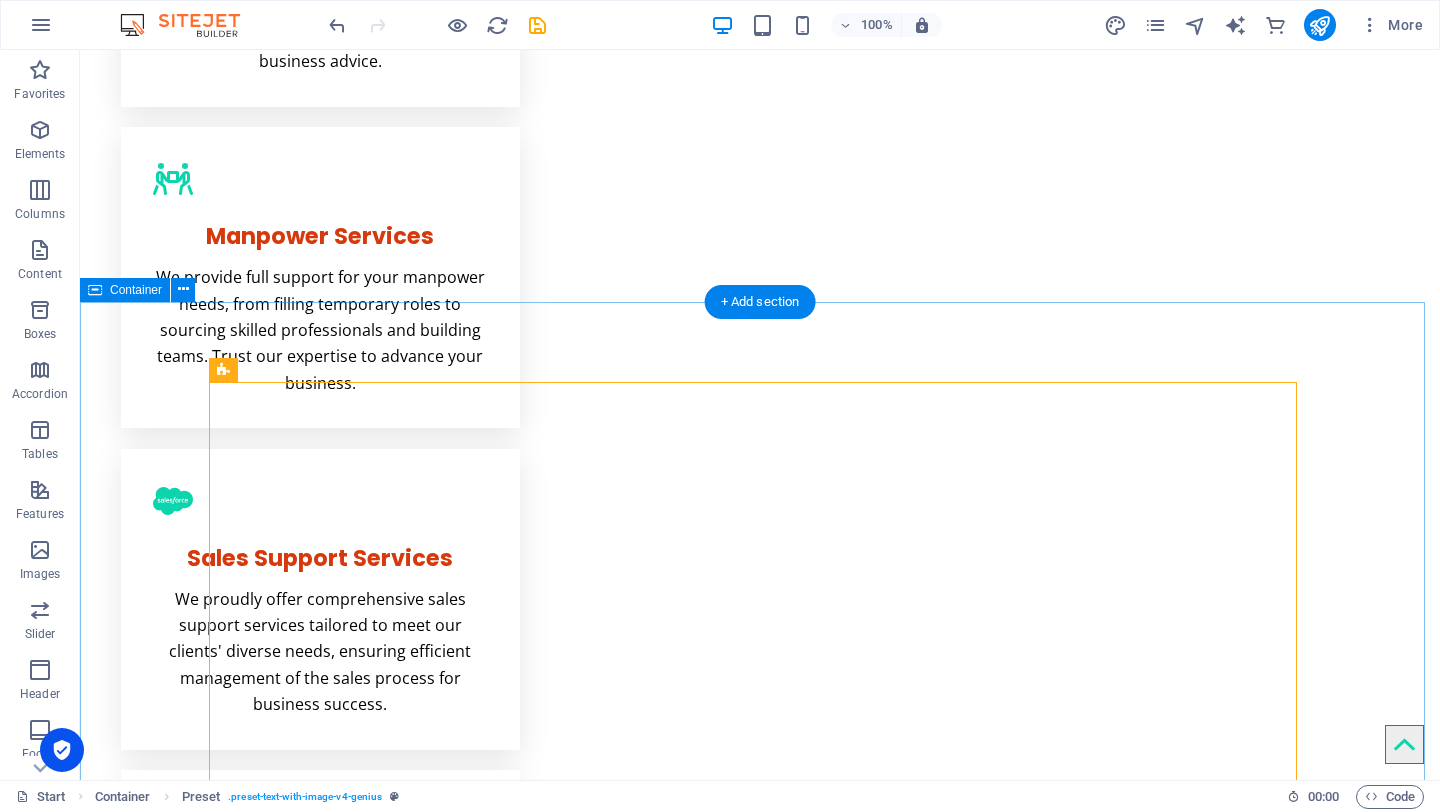 click on "Drop content here or  Add elements  Paste clipboard About Moonshots At Moonshots Solutions Consultancy, we are wholeheartedly committed to upholding the values of integrity, excellence, and collaboration in everything we do. Our primary focus is on forging and nurturing strong, lasting relationships with our clients while providing exceptional service that not only meets but consistently surpasses their expectations. We believe that a deep understanding of our clients' needs, combined with our expert insights, enables us to deliver tailored solutions that drive success. Our dedication to integrity ensures that we operate with transparency and respect, allowing us to build trust and reliability in our partnerships. Learn more Submit   I have read and understand the privacy policy. Nicht lesbar? Neu generieren [PERSON_NAME] Lorem ipsum dolor sit amet, consectetur adipisicing elit. Veritatis, dolorem!  [PERSON_NAME] Lorem ipsum dolor sit amet, consectetur adipisicing elit. Veritatis, dolorem!  [PERSON_NAME]" at bounding box center (760, 3413) 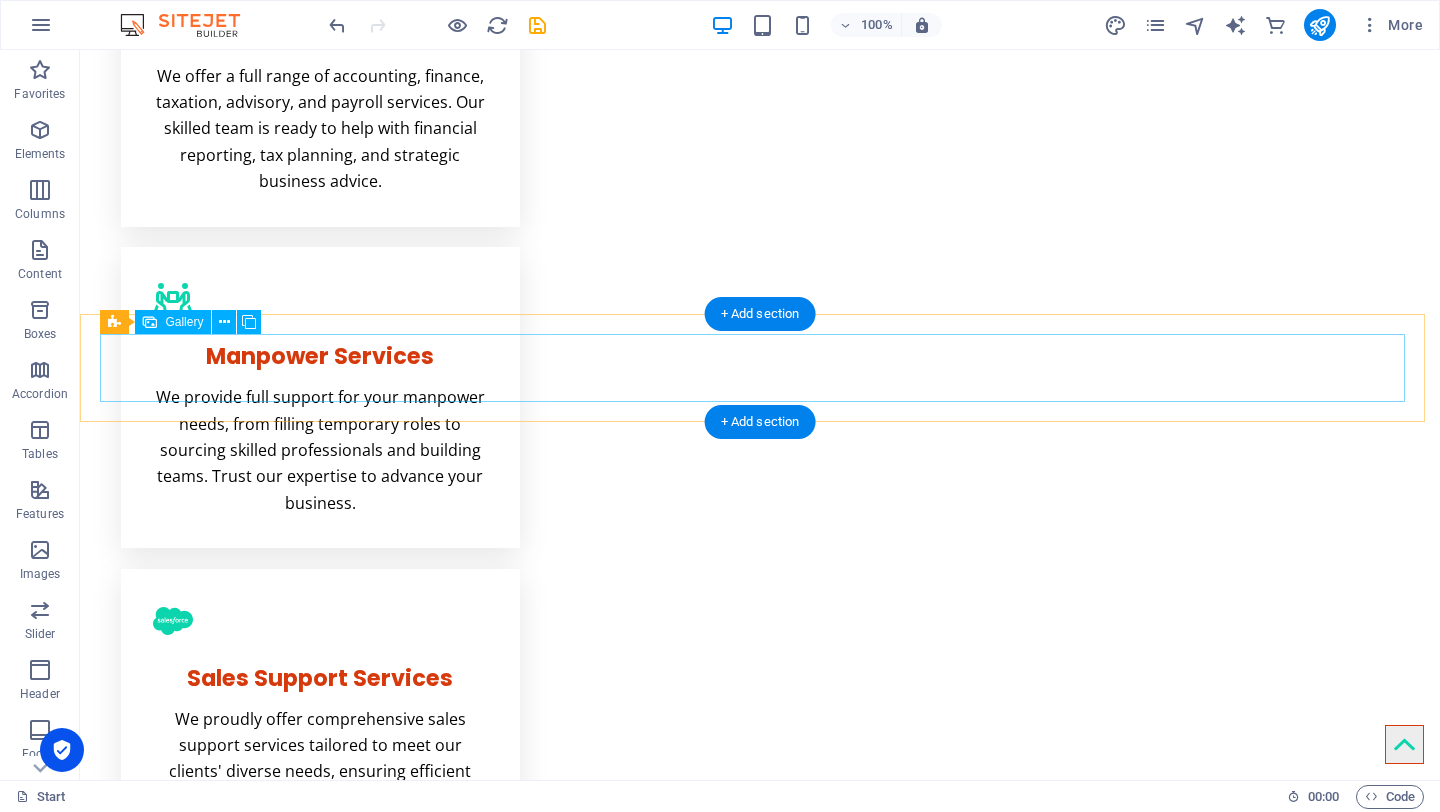 scroll, scrollTop: 1507, scrollLeft: 0, axis: vertical 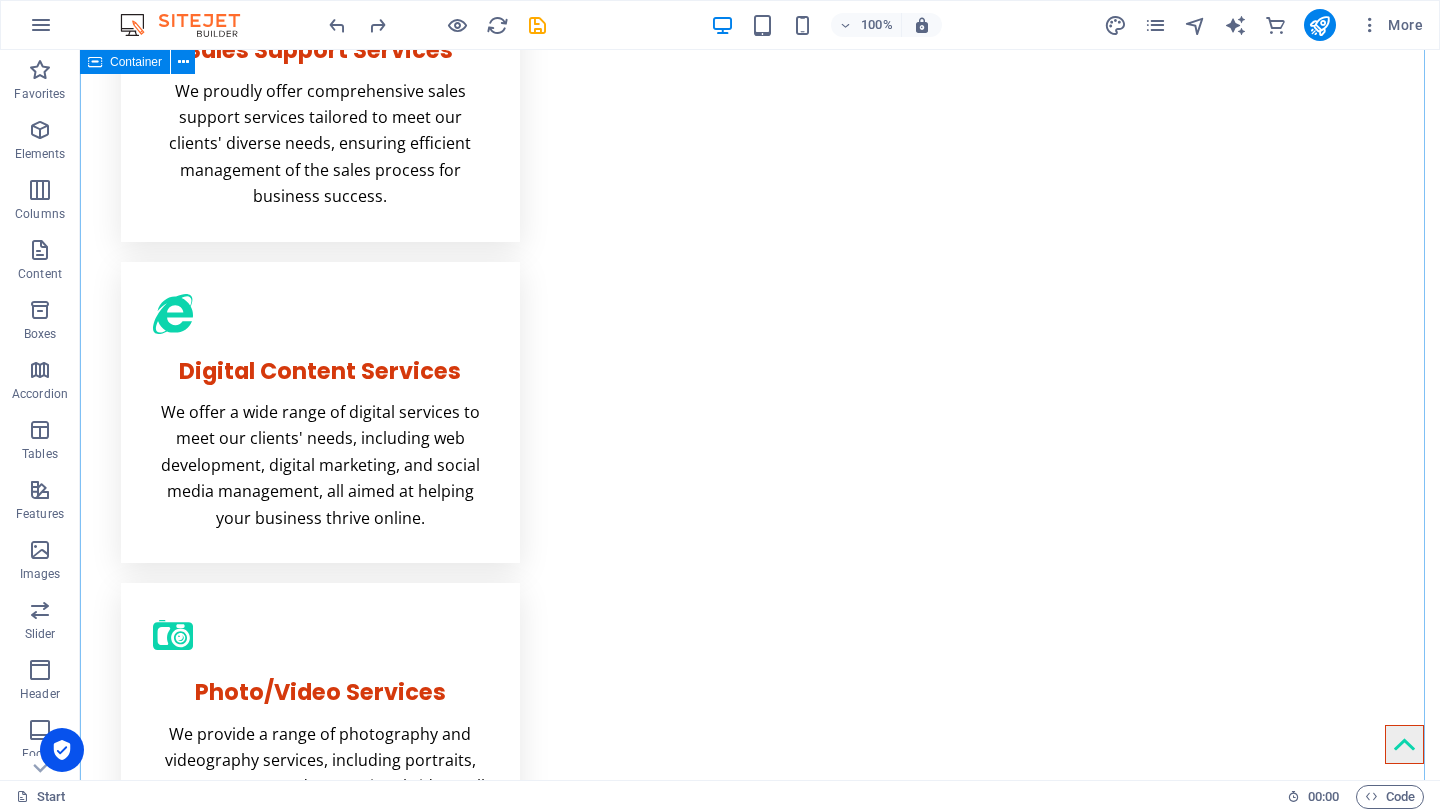 click on "Drop content here or  Add elements  Paste clipboard About Moonshots At Moonshots Solutions Consultancy, we are wholeheartedly committed to upholding the values of integrity, excellence, and collaboration in everything we do. Our primary focus is on forging and nurturing strong, lasting relationships with our clients while providing exceptional service that not only meets but consistently surpasses their expectations. We believe that a deep understanding of our clients' needs, combined with our expert insights, enables us to deliver tailored solutions that drive success. Our dedication to integrity ensures that we operate with transparency and respect, allowing us to build trust and reliability in our partnerships. Learn more Submit   I have read and understand the privacy policy. Nicht lesbar? Neu generieren [PERSON_NAME] Lorem ipsum dolor sit amet, consectetur adipisicing elit. Veritatis, dolorem!  [PERSON_NAME] Lorem ipsum dolor sit amet, consectetur adipisicing elit. Veritatis, dolorem!  [PERSON_NAME]" at bounding box center (760, 2848) 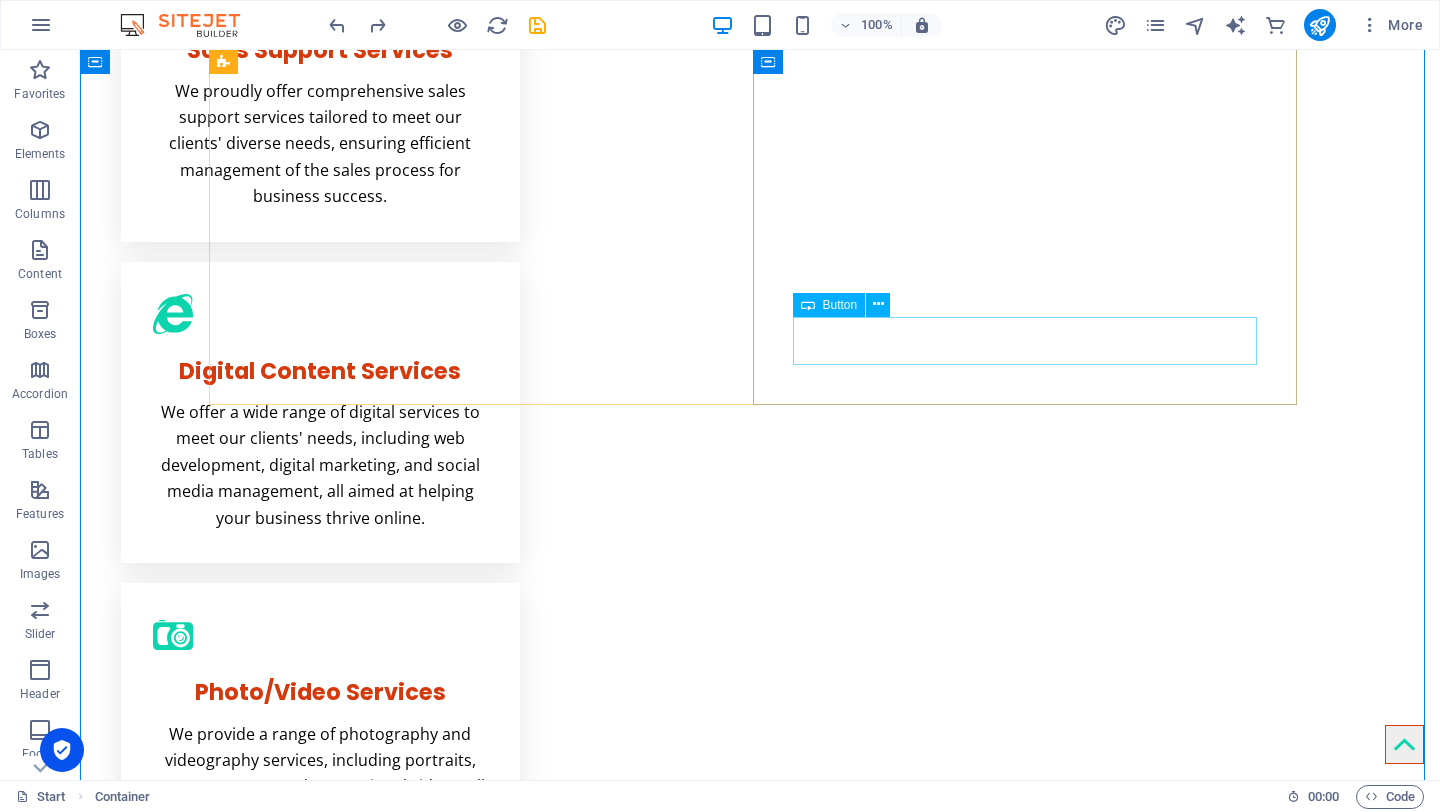 click on "Learn more" at bounding box center (760, 2285) 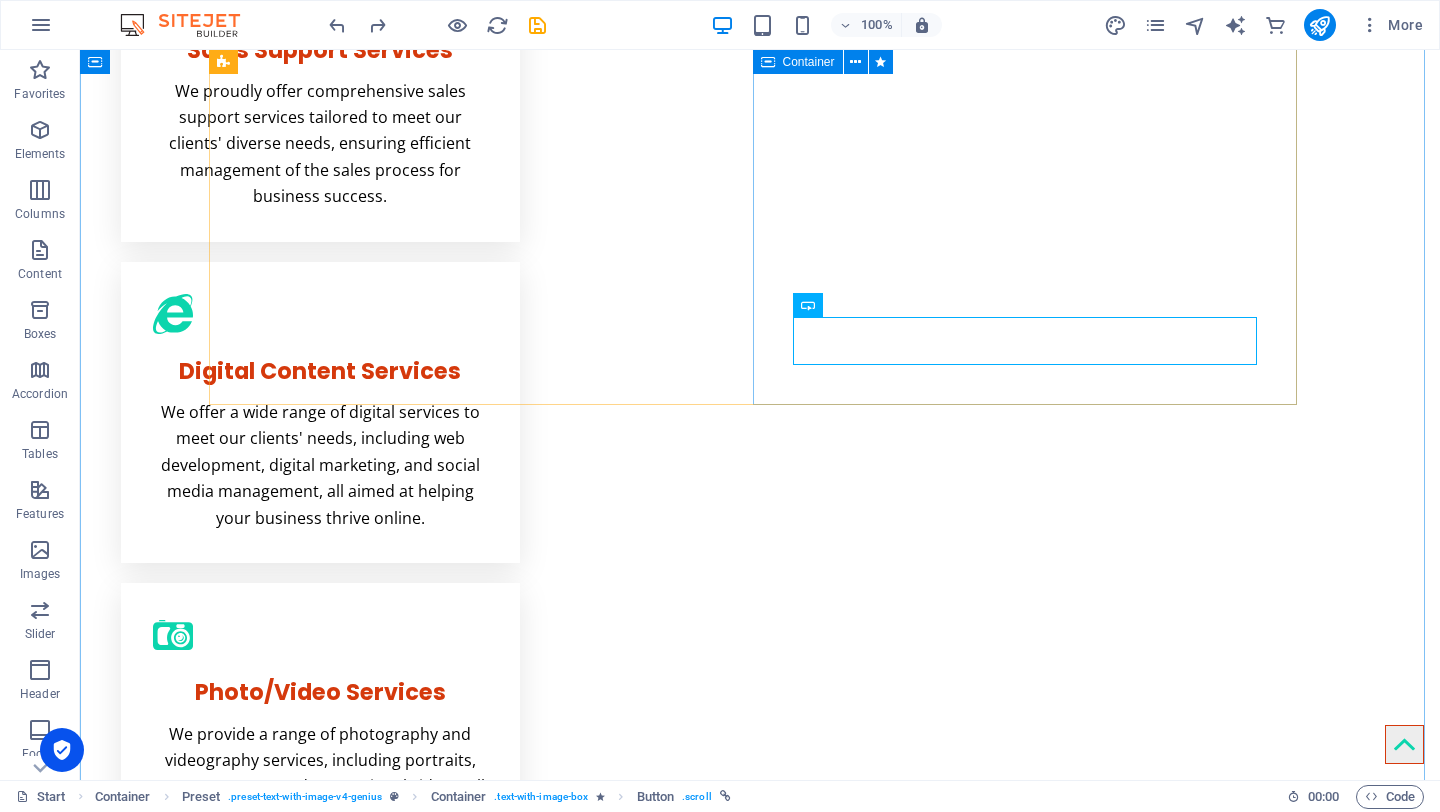click on "About Moonshots At Moonshots Solutions Consultancy, we are wholeheartedly committed to upholding the values of integrity, excellence, and collaboration in everything we do. Our primary focus is on forging and nurturing strong, lasting relationships with our clients while providing exceptional service that not only meets but consistently surpasses their expectations. We believe that a deep understanding of our clients' needs, combined with our expert insights, enables us to deliver tailored solutions that drive success. Our dedication to integrity ensures that we operate with transparency and respect, allowing us to build trust and reliability in our partnerships. Learn more" at bounding box center (760, 2149) 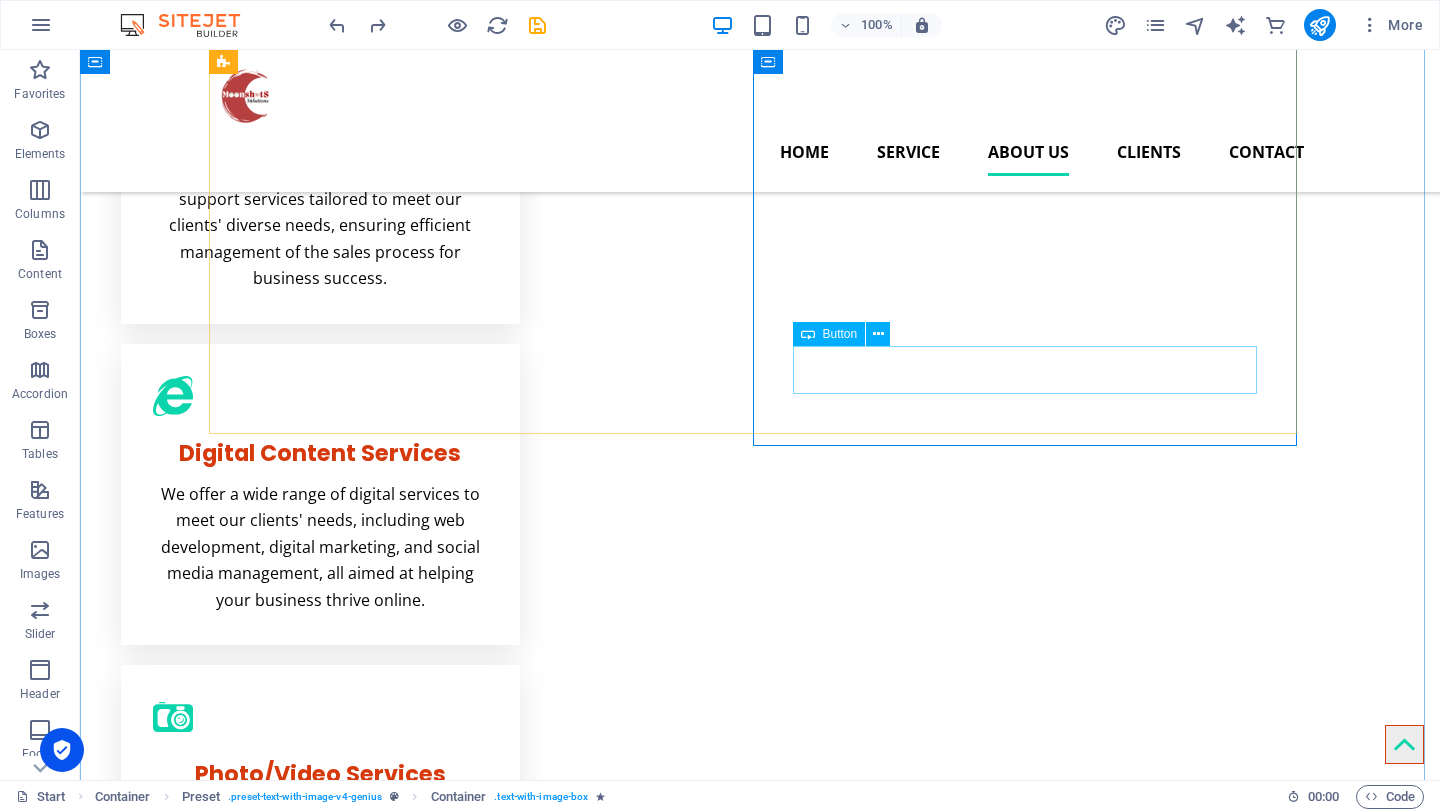 scroll, scrollTop: 944, scrollLeft: 0, axis: vertical 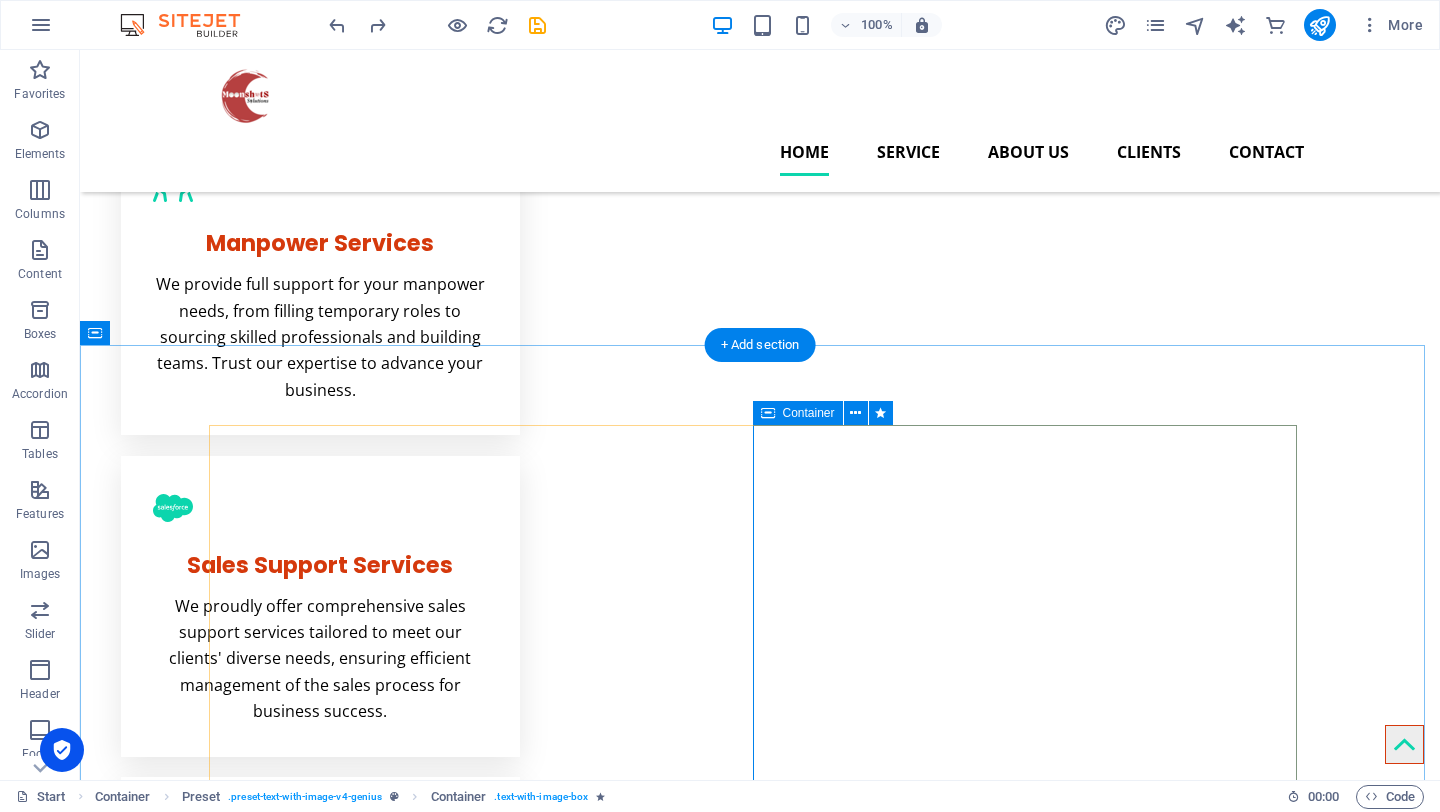 click on "About Moonshots At Moonshots Solutions Consultancy, we are wholeheartedly committed to upholding the values of integrity, excellence, and collaboration in everything we do. Our primary focus is on forging and nurturing strong, lasting relationships with our clients while providing exceptional service that not only meets but consistently surpasses their expectations. We believe that a deep understanding of our clients' needs, combined with our expert insights, enables us to deliver tailored solutions that drive success. Our dedication to integrity ensures that we operate with transparency and respect, allowing us to build trust and reliability in our partnerships. Learn more" at bounding box center [760, 2664] 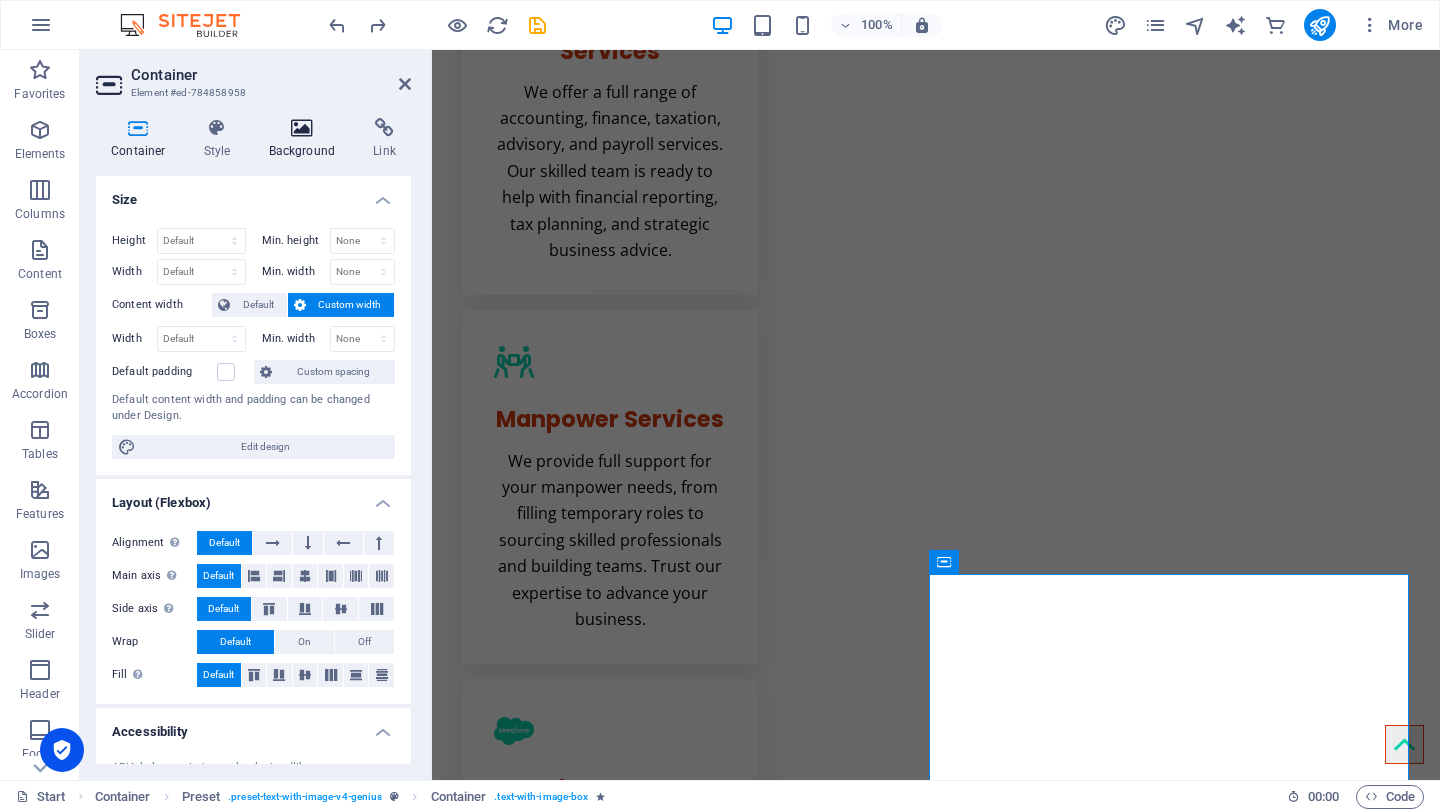 click at bounding box center (302, 128) 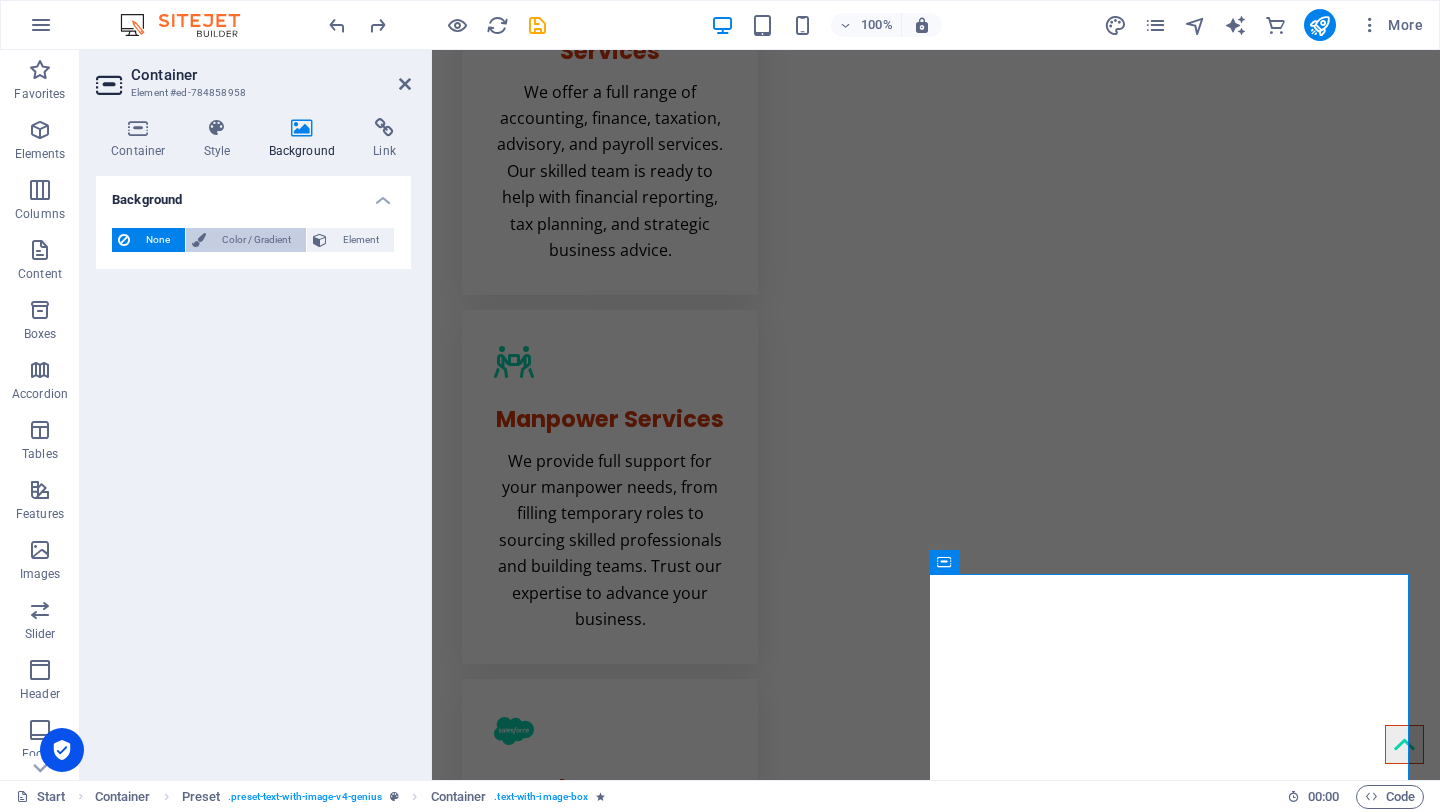 click on "Color / Gradient" at bounding box center (256, 240) 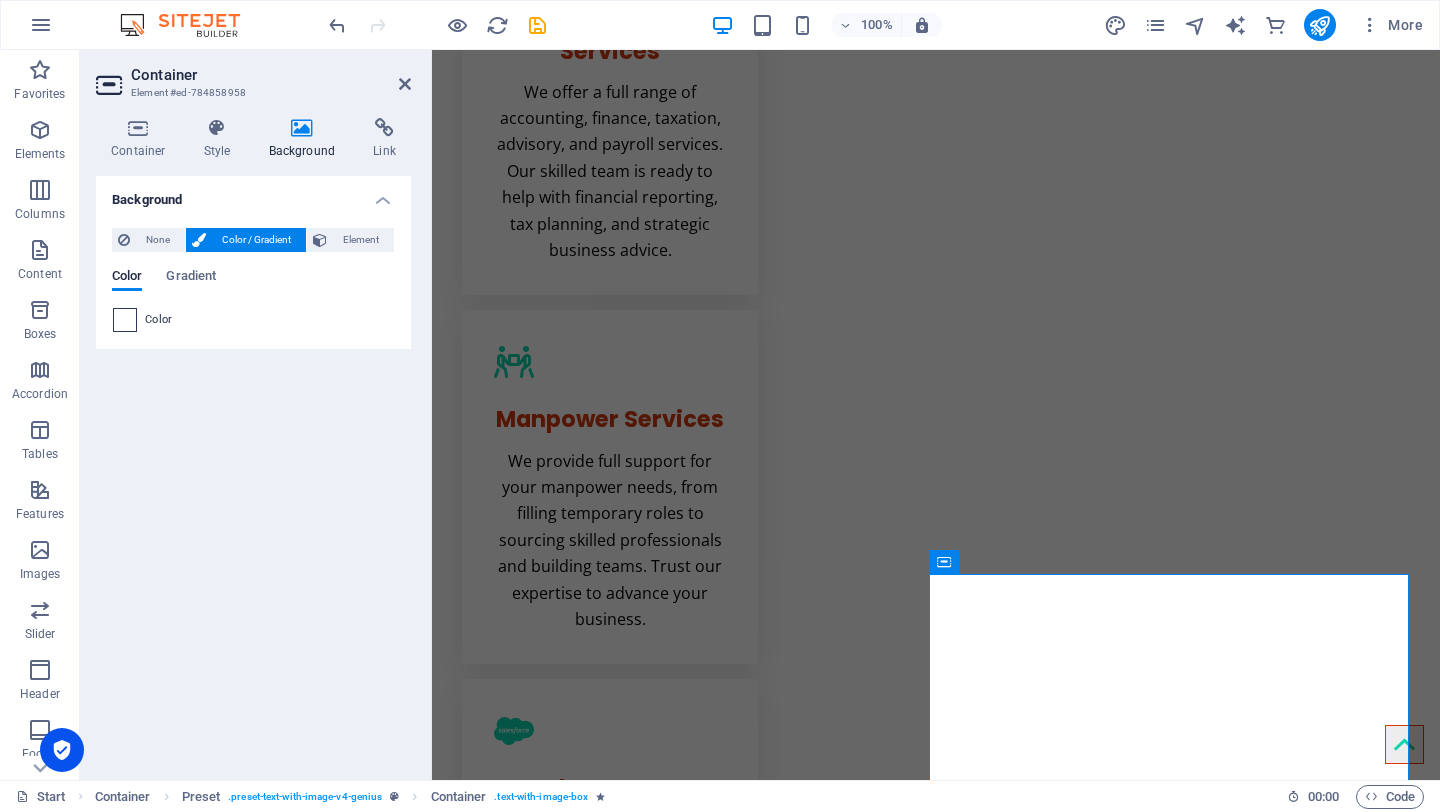 click at bounding box center [125, 320] 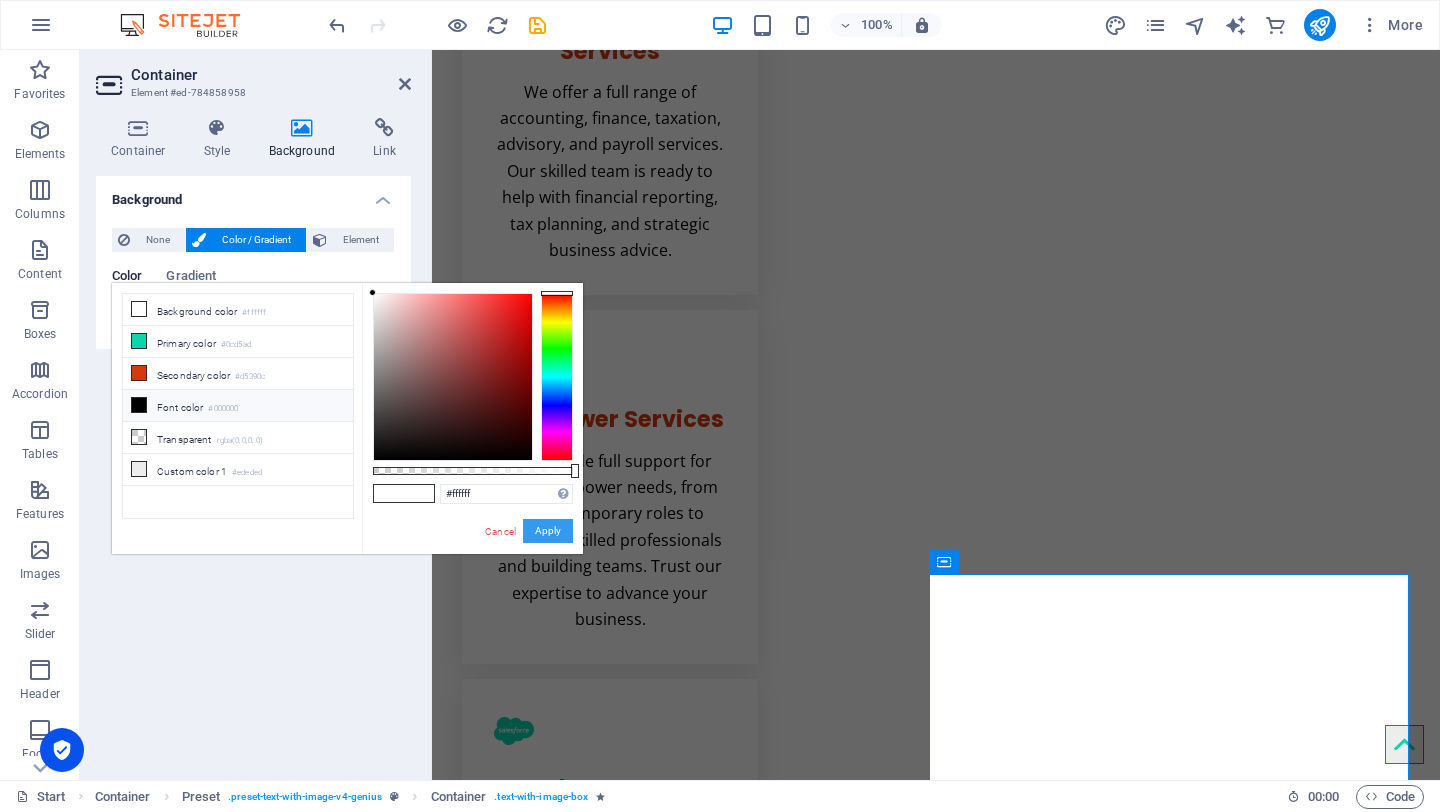 click on "Apply" at bounding box center [548, 531] 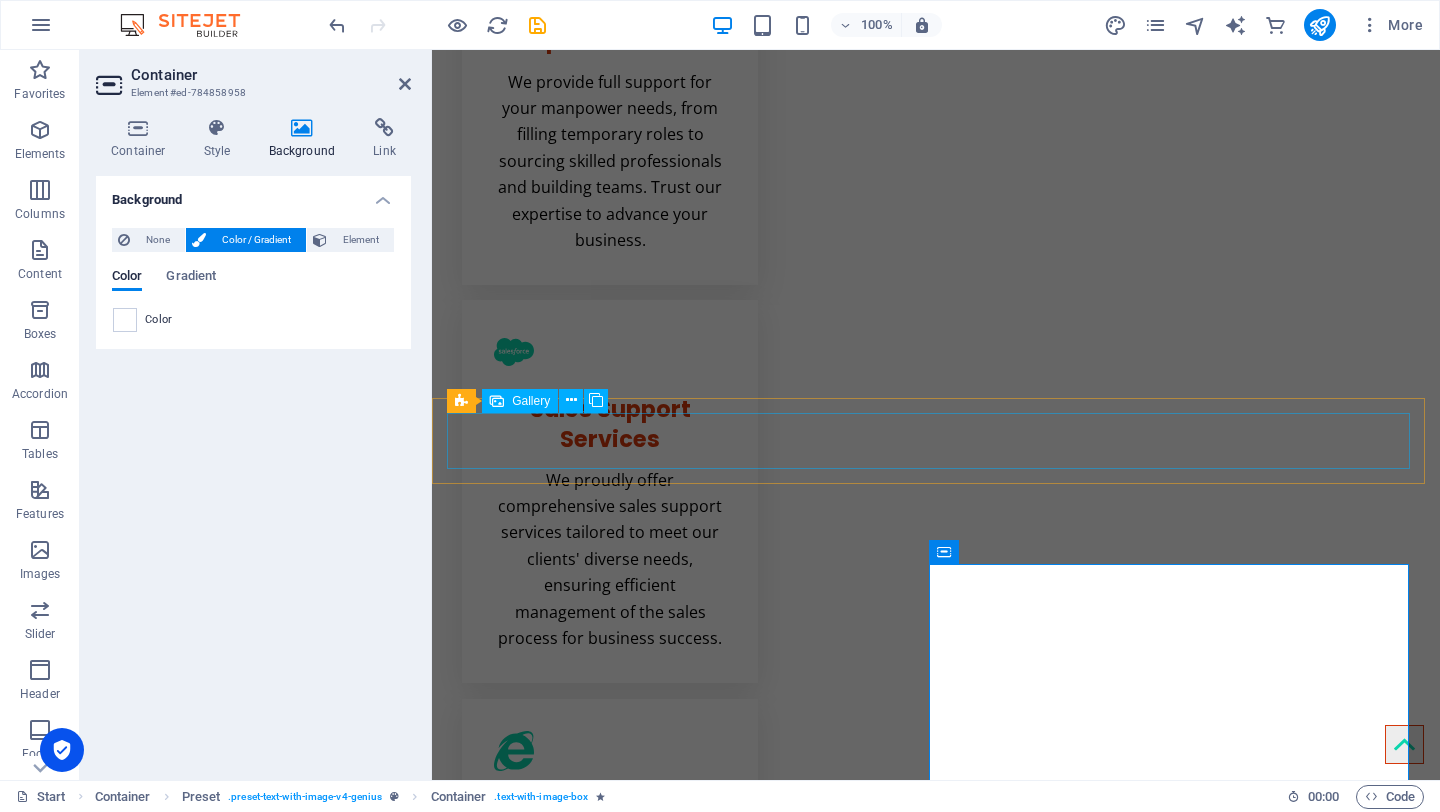 scroll, scrollTop: 1591, scrollLeft: 0, axis: vertical 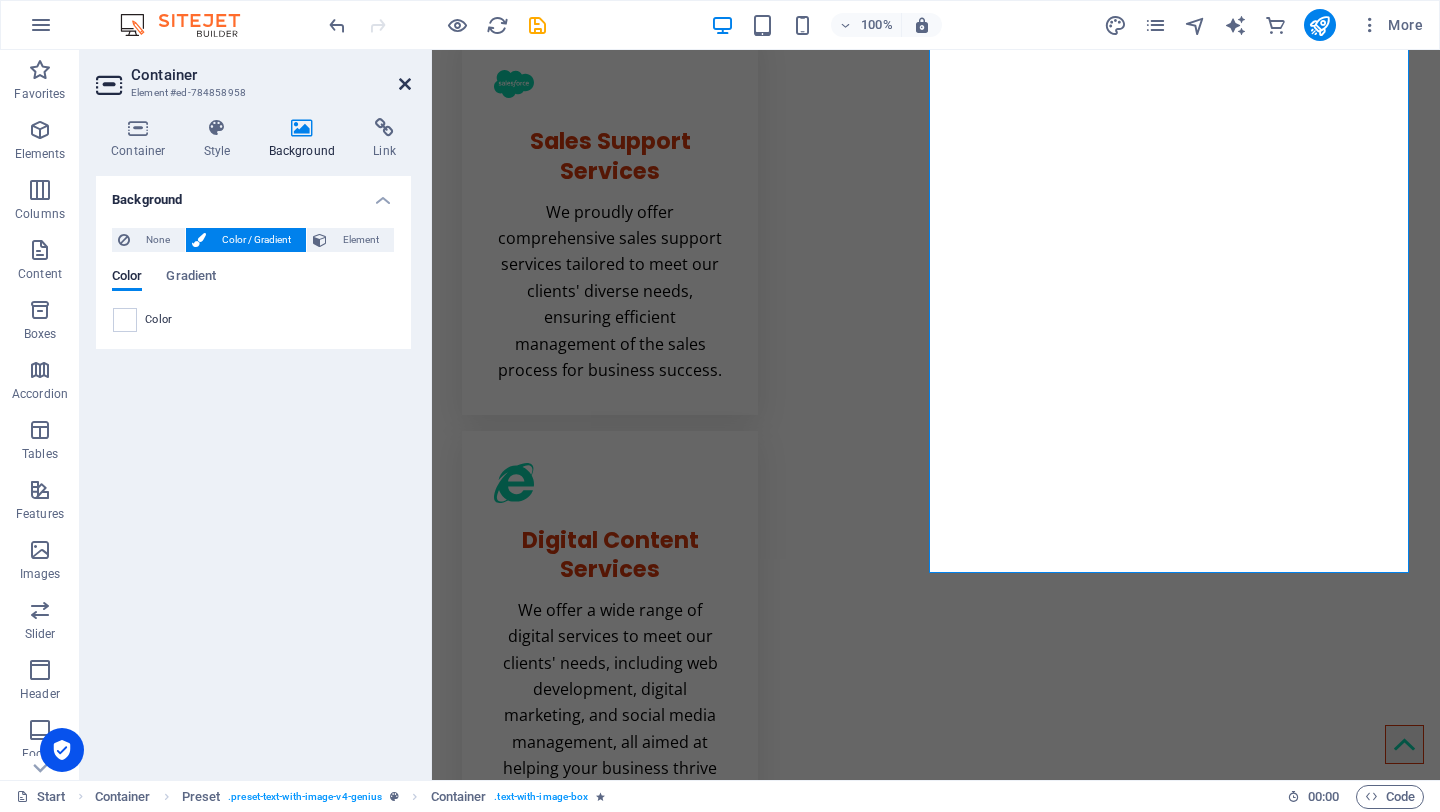 drag, startPoint x: 404, startPoint y: 79, endPoint x: 323, endPoint y: 44, distance: 88.23831 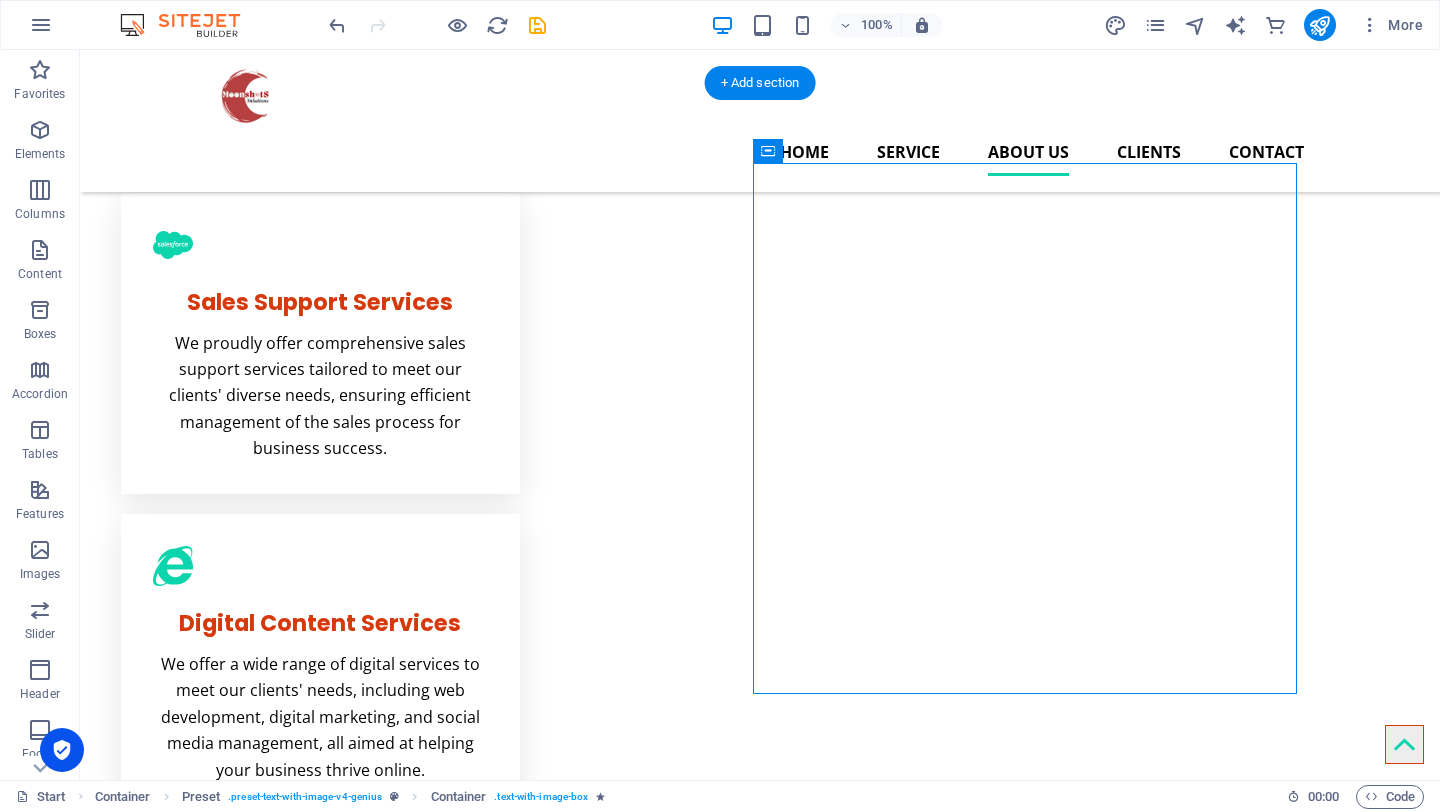 scroll, scrollTop: 1206, scrollLeft: 0, axis: vertical 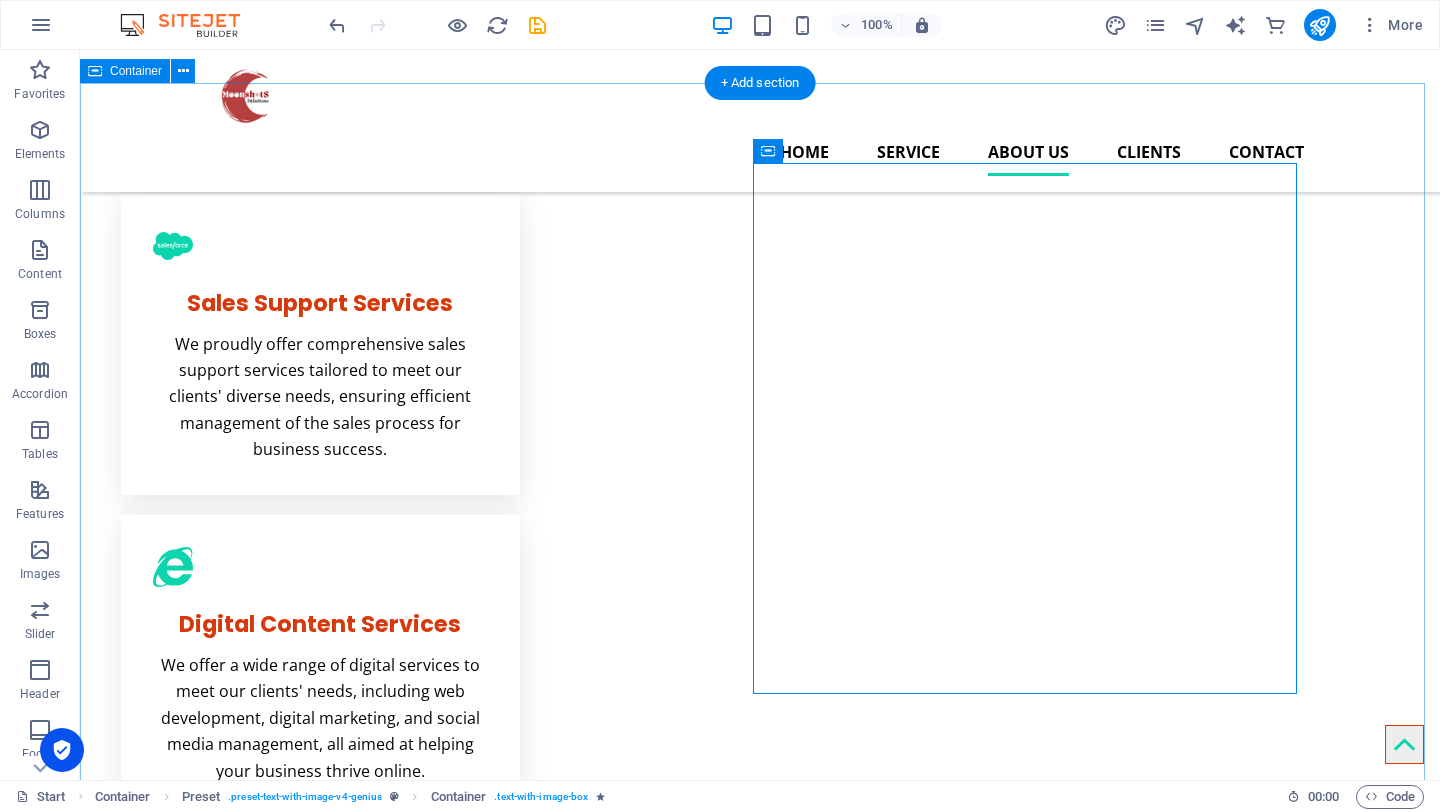 click on "Drop content here or  Add elements  Paste clipboard About Moonshots At Moonshots Solutions Consultancy, we are wholeheartedly committed to upholding the values of integrity, excellence, and collaboration in everything we do. Our primary focus is on forging and nurturing strong, lasting relationships with our clients while providing exceptional service that not only meets but consistently surpasses their expectations. We believe that a deep understanding of our clients' needs, combined with our expert insights, enables us to deliver tailored solutions that drive success. Our dedication to integrity ensures that we operate with transparency and respect, allowing us to build trust and reliability in our partnerships. Learn more Submit   I have read and understand the privacy policy. Nicht lesbar? Neu generieren [PERSON_NAME] Lorem ipsum dolor sit amet, consectetur adipisicing elit. Veritatis, dolorem!  [PERSON_NAME] Lorem ipsum dolor sit amet, consectetur adipisicing elit. Veritatis, dolorem!  [PERSON_NAME]" at bounding box center (760, 3101) 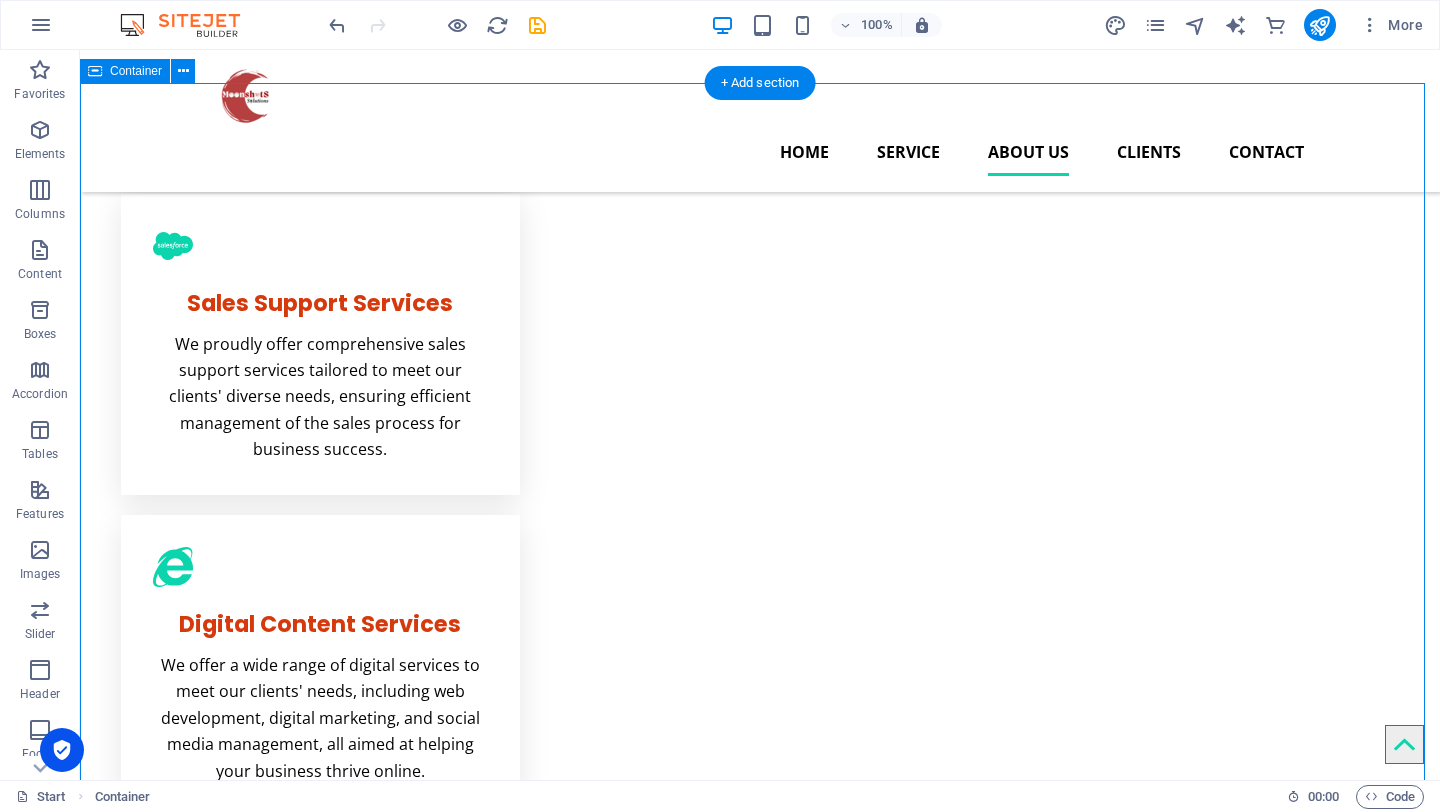 click on "Drop content here or  Add elements  Paste clipboard About Moonshots At Moonshots Solutions Consultancy, we are wholeheartedly committed to upholding the values of integrity, excellence, and collaboration in everything we do. Our primary focus is on forging and nurturing strong, lasting relationships with our clients while providing exceptional service that not only meets but consistently surpasses their expectations. We believe that a deep understanding of our clients' needs, combined with our expert insights, enables us to deliver tailored solutions that drive success. Our dedication to integrity ensures that we operate with transparency and respect, allowing us to build trust and reliability in our partnerships. Learn more Submit   I have read and understand the privacy policy. Nicht lesbar? Neu generieren [PERSON_NAME] Lorem ipsum dolor sit amet, consectetur adipisicing elit. Veritatis, dolorem!  [PERSON_NAME] Lorem ipsum dolor sit amet, consectetur adipisicing elit. Veritatis, dolorem!  [PERSON_NAME]" at bounding box center [760, 3101] 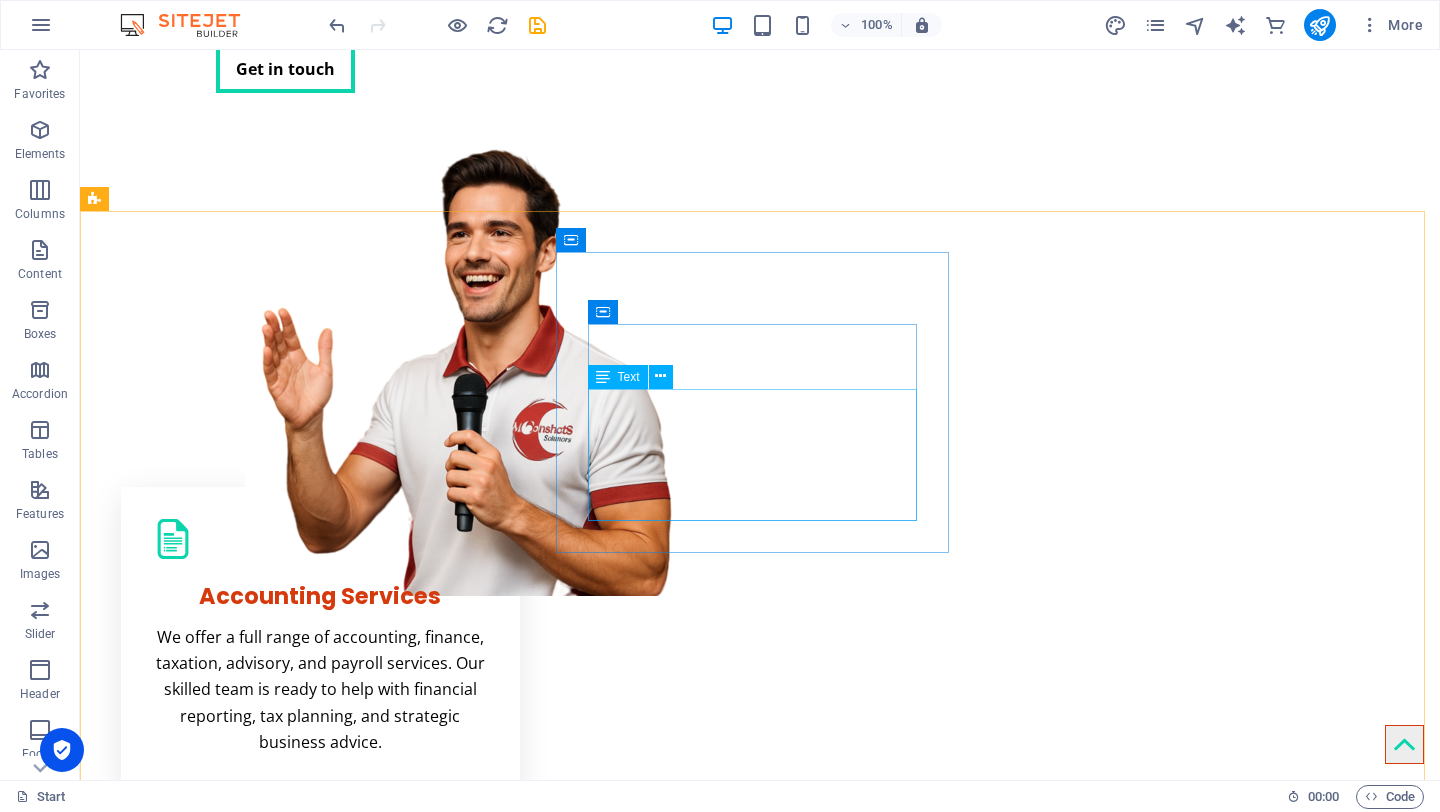 scroll, scrollTop: 0, scrollLeft: 0, axis: both 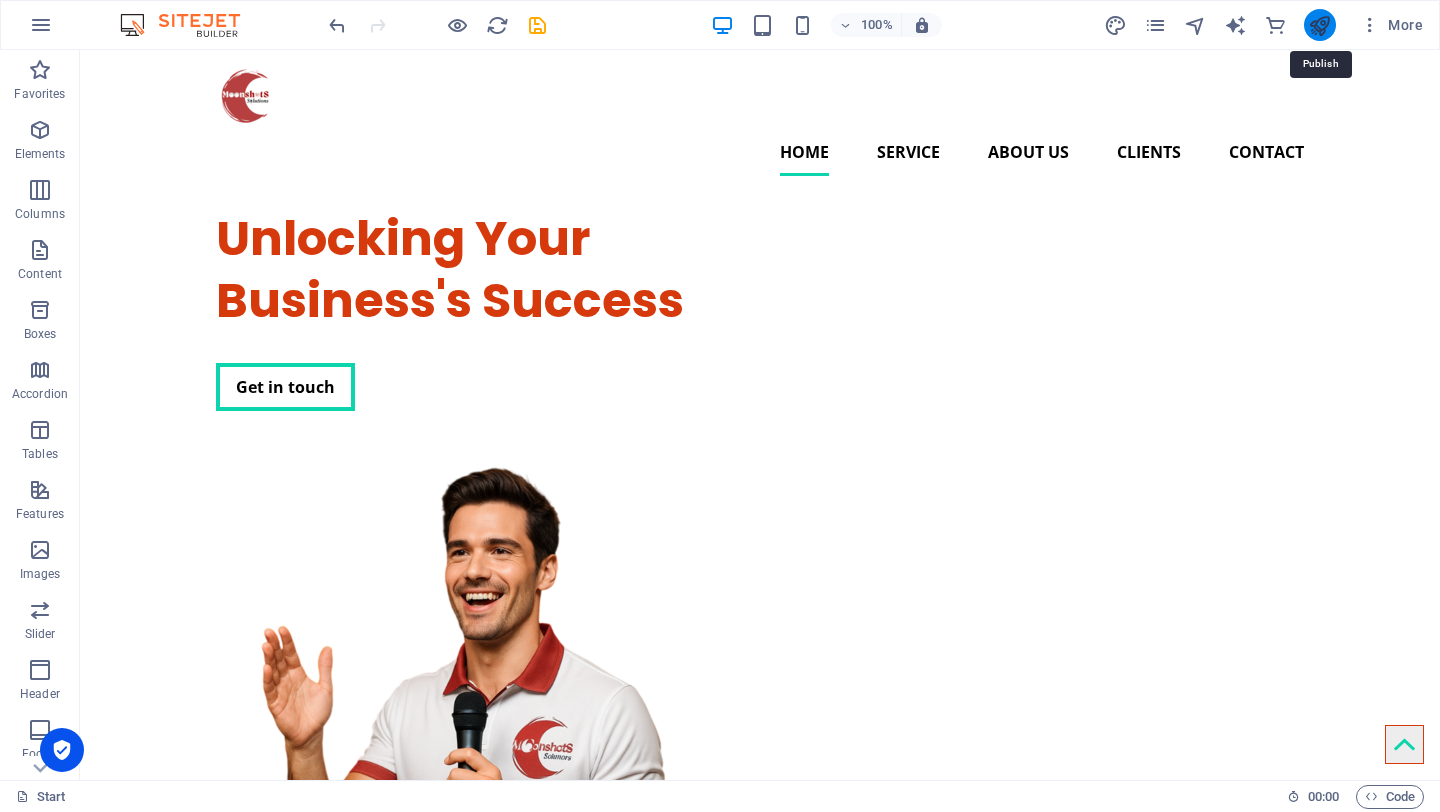 click at bounding box center (1319, 25) 